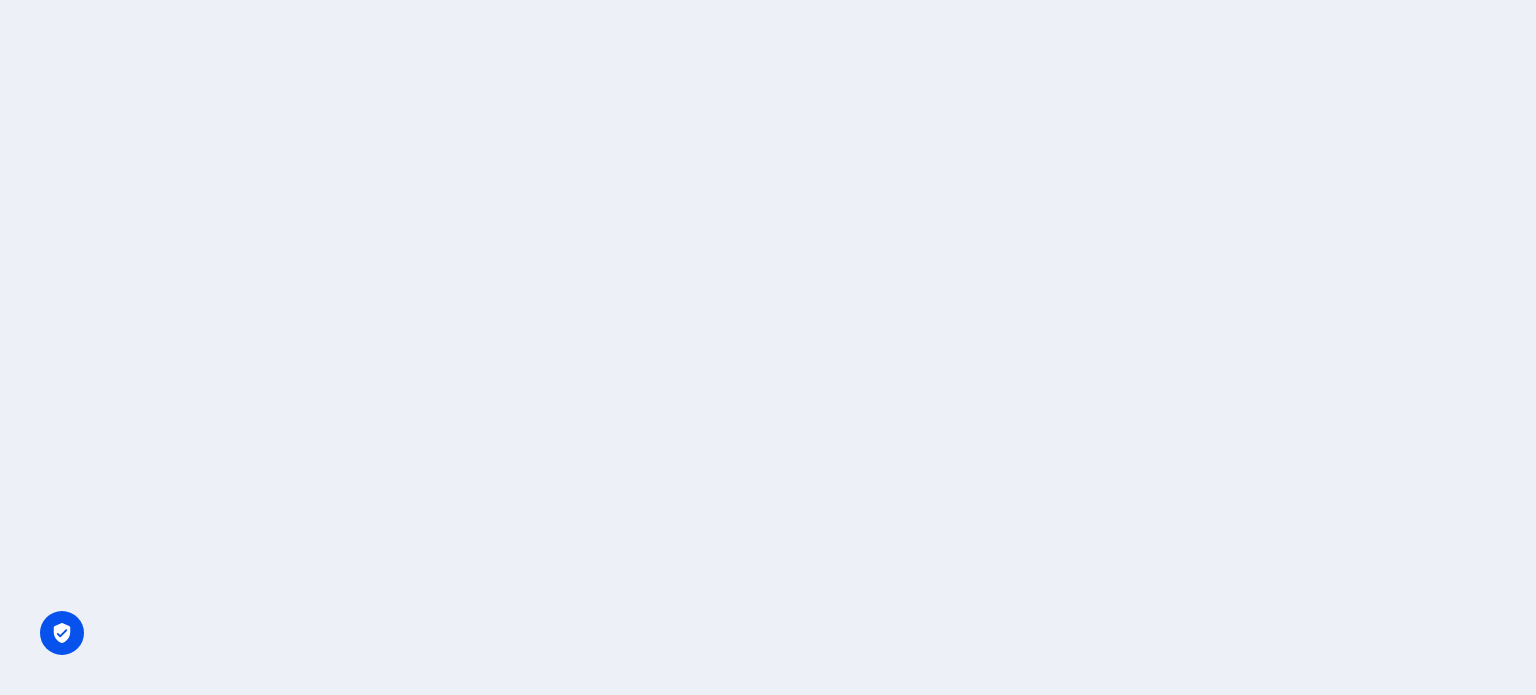 scroll, scrollTop: 0, scrollLeft: 0, axis: both 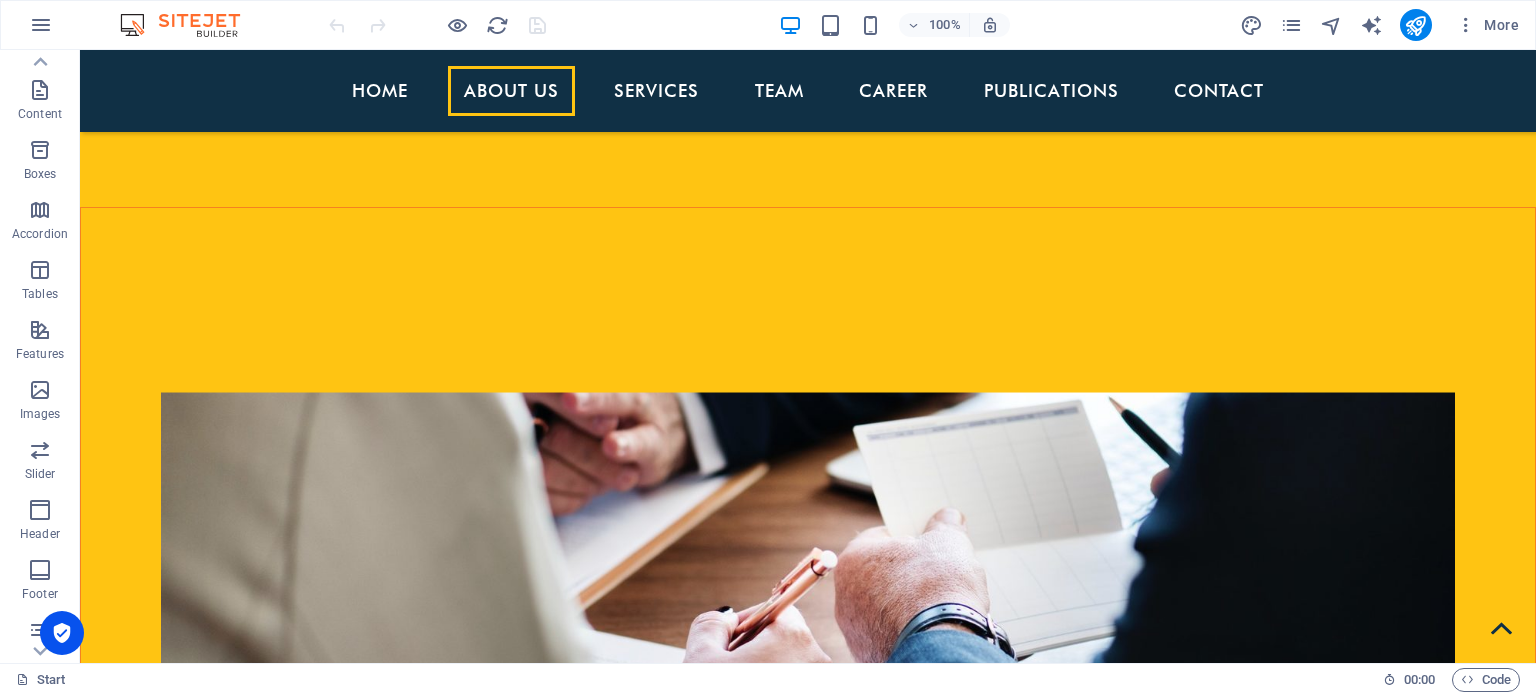 click at bounding box center (808, 2125) 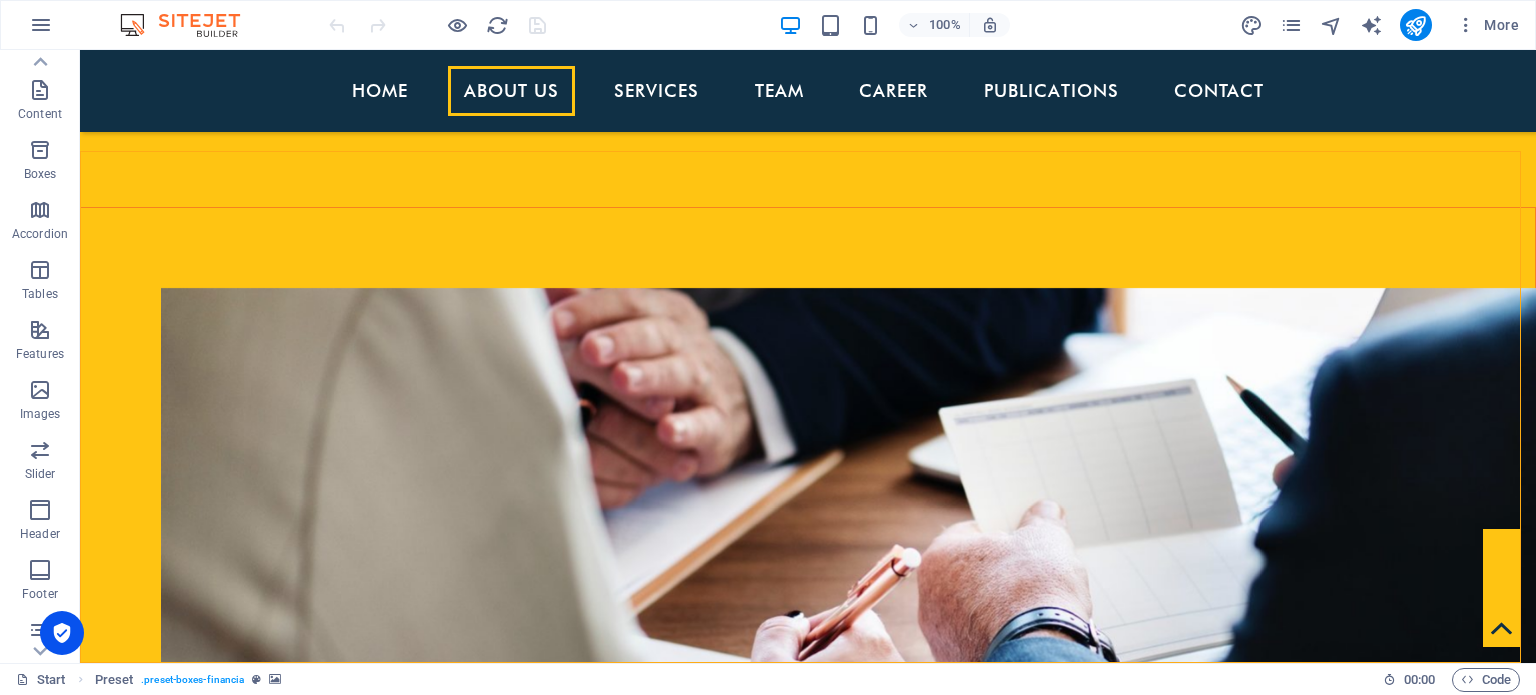 scroll, scrollTop: 1784, scrollLeft: 0, axis: vertical 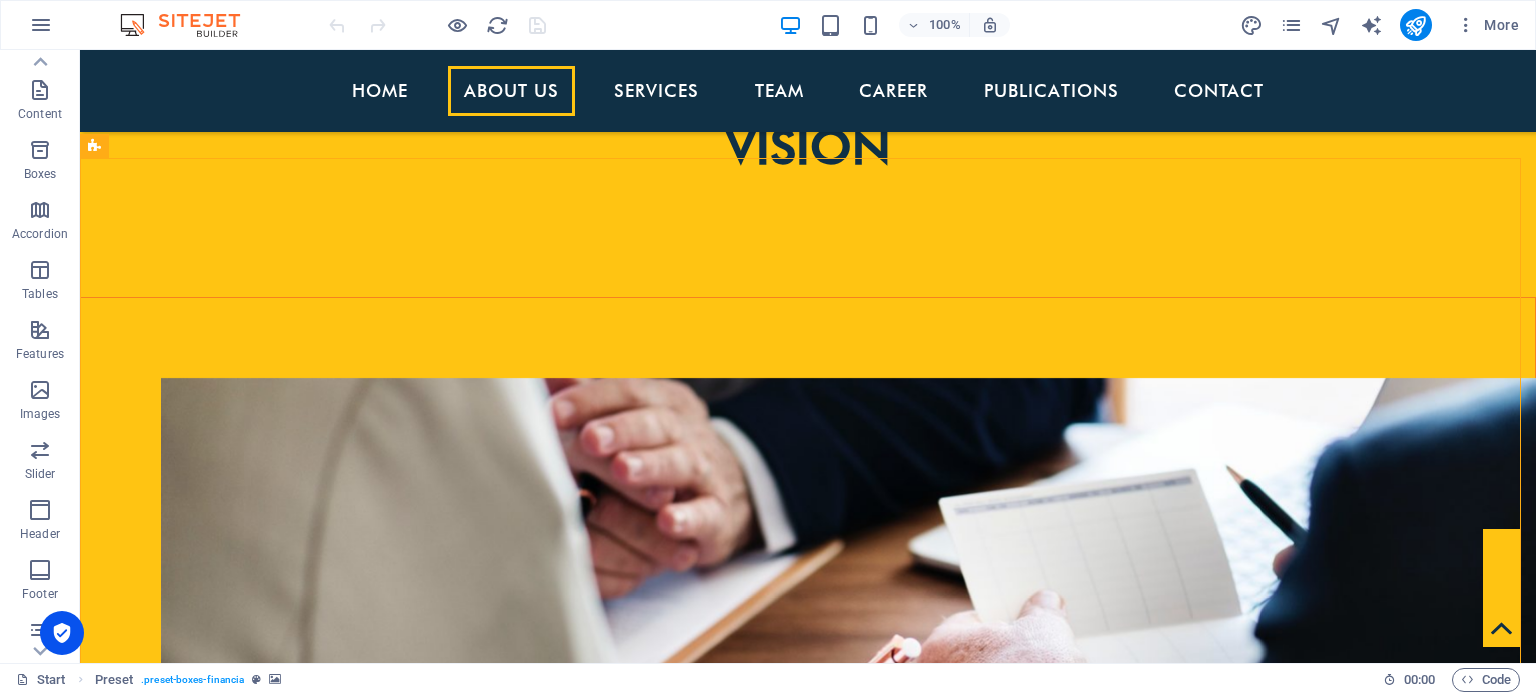 click at bounding box center [808, 2215] 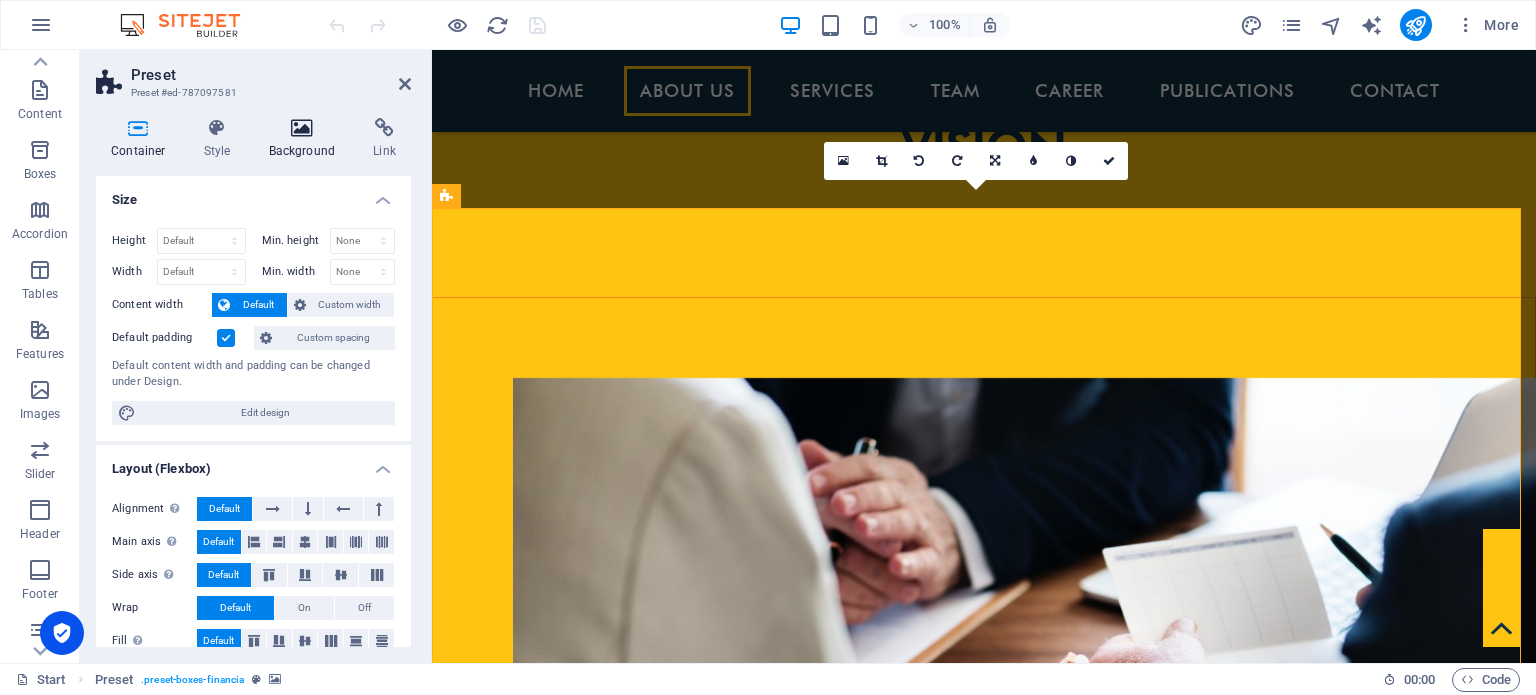 click on "Background" at bounding box center [306, 139] 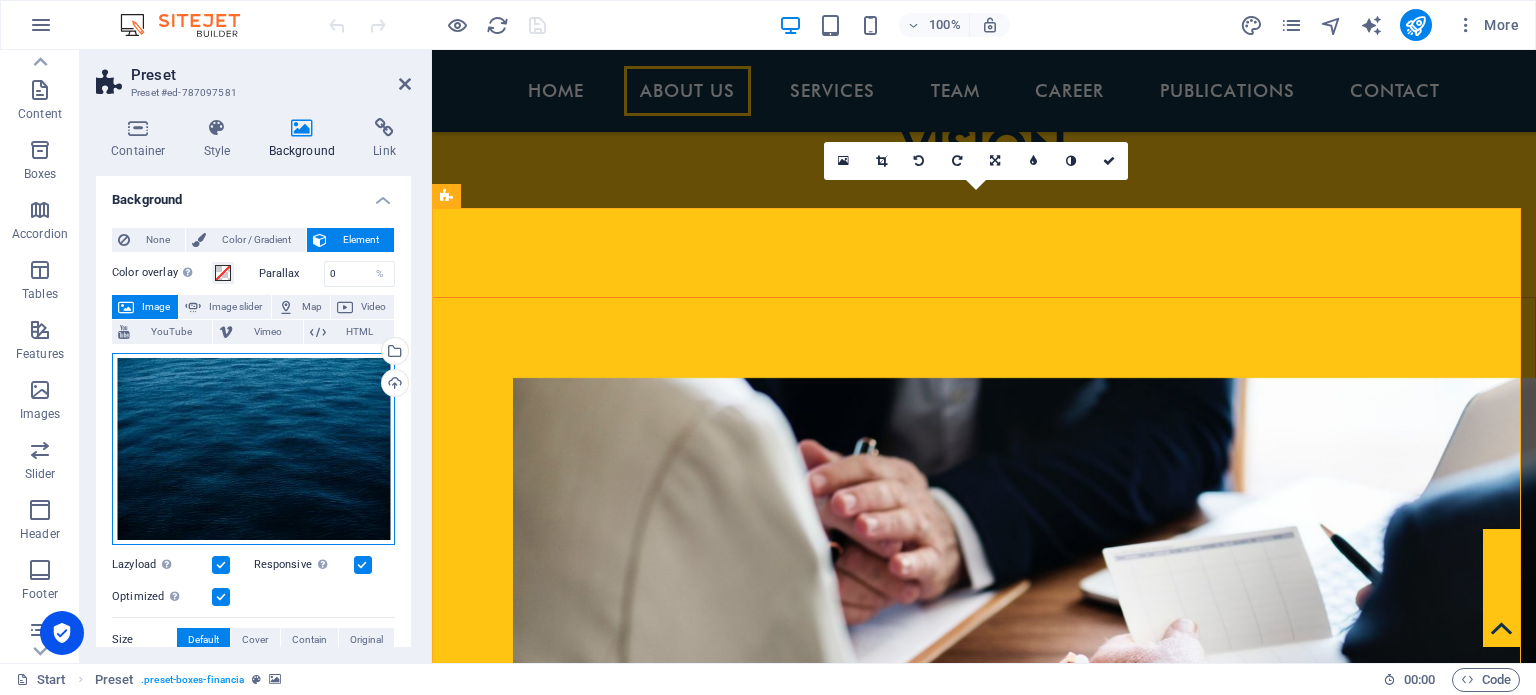 click on "Drag files here, click to choose files or select files from Files or our free stock photos & videos" at bounding box center [253, 449] 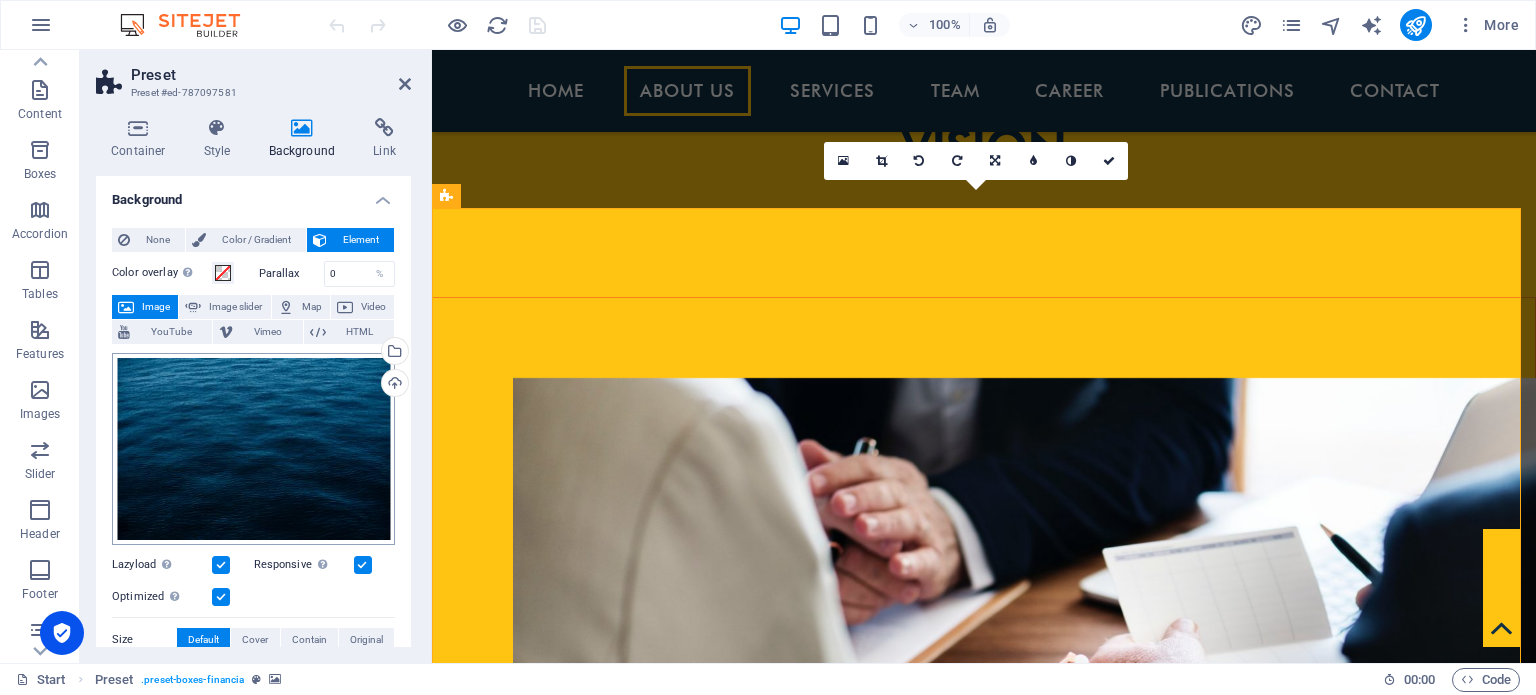 click on "ppa.com.np Start Favorites Elements Columns Content Boxes Accordion Tables Features Images Slider Header Footer Forms Marketing Collections Preset Preset #ed-787097581
Container Style Background Link Size Height Default px rem % vh vw Min. height None px rem % vh vw Width Default px rem % em vh vw Min. width None px rem % vh vw Content width Default Custom width Width Default px rem % em vh vw Min. width None px rem % vh vw Default padding Custom spacing Default content width and padding can be changed under Design. Edit design Layout (Flexbox) Alignment Determines the flex direction. Default Main axis Determine how elements should behave along the main axis inside this container (justify content). Default Side axis Control the vertical direction of the element inside of the container (align items). Default Wrap Default On Off Fill Default Accessibility Role The ARIA role defines the purpose of an element.  None %" at bounding box center [768, 347] 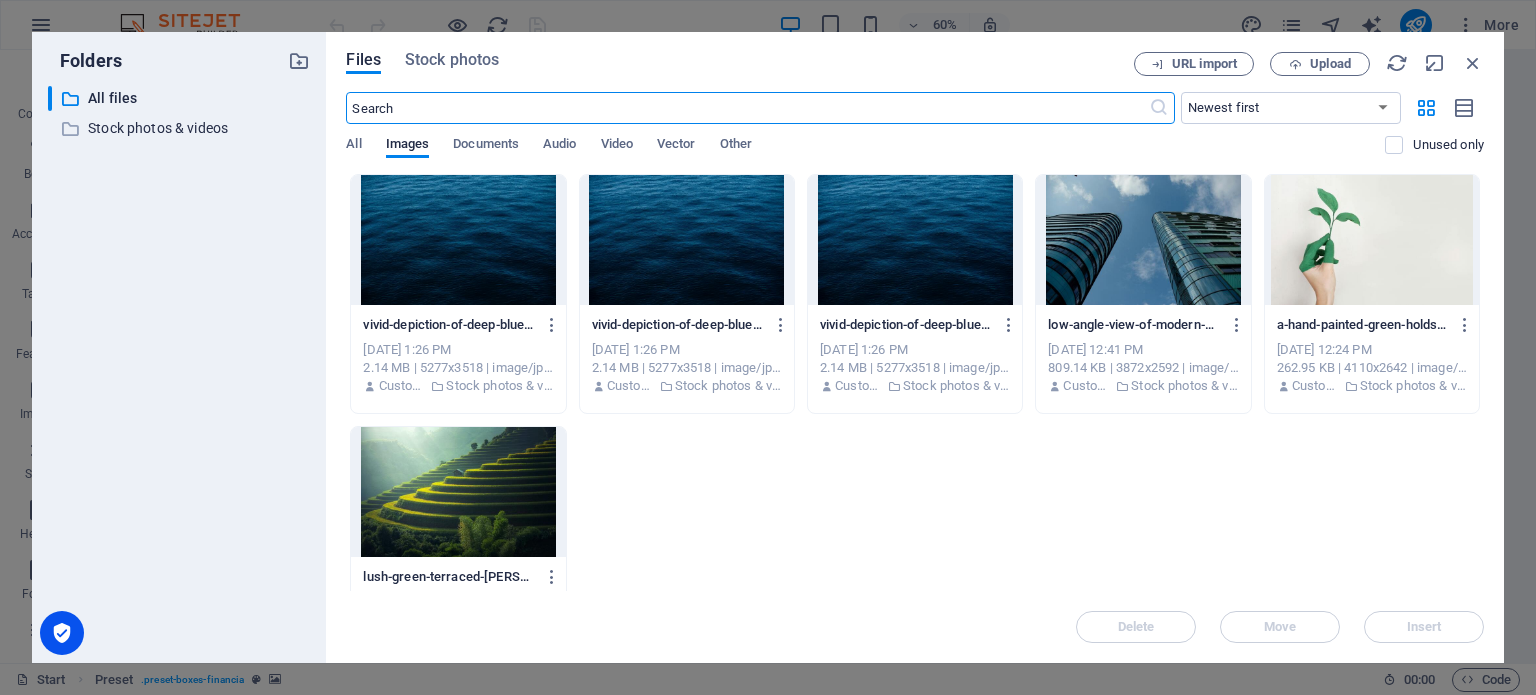 scroll, scrollTop: 2192, scrollLeft: 0, axis: vertical 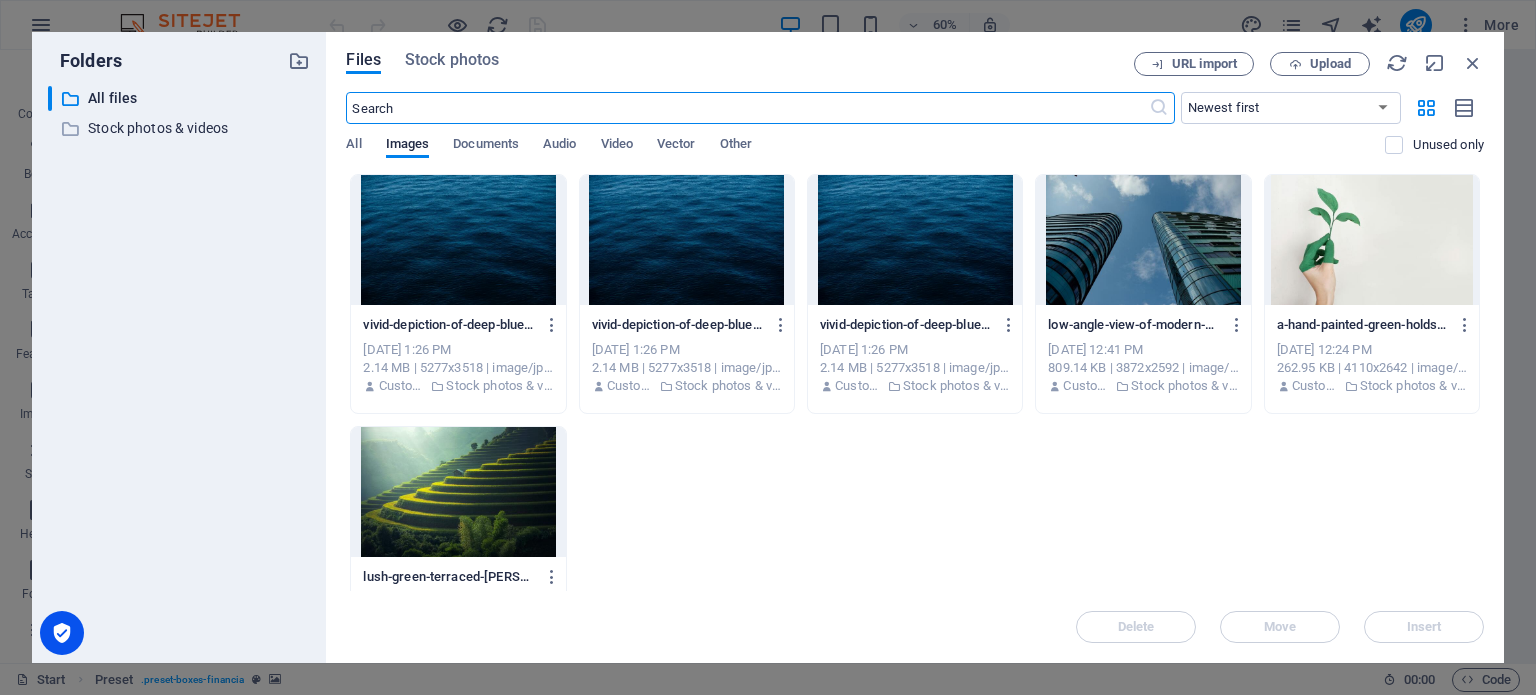 click at bounding box center (458, 240) 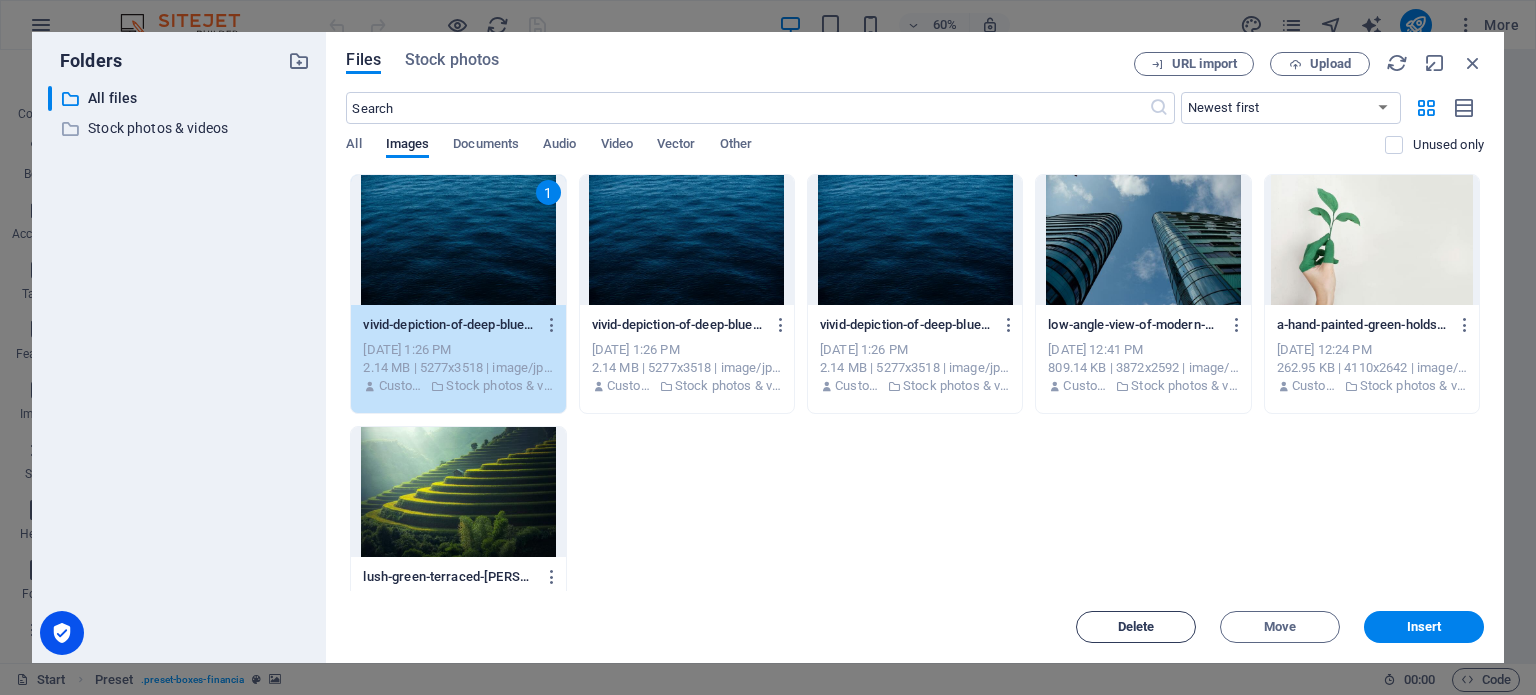 click on "Delete" at bounding box center [1136, 627] 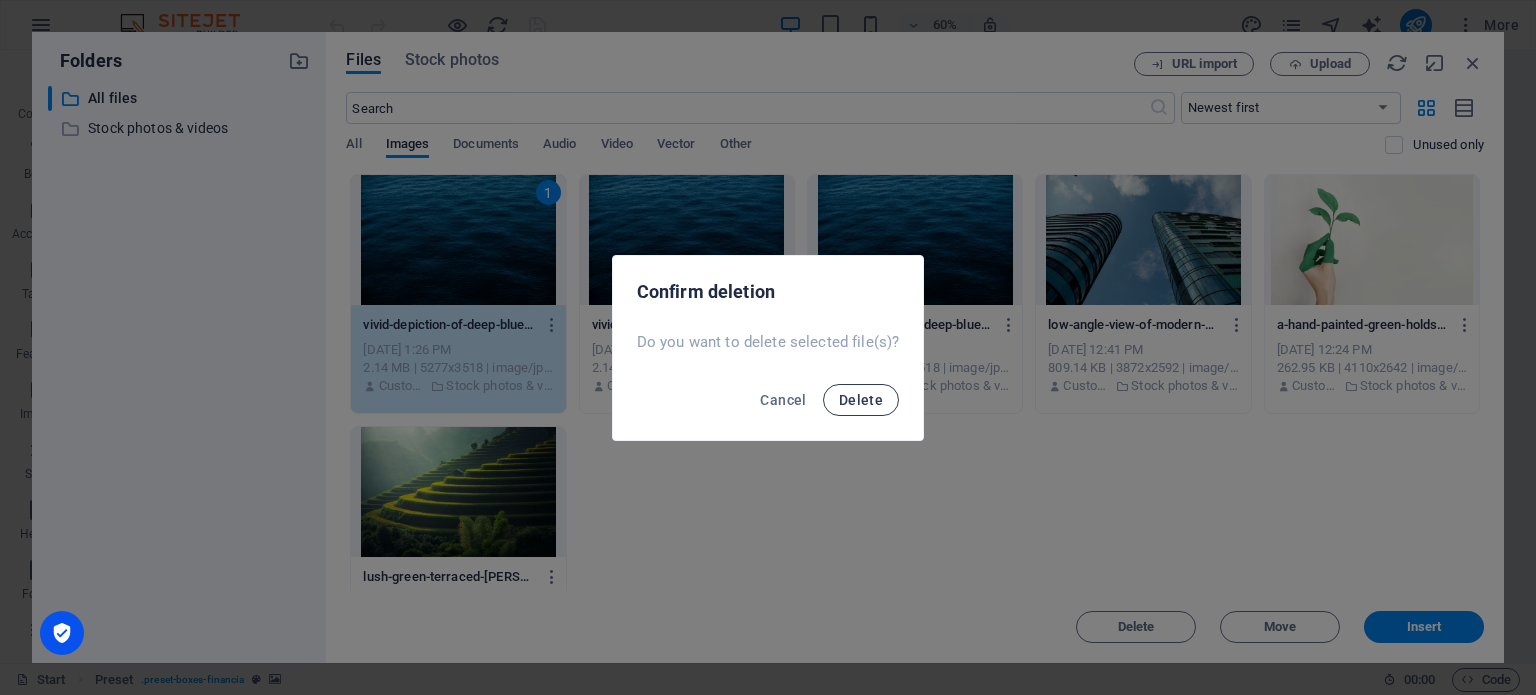click on "Delete" at bounding box center [861, 400] 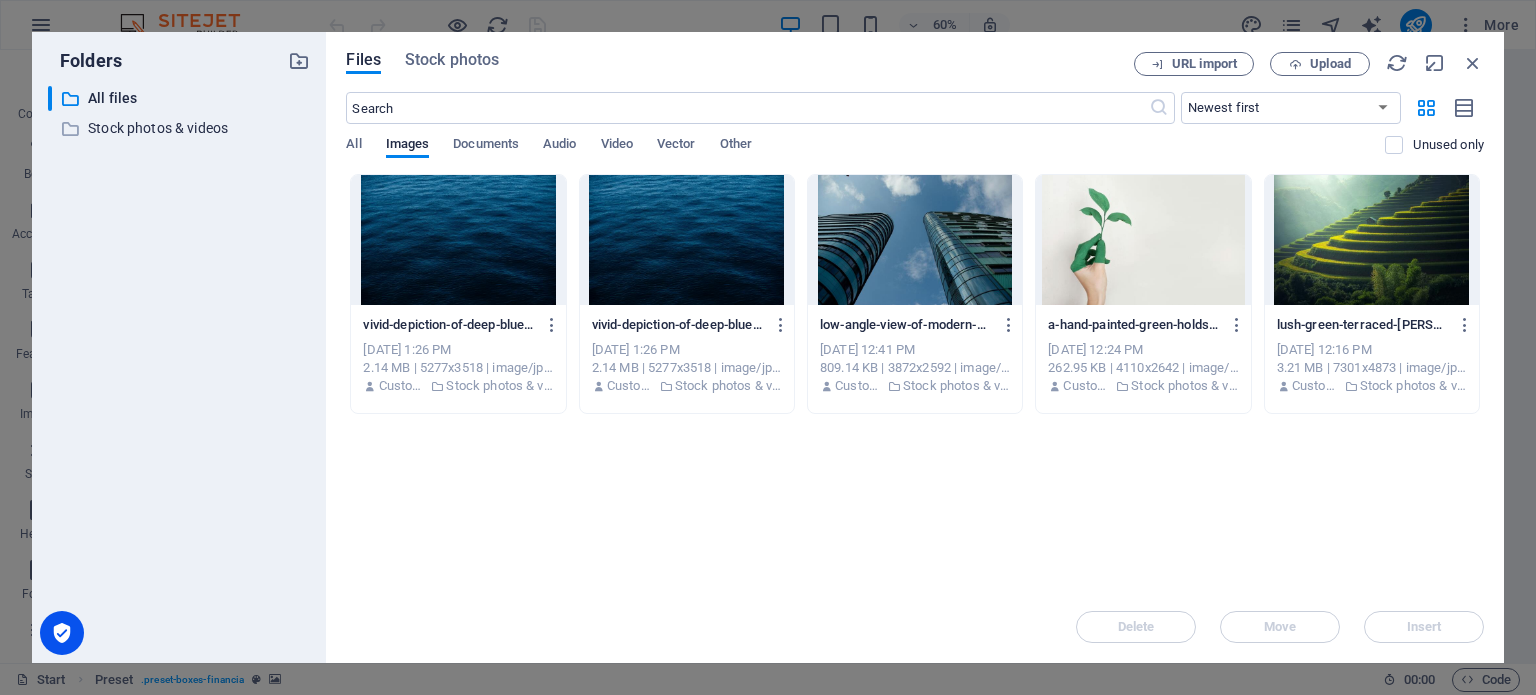 click at bounding box center [458, 240] 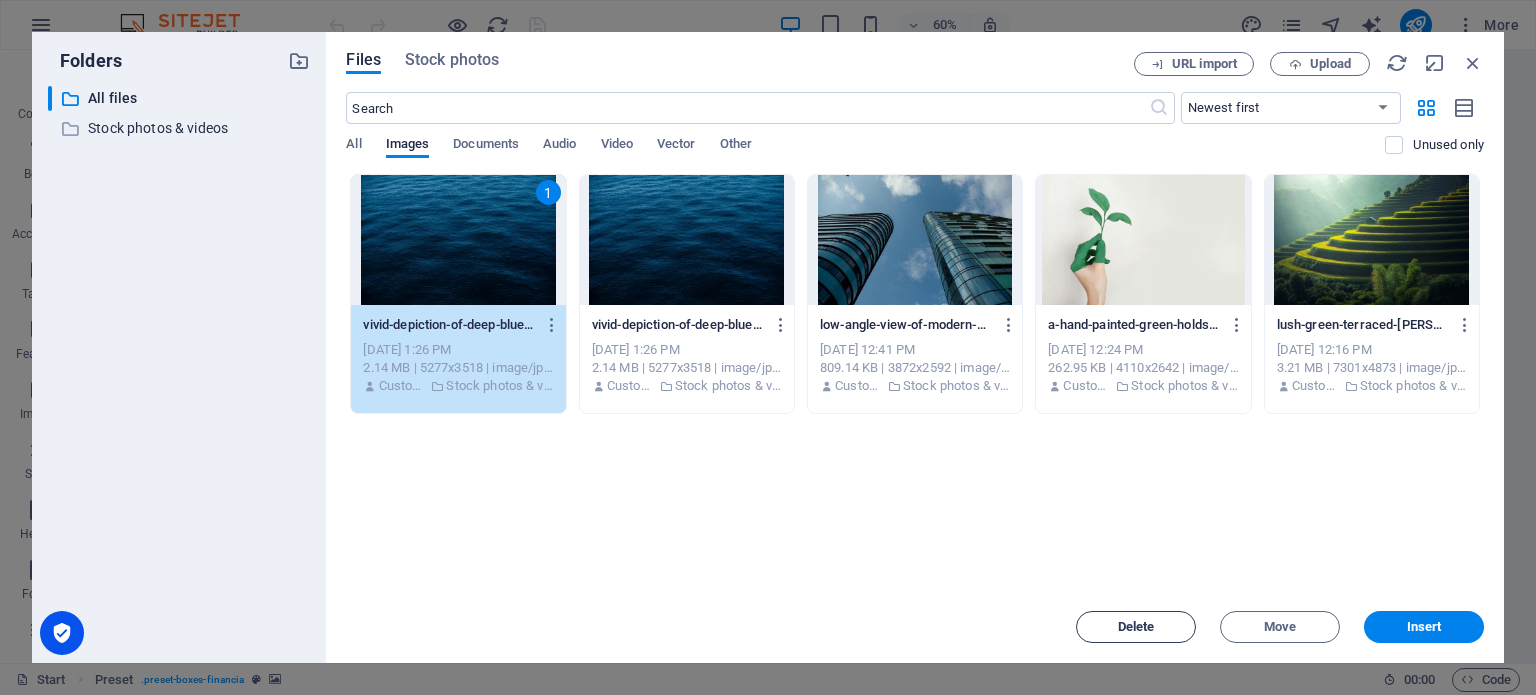 click on "Delete" at bounding box center [1136, 627] 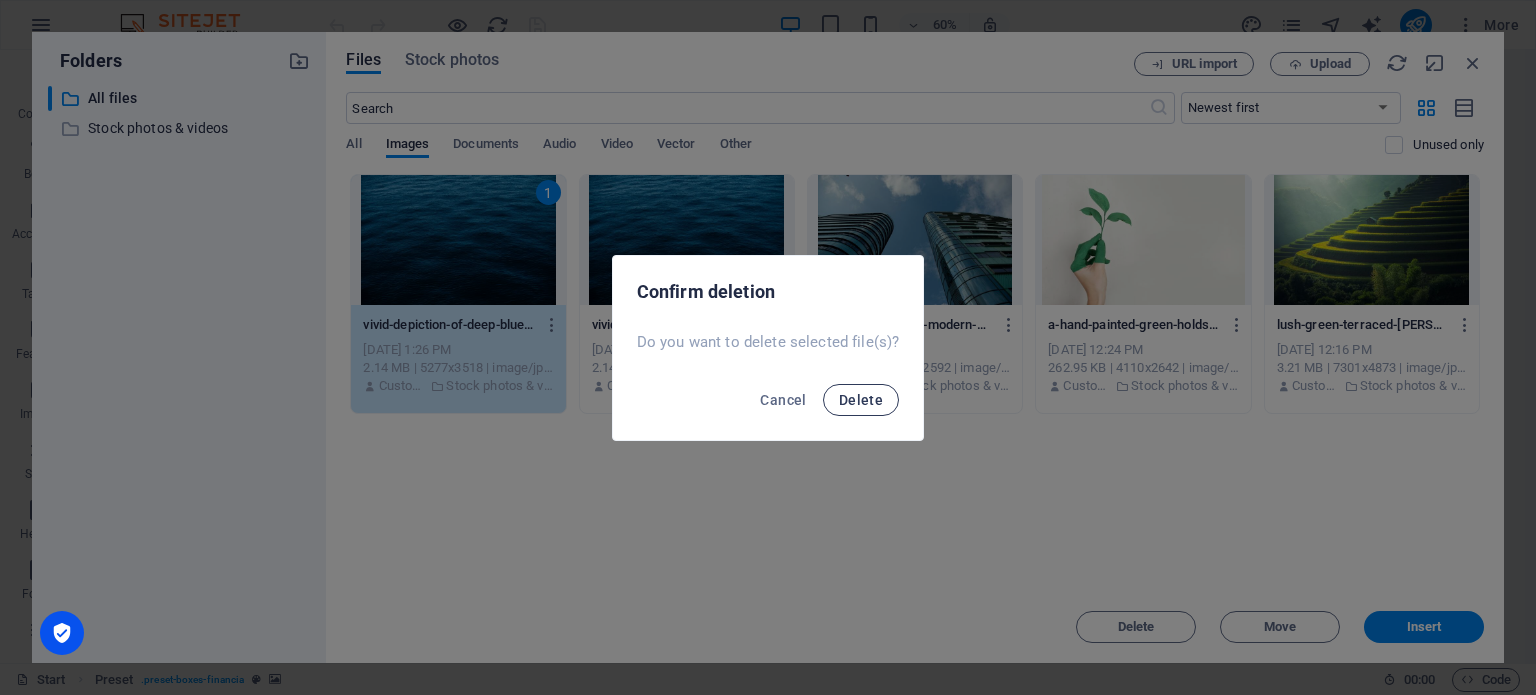 click on "Delete" at bounding box center (861, 400) 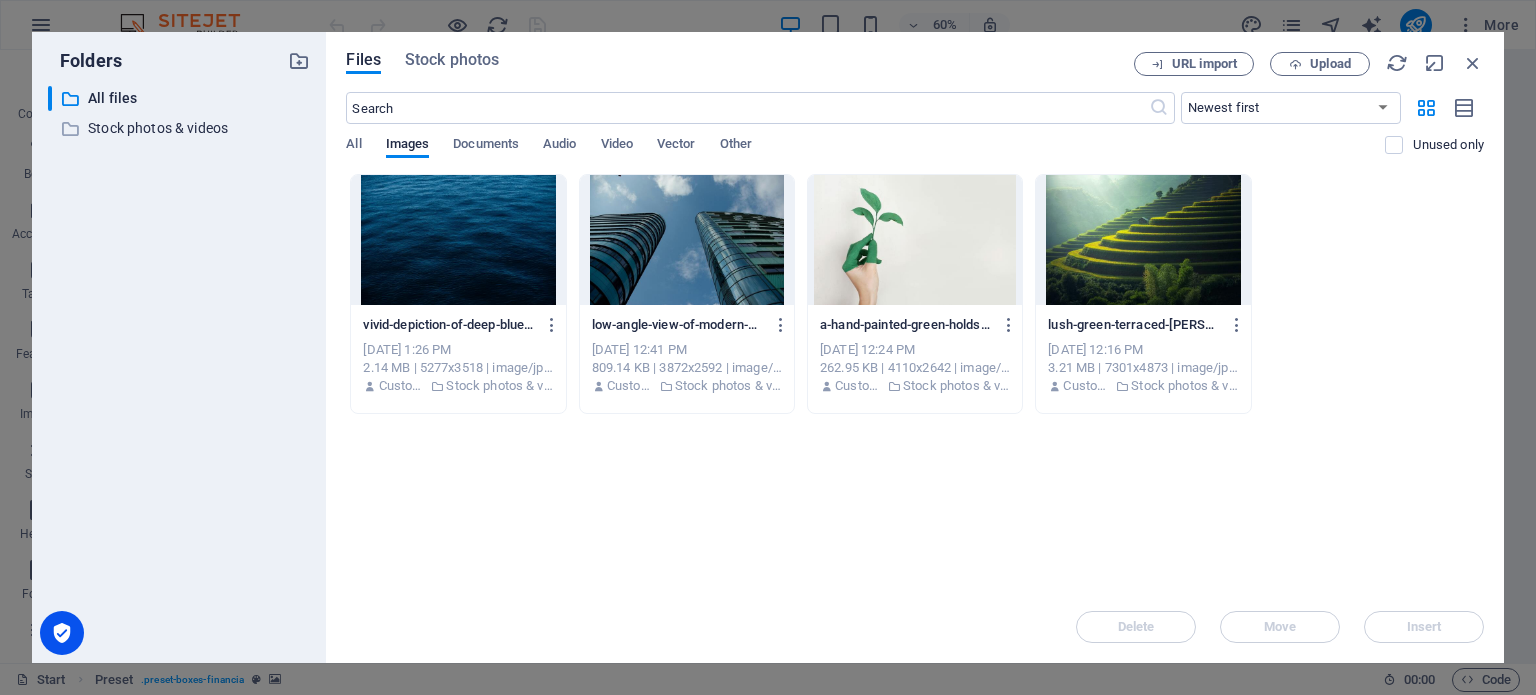 click at bounding box center [458, 240] 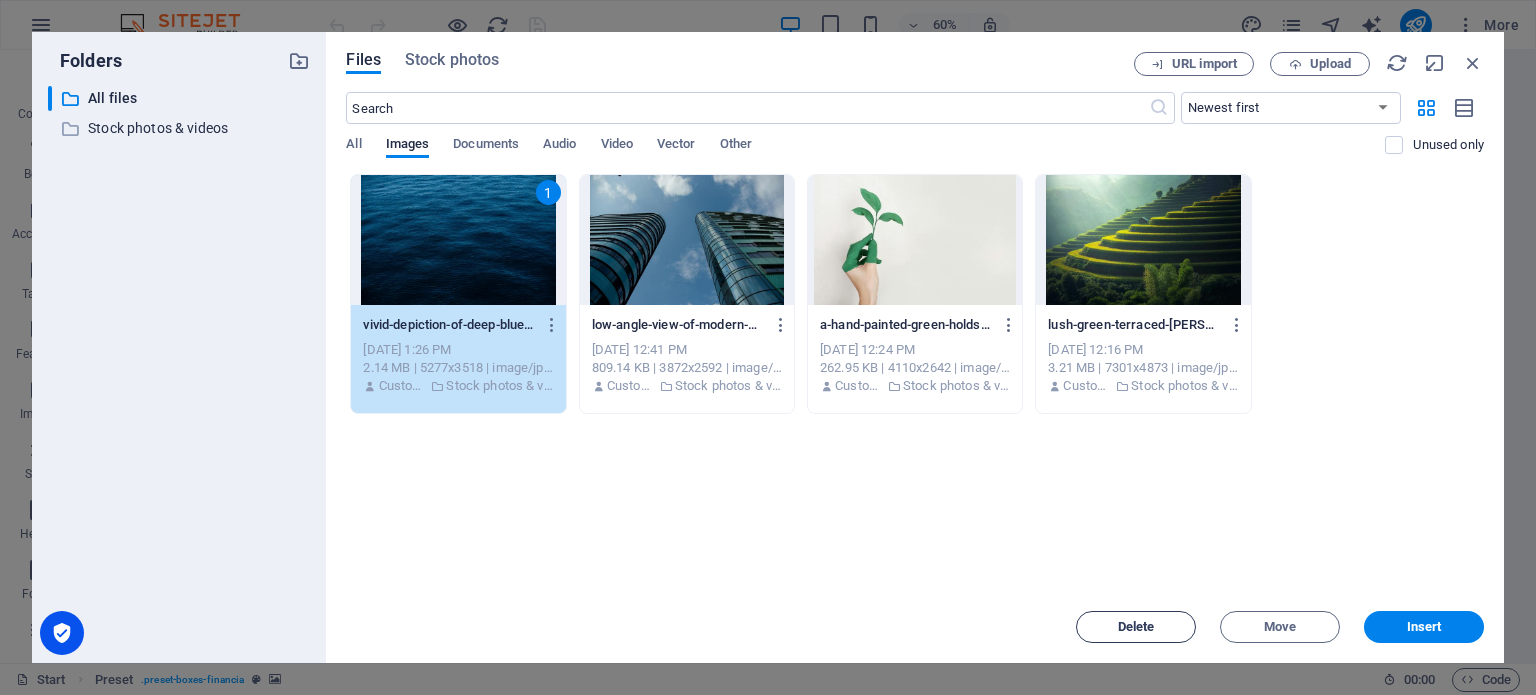 click on "Delete" at bounding box center (1136, 627) 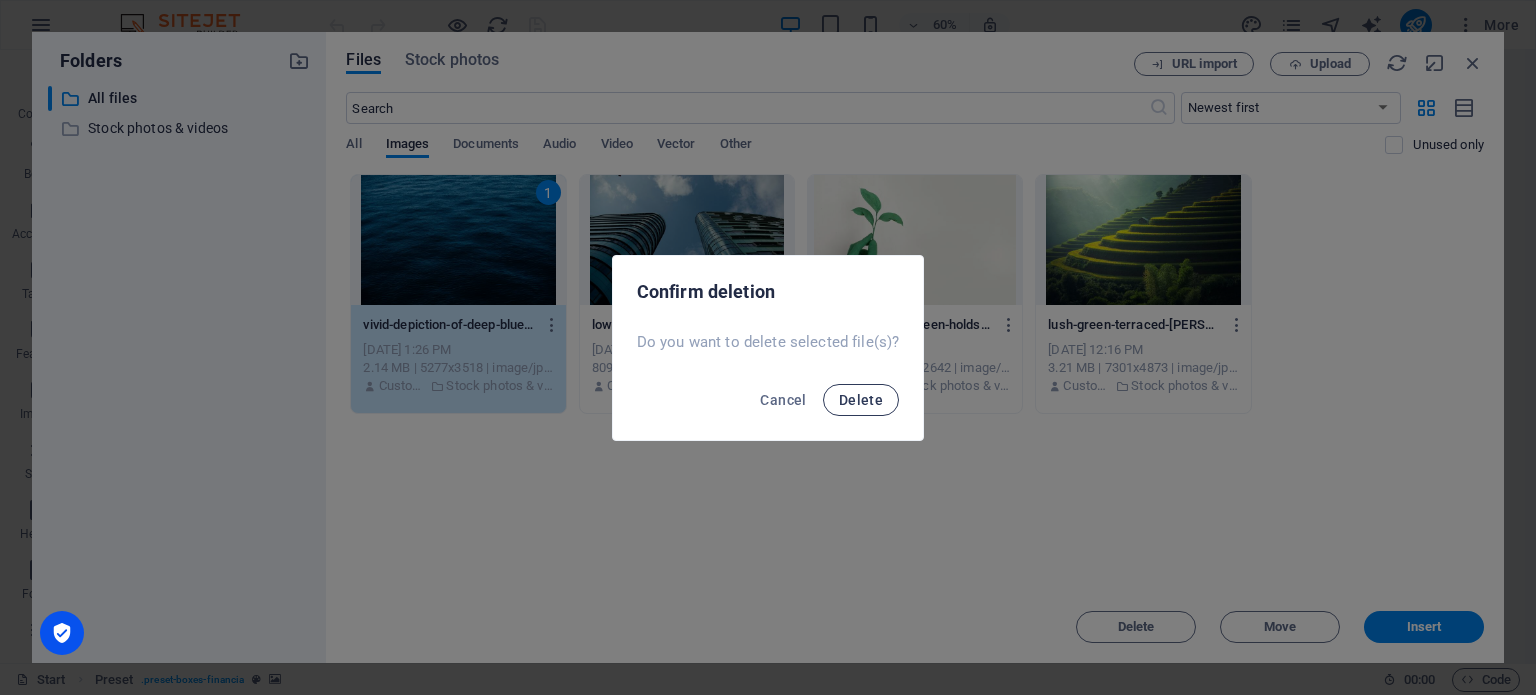 click on "Delete" at bounding box center [861, 400] 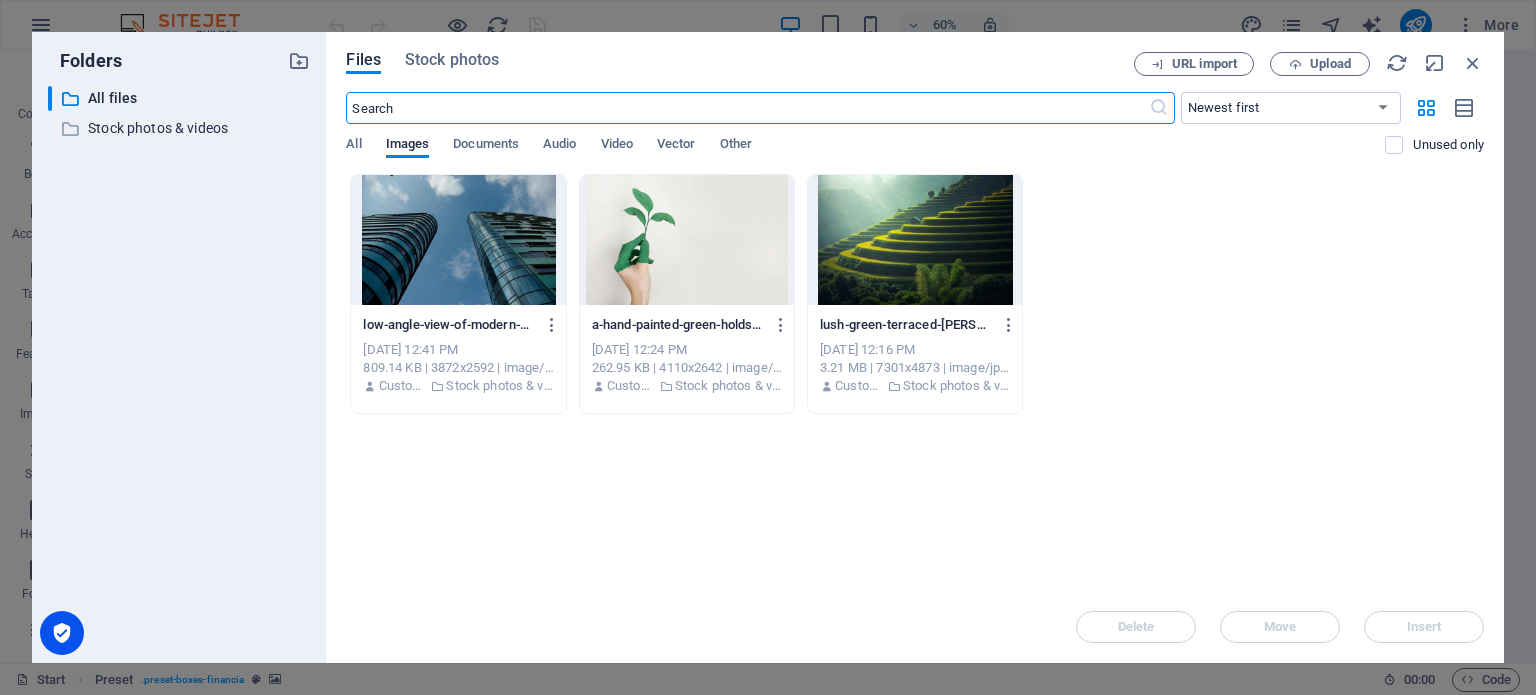 click at bounding box center (747, 108) 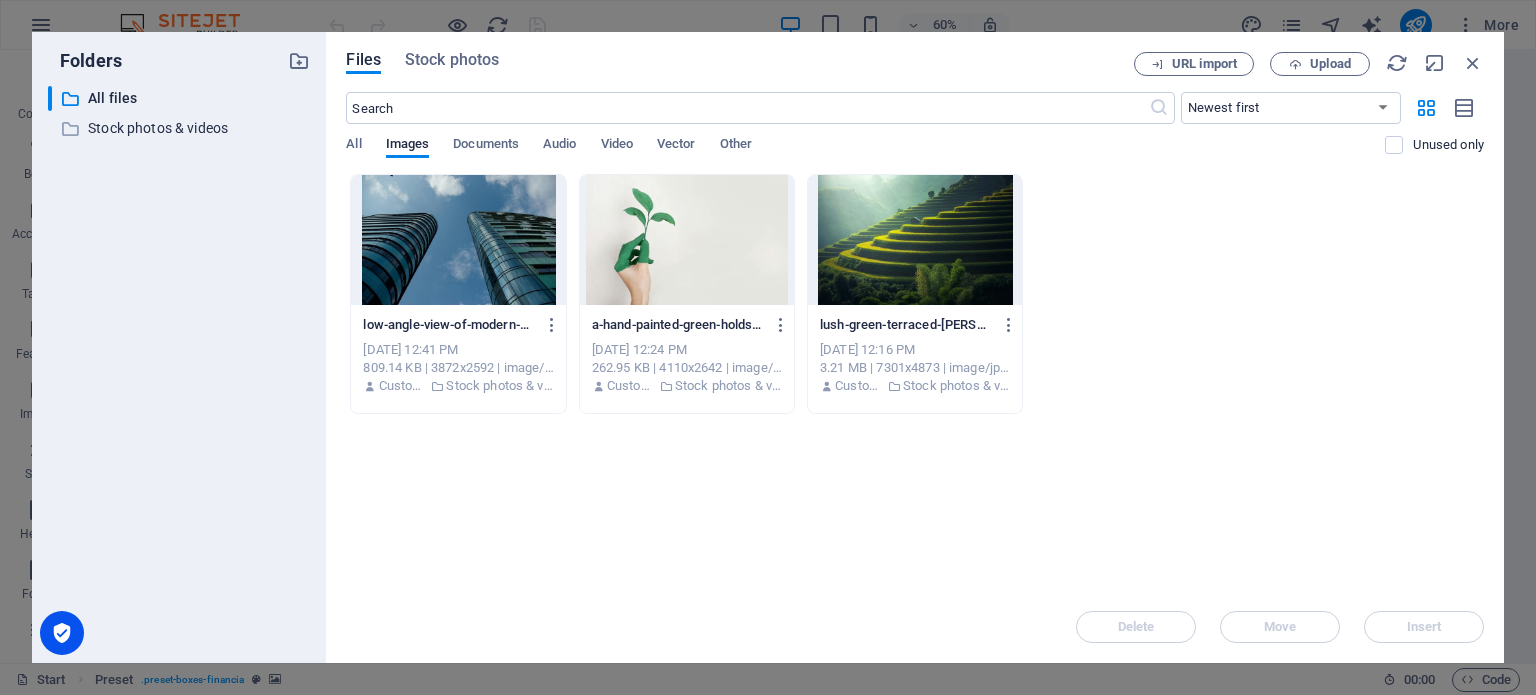 click on "Files Stock photos URL import Upload ​ Newest first Oldest first Name (A-Z) Name (Z-A) Size (0-9) Size (9-0) Resolution (0-9) Resolution (9-0) All Images Documents Audio Video Vector Other Unused only Drop files here to upload them instantly low-angle-view-of-modern-glass-skyscrapers-in-an-urban-setting-under-a-clear-blue-sky-zteKPIp2apn5-m5FGsDwjg.jpeg low-angle-view-of-modern-glass-skyscrapers-in-an-urban-setting-under-a-clear-blue-sky-zteKPIp2apn5-m5FGsDwjg.jpeg Jul 13, 2025 12:41 PM 809.14 KB | 3872x2592 | image/jpeg Customer Stock photos & videos a-hand-painted-green-holds-a-fresh-plant-sprout-against-a-light-background-symbolizing-growth-and-sustainability-VQEUtI5tUvVaiR9QxlNsMw.jpeg a-hand-painted-green-holds-a-fresh-plant-sprout-against-a-light-background-symbolizing-growth-and-sustainability-VQEUtI5tUvVaiR9QxlNsMw.jpeg Jul 13, 2025 12:24 PM 262.95 KB | 4110x2642 | image/jpeg Customer Stock photos & videos Jul 13, 2025 12:16 PM 3.21 MB | 7301x4873 | image/jpeg Customer Stock photos & videos Delete" at bounding box center [915, 347] 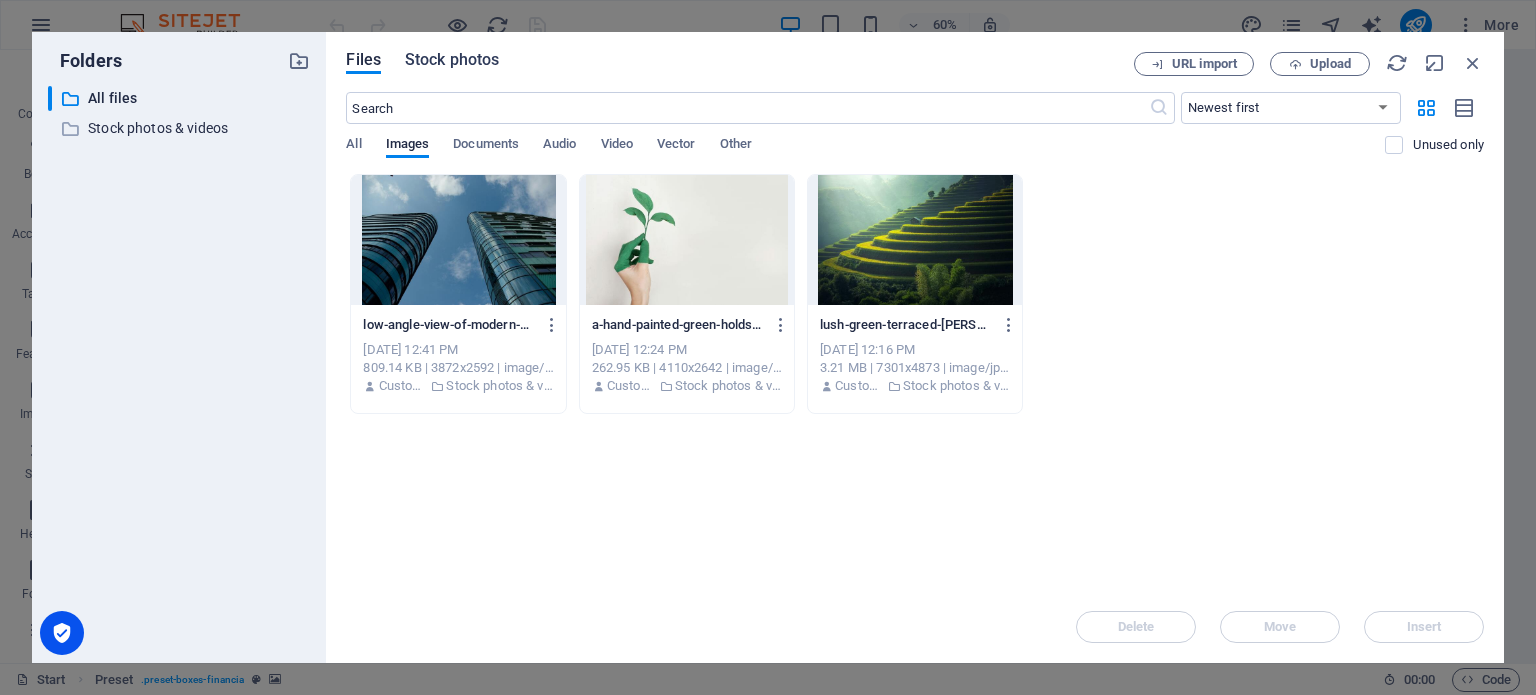 click on "Stock photos" at bounding box center (452, 60) 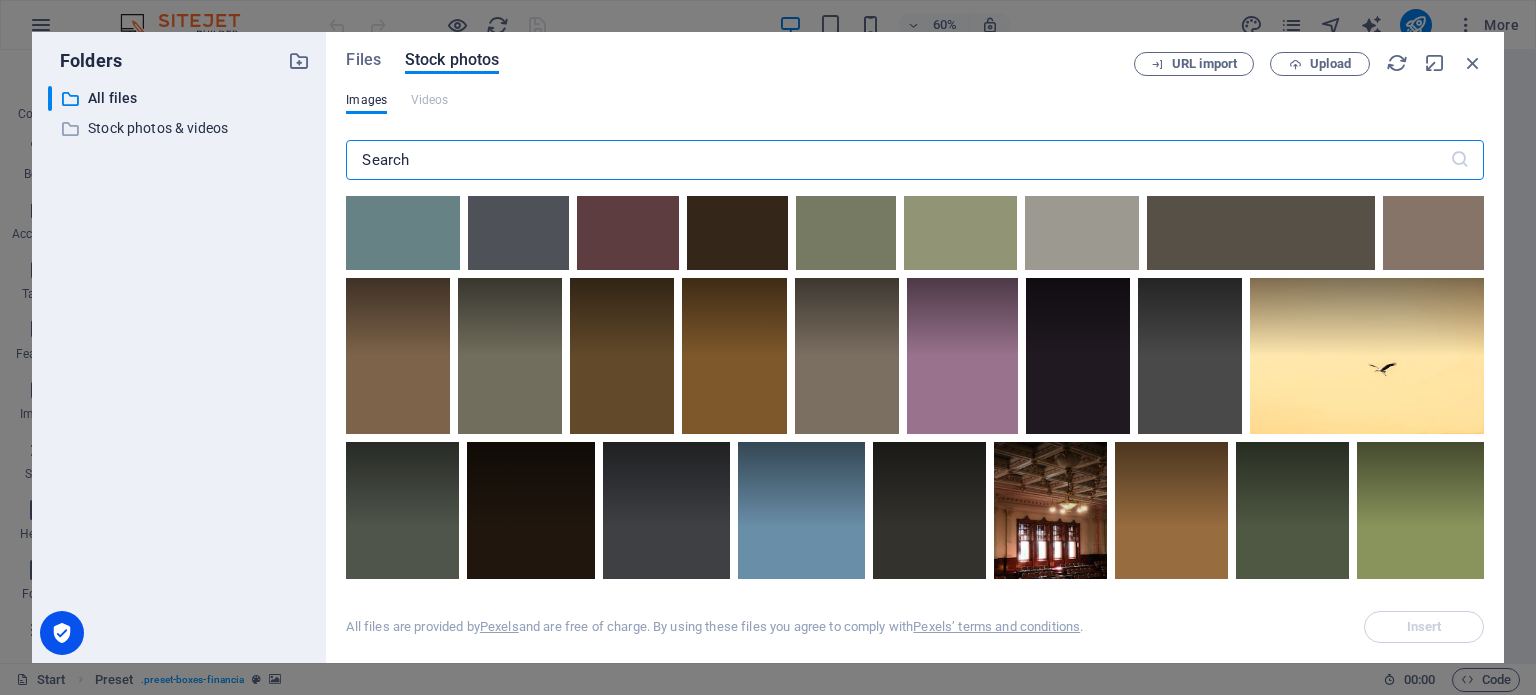 scroll, scrollTop: 6878, scrollLeft: 0, axis: vertical 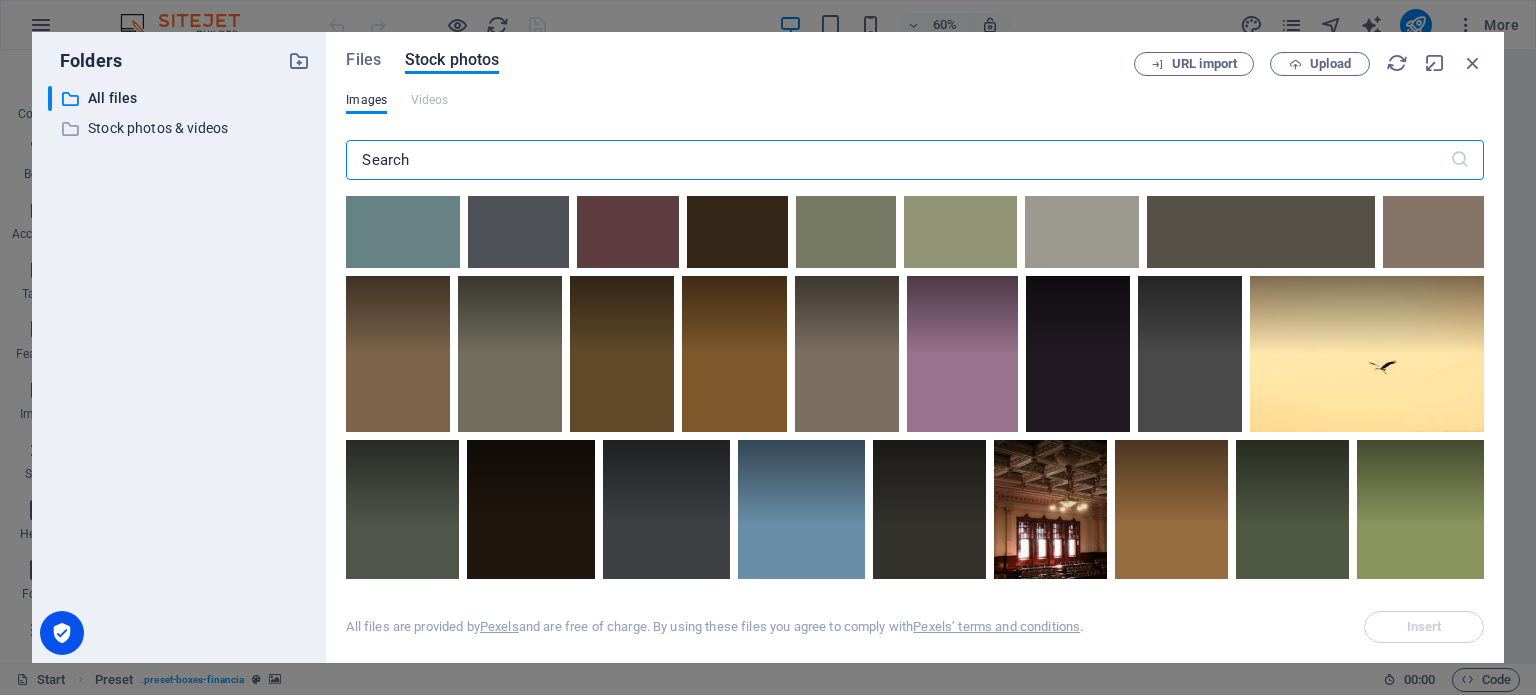 click at bounding box center (897, 160) 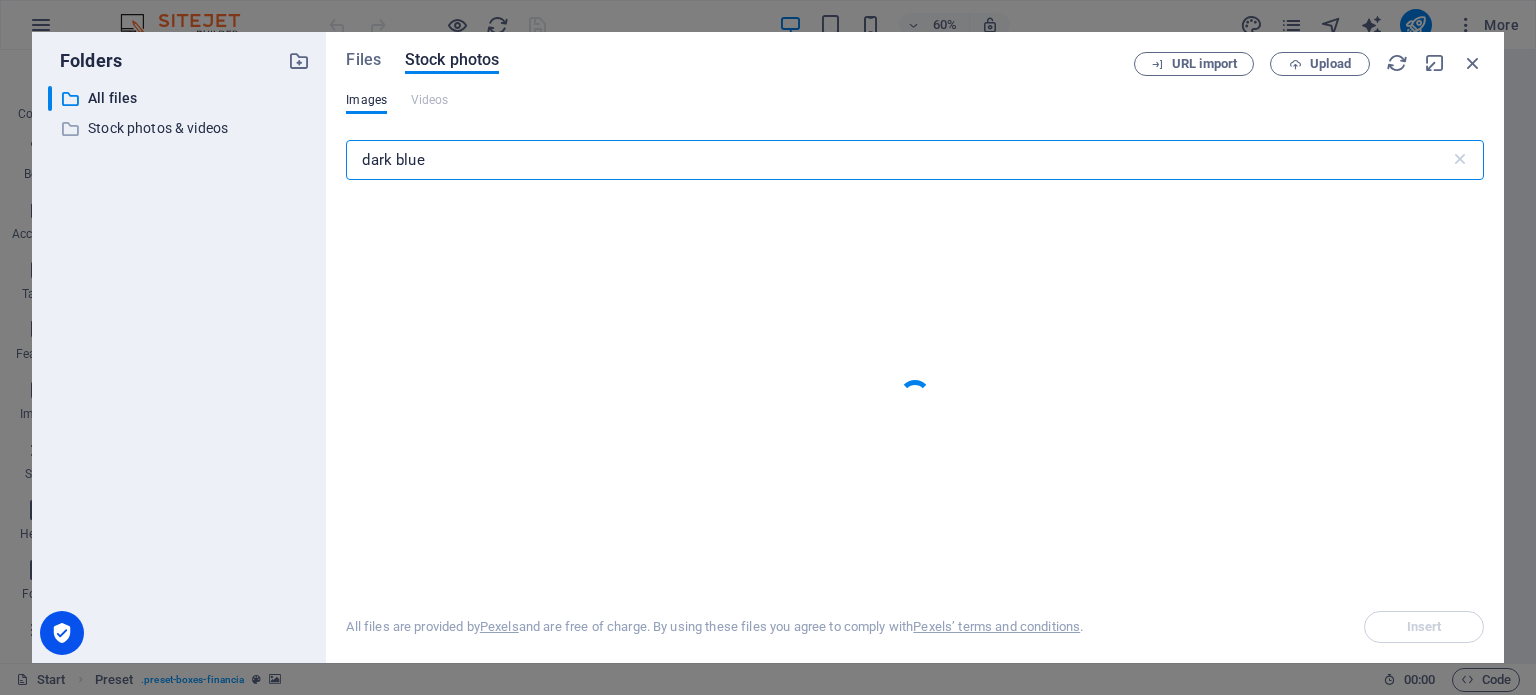 type on "dark blue" 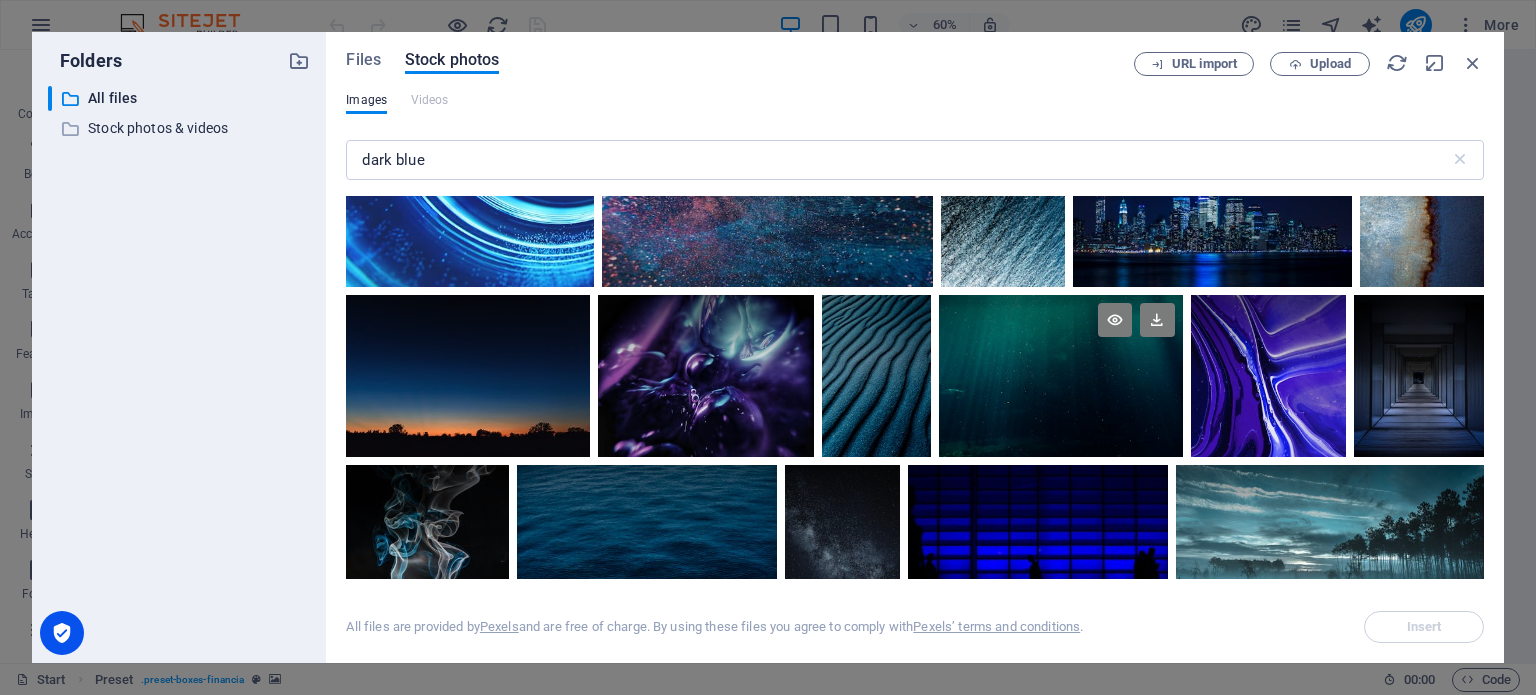 scroll, scrollTop: 463, scrollLeft: 0, axis: vertical 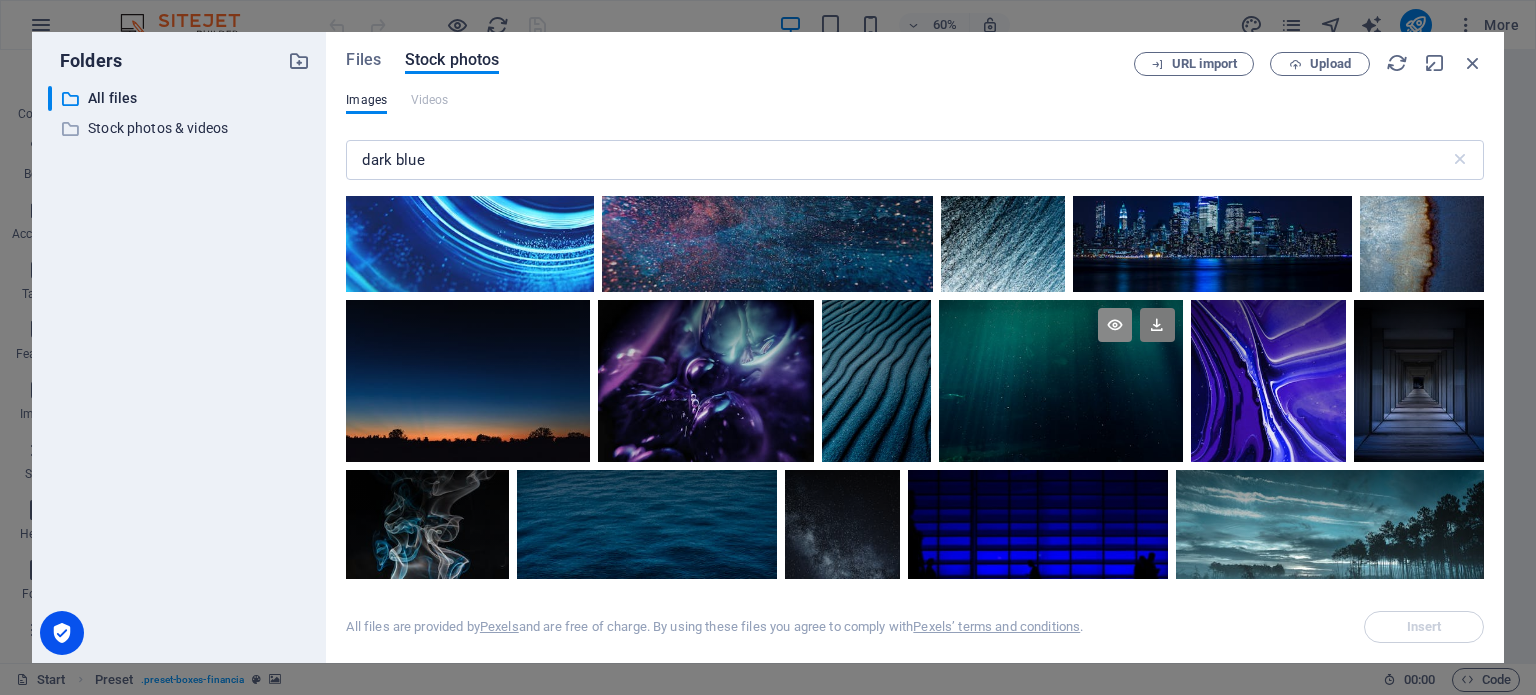 click at bounding box center (1115, 325) 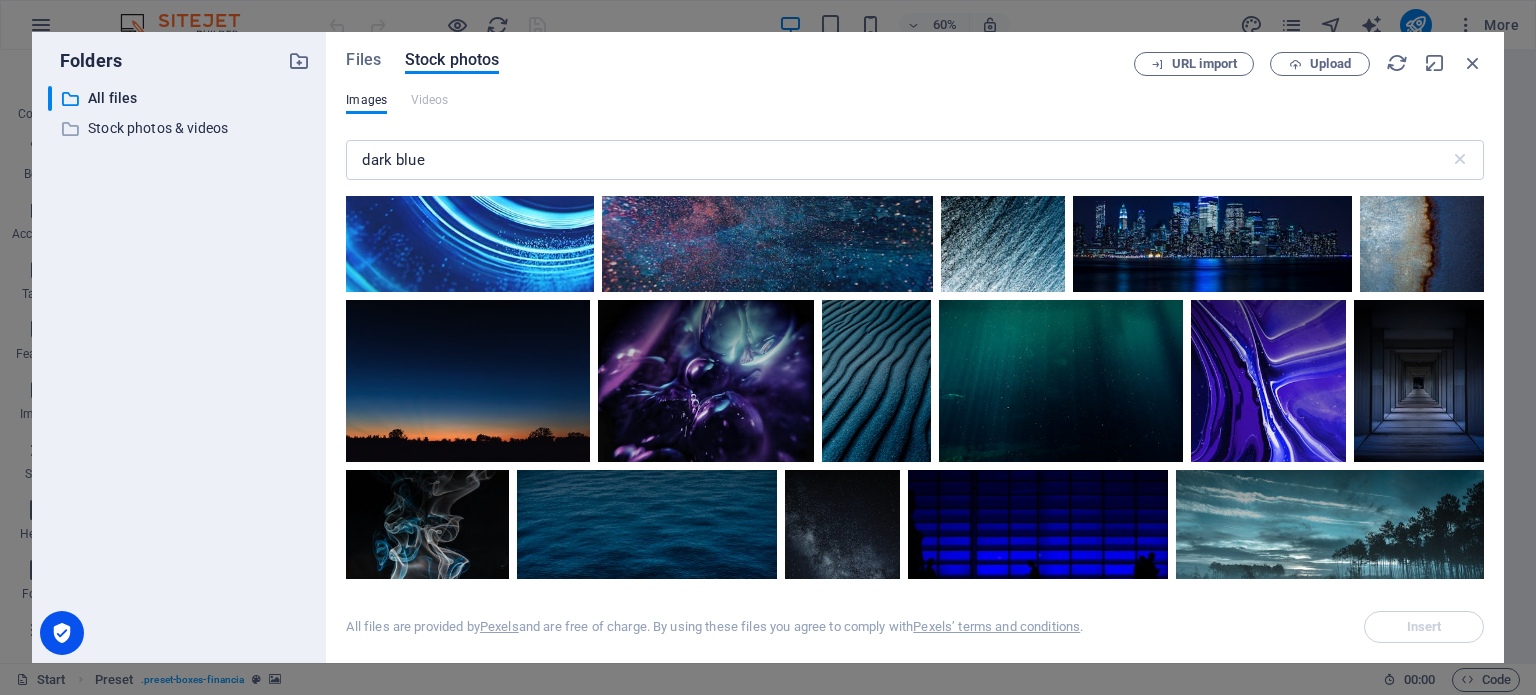 scroll, scrollTop: 1816, scrollLeft: 0, axis: vertical 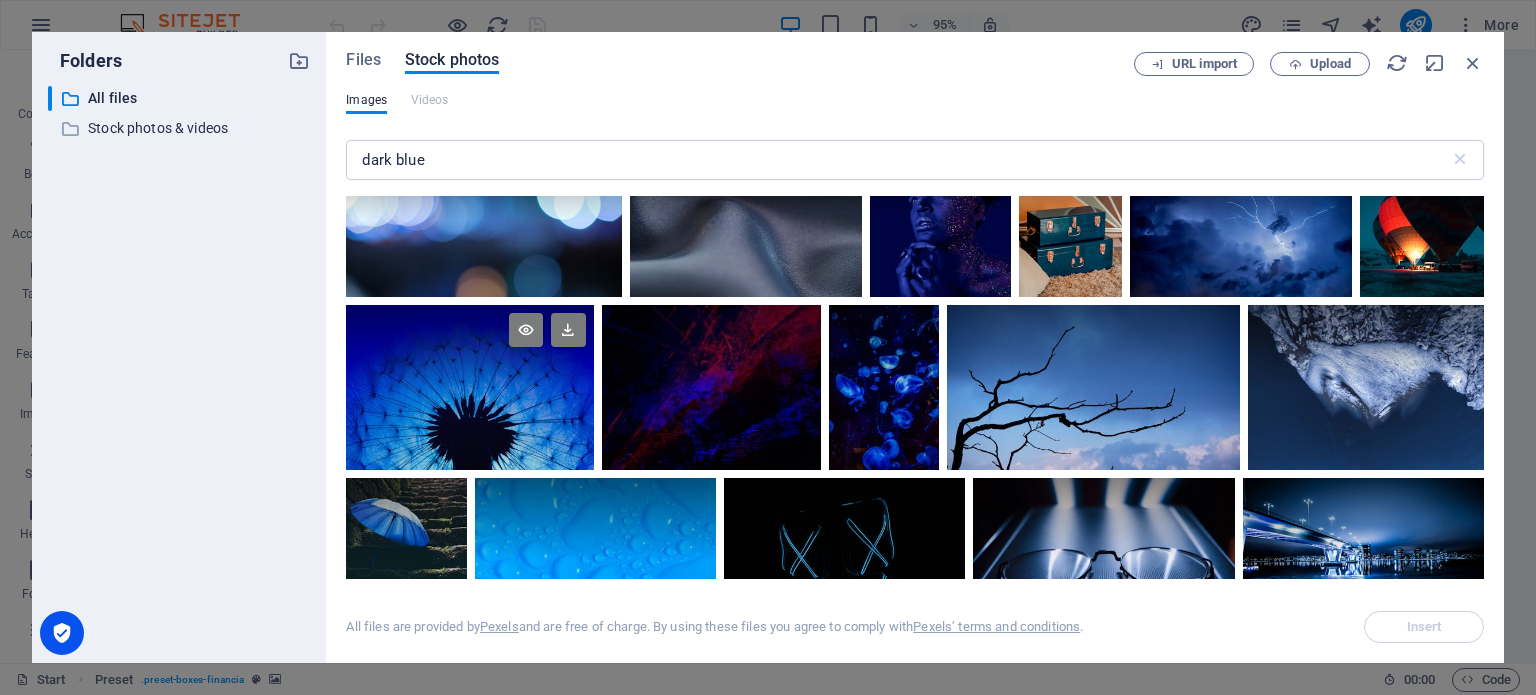 click at bounding box center (469, 346) 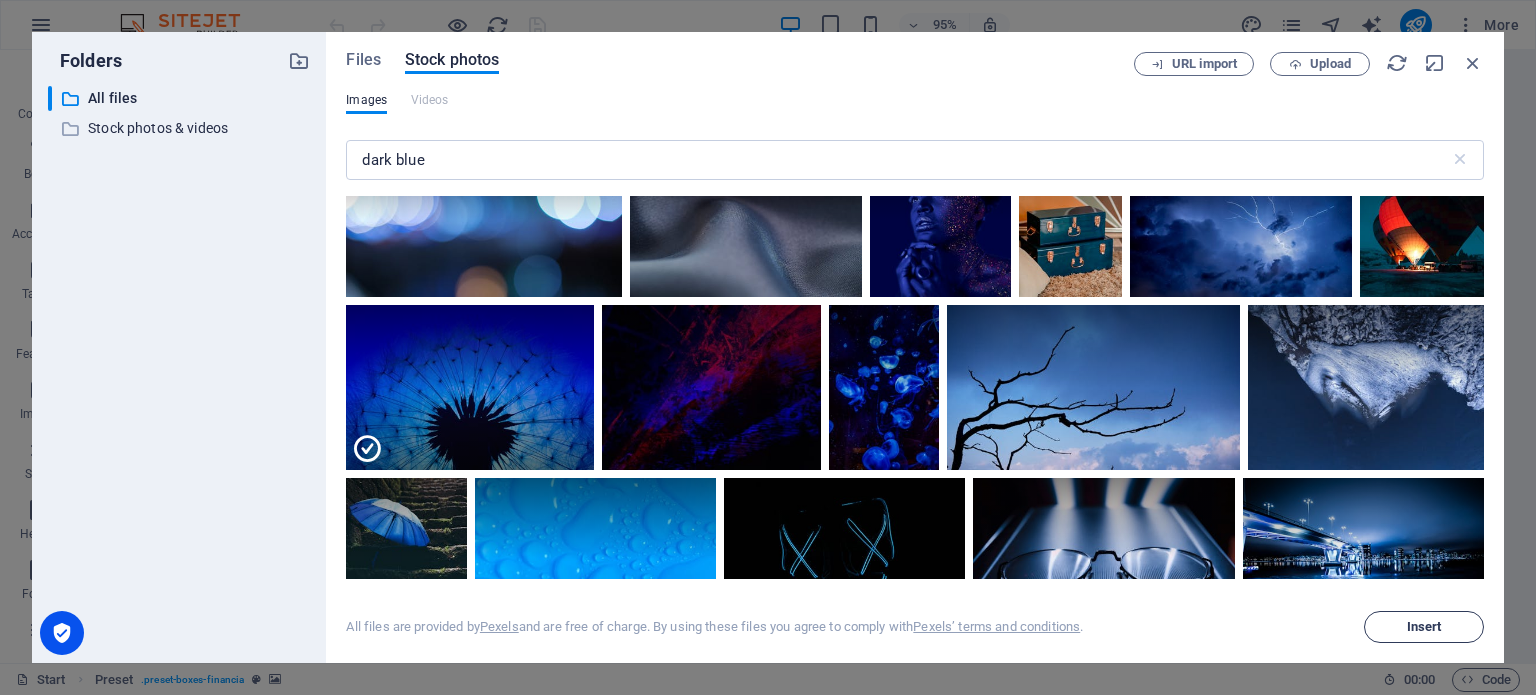 click on "Insert" at bounding box center (1424, 627) 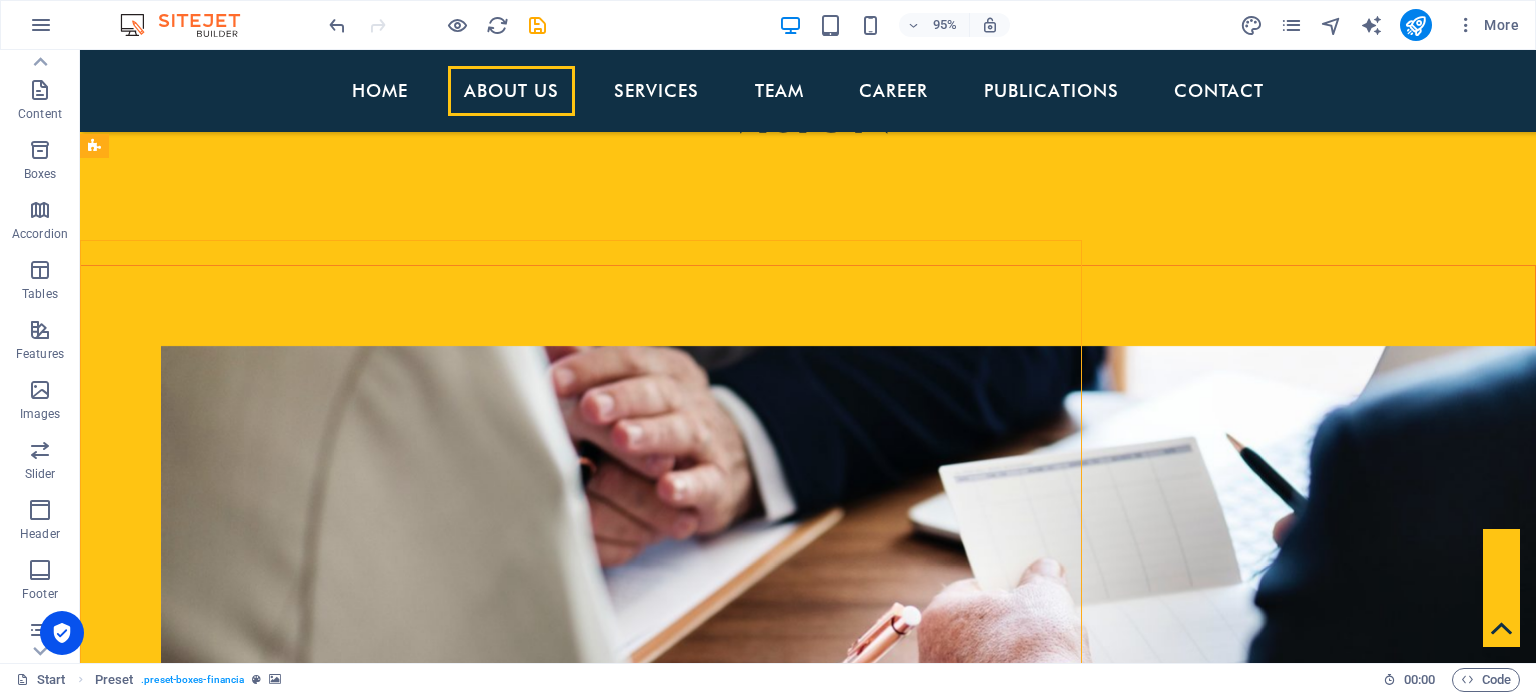 scroll, scrollTop: 1784, scrollLeft: 0, axis: vertical 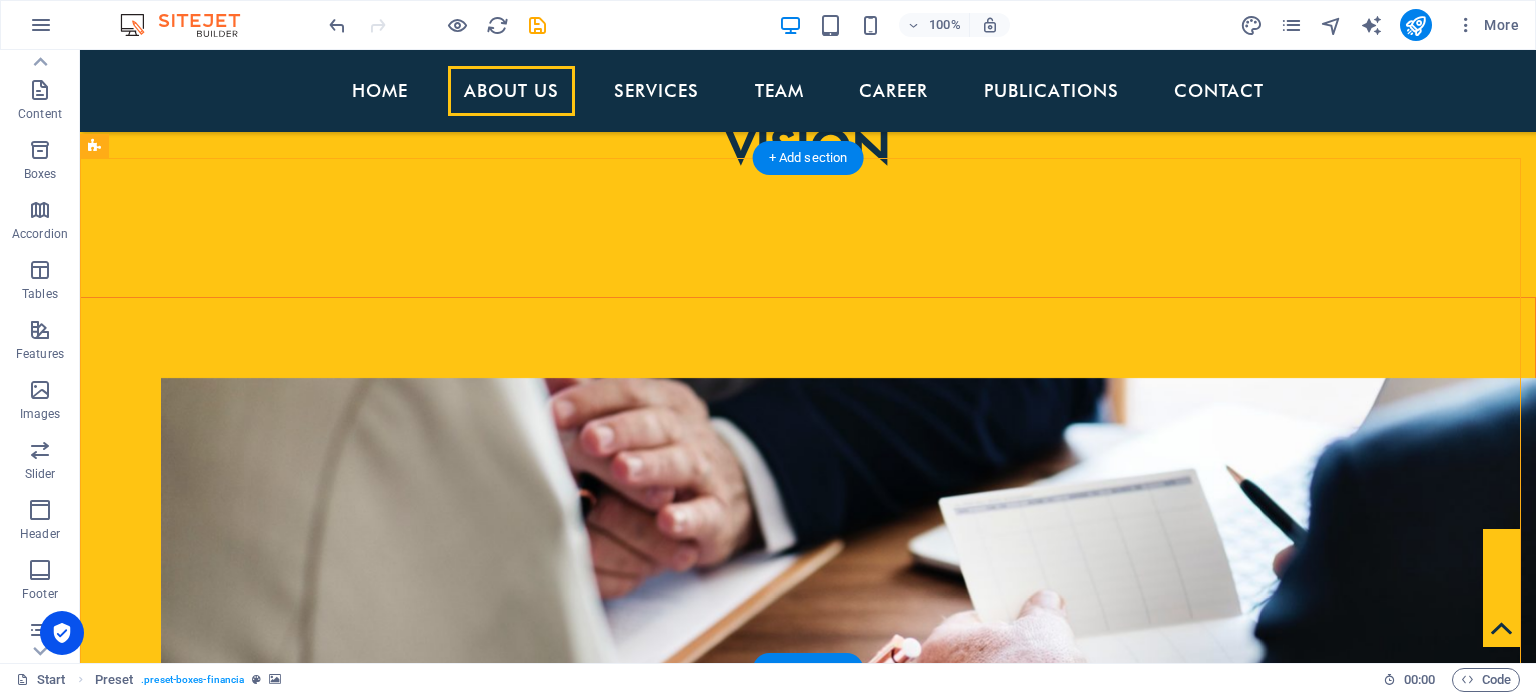 click at bounding box center [808, 2215] 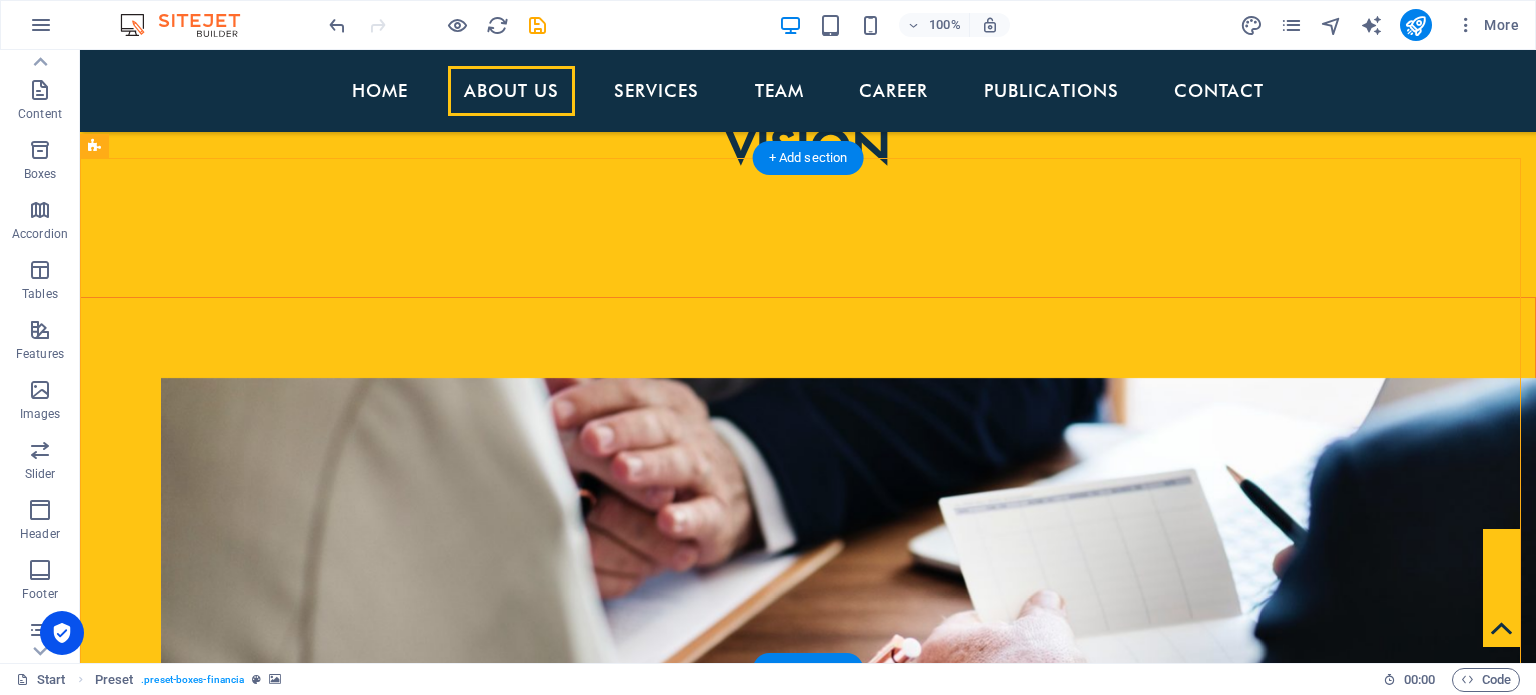 click at bounding box center [808, 2215] 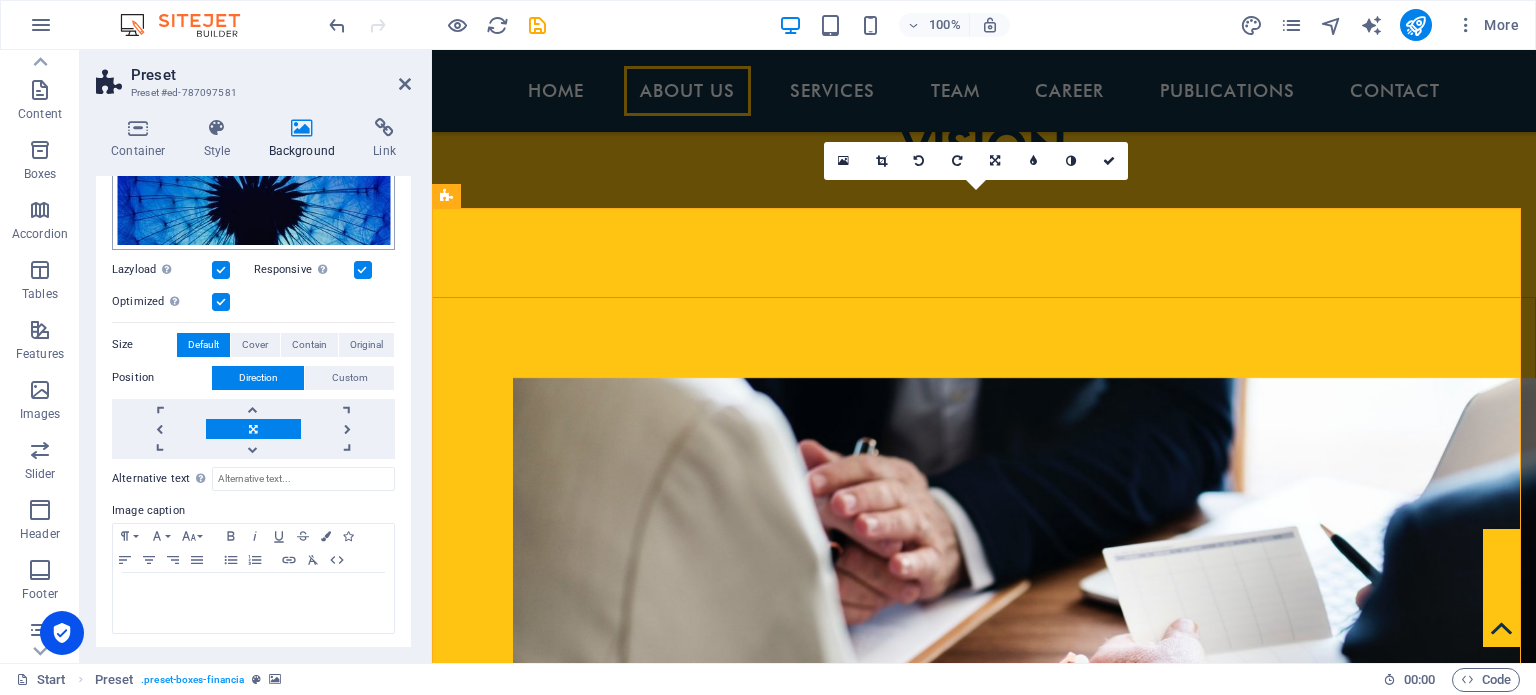scroll, scrollTop: 258, scrollLeft: 0, axis: vertical 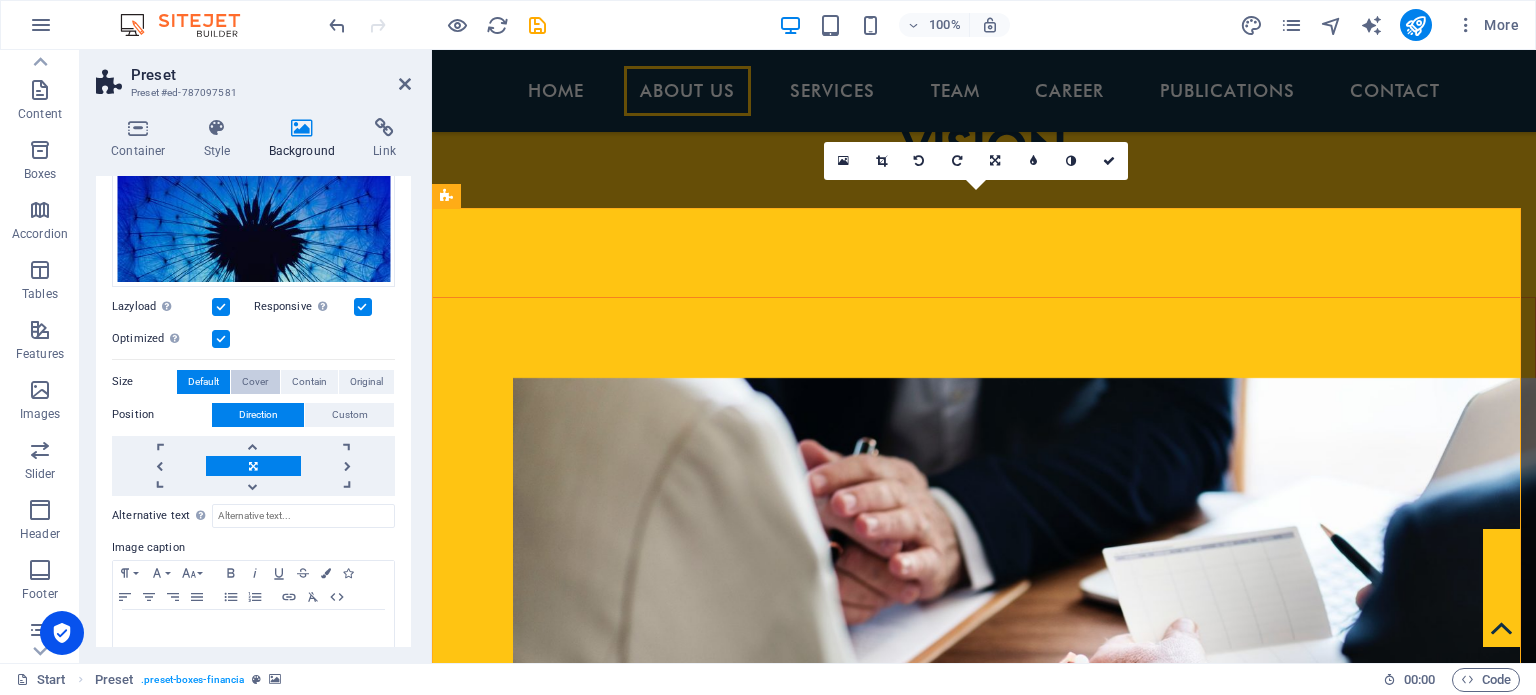 click on "Cover" at bounding box center (255, 382) 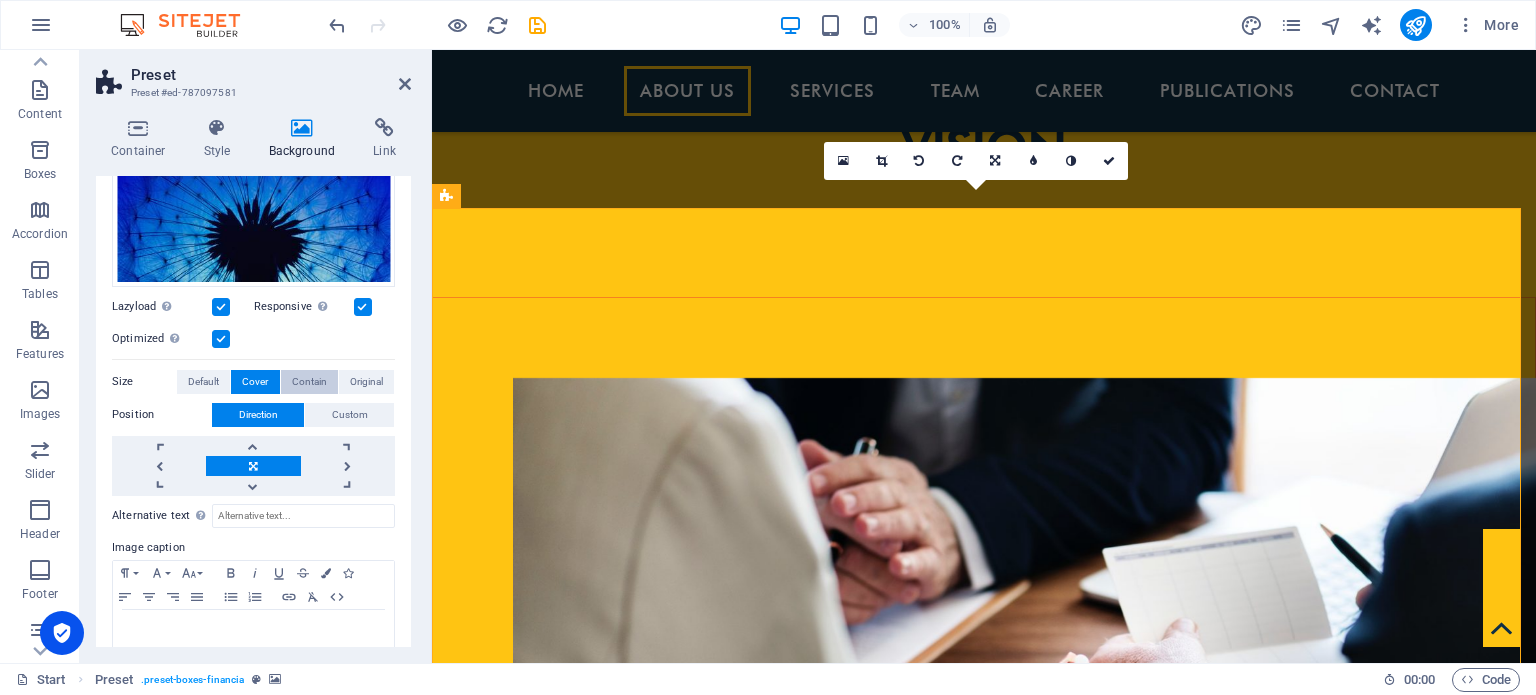 click on "Contain" at bounding box center [309, 382] 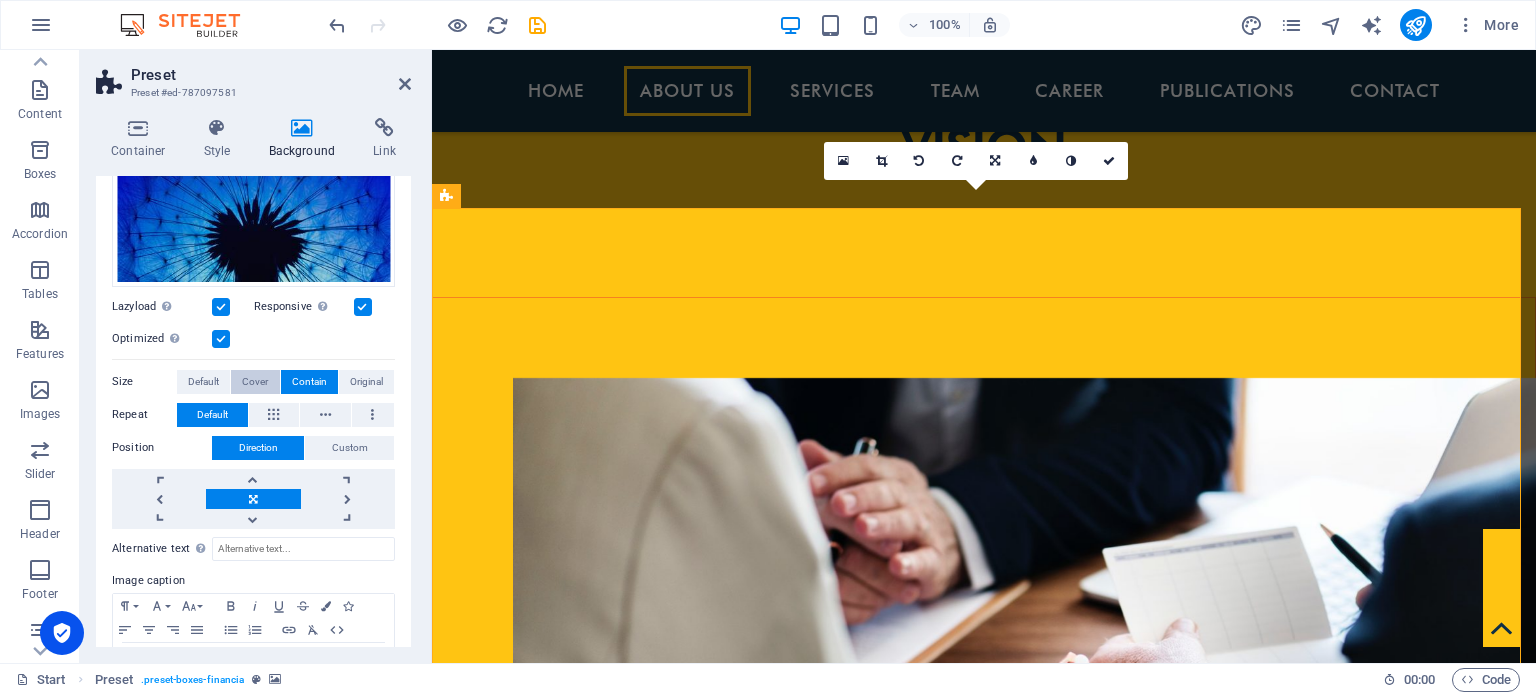 click on "Cover" at bounding box center [255, 382] 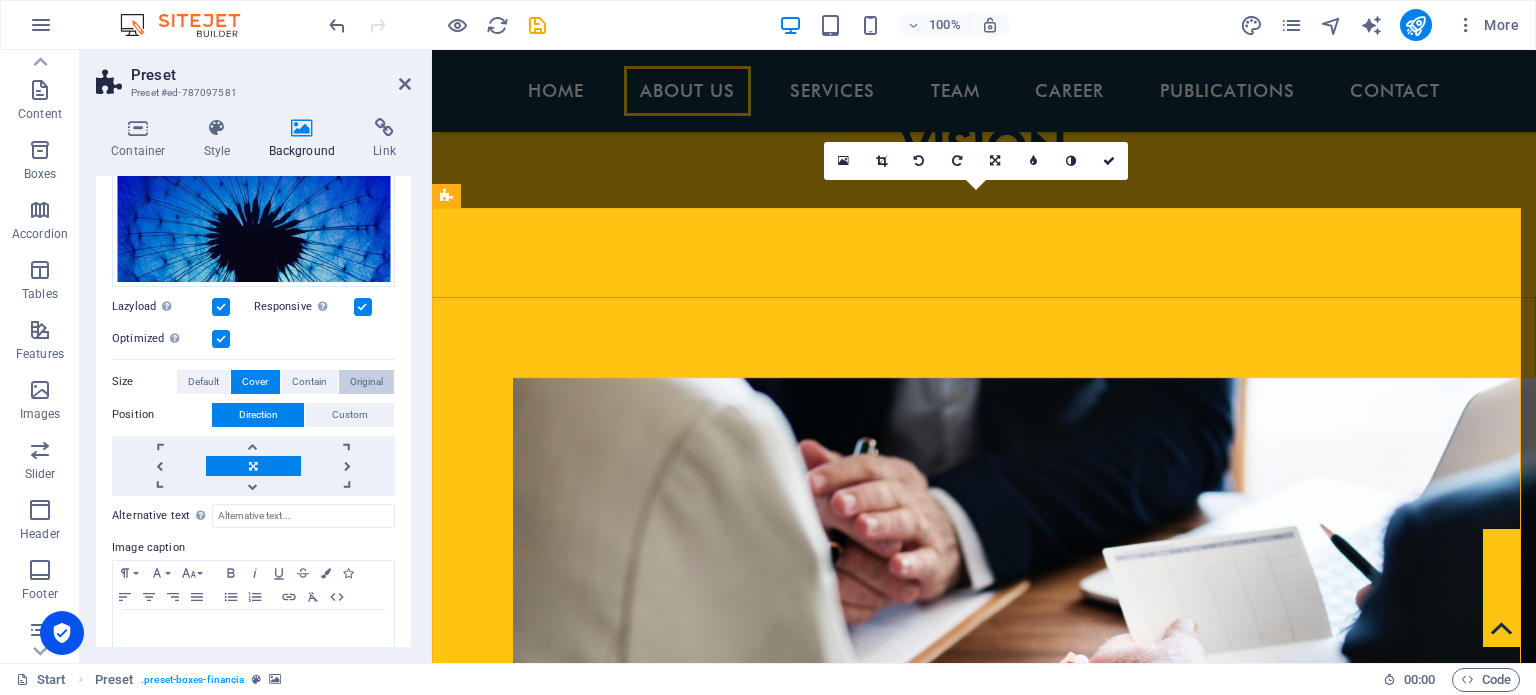 click on "Original" at bounding box center (366, 382) 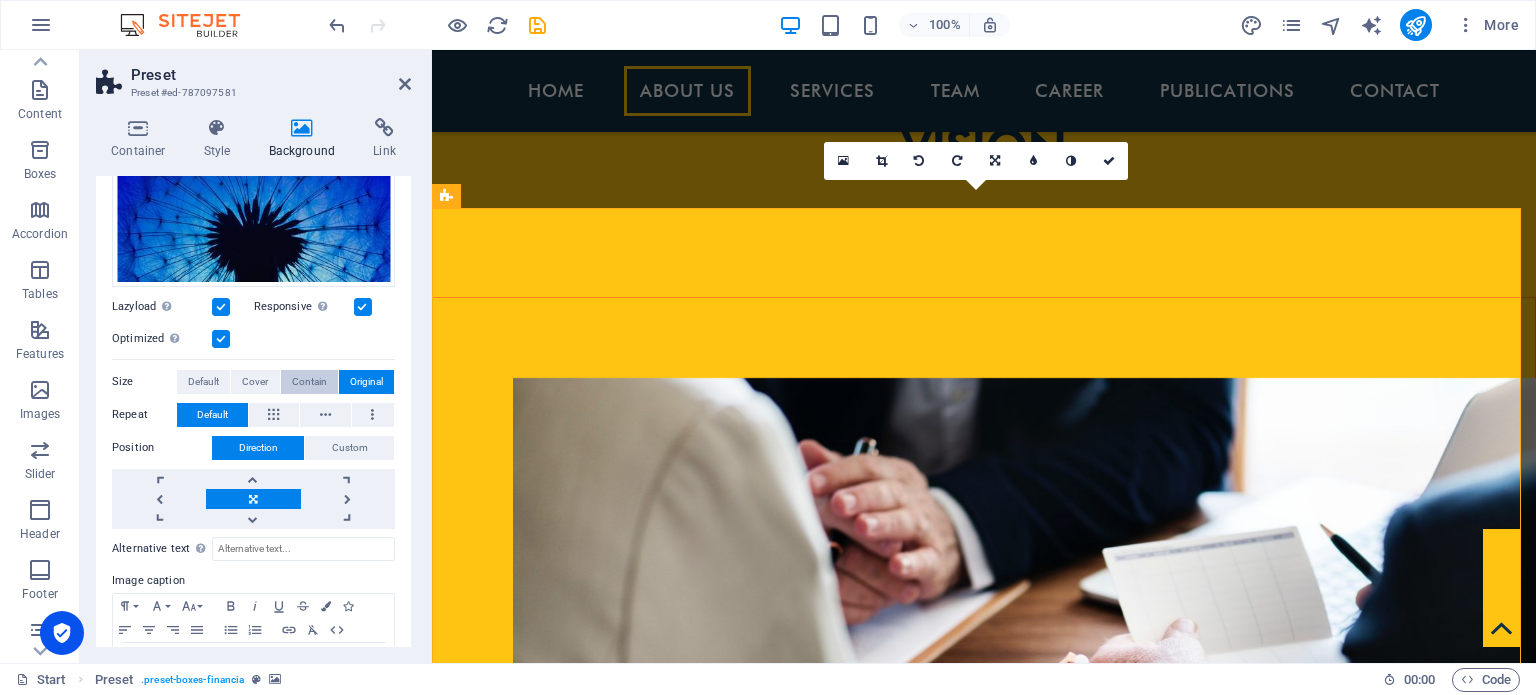click on "Contain" at bounding box center [309, 382] 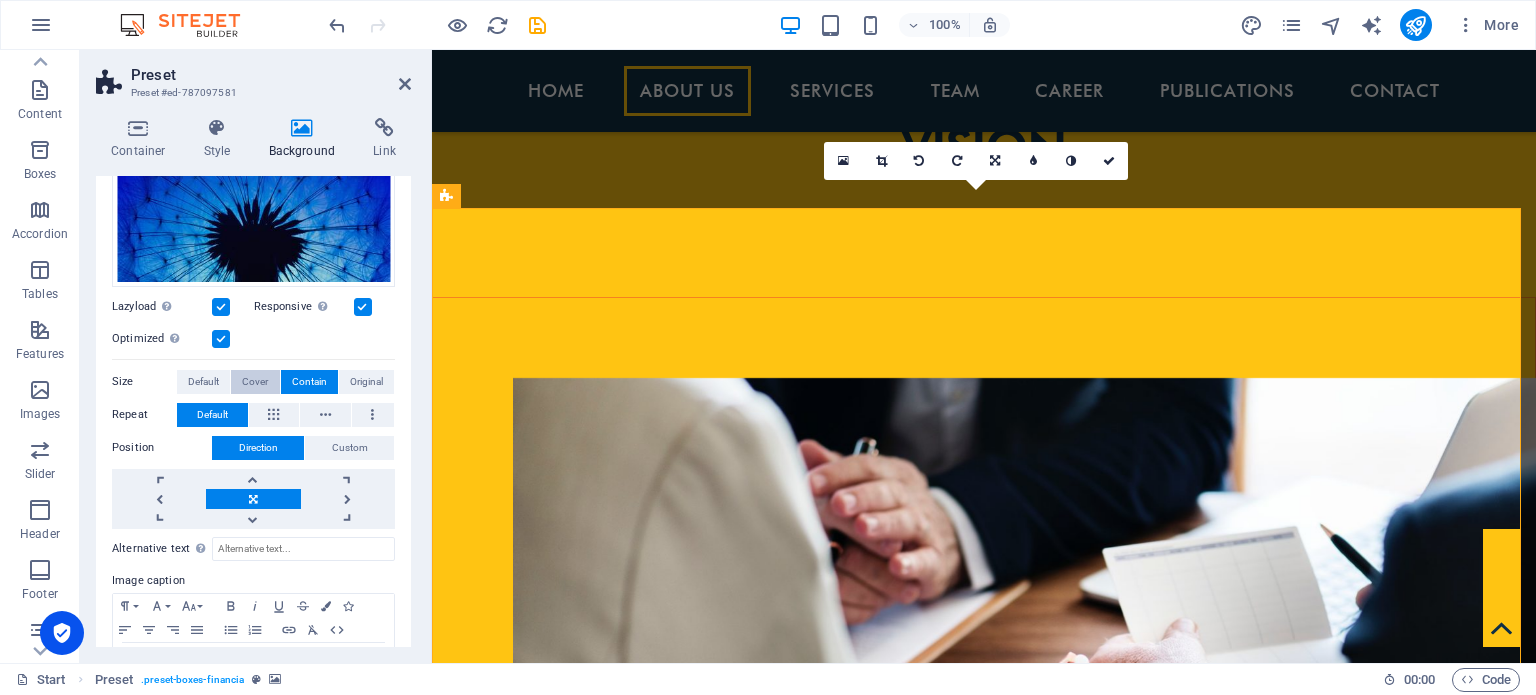 click on "Cover" at bounding box center (255, 382) 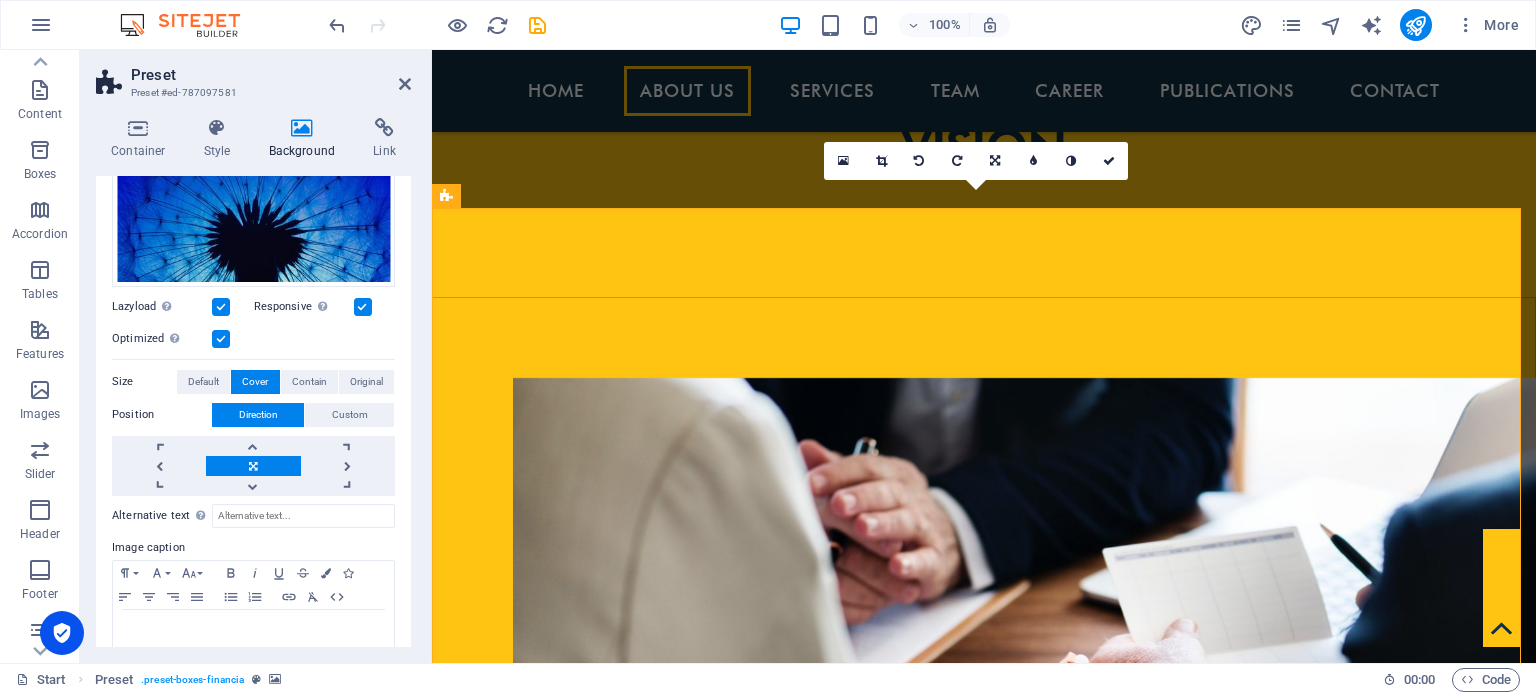 click at bounding box center [221, 339] 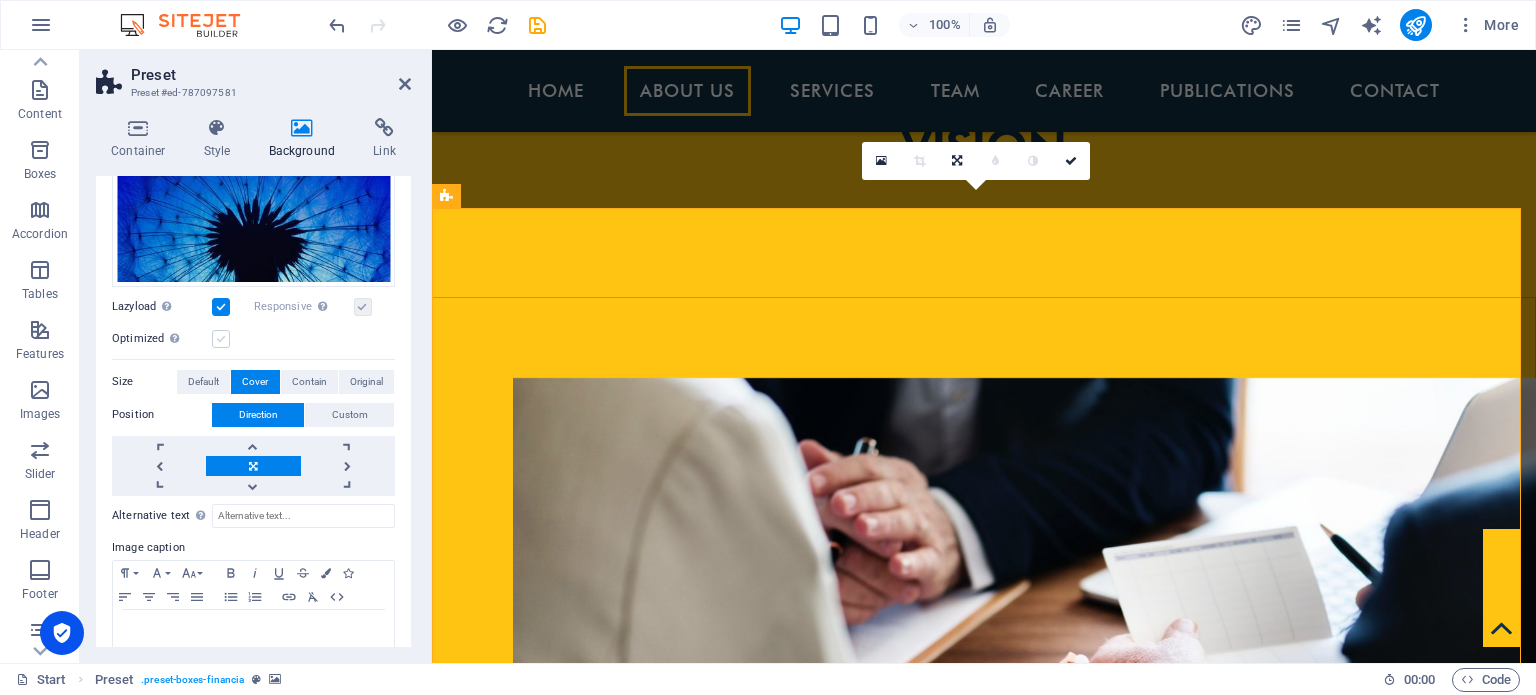 click at bounding box center (221, 339) 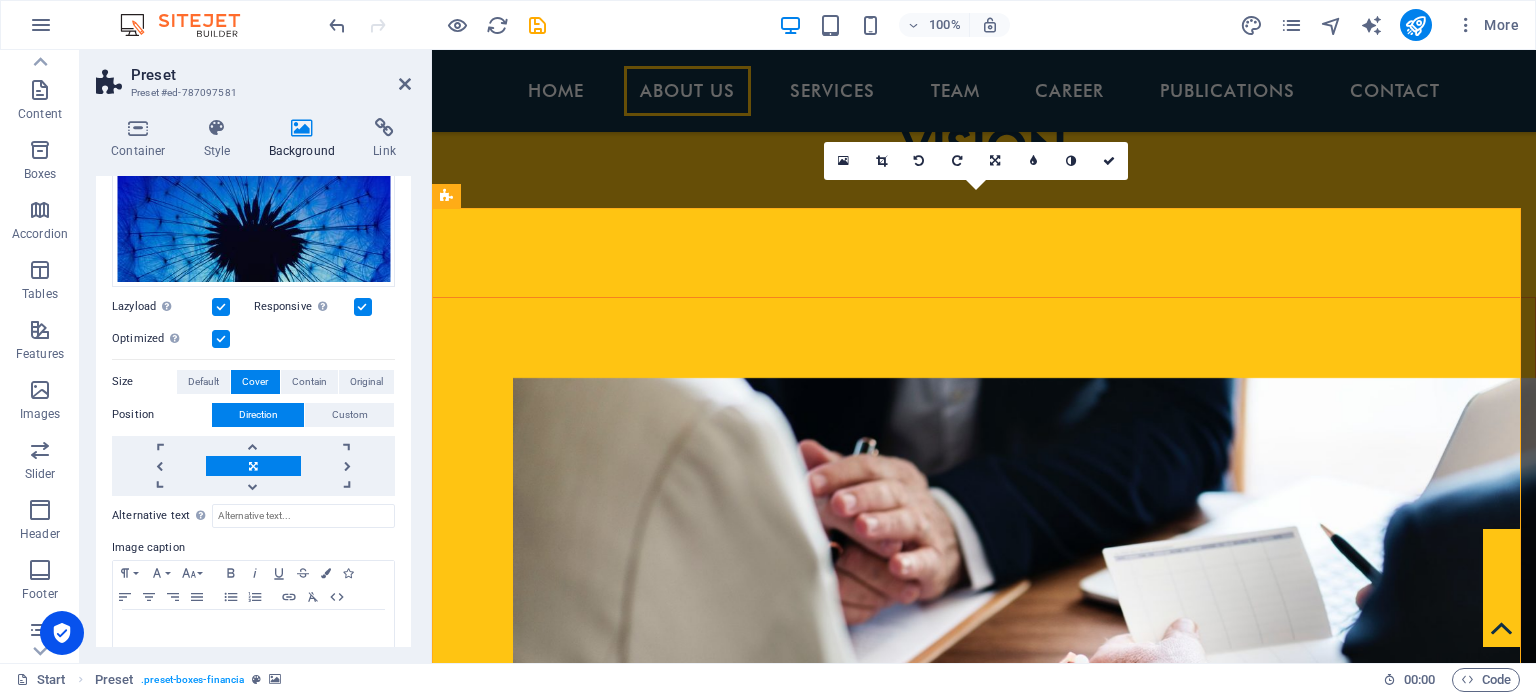 click at bounding box center [221, 307] 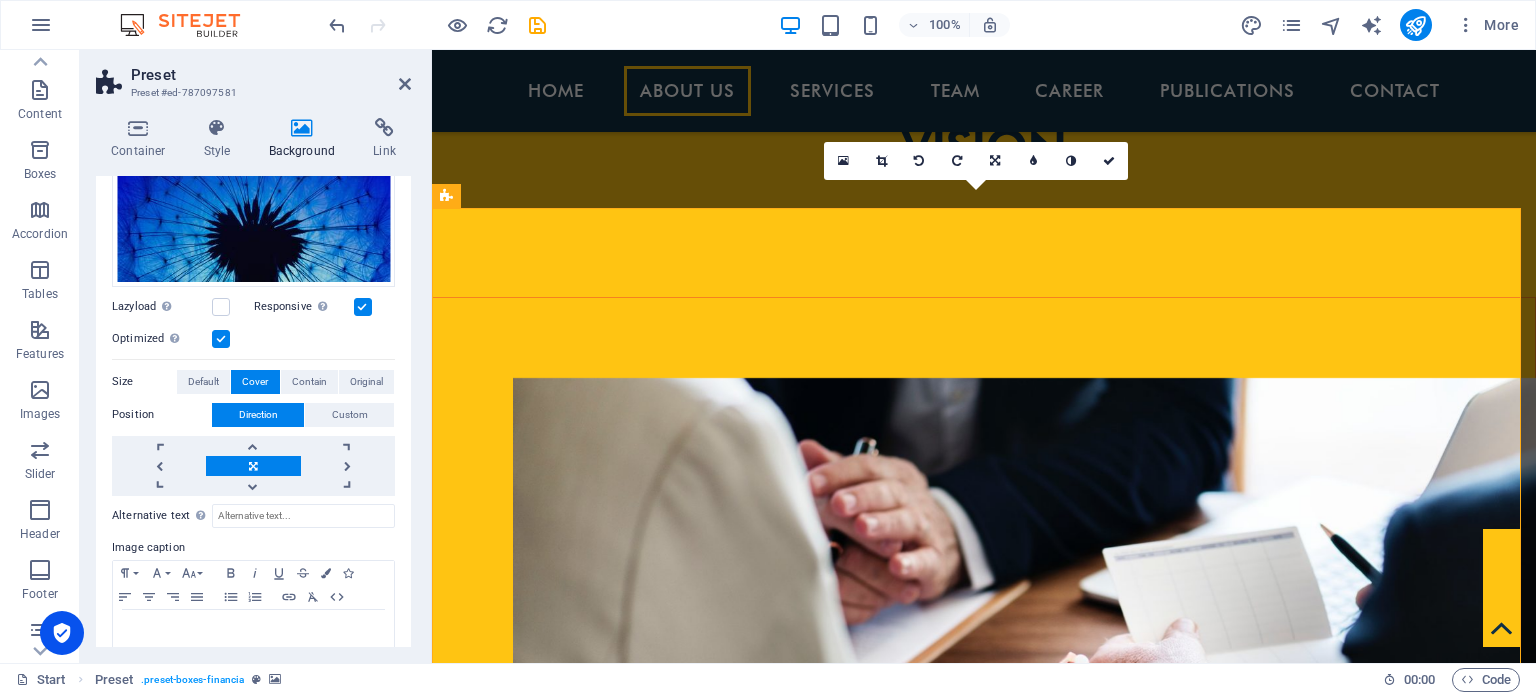 click at bounding box center (363, 307) 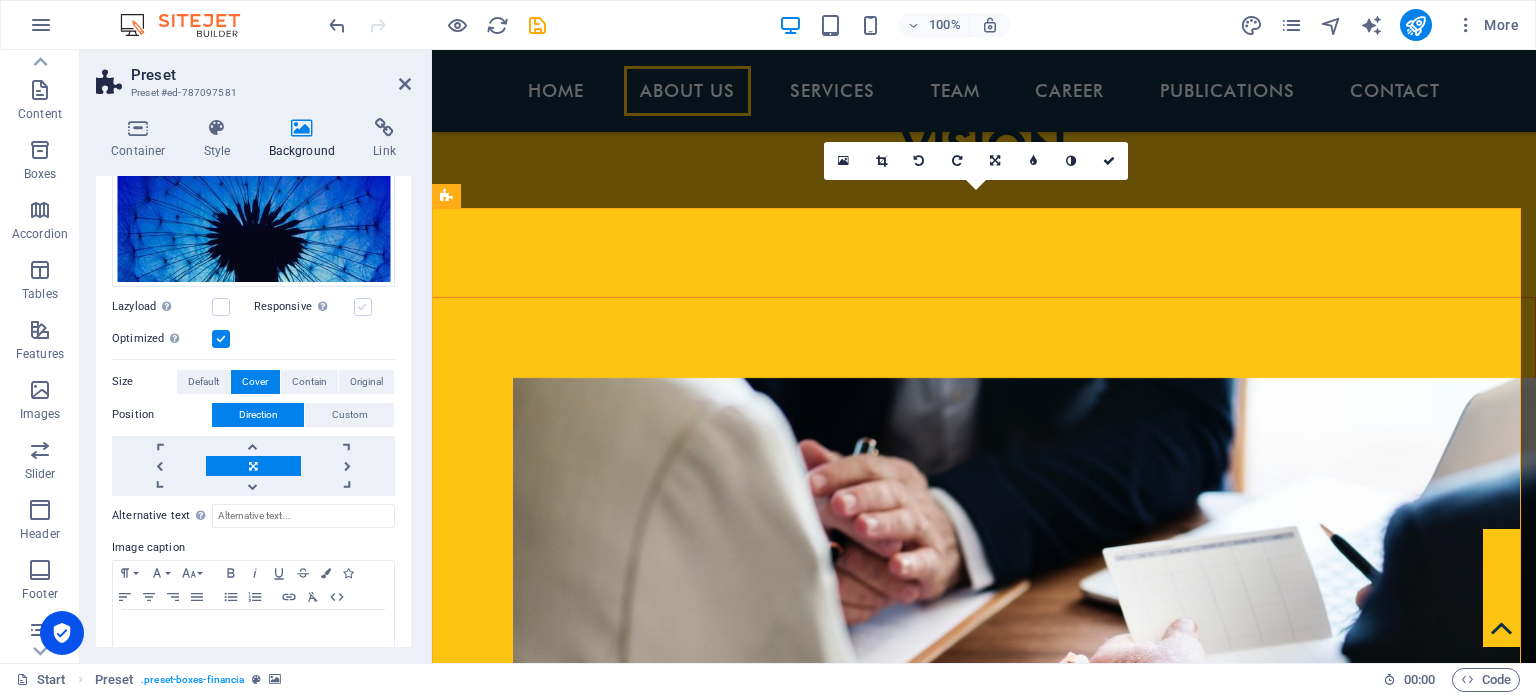 click at bounding box center (363, 307) 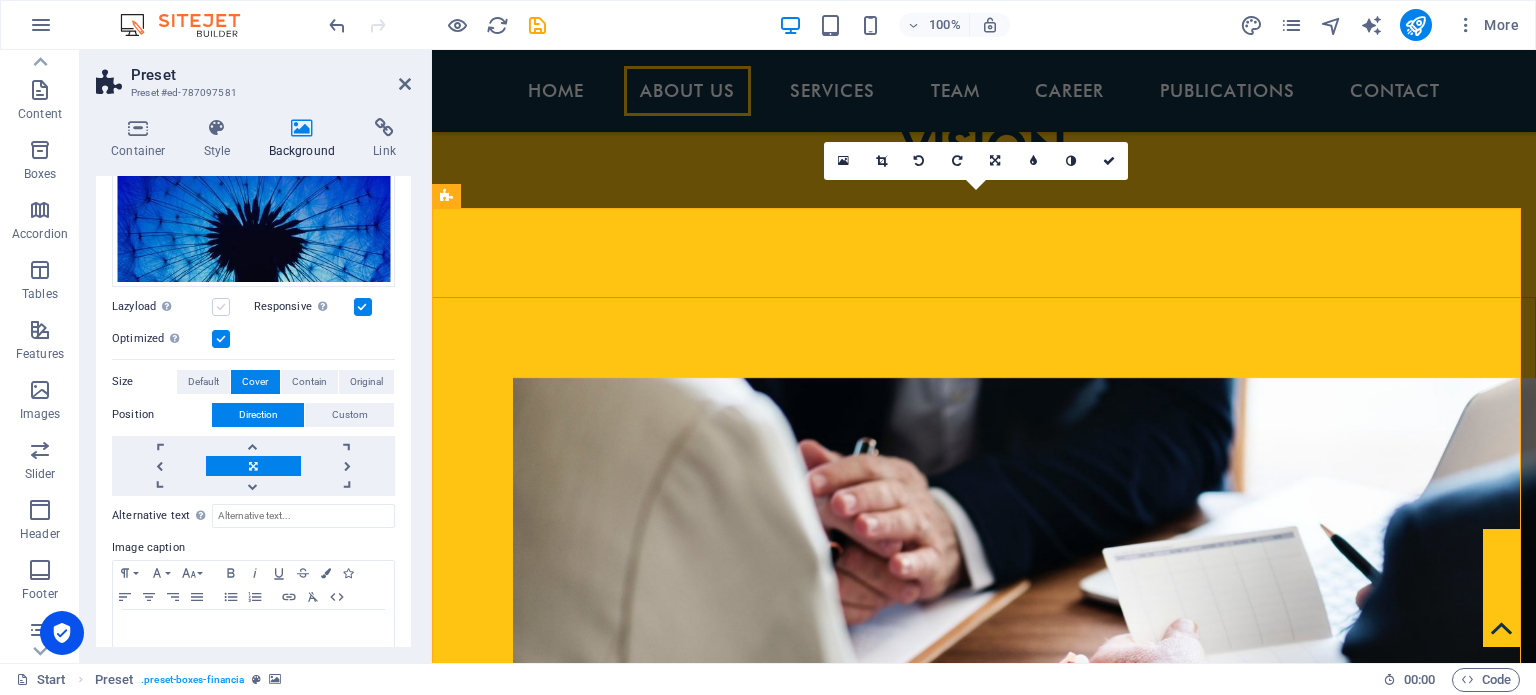 click at bounding box center [221, 307] 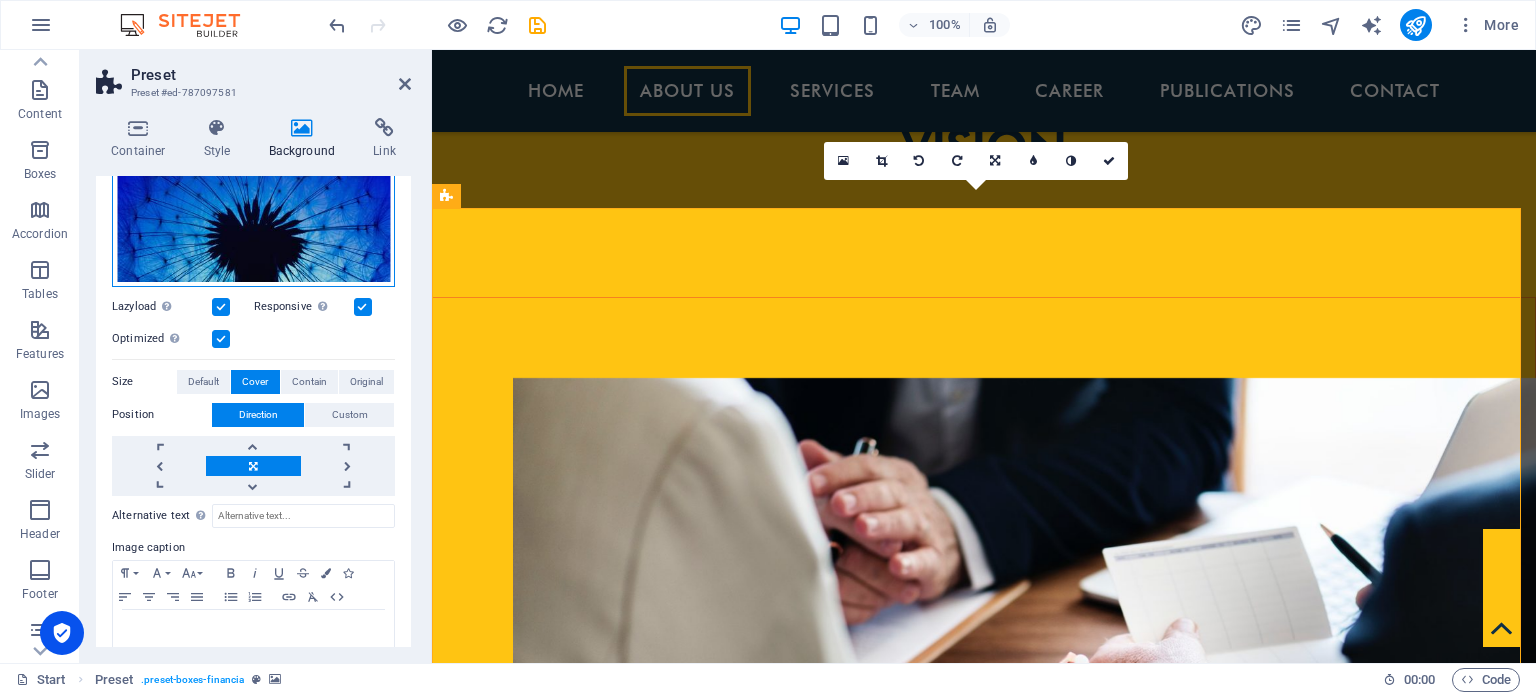 click on "Drag files here, click to choose files or select files from Files or our free stock photos & videos" at bounding box center [253, 191] 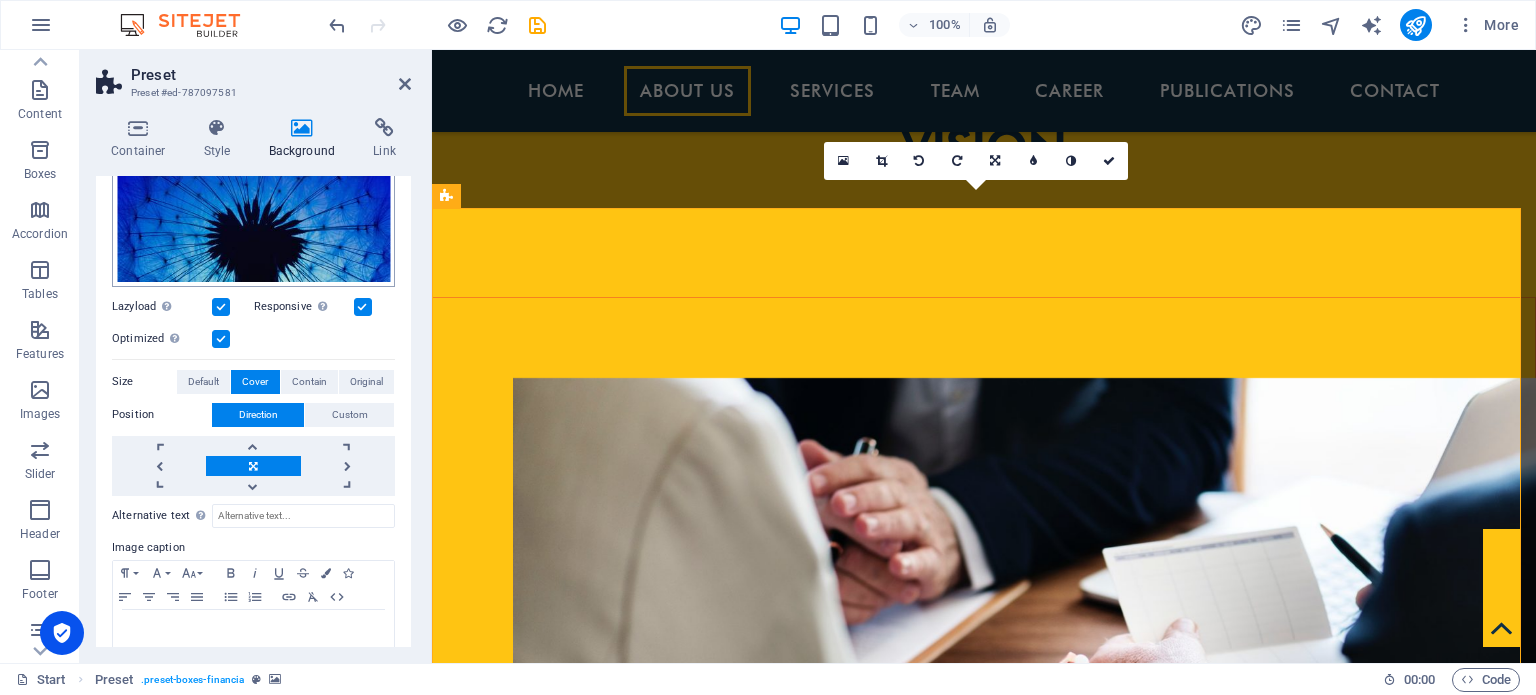 click on "ppa.com.np Start Favorites Elements Columns Content Boxes Accordion Tables Features Images Slider Header Footer Forms Marketing Collections Preset Preset #ed-787097581
Container Style Background Link Size Height Default px rem % vh vw Min. height None px rem % vh vw Width Default px rem % em vh vw Min. width None px rem % vh vw Content width Default Custom width Width Default px rem % em vh vw Min. width None px rem % vh vw Default padding Custom spacing Default content width and padding can be changed under Design. Edit design Layout (Flexbox) Alignment Determines the flex direction. Default Main axis Determine how elements should behave along the main axis inside this container (justify content). Default Side axis Control the vertical direction of the element inside of the container (align items). Default Wrap Default On Off Fill Default Accessibility Role The ARIA role defines the purpose of an element.  None %" at bounding box center (768, 347) 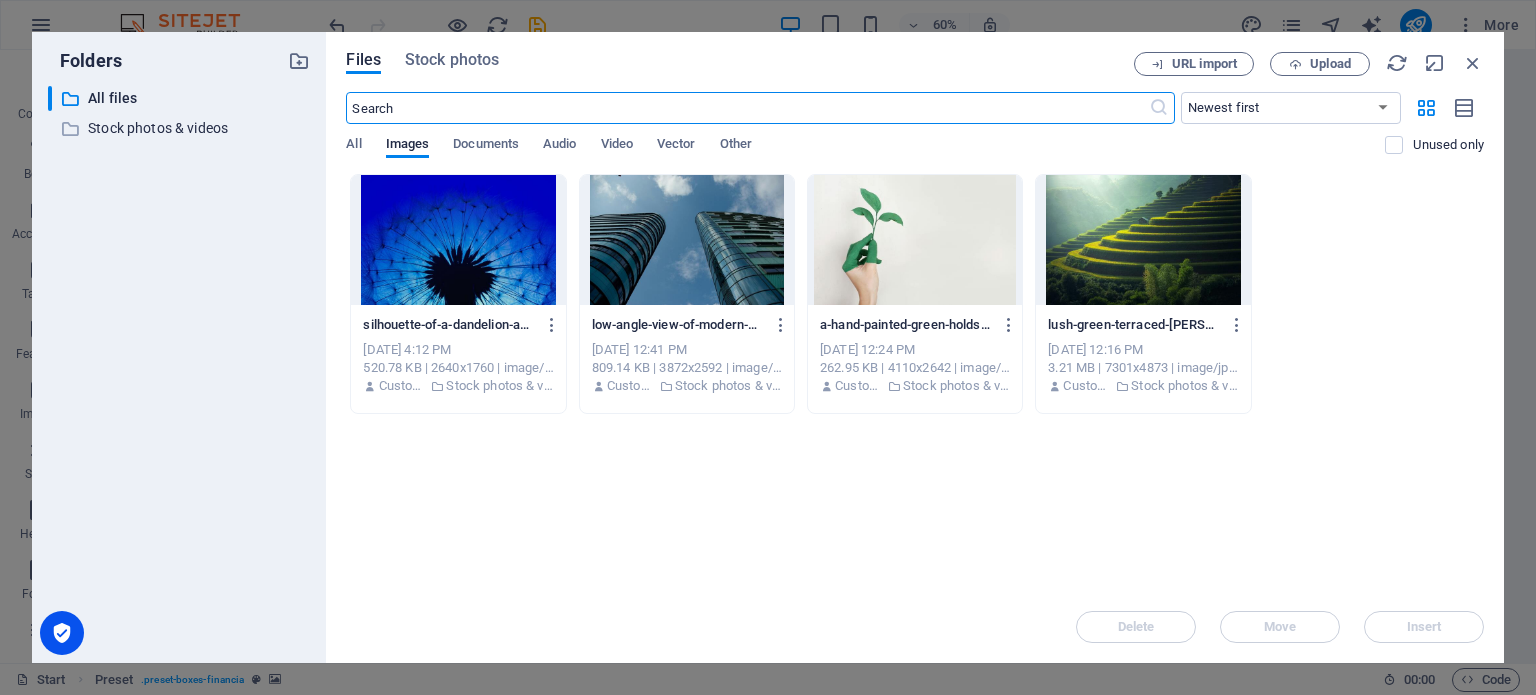 scroll, scrollTop: 2192, scrollLeft: 0, axis: vertical 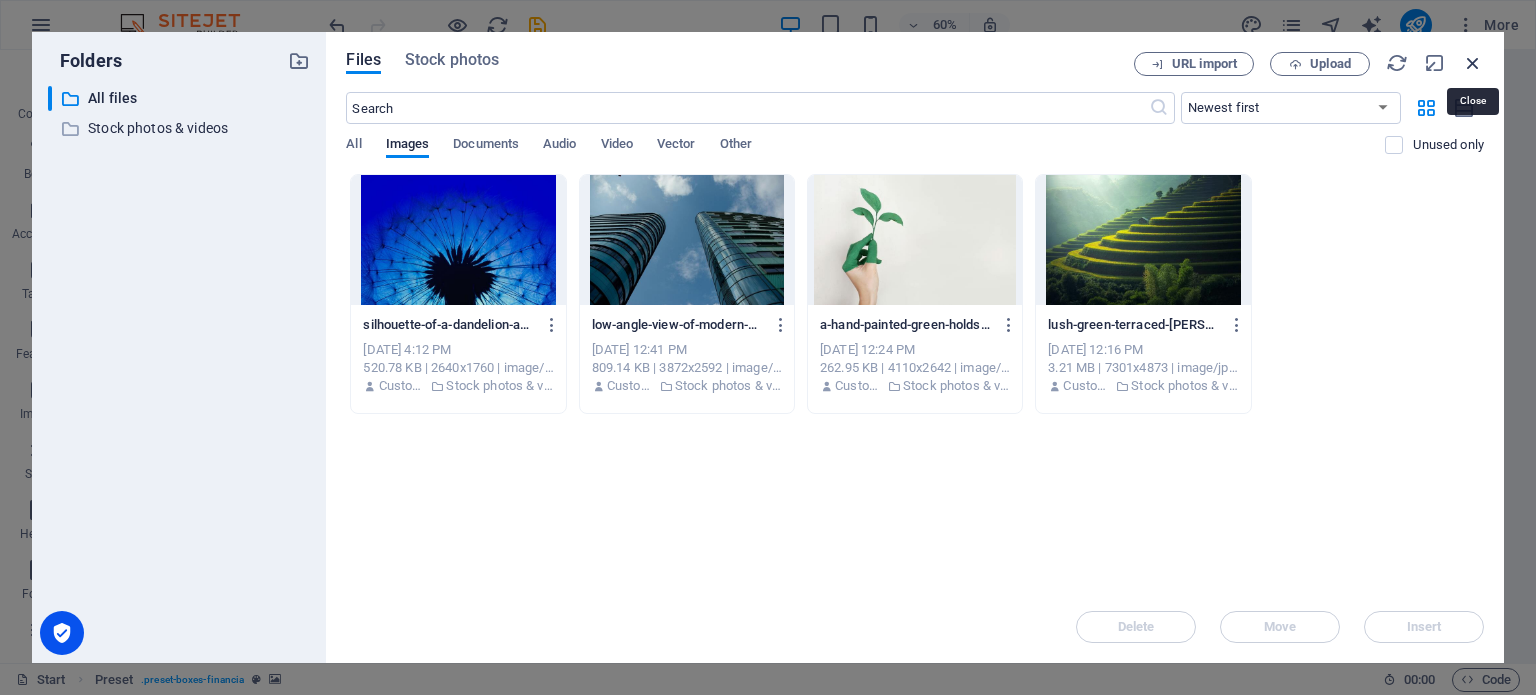 click at bounding box center (1473, 63) 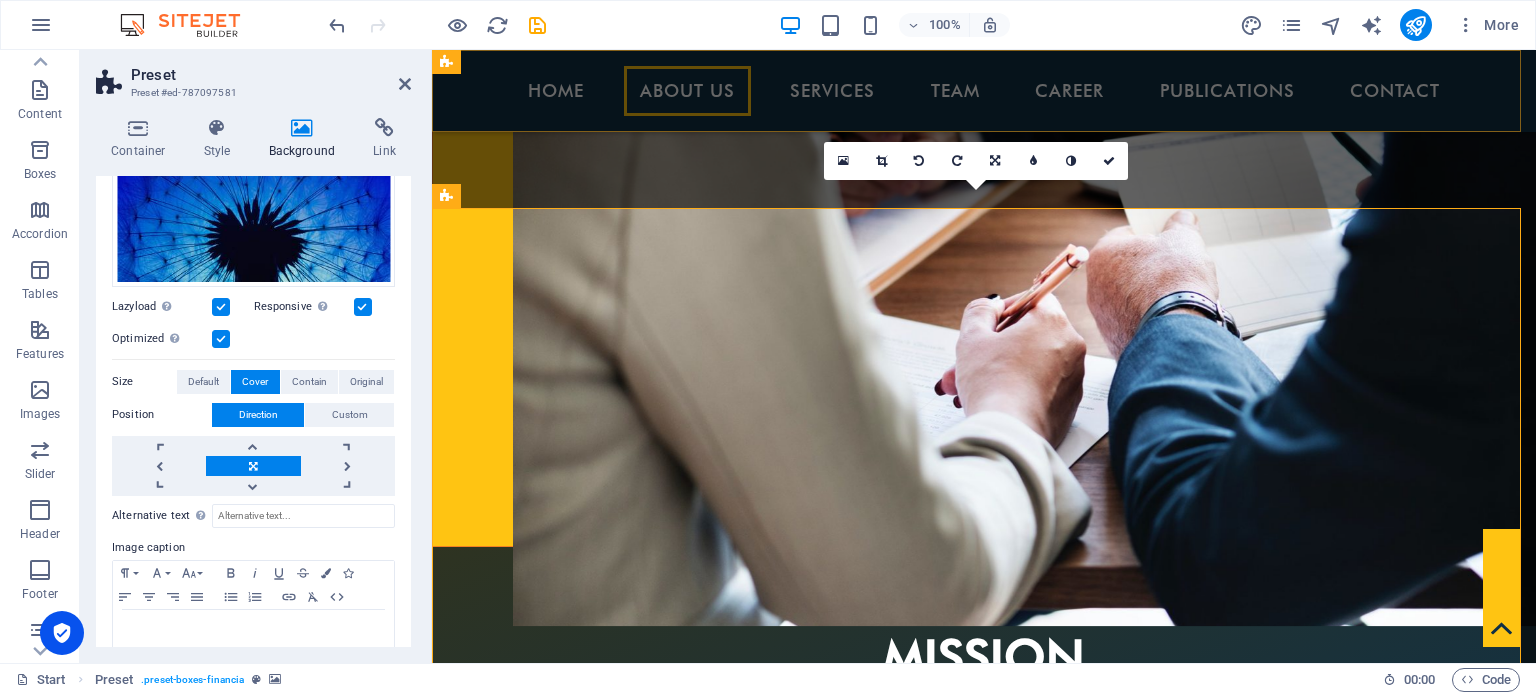 scroll, scrollTop: 1784, scrollLeft: 0, axis: vertical 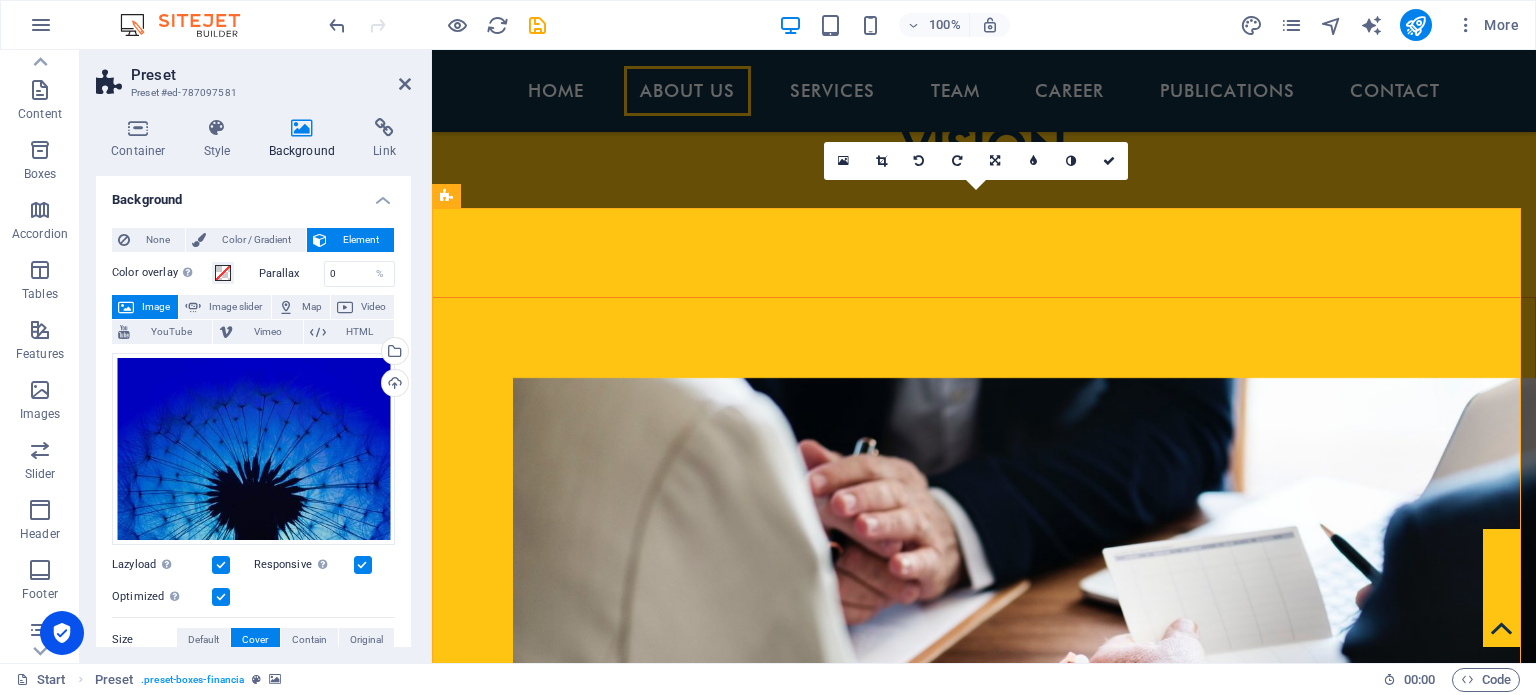 click on "Image" at bounding box center [156, 307] 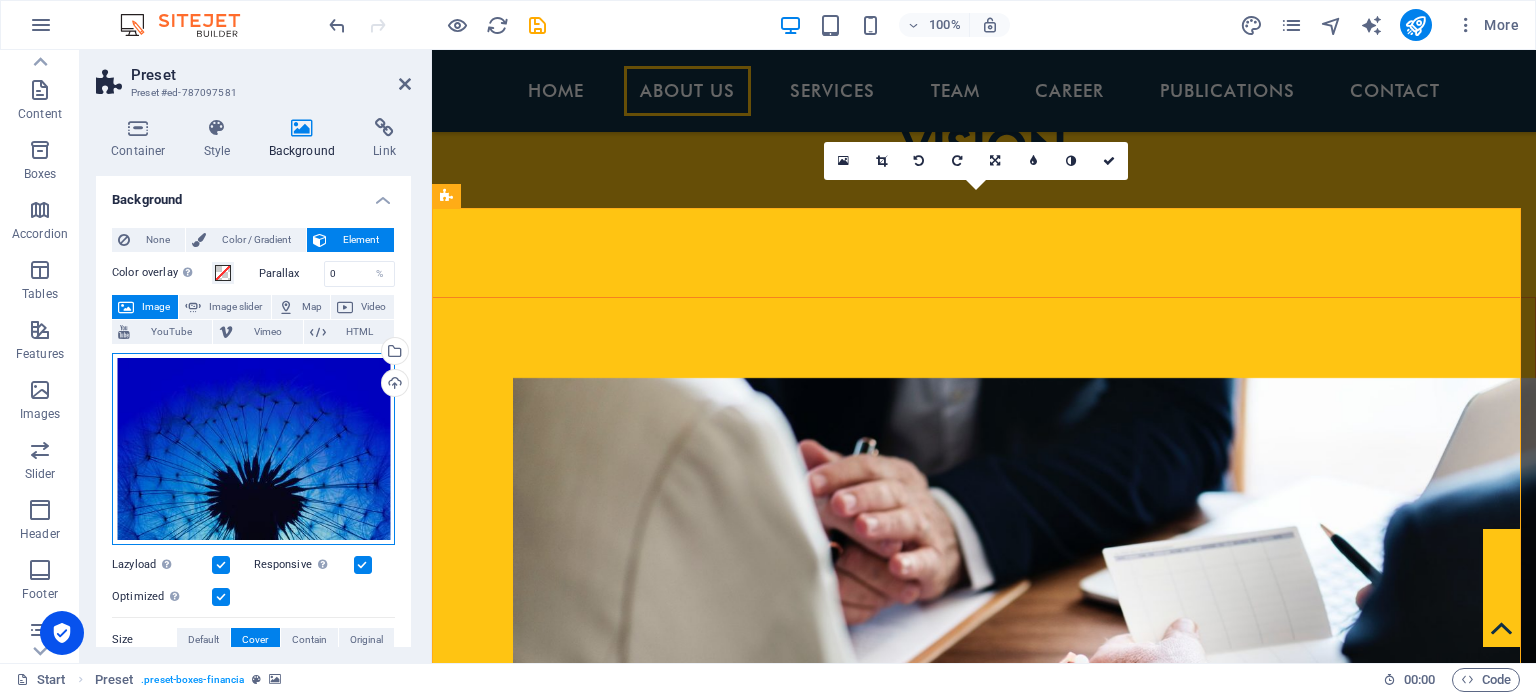 drag, startPoint x: 274, startPoint y: 481, endPoint x: 232, endPoint y: 467, distance: 44.27189 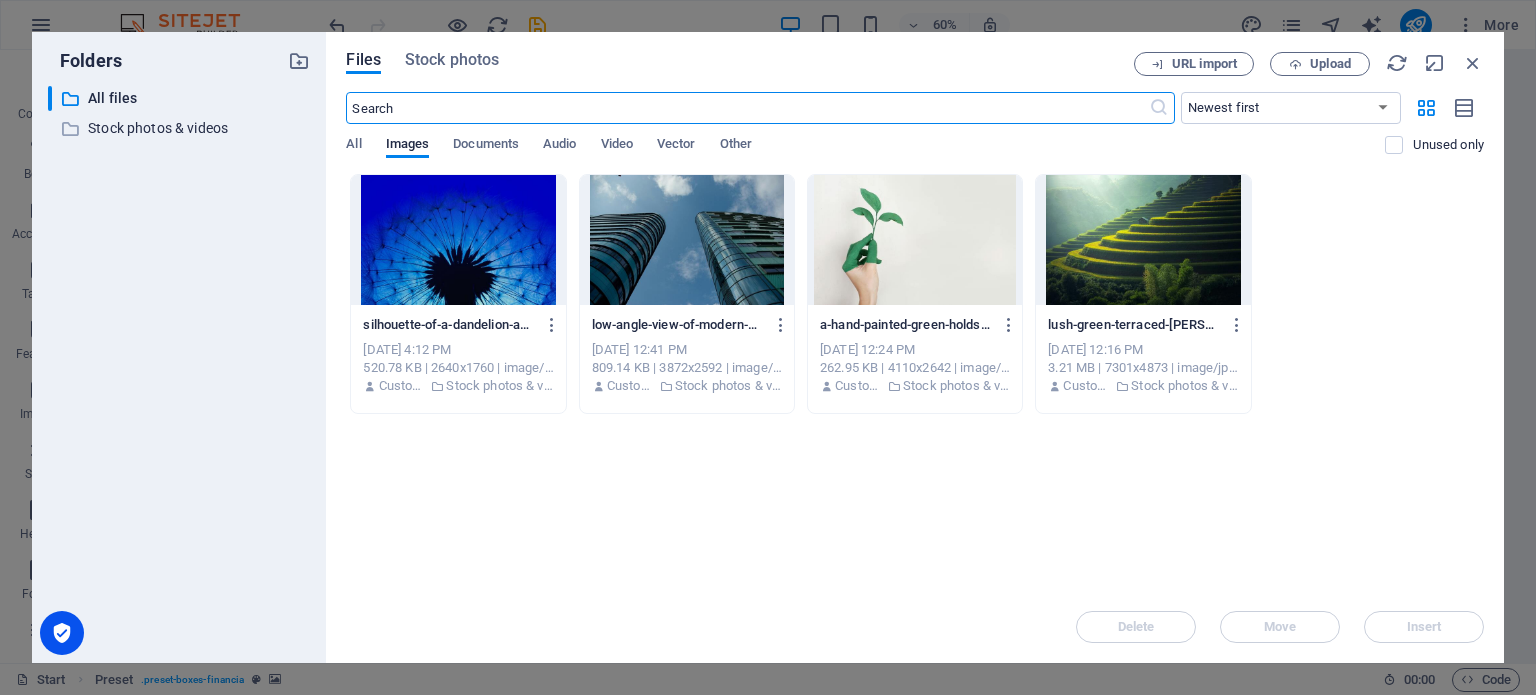 scroll, scrollTop: 2192, scrollLeft: 0, axis: vertical 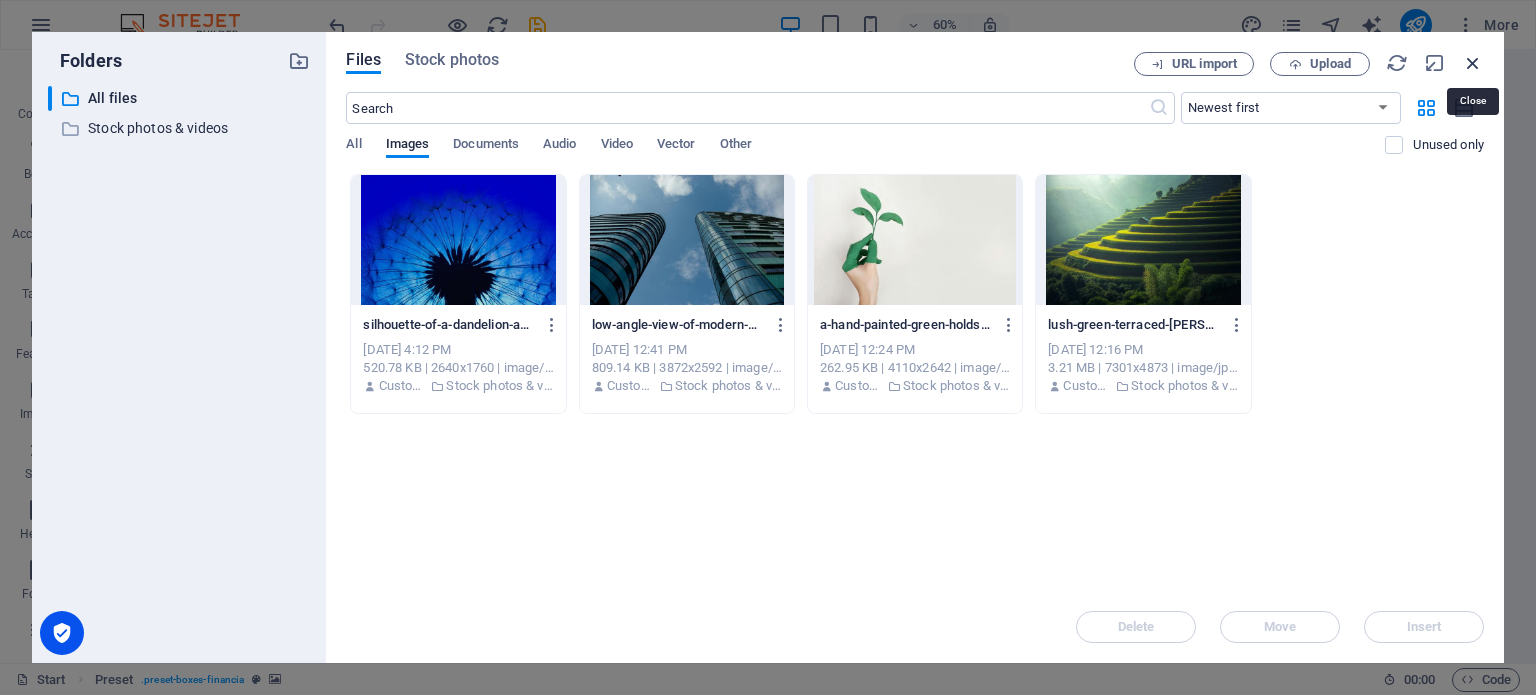 click at bounding box center [1473, 63] 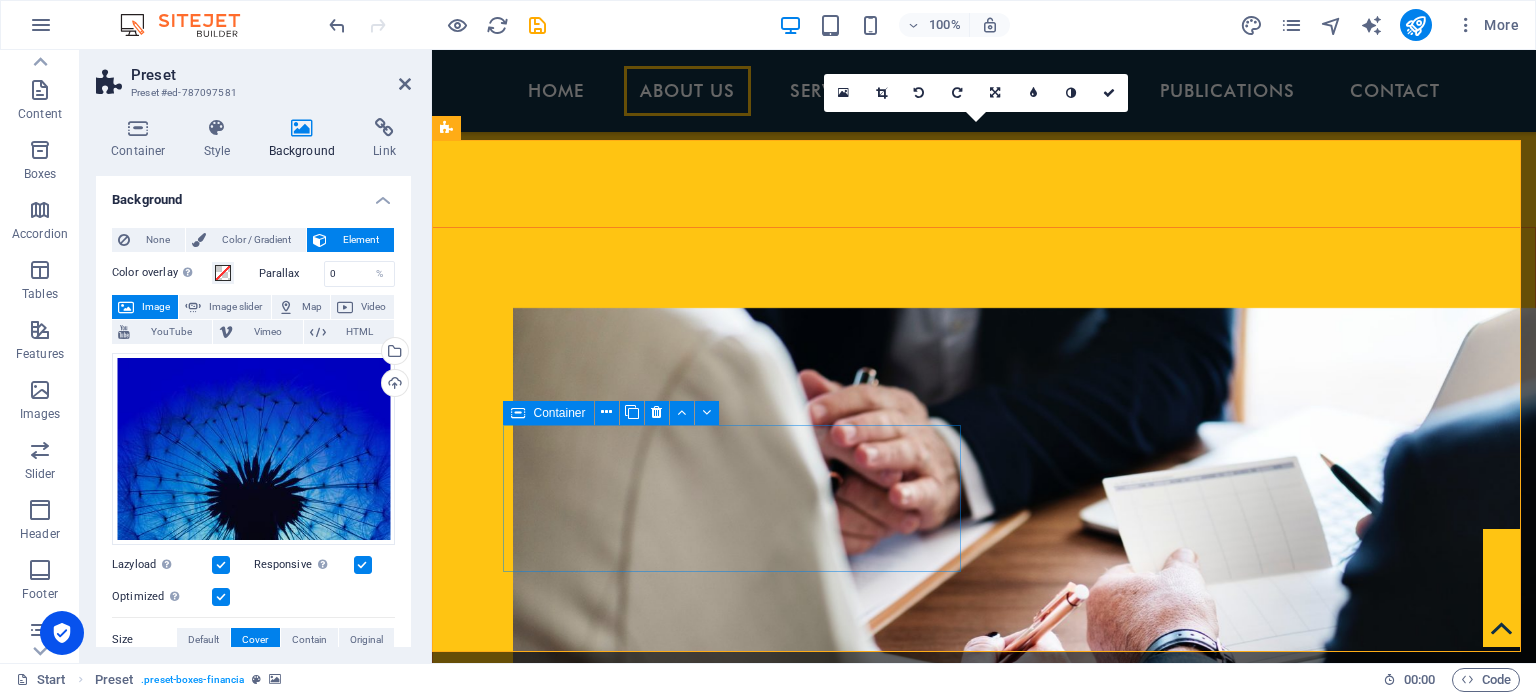 scroll, scrollTop: 1852, scrollLeft: 0, axis: vertical 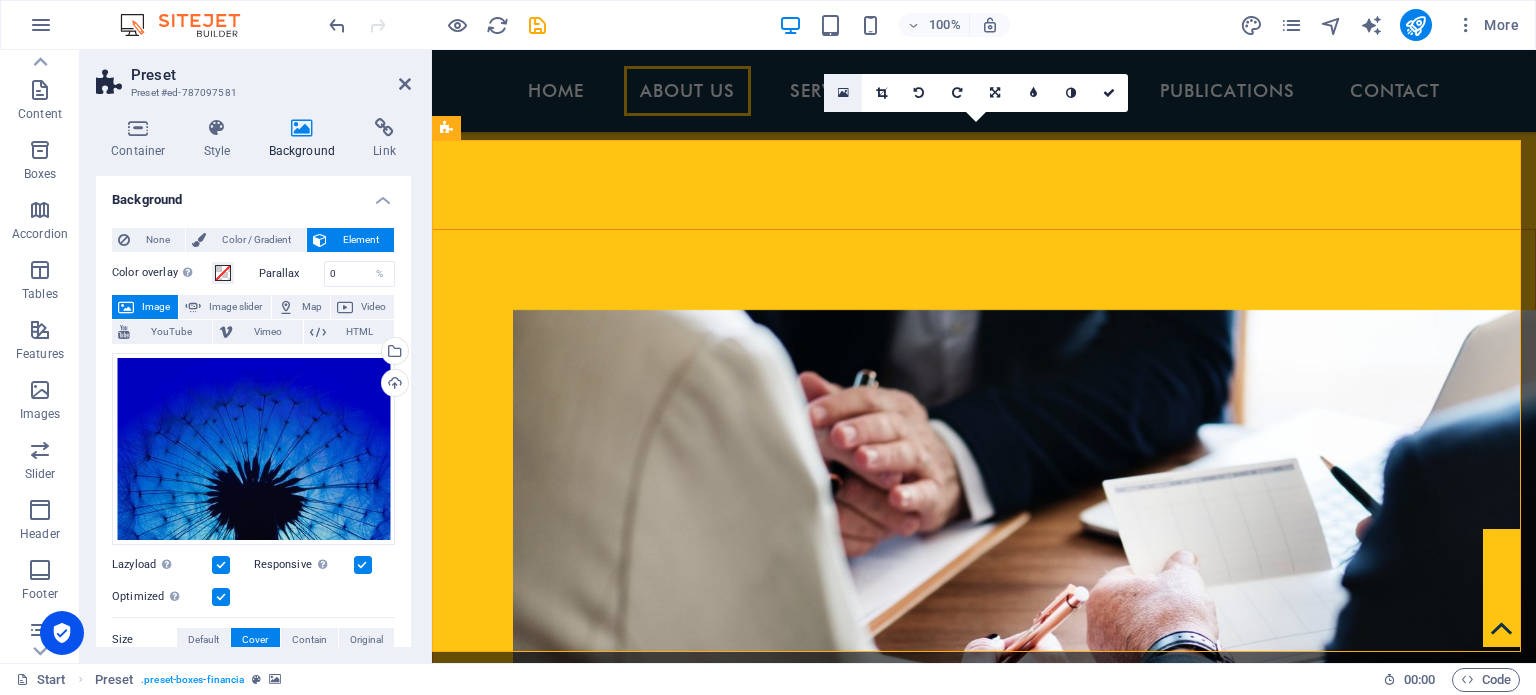click at bounding box center [843, 93] 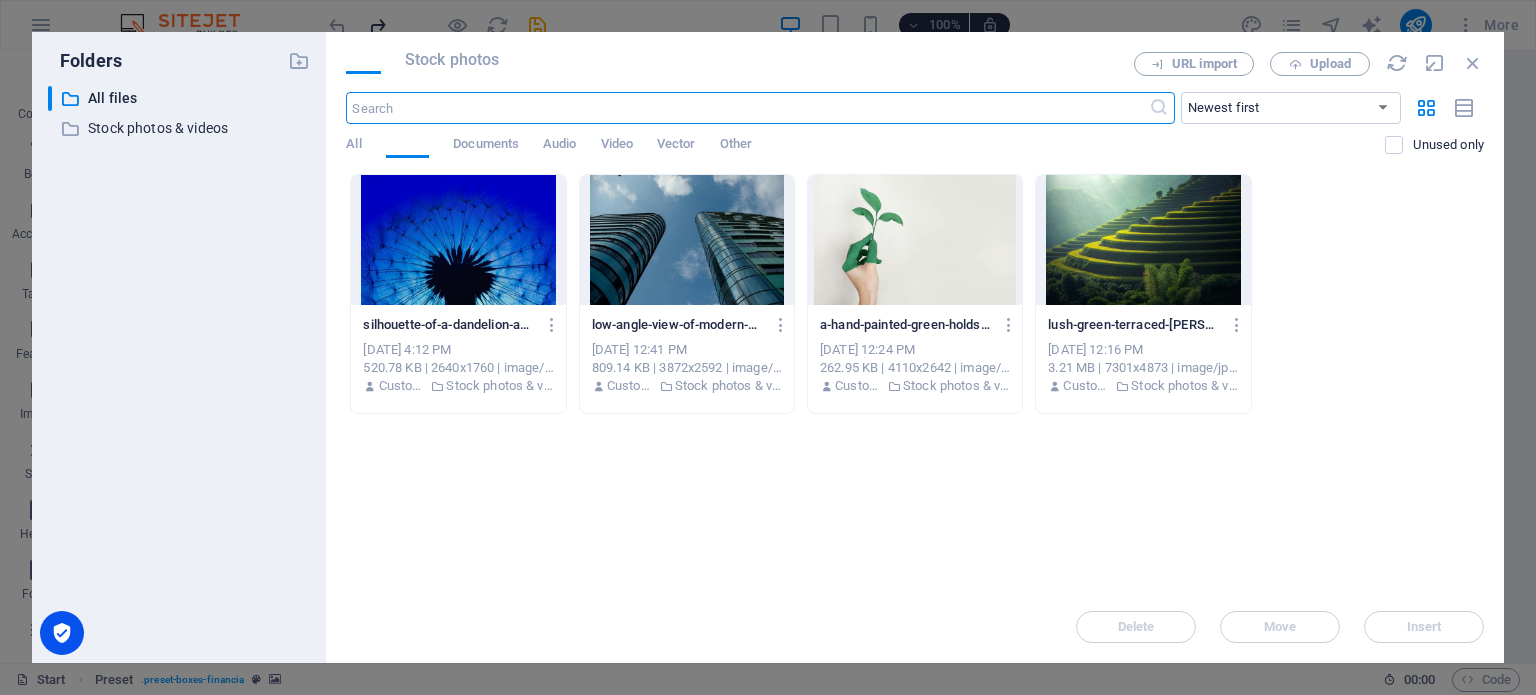 scroll, scrollTop: 2260, scrollLeft: 0, axis: vertical 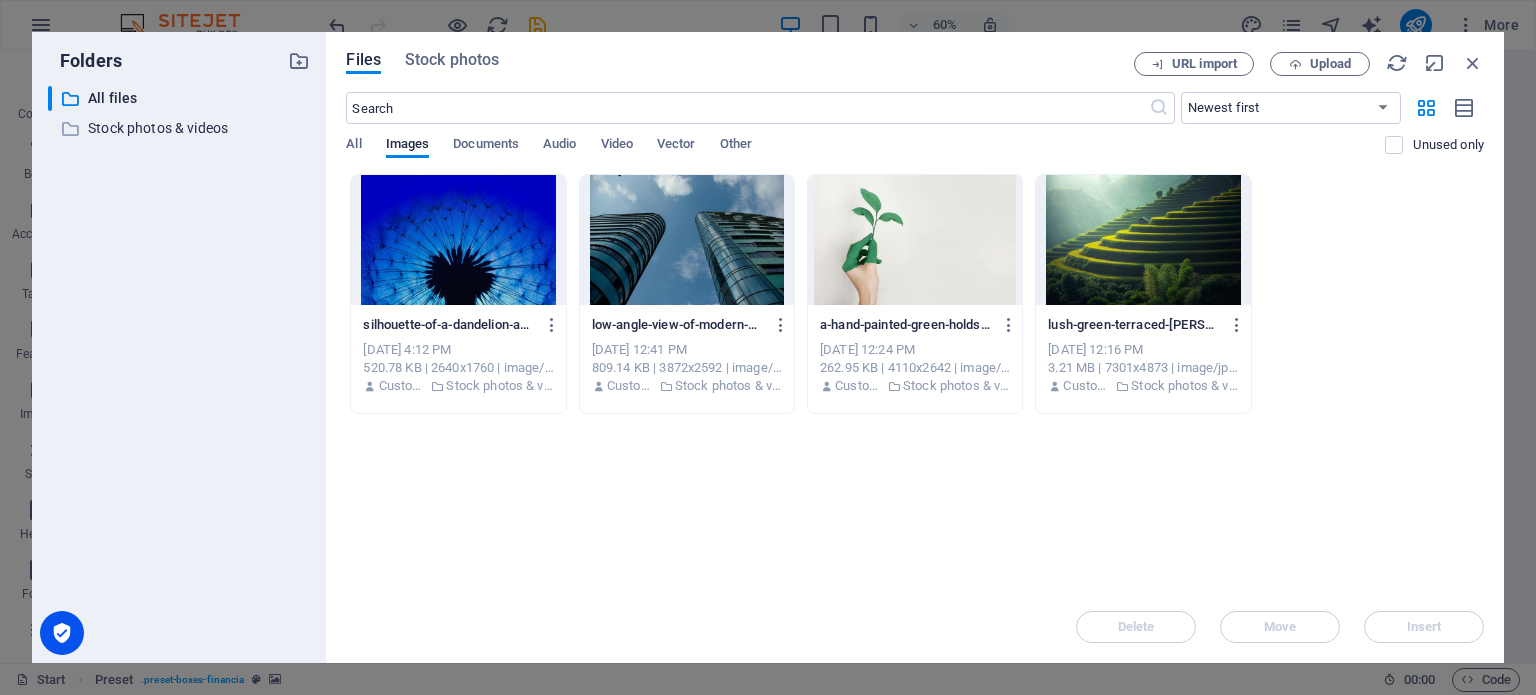 click at bounding box center [458, 240] 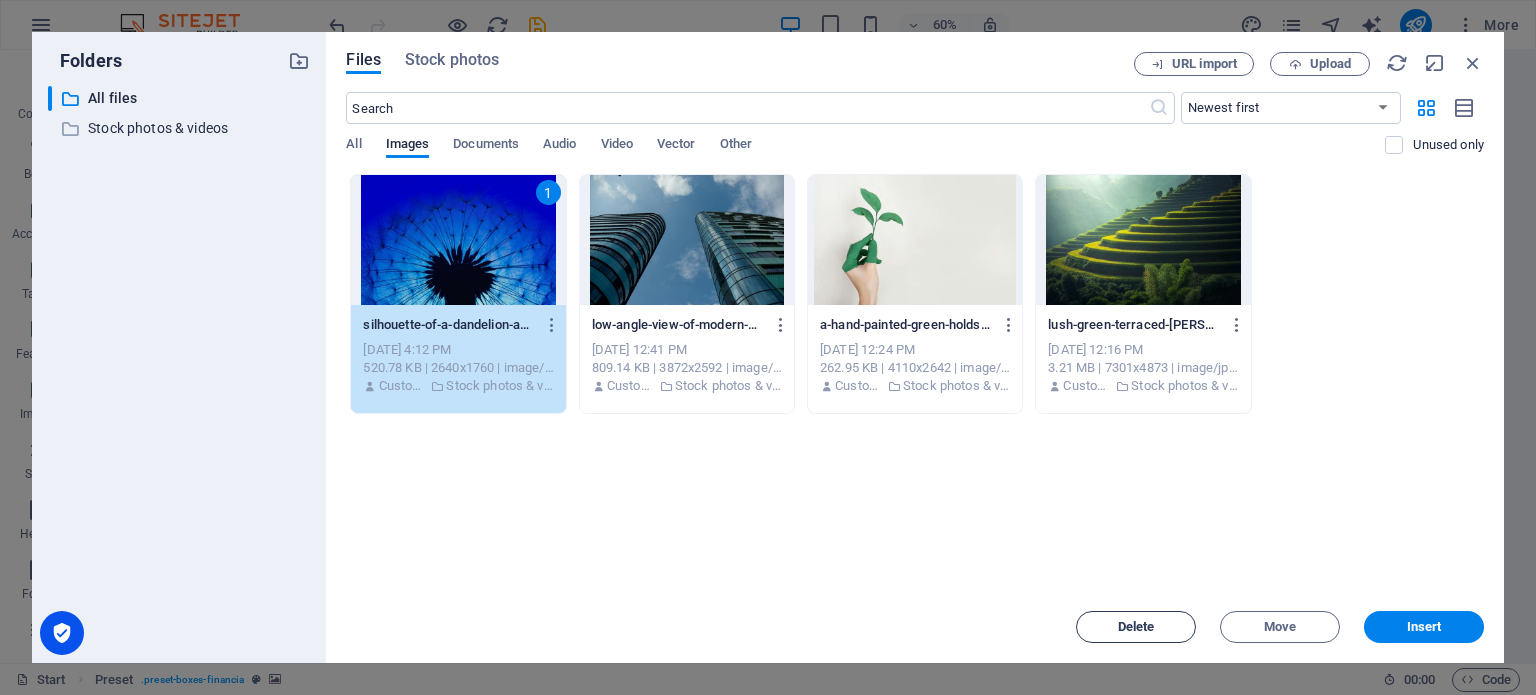 click on "Delete" at bounding box center (1136, 627) 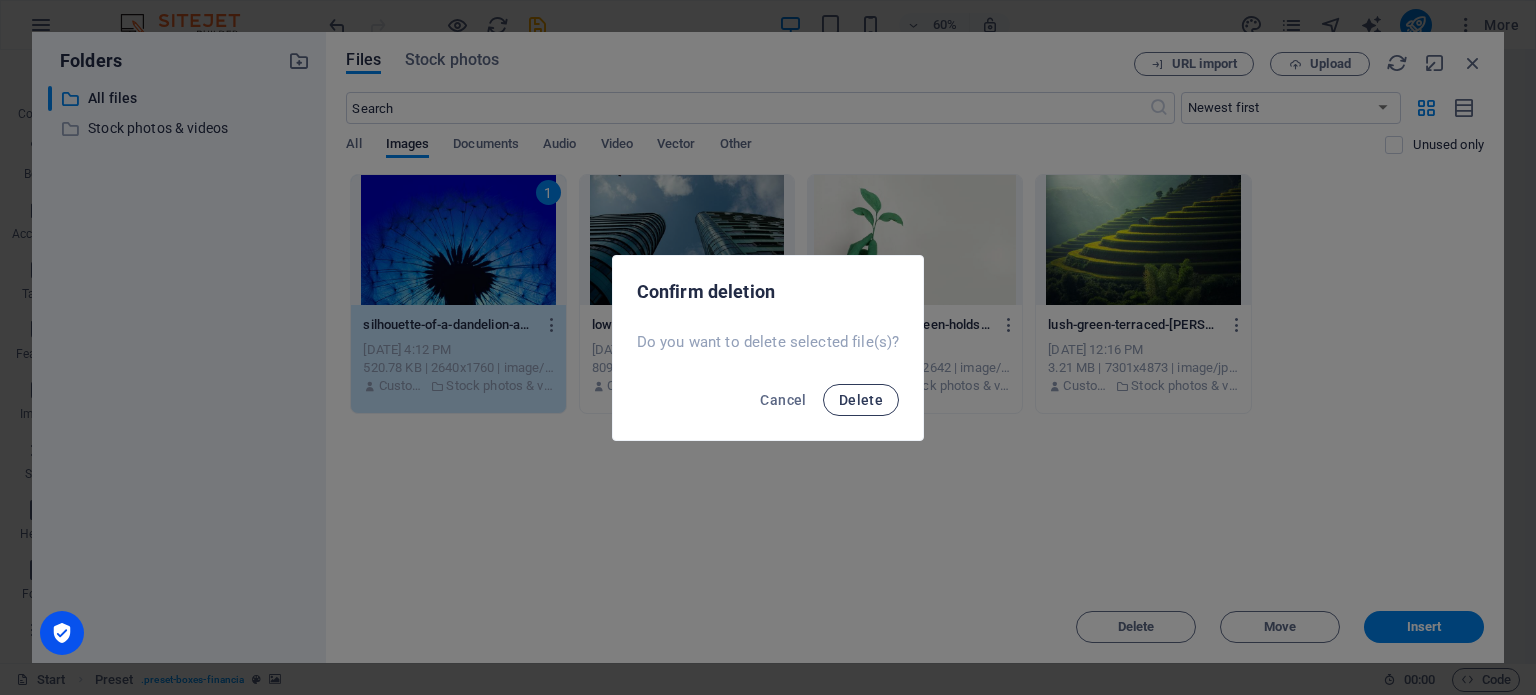 click on "Delete" at bounding box center (861, 400) 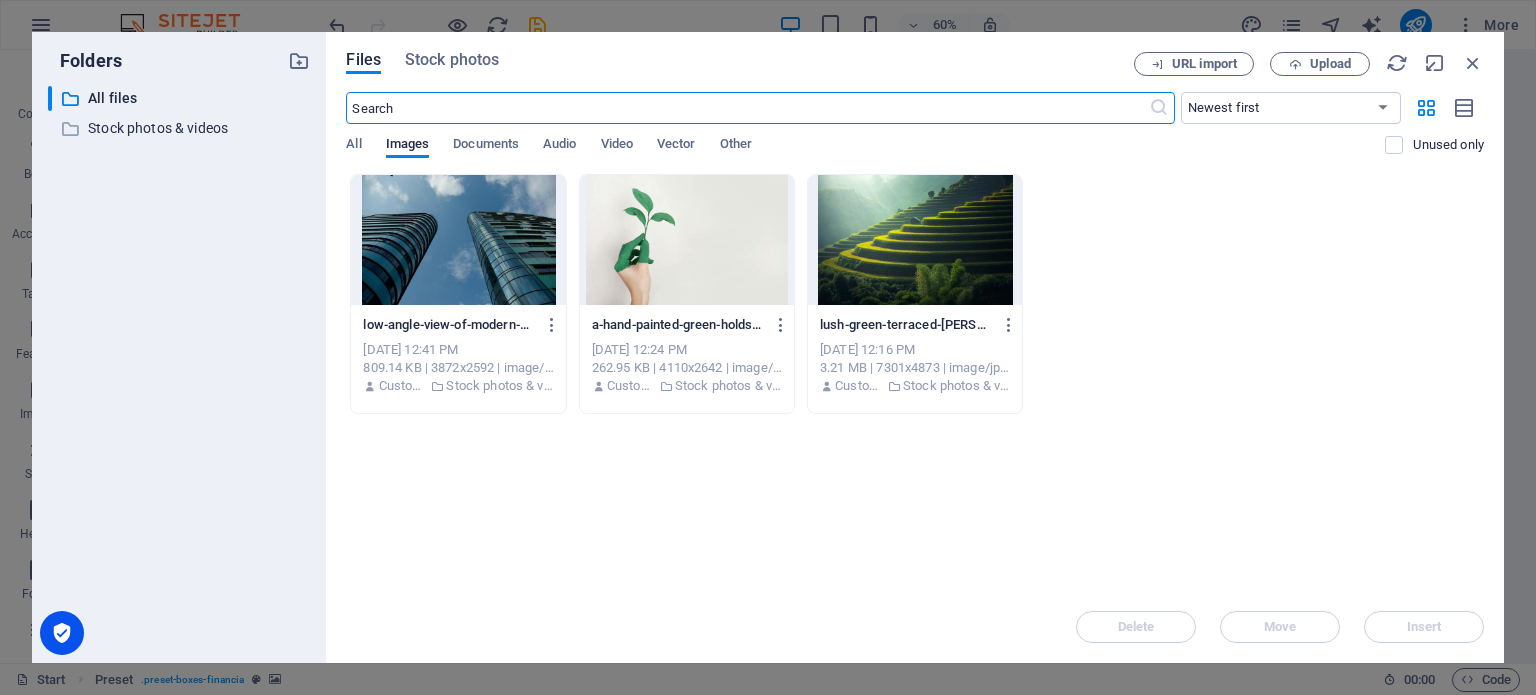 click at bounding box center (747, 108) 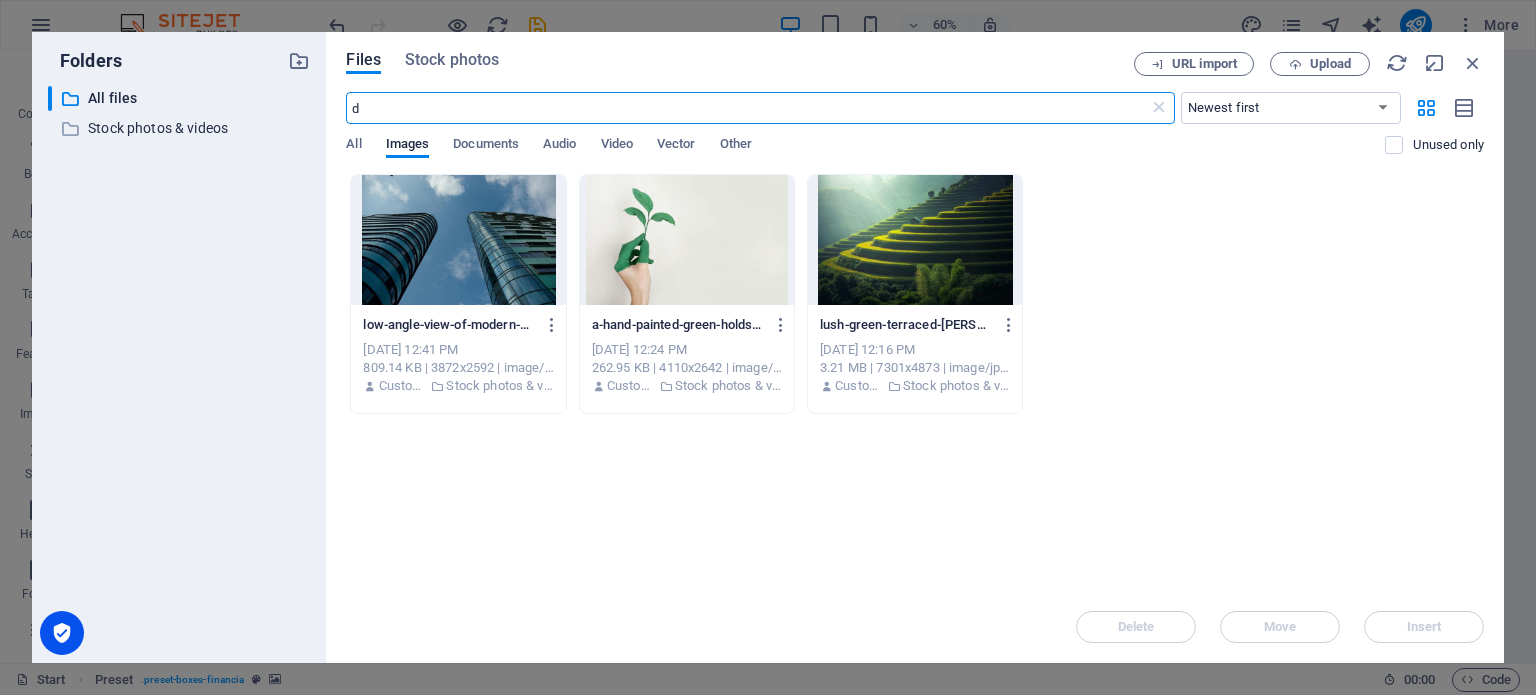 type 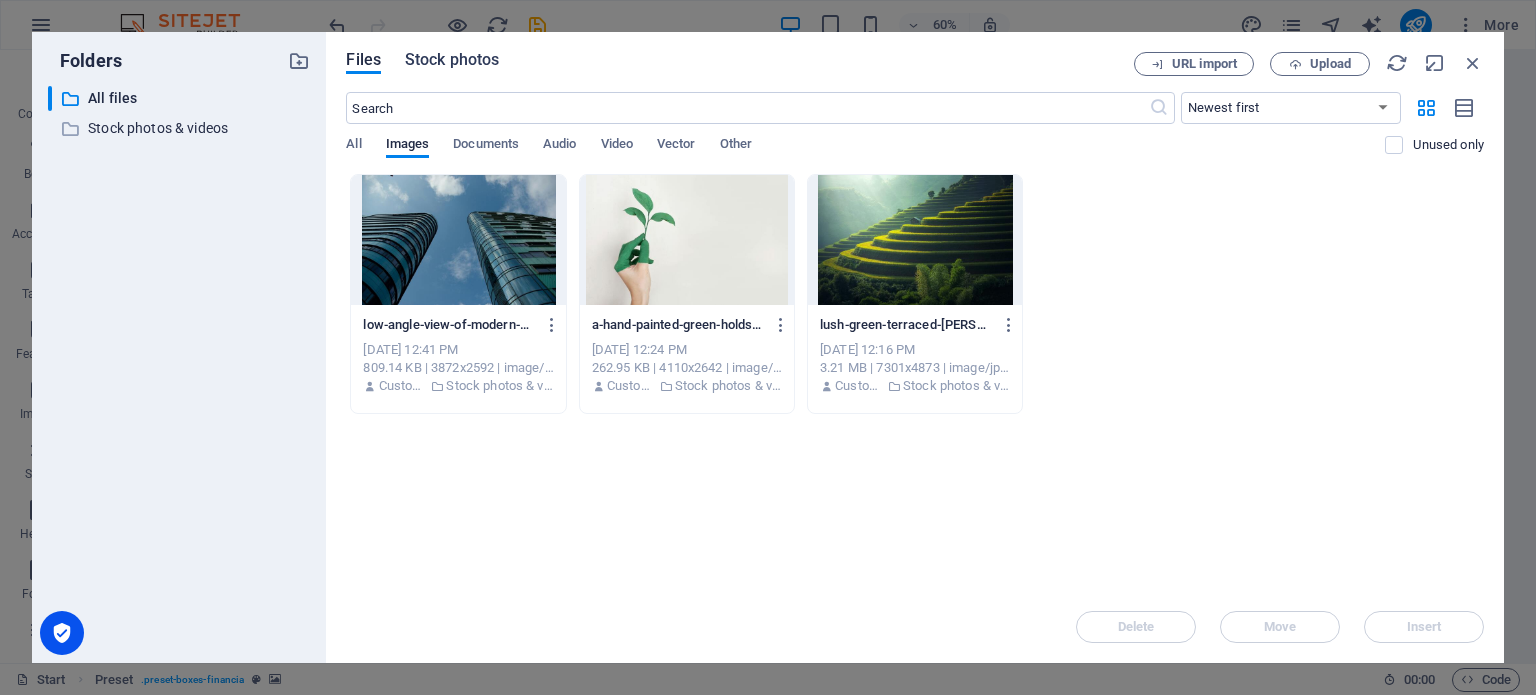 click on "Stock photos" at bounding box center (452, 60) 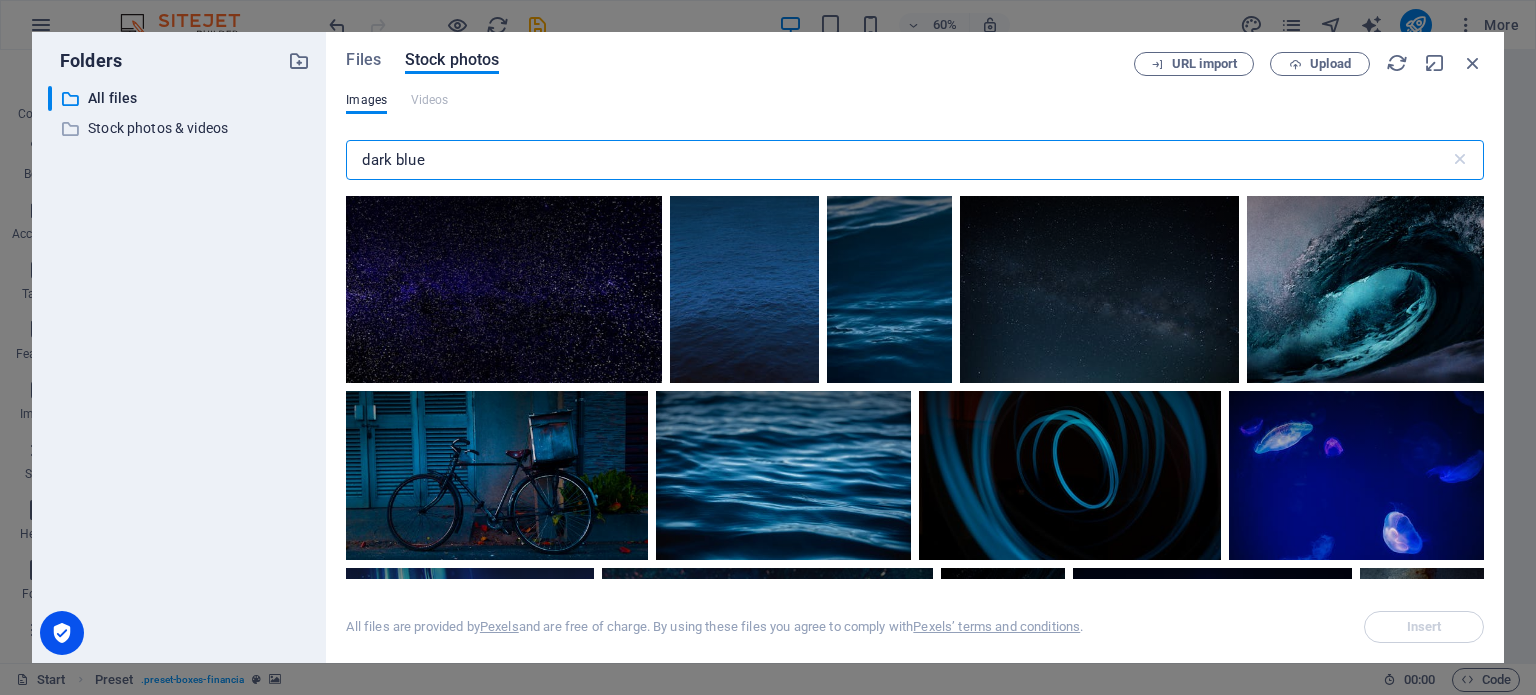 drag, startPoint x: 398, startPoint y: 158, endPoint x: 579, endPoint y: 144, distance: 181.54063 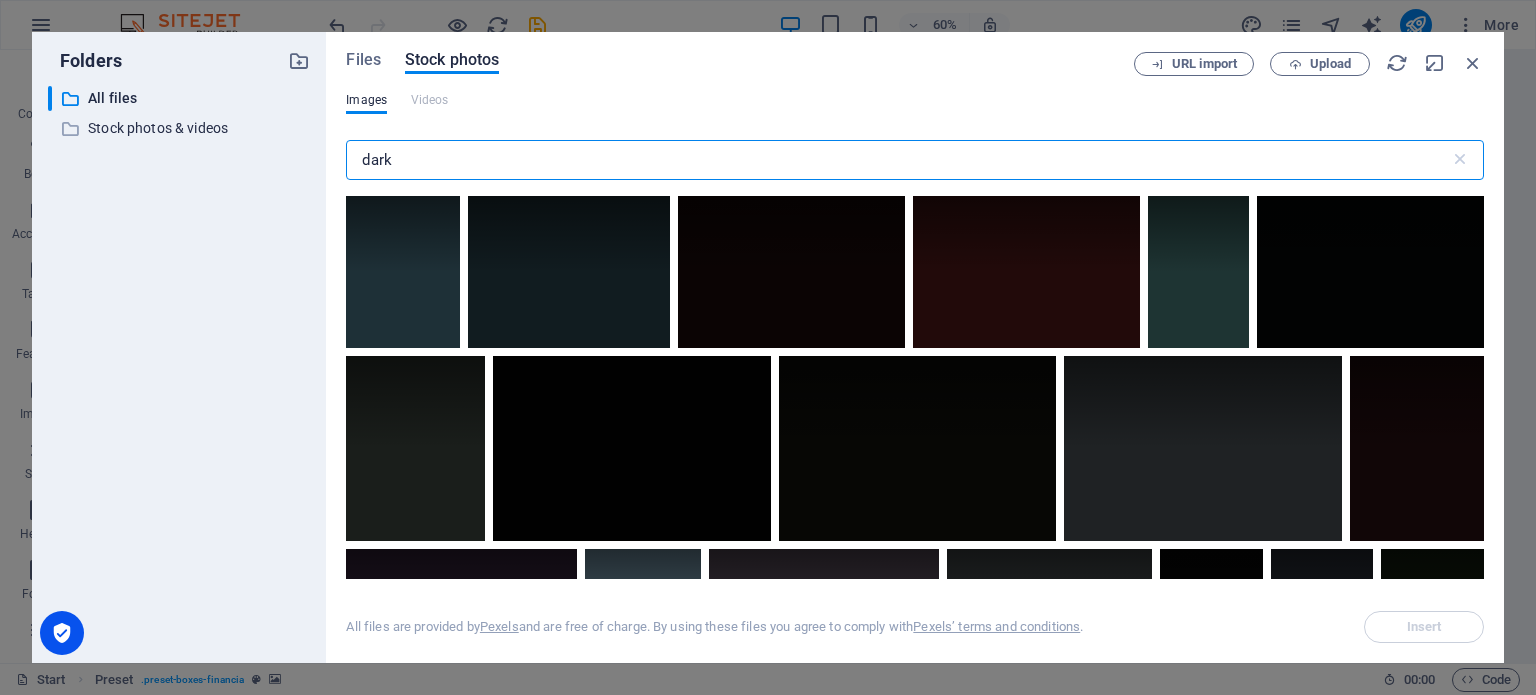 type on "dark" 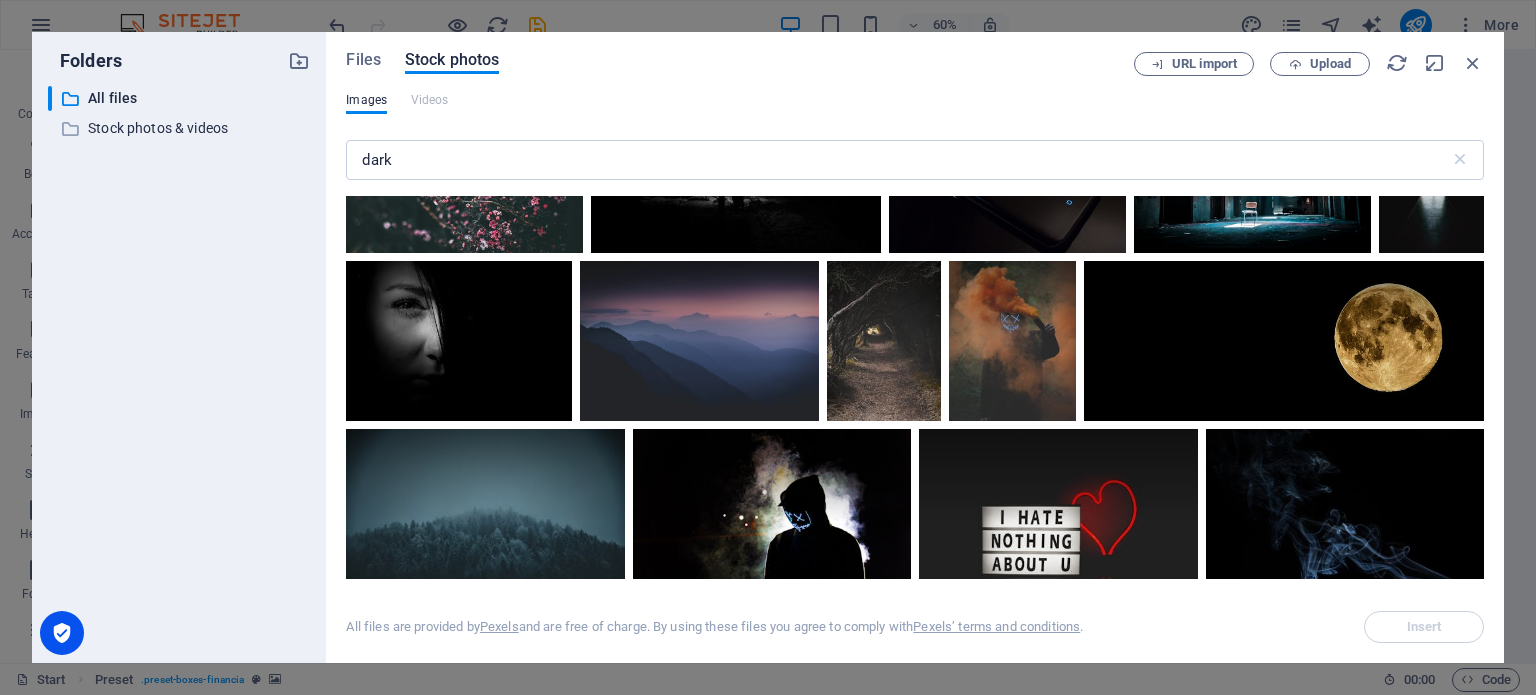 scroll, scrollTop: 3244, scrollLeft: 0, axis: vertical 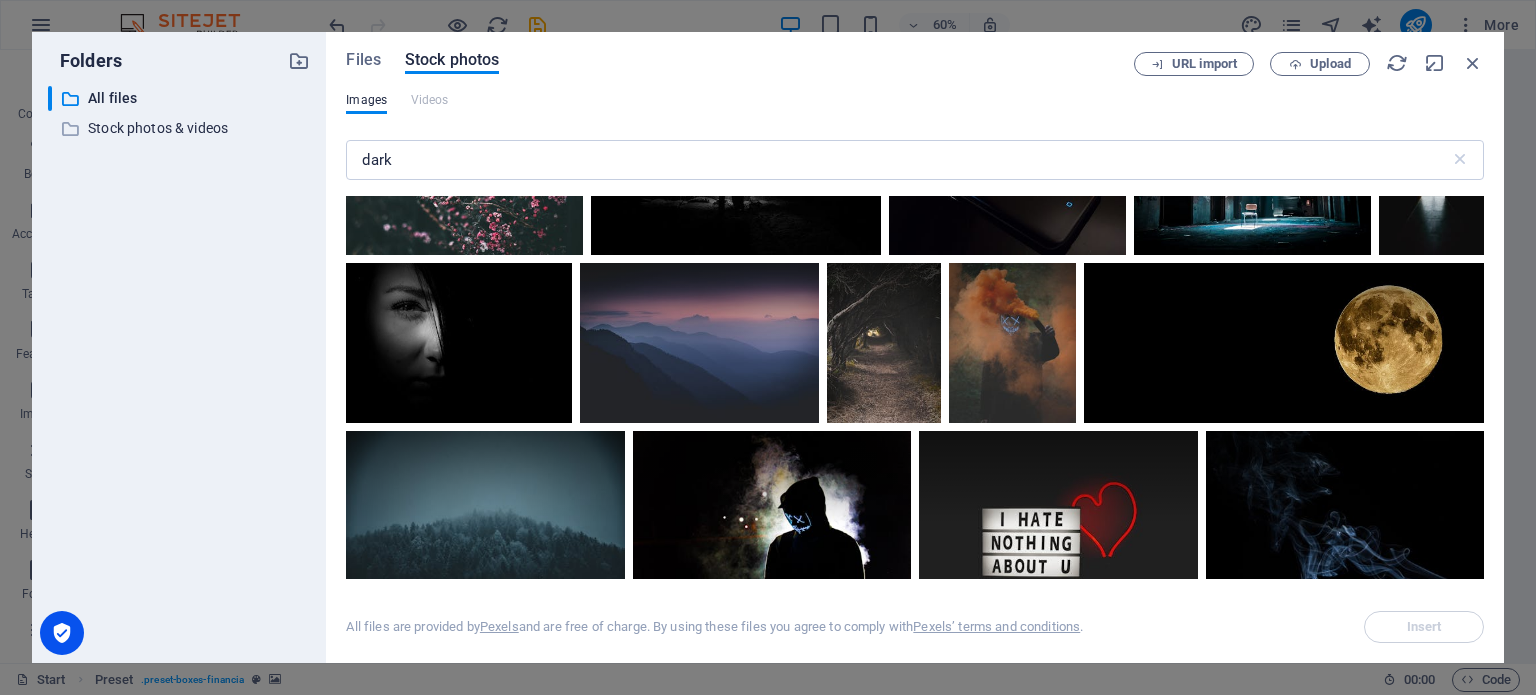 click at bounding box center [699, 342] 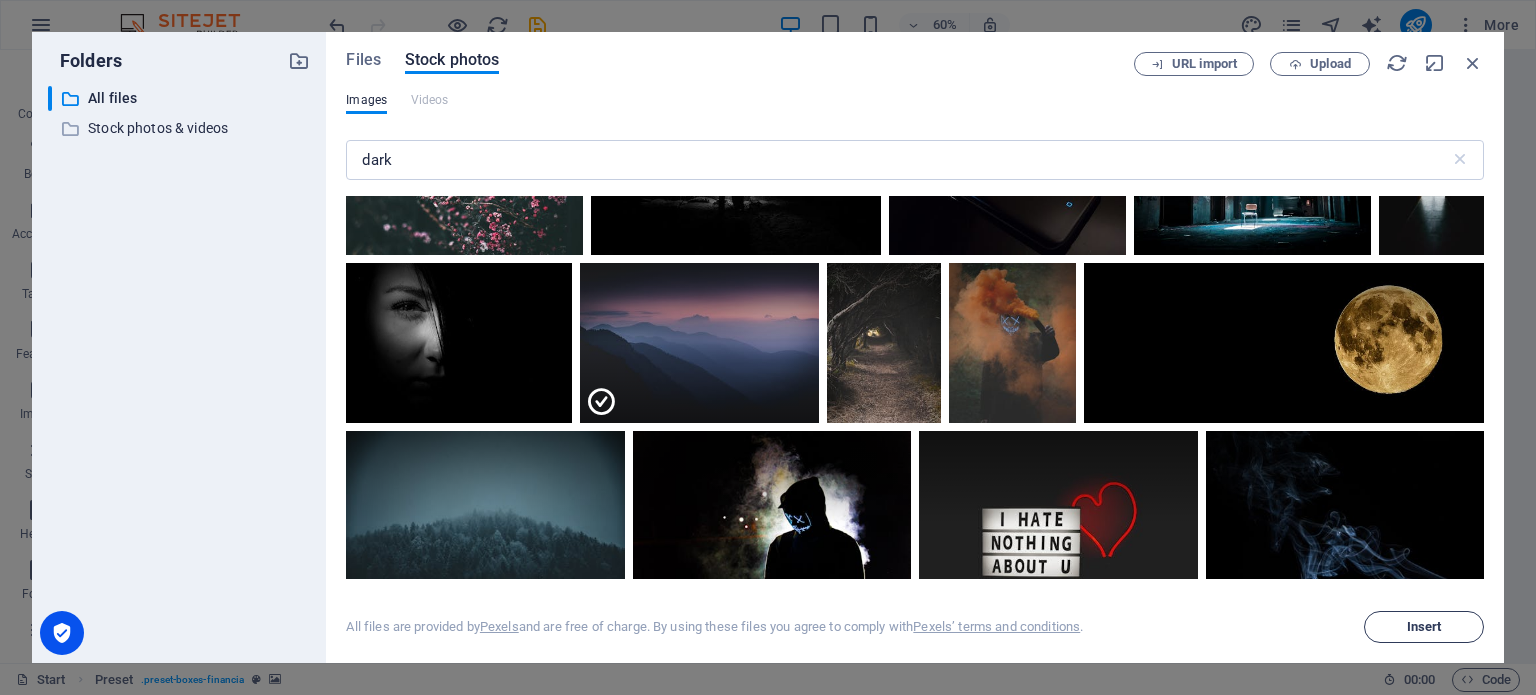 click on "Insert" at bounding box center [1424, 627] 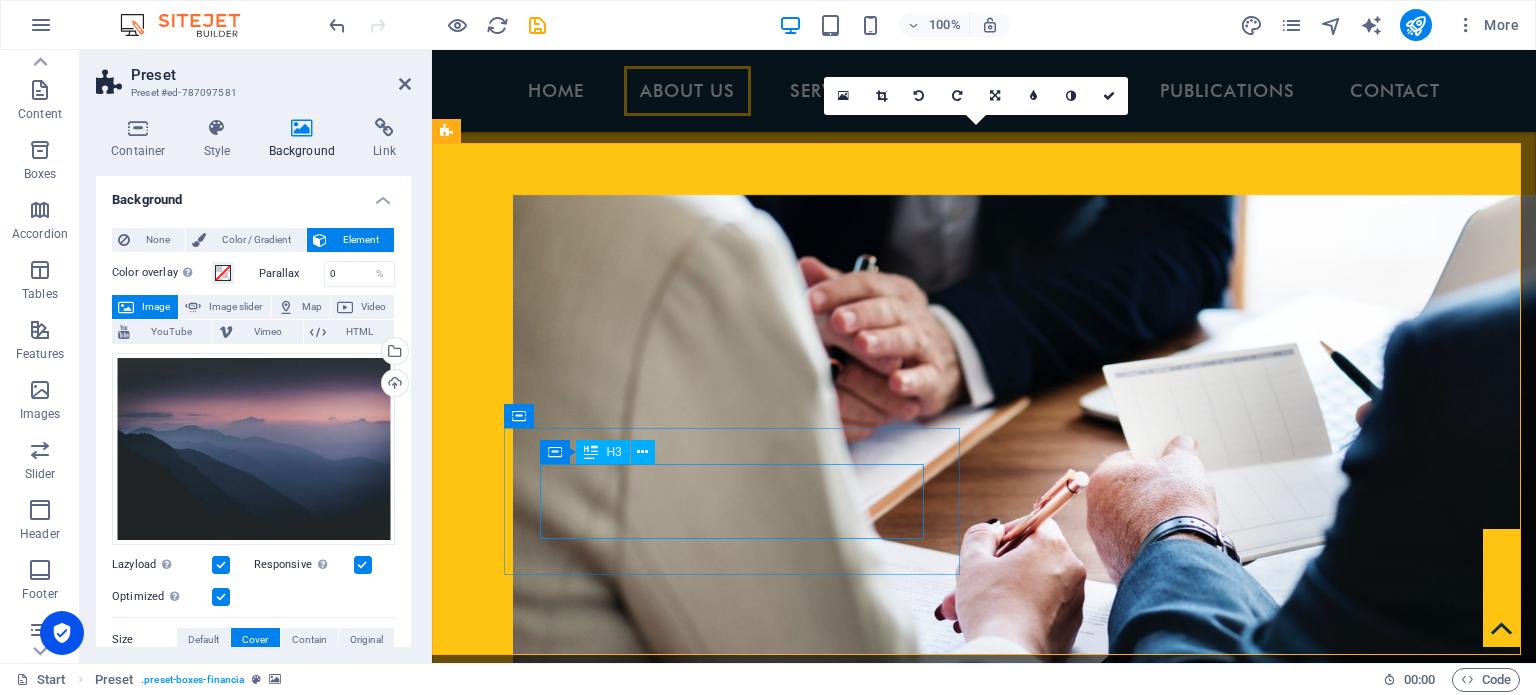 scroll, scrollTop: 1784, scrollLeft: 0, axis: vertical 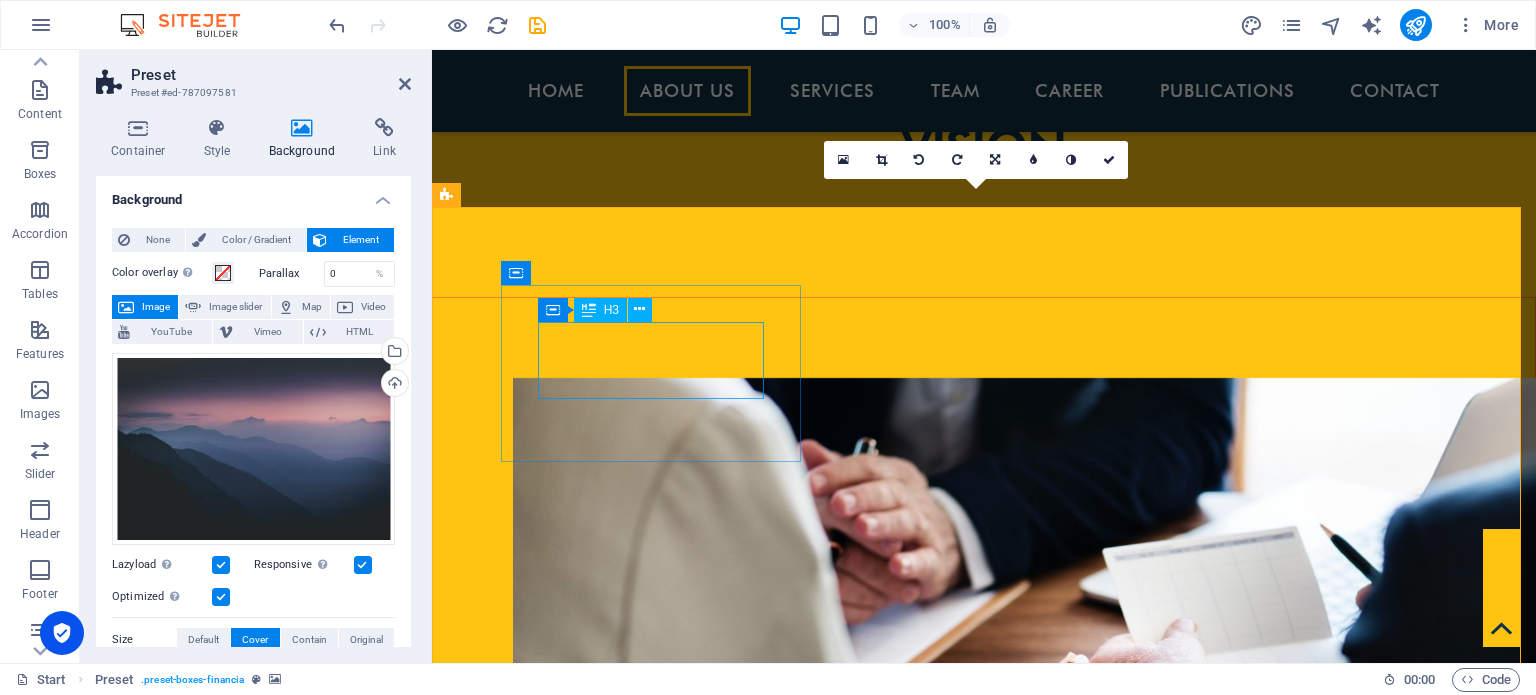 click on "AUDIT AND ASSURANCE" at bounding box center [920, 2670] 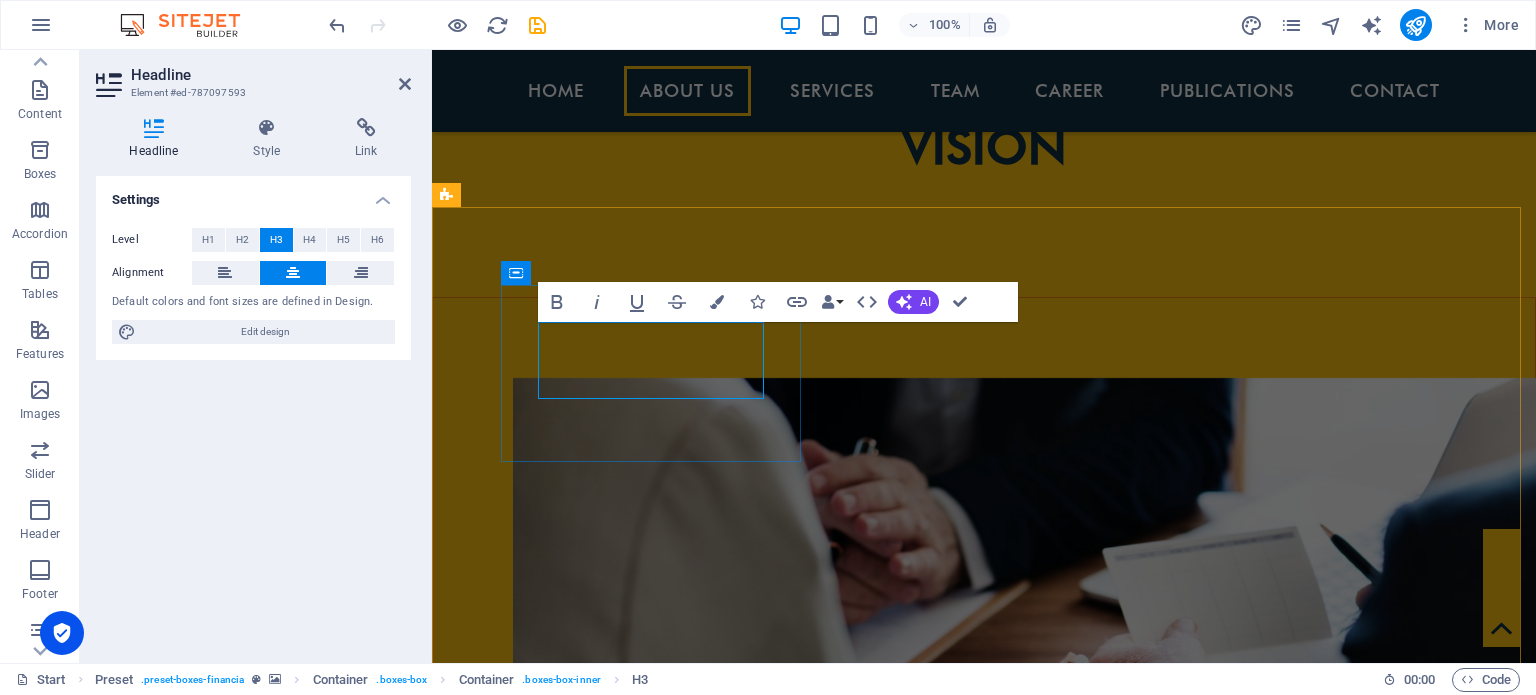 click on "AUDIT AND ASSURANCE" at bounding box center [920, 2666] 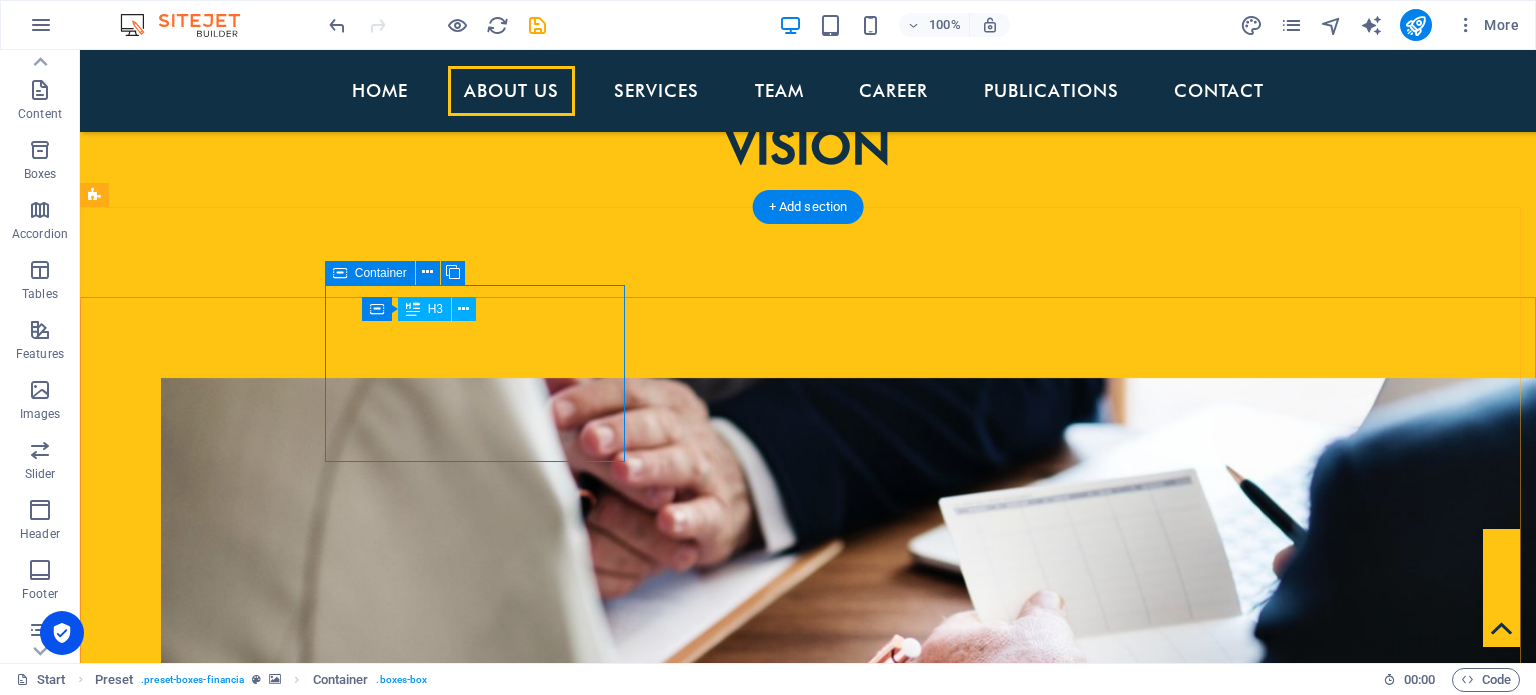 scroll, scrollTop: 1735, scrollLeft: 0, axis: vertical 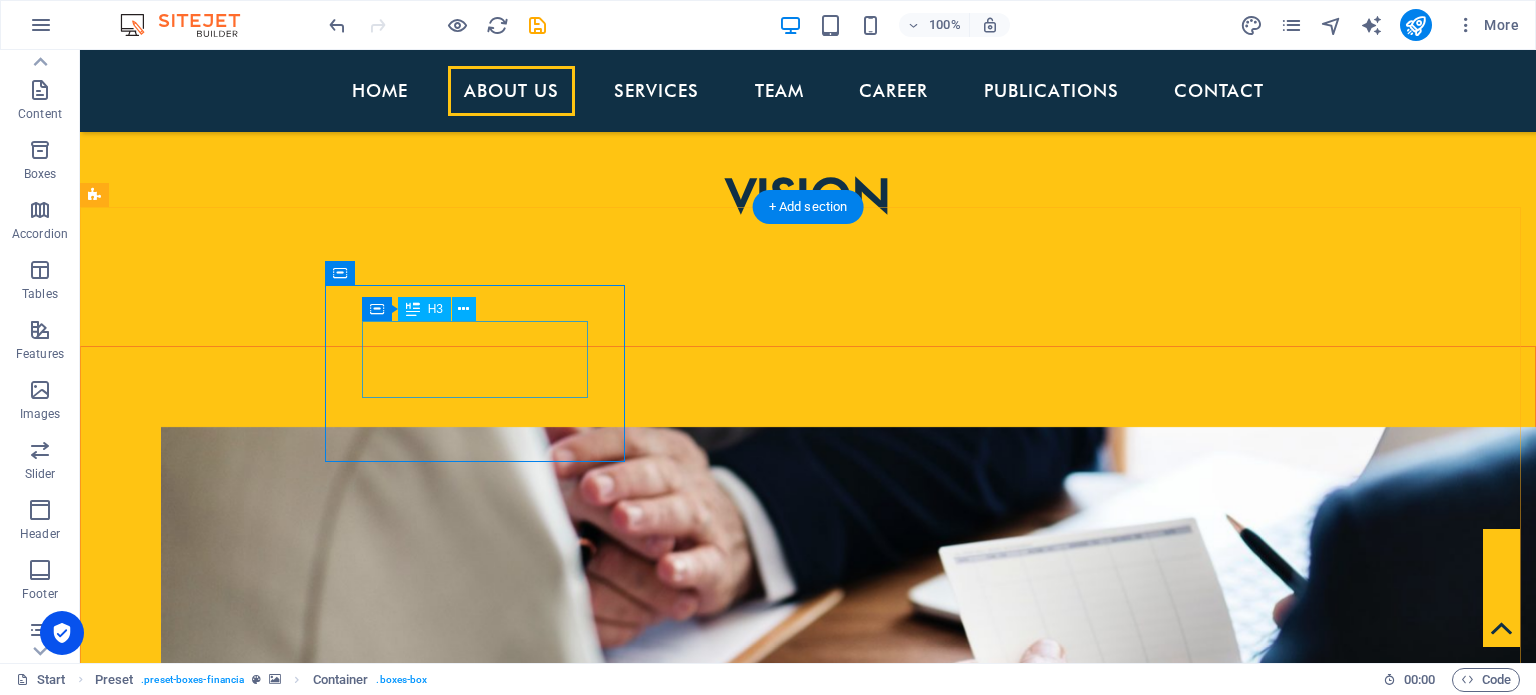 click on "AUDIT AND ASSURANCE" at bounding box center [568, 2664] 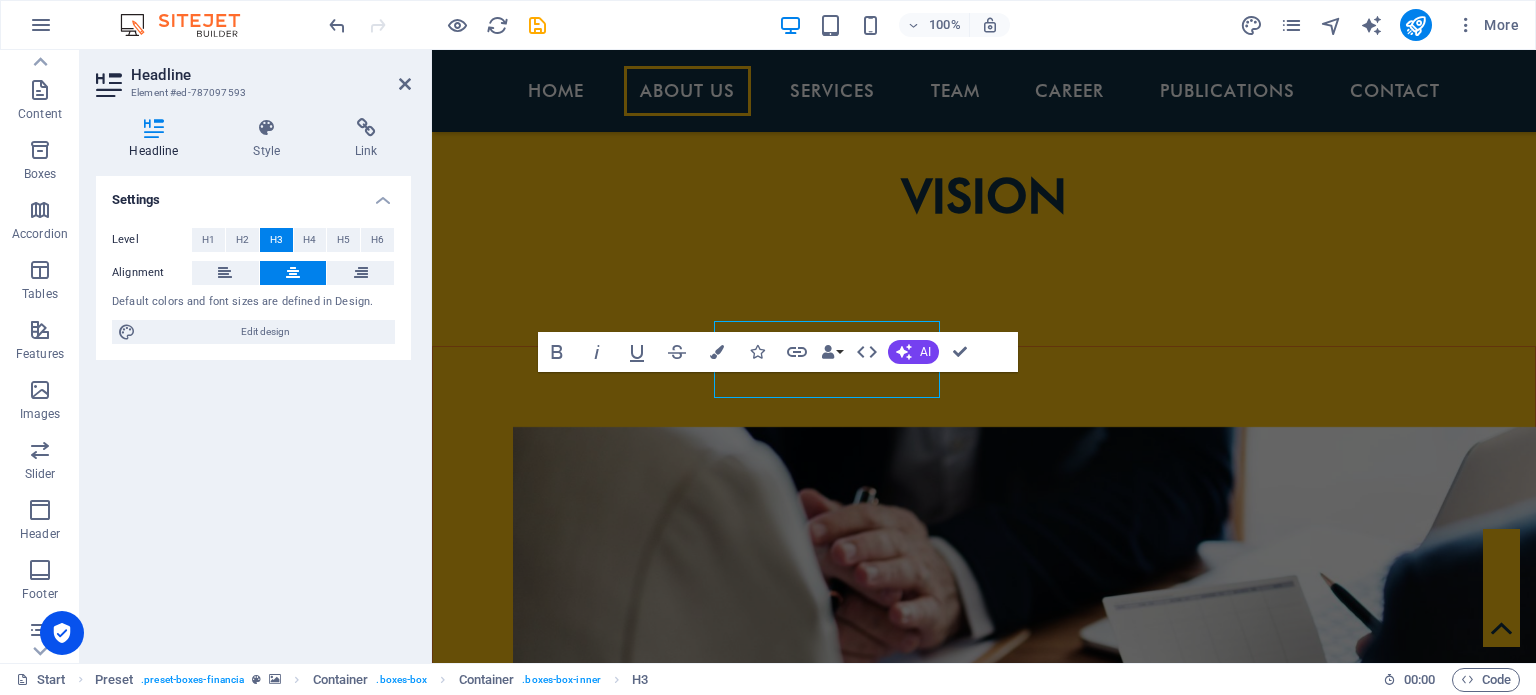 click at bounding box center (984, 2293) 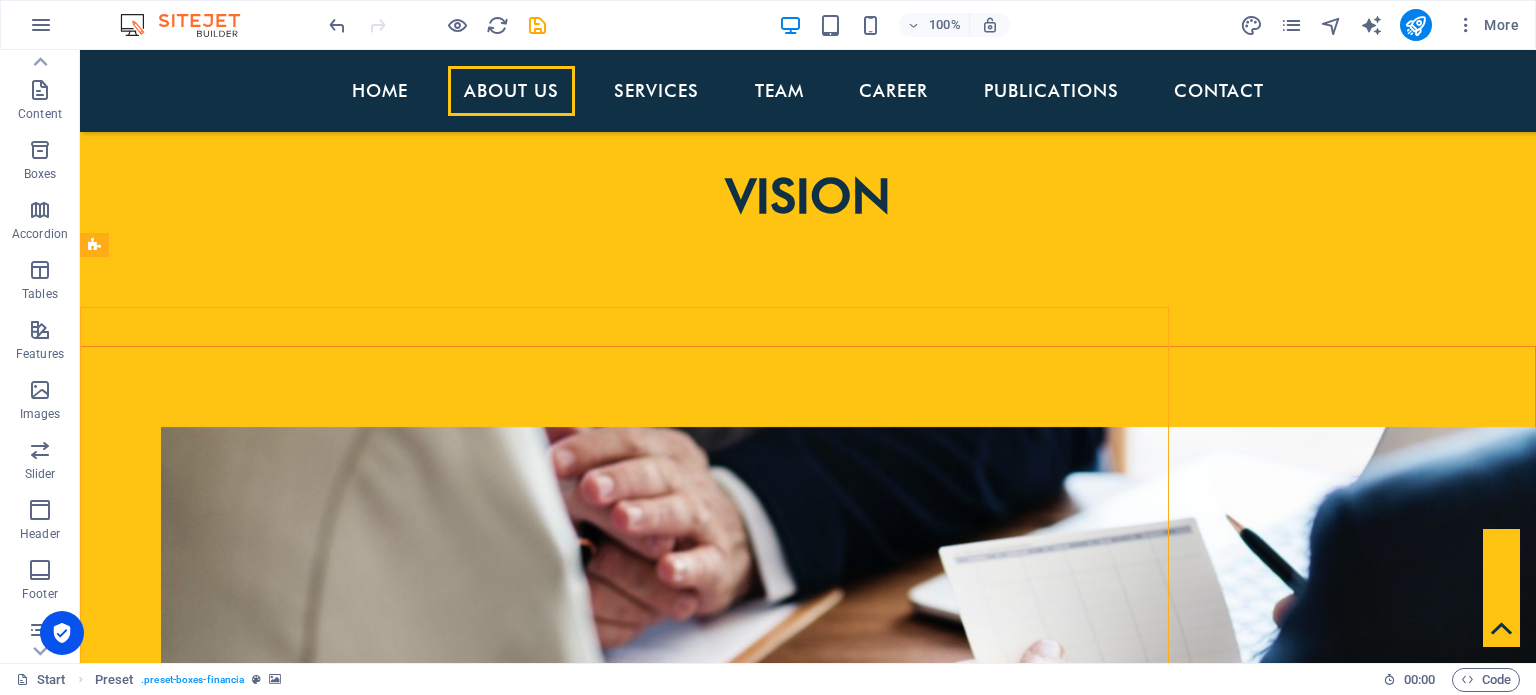 scroll, scrollTop: 1684, scrollLeft: 0, axis: vertical 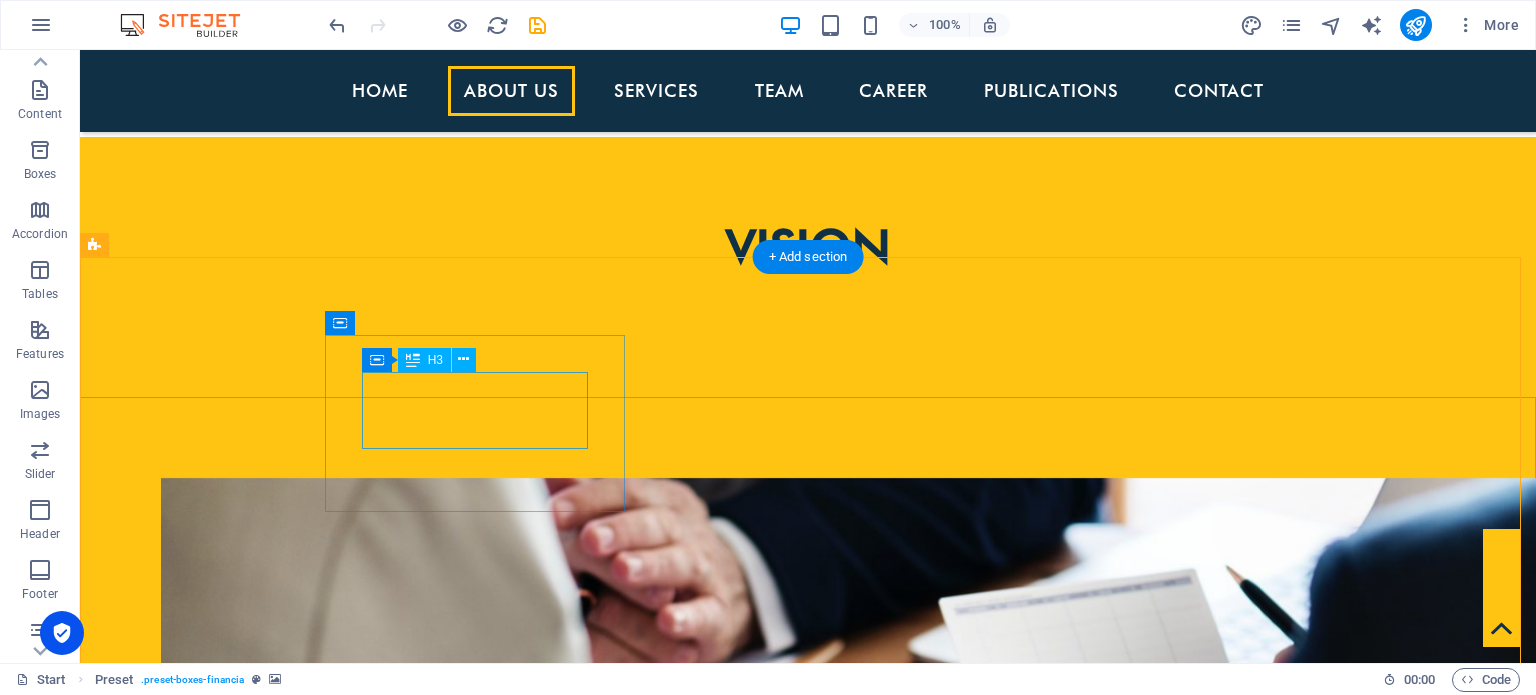 click on "AUDIT AND ASSURANCE" at bounding box center [568, 2715] 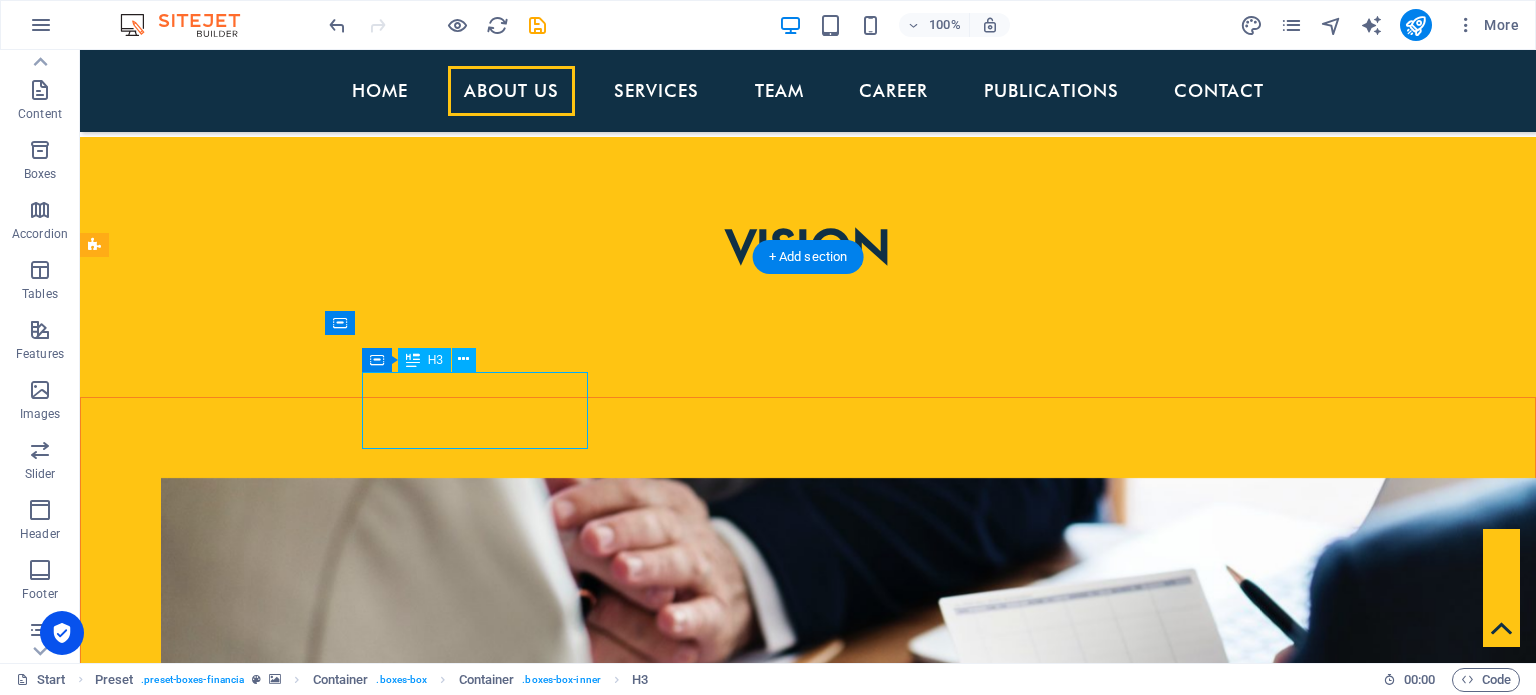 click on "AUDIT AND ASSURANCE" at bounding box center [568, 2715] 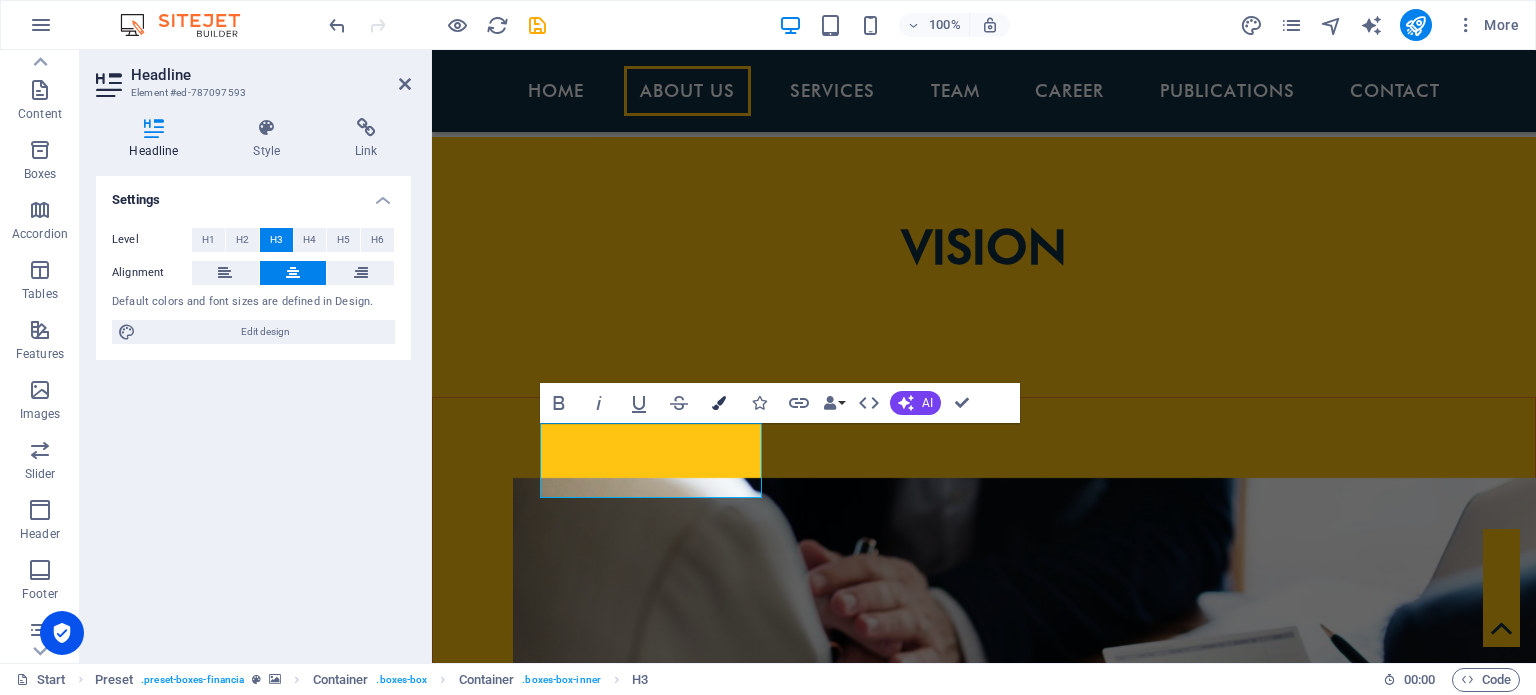 click at bounding box center [719, 403] 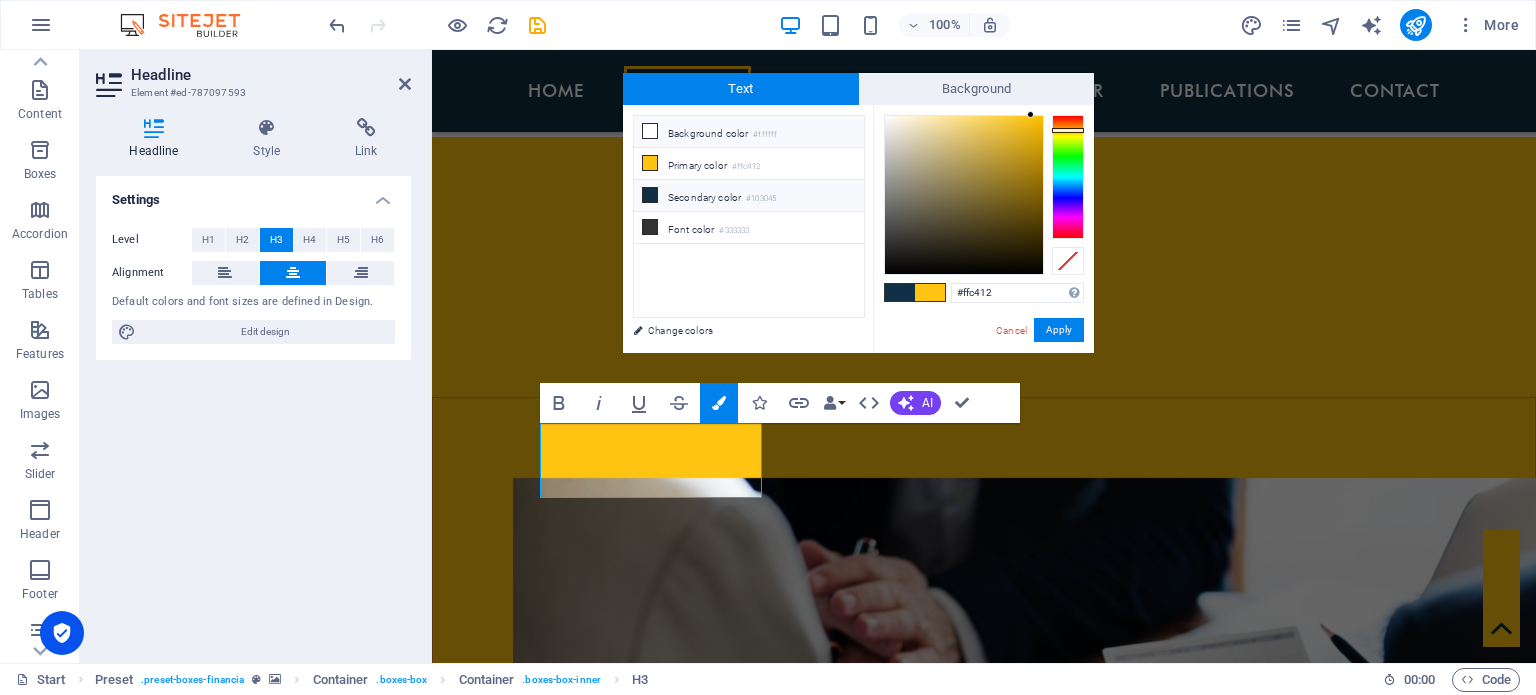 click on "Background color
#ffffff" at bounding box center [749, 132] 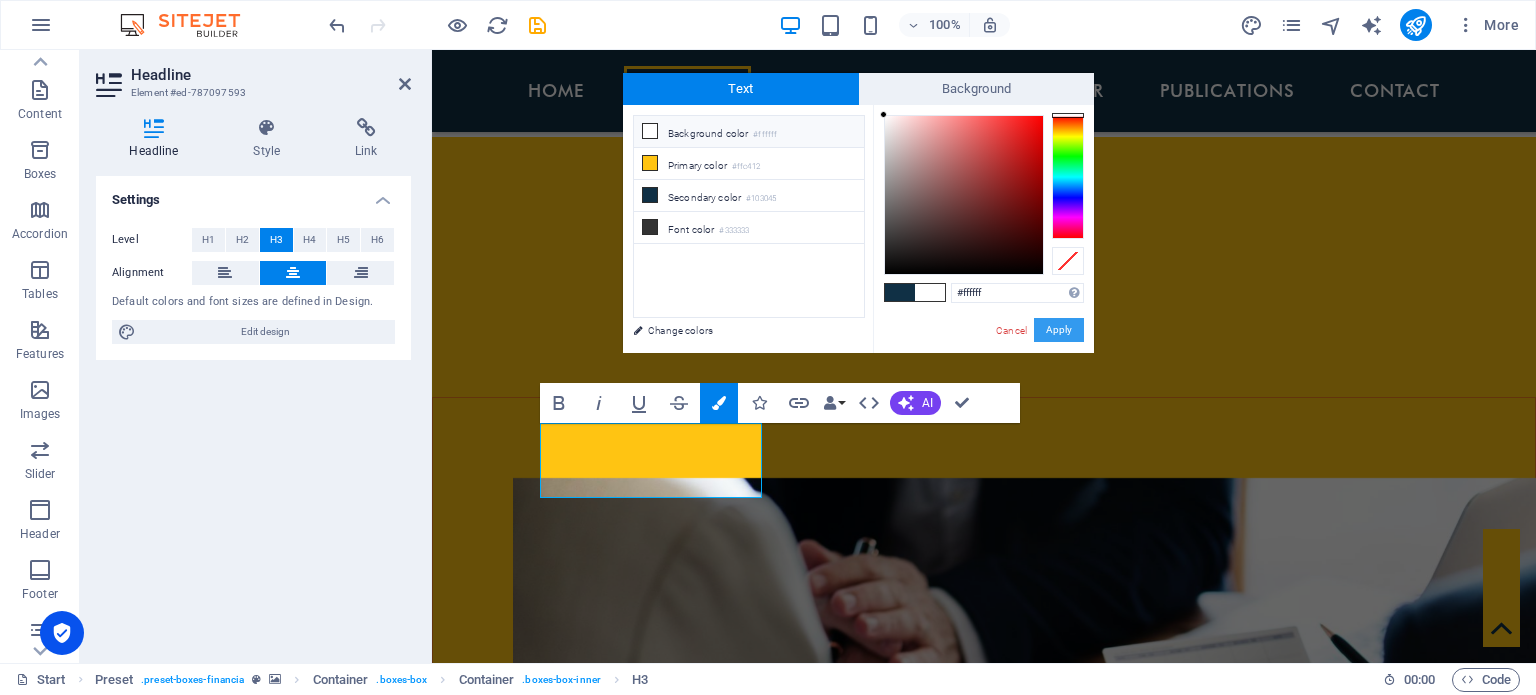 click on "Apply" at bounding box center (1059, 330) 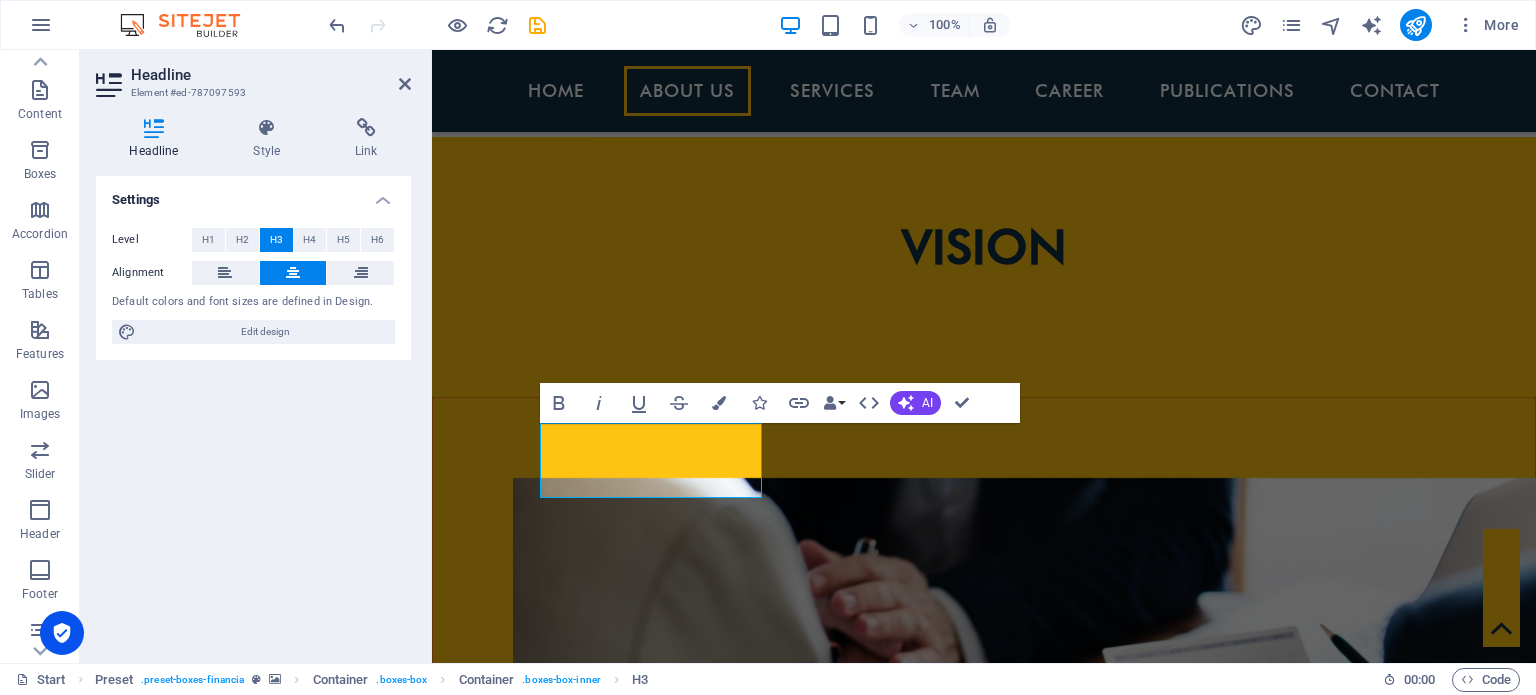 click at bounding box center [984, 2369] 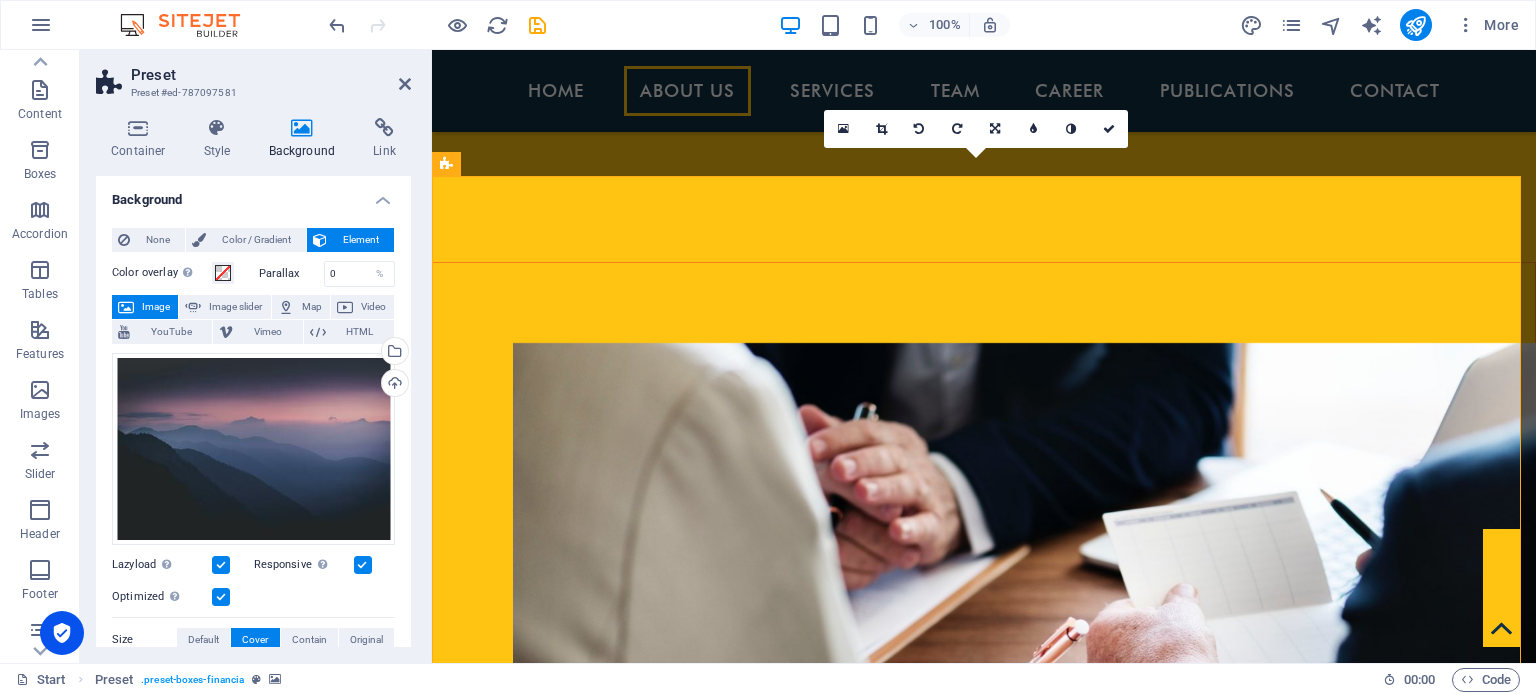 scroll, scrollTop: 1820, scrollLeft: 0, axis: vertical 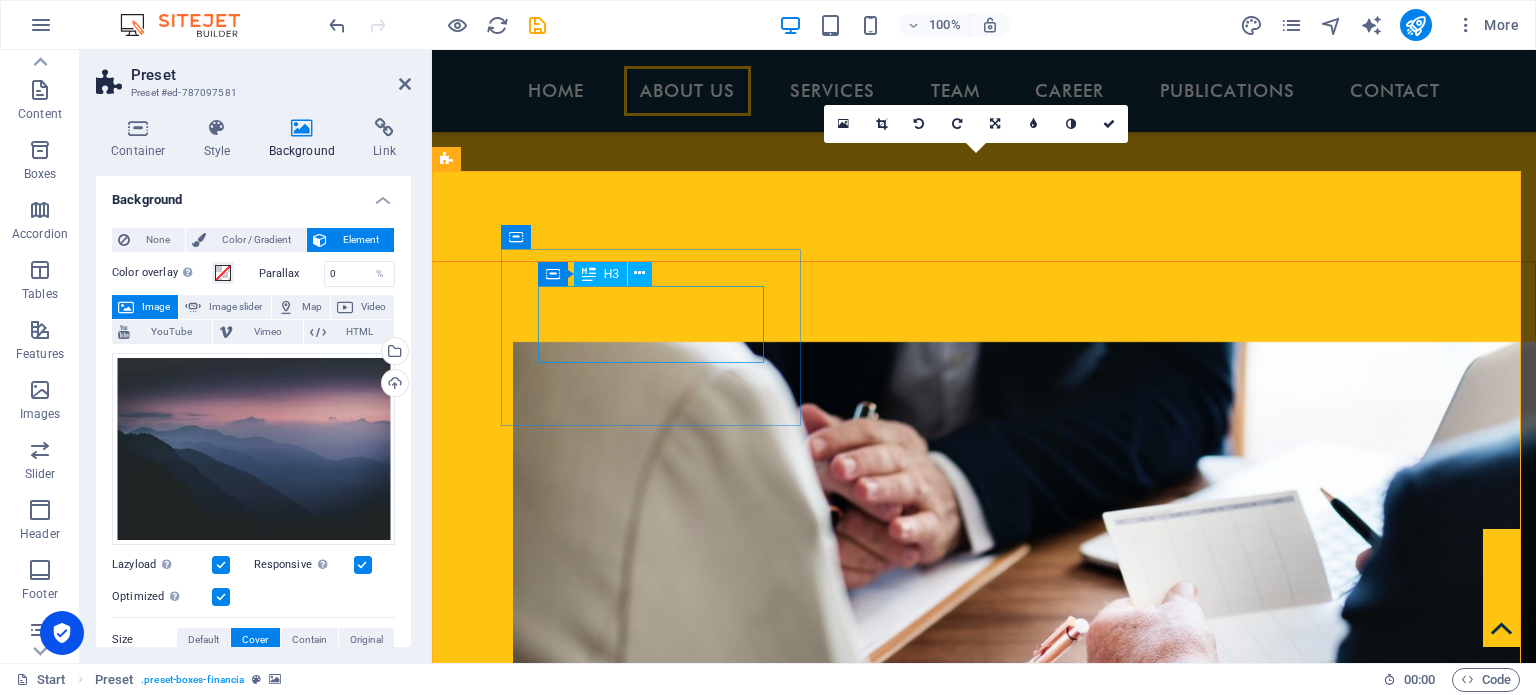 click on "AUDIT AND ASSURANCE" at bounding box center [920, 2634] 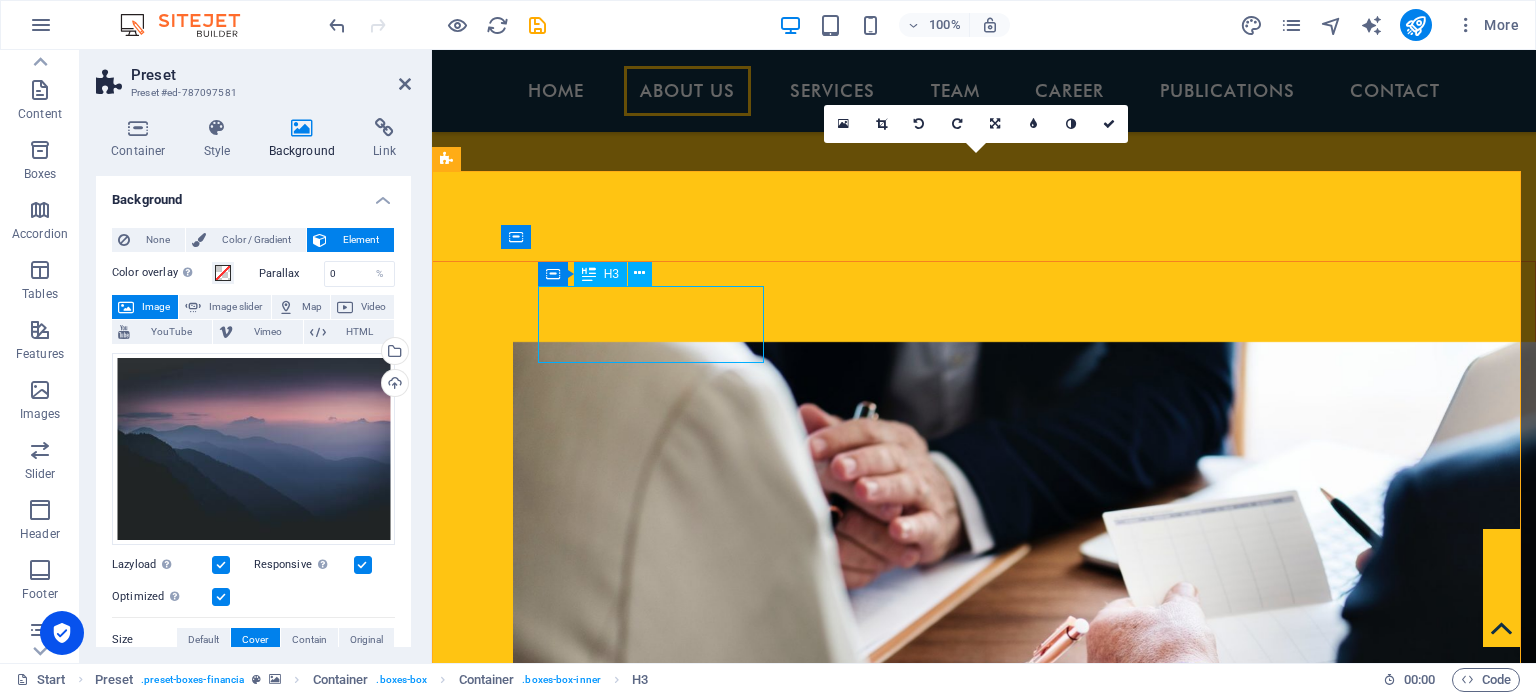 click on "AUDIT AND ASSURANCE" at bounding box center [920, 2634] 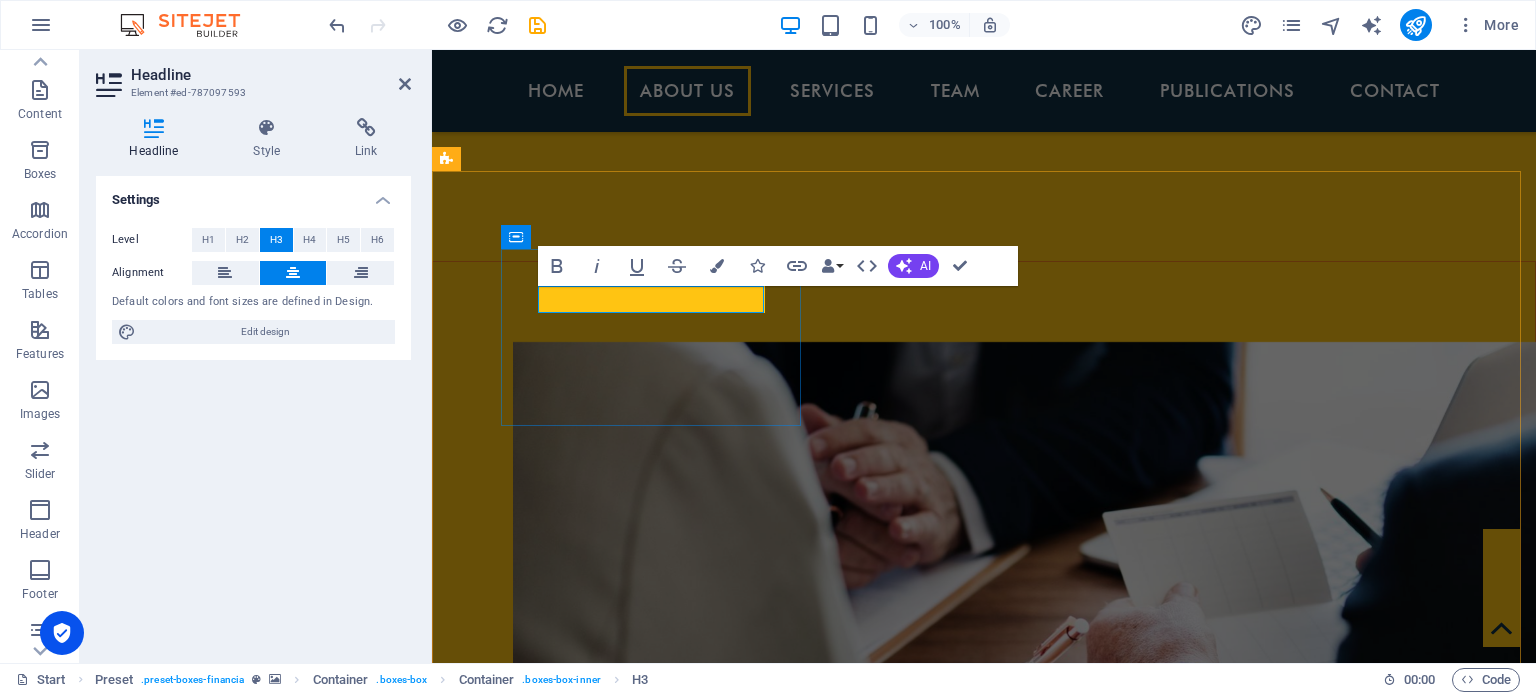 click at bounding box center [920, 2618] 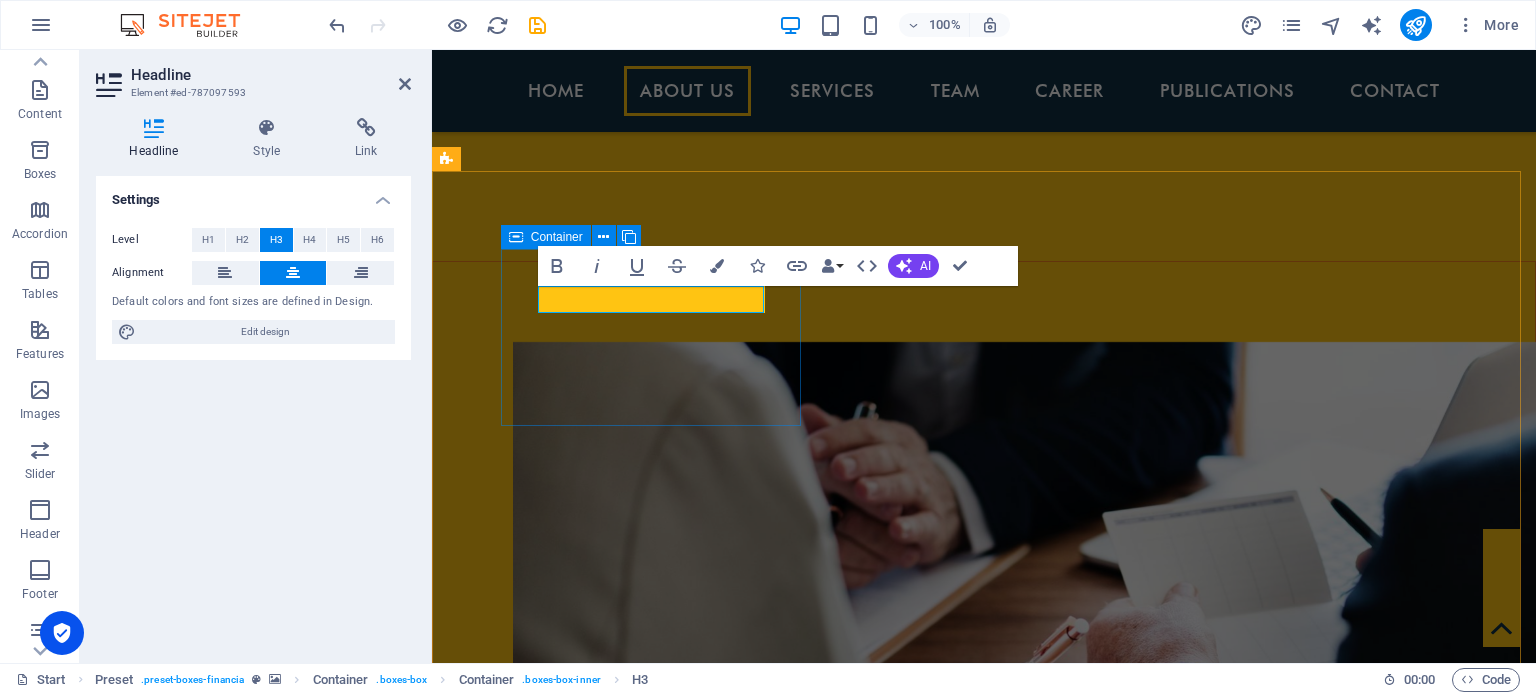 click at bounding box center (920, 2618) 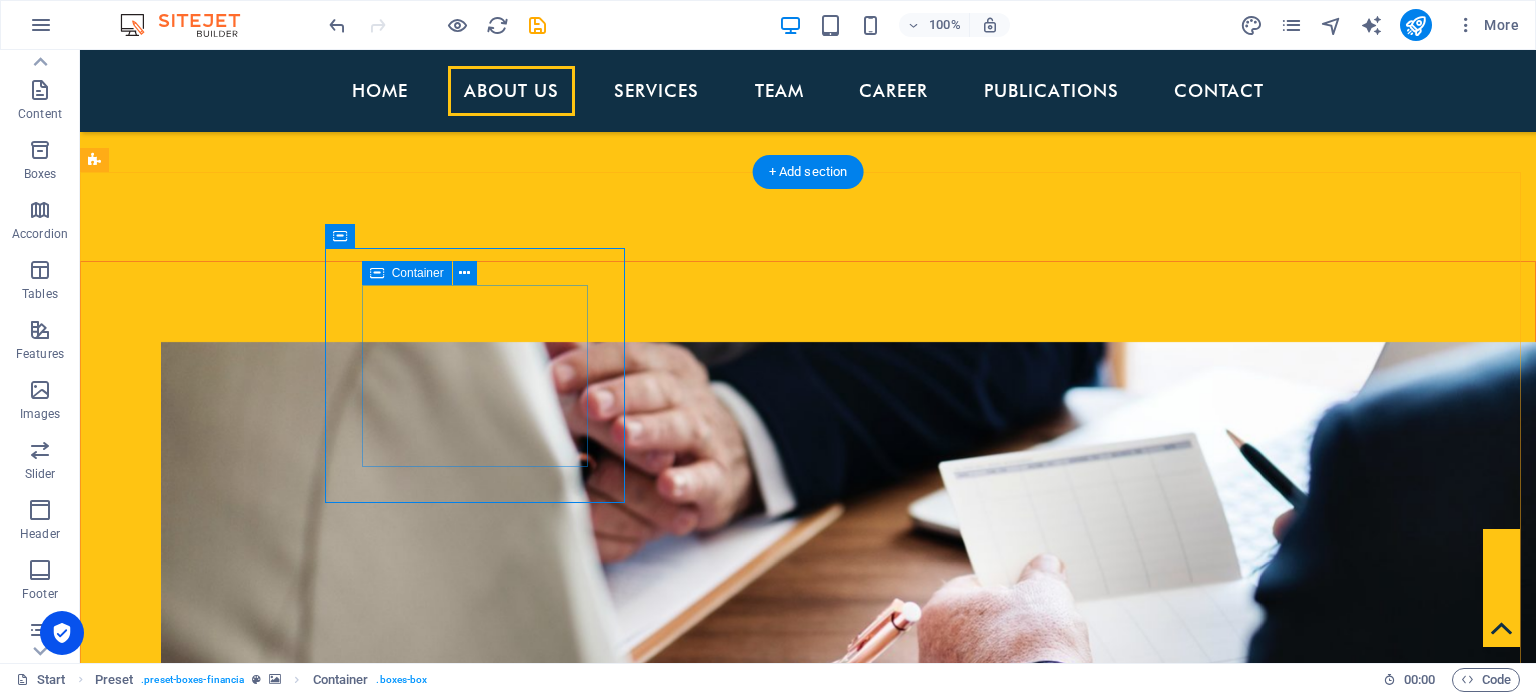 scroll, scrollTop: 1770, scrollLeft: 0, axis: vertical 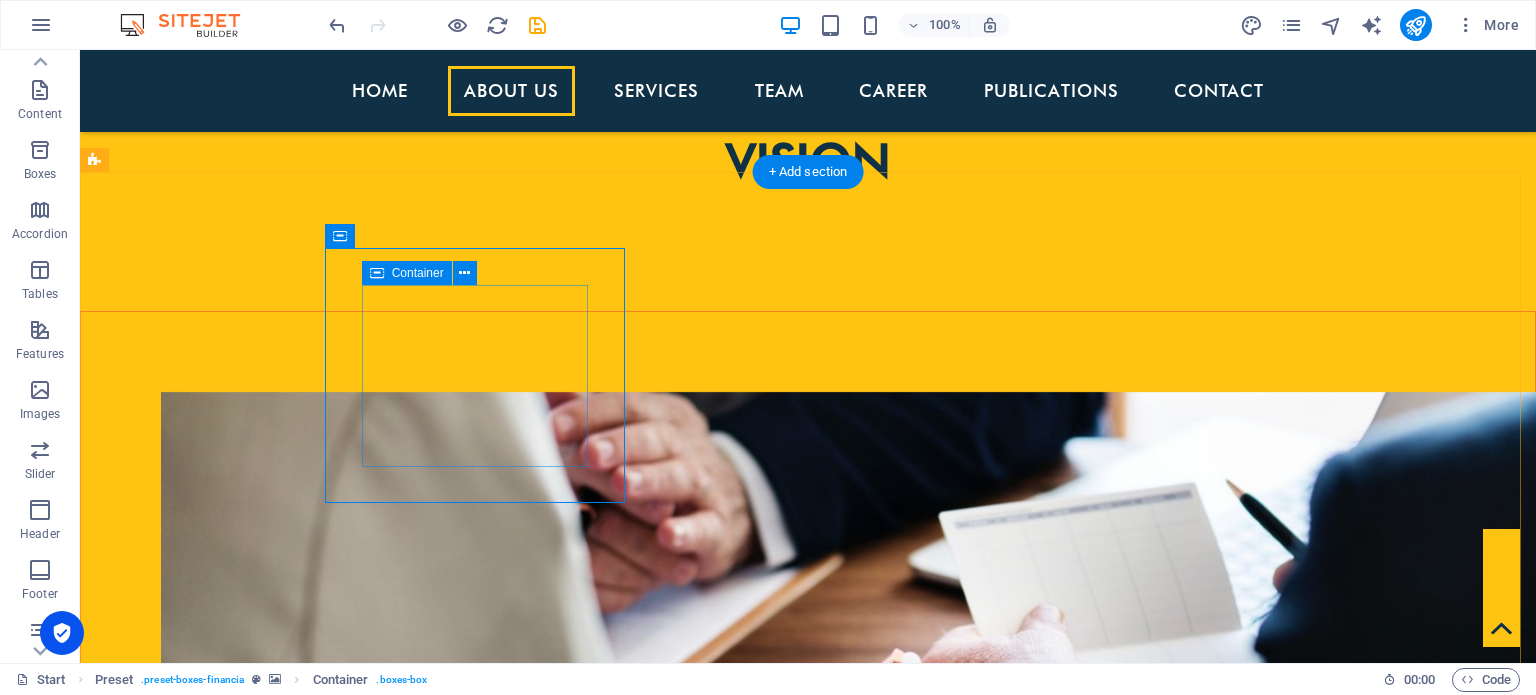 click on "Add elements" at bounding box center [508, 2778] 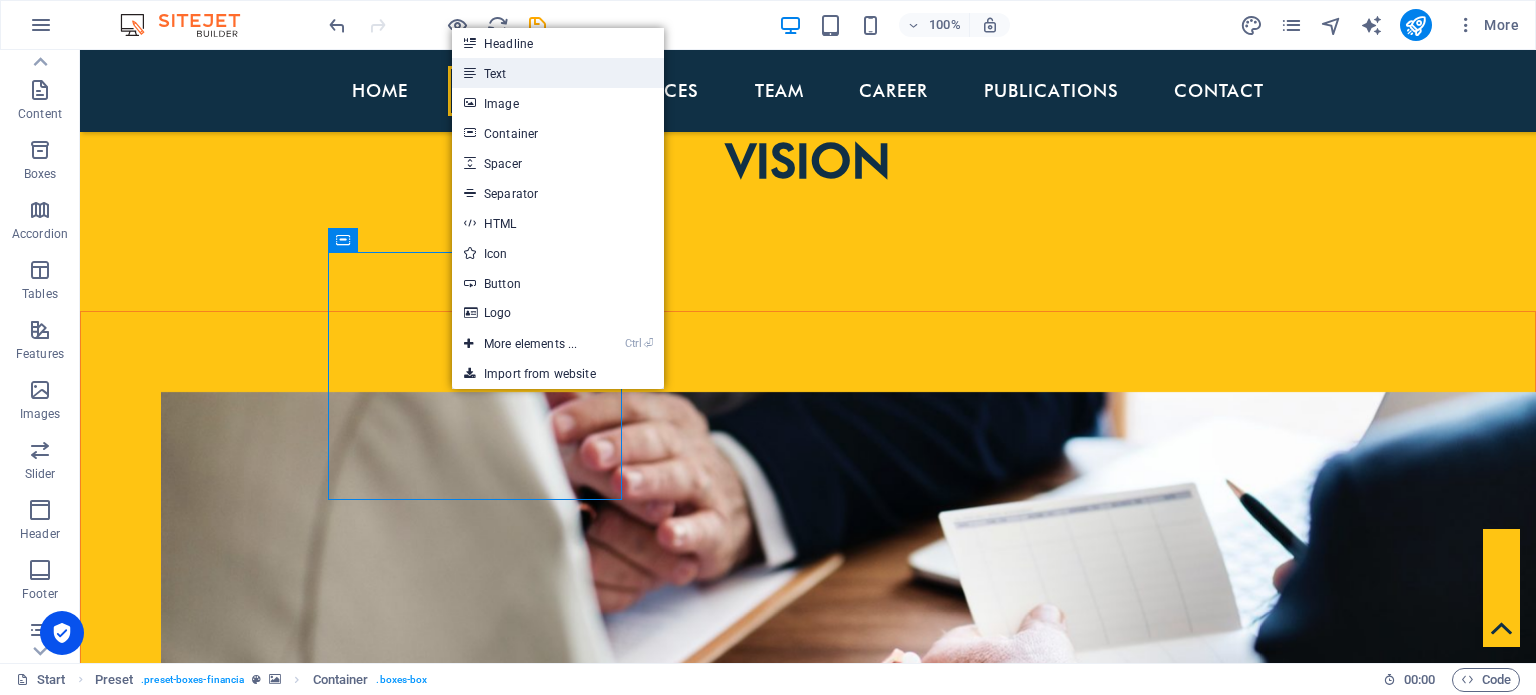 click on "Text" at bounding box center (558, 73) 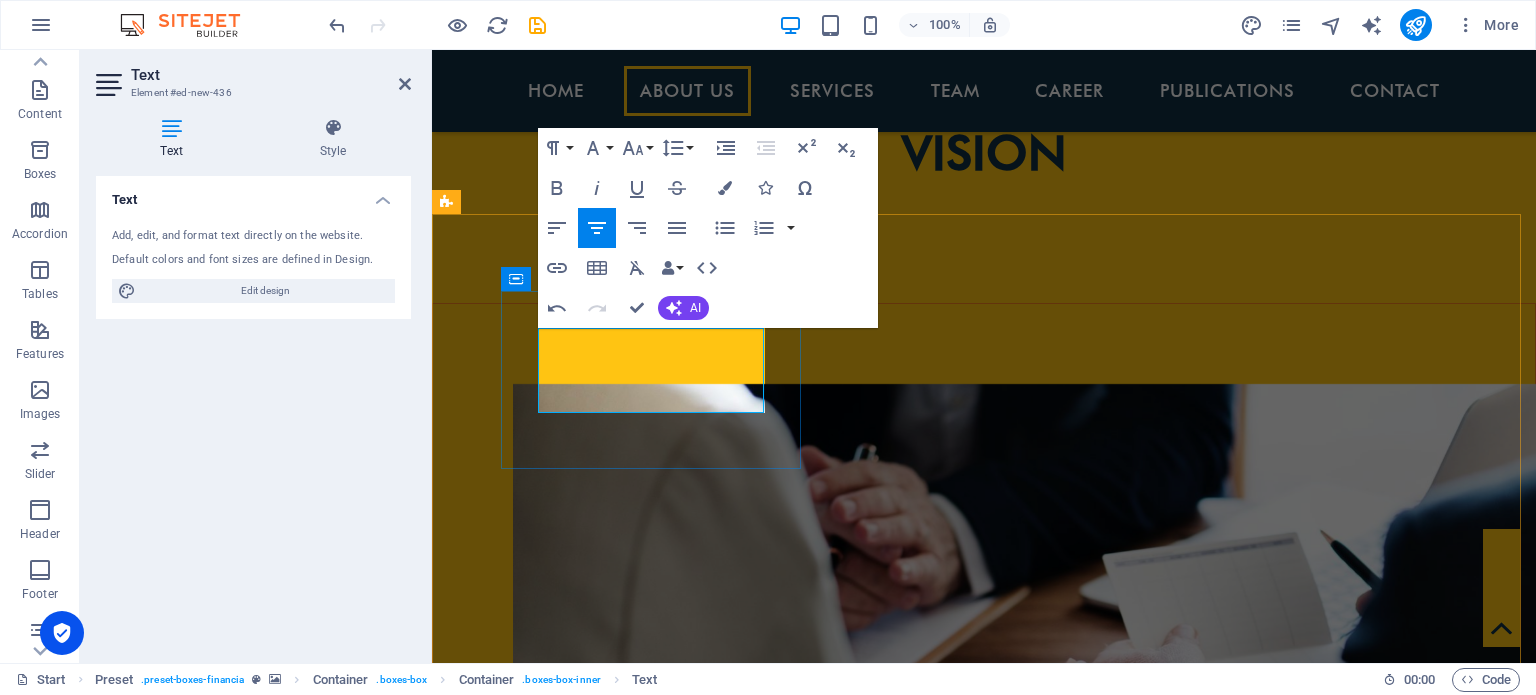 scroll, scrollTop: 1770, scrollLeft: 0, axis: vertical 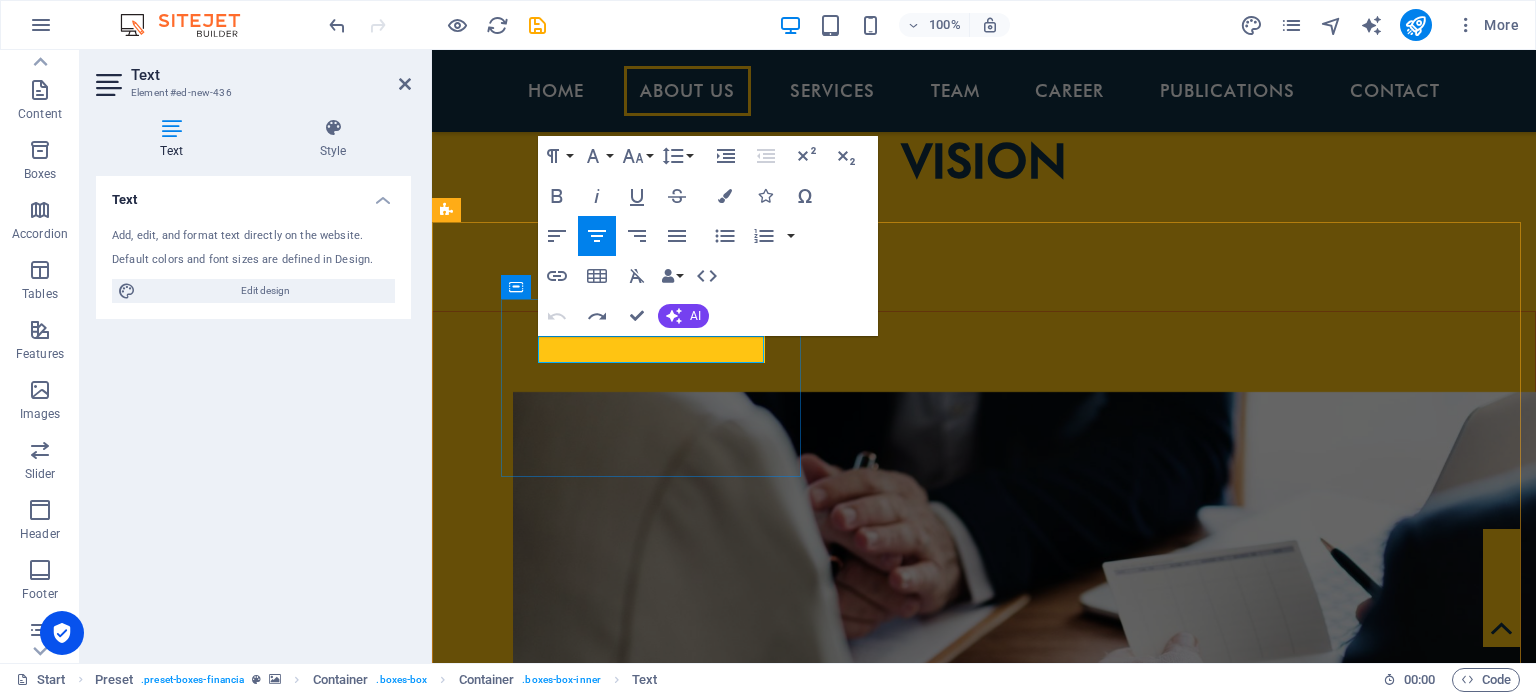 click on "New text element" at bounding box center (920, 2668) 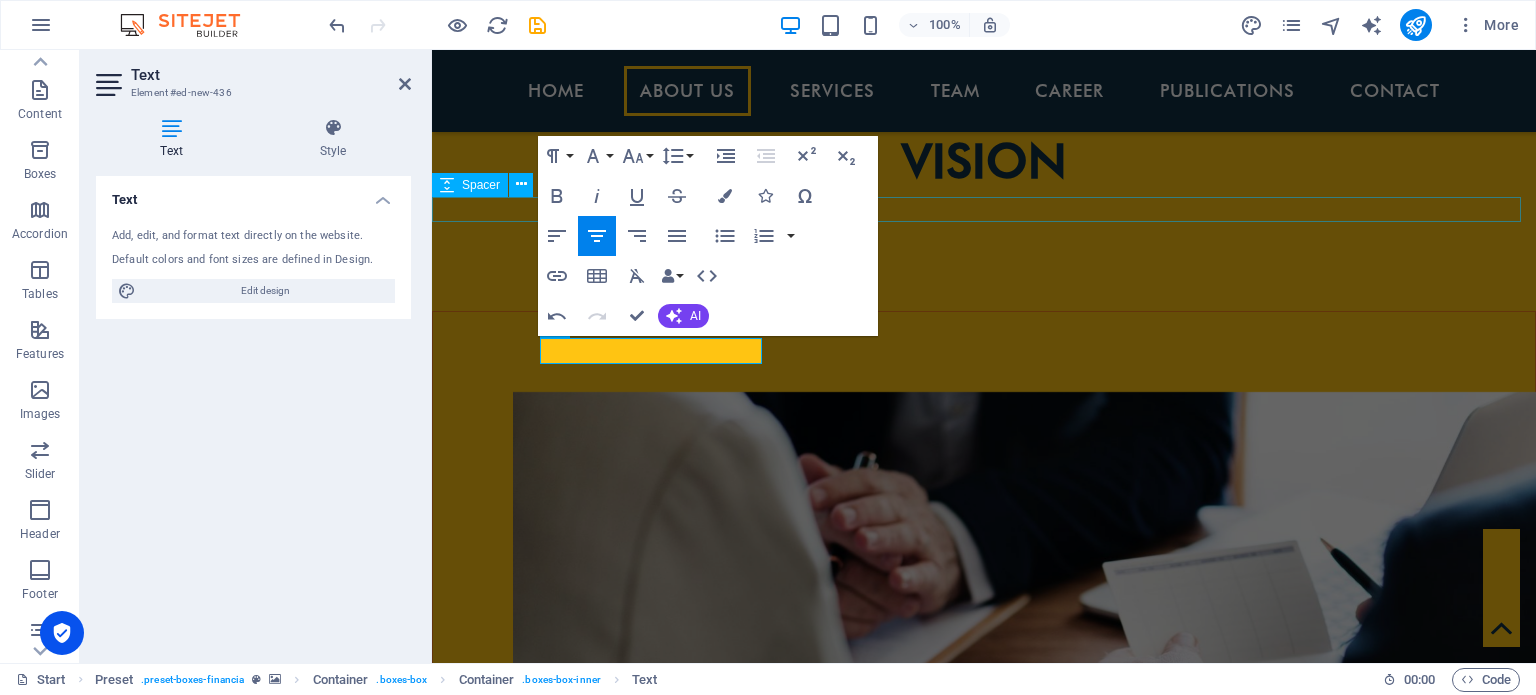 click at bounding box center [984, 2014] 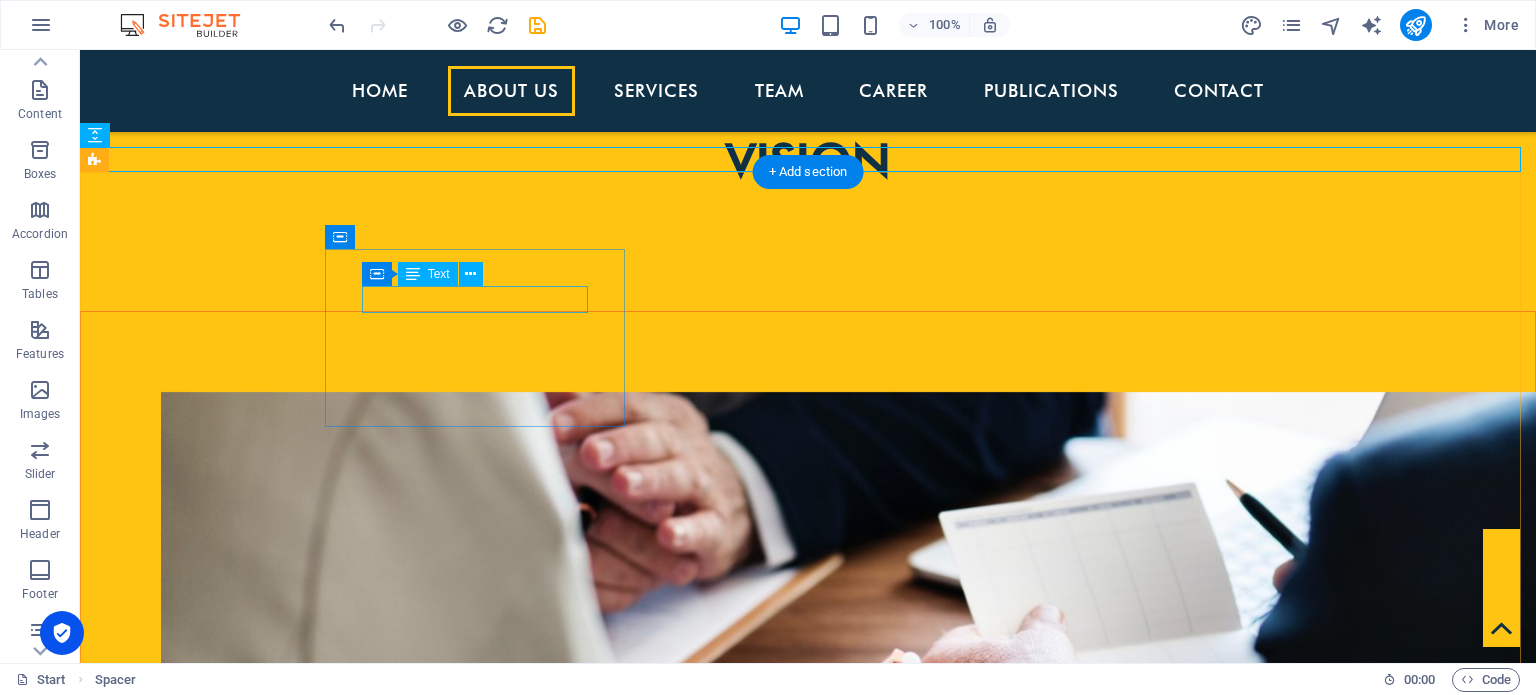 click on "AUDIT AND ASSURANCE" at bounding box center (568, 2613) 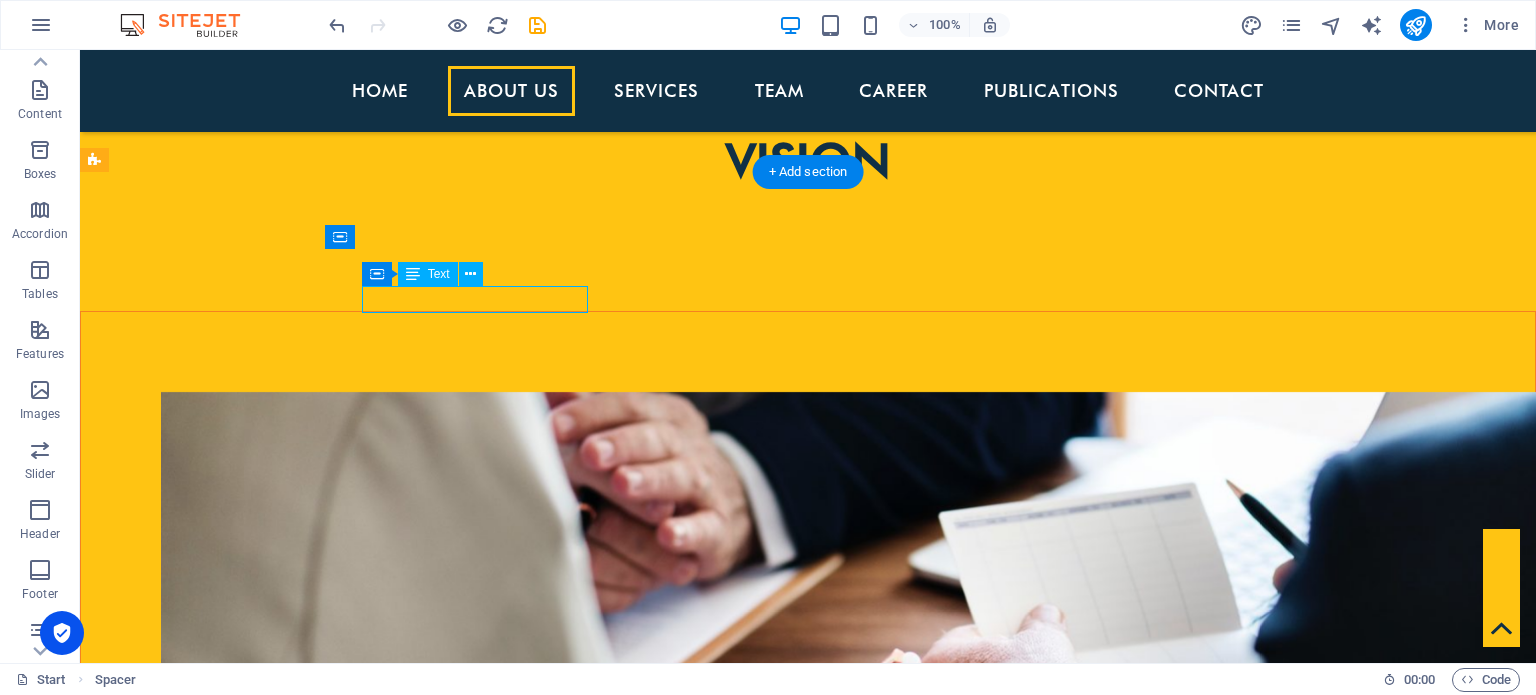 click on "AUDIT AND ASSURANCE" at bounding box center [568, 2613] 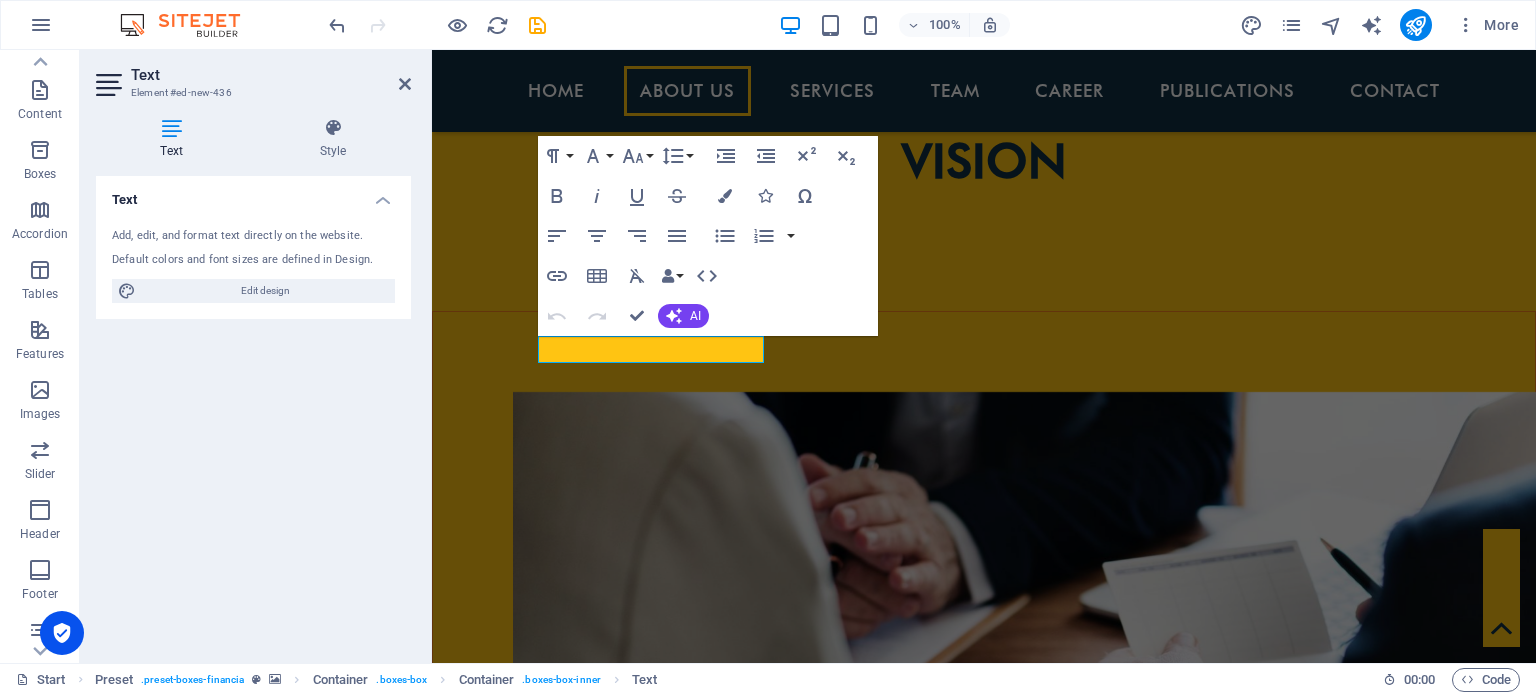 click on "Add, edit, and format text directly on the website. Default colors and font sizes are defined in Design. Edit design" at bounding box center [253, 265] 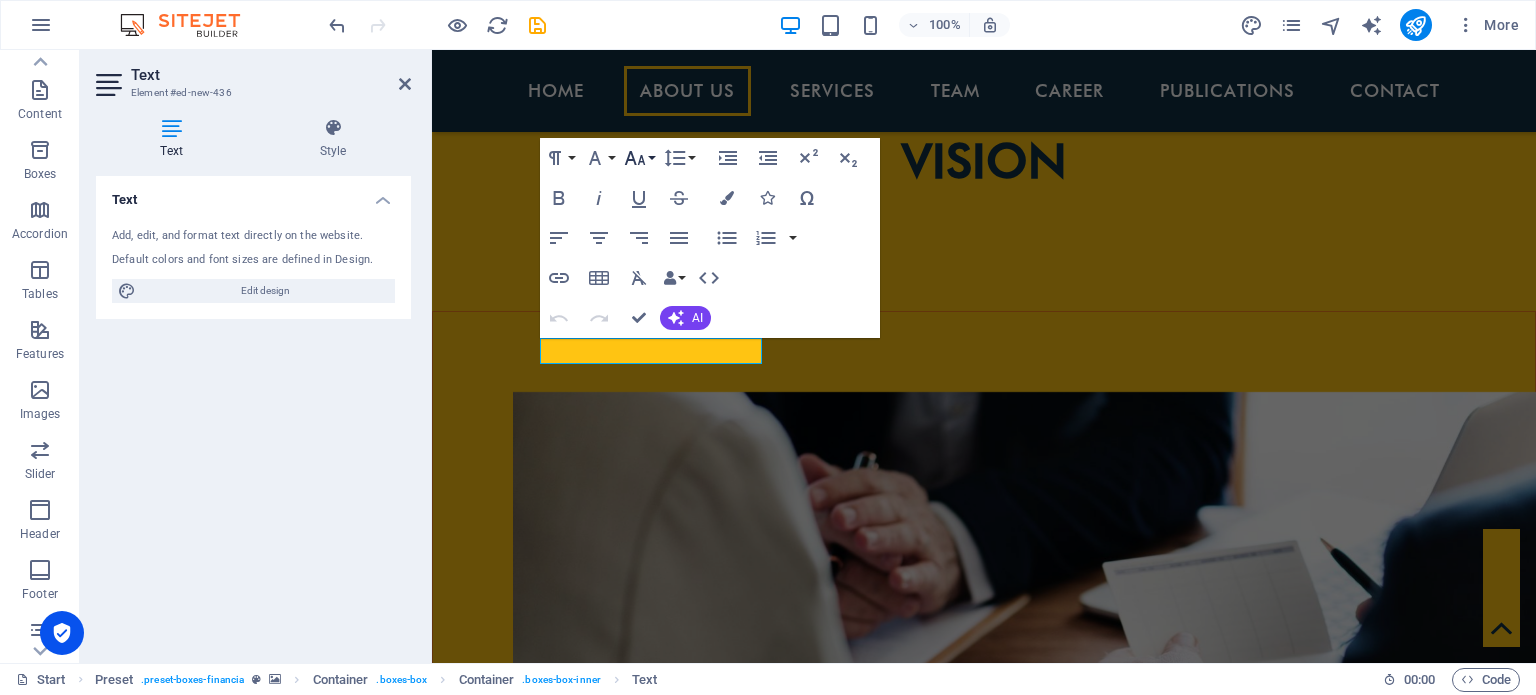 click 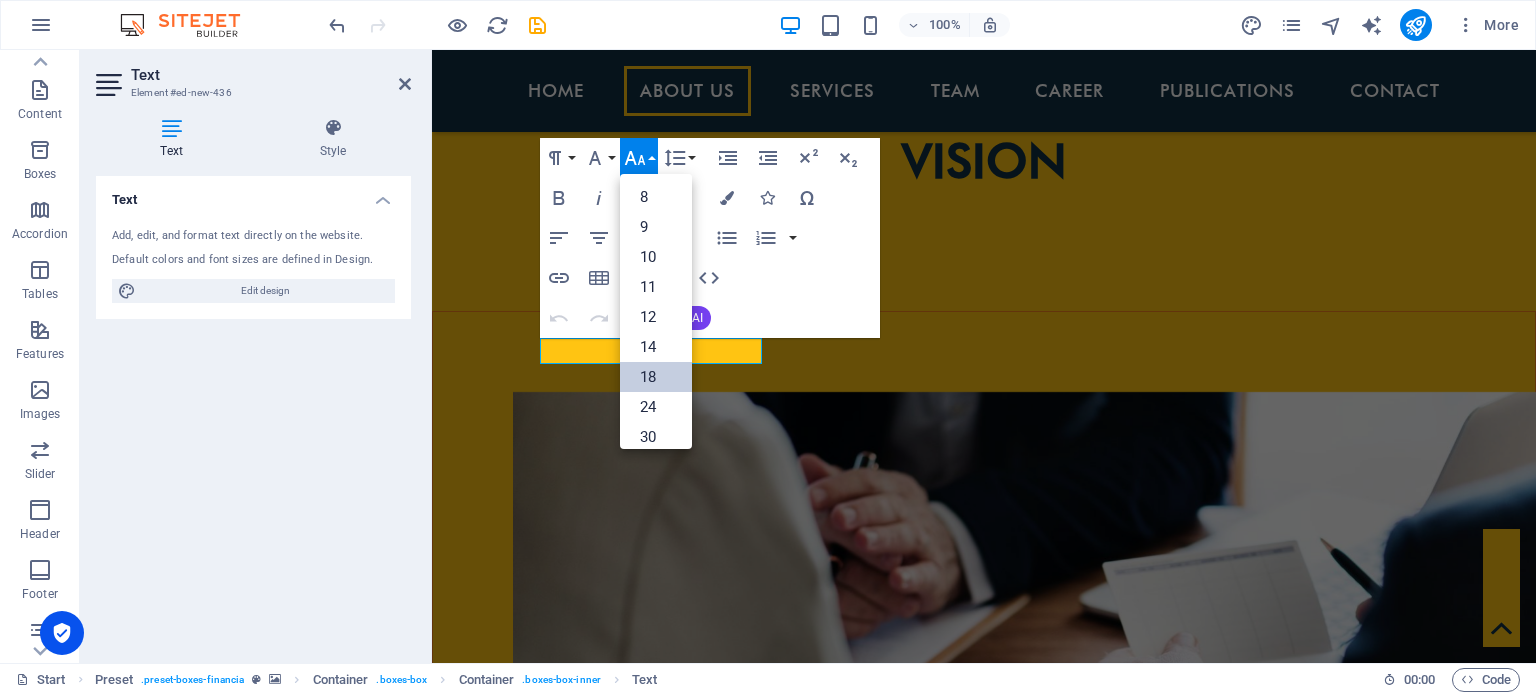 click on "18" at bounding box center (656, 377) 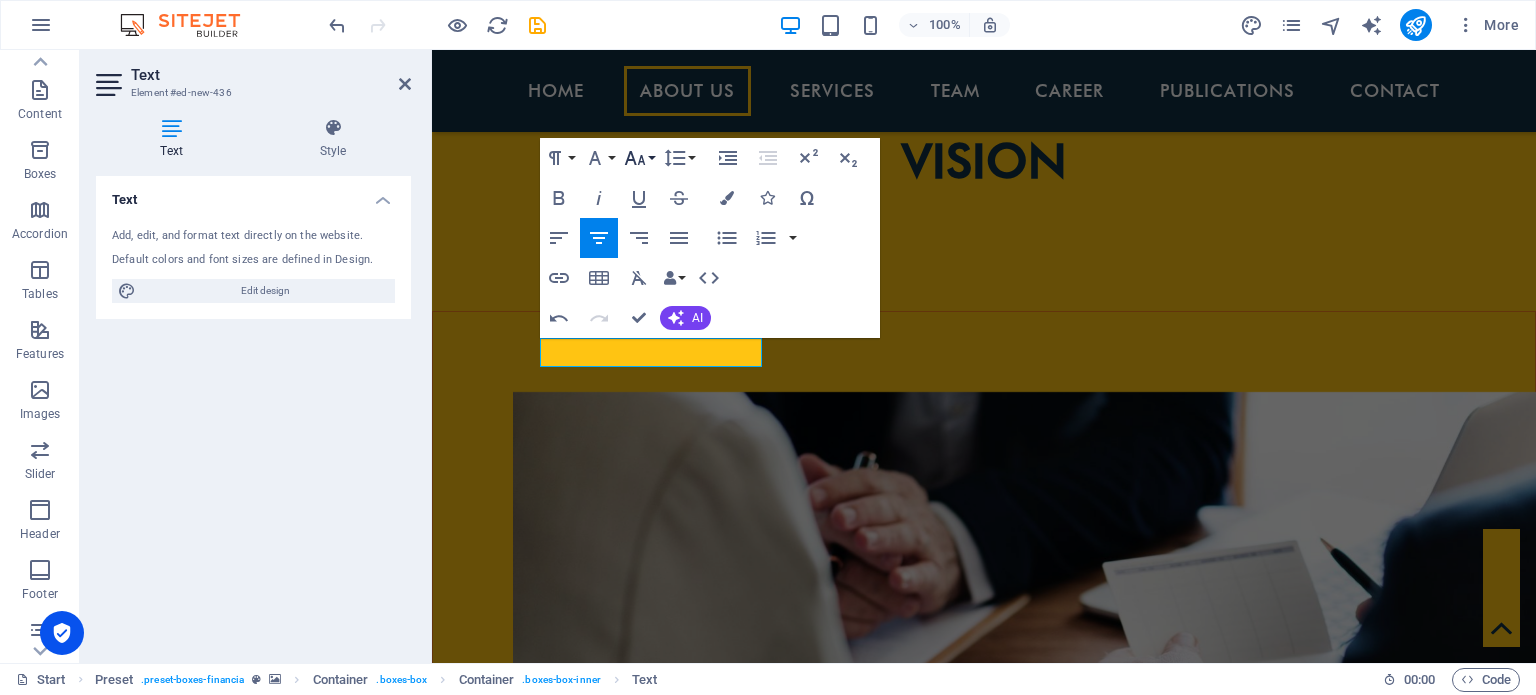 click on "Font Size" at bounding box center (639, 158) 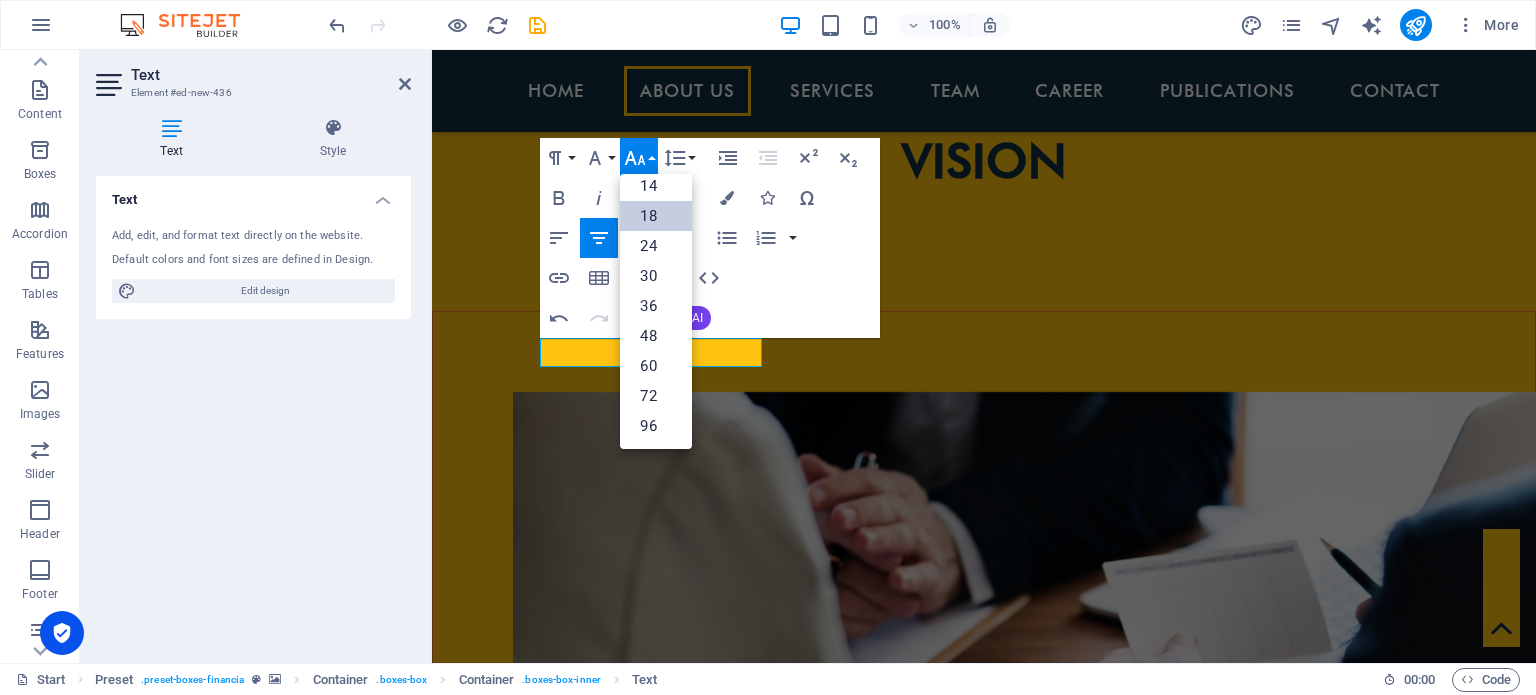 scroll, scrollTop: 160, scrollLeft: 0, axis: vertical 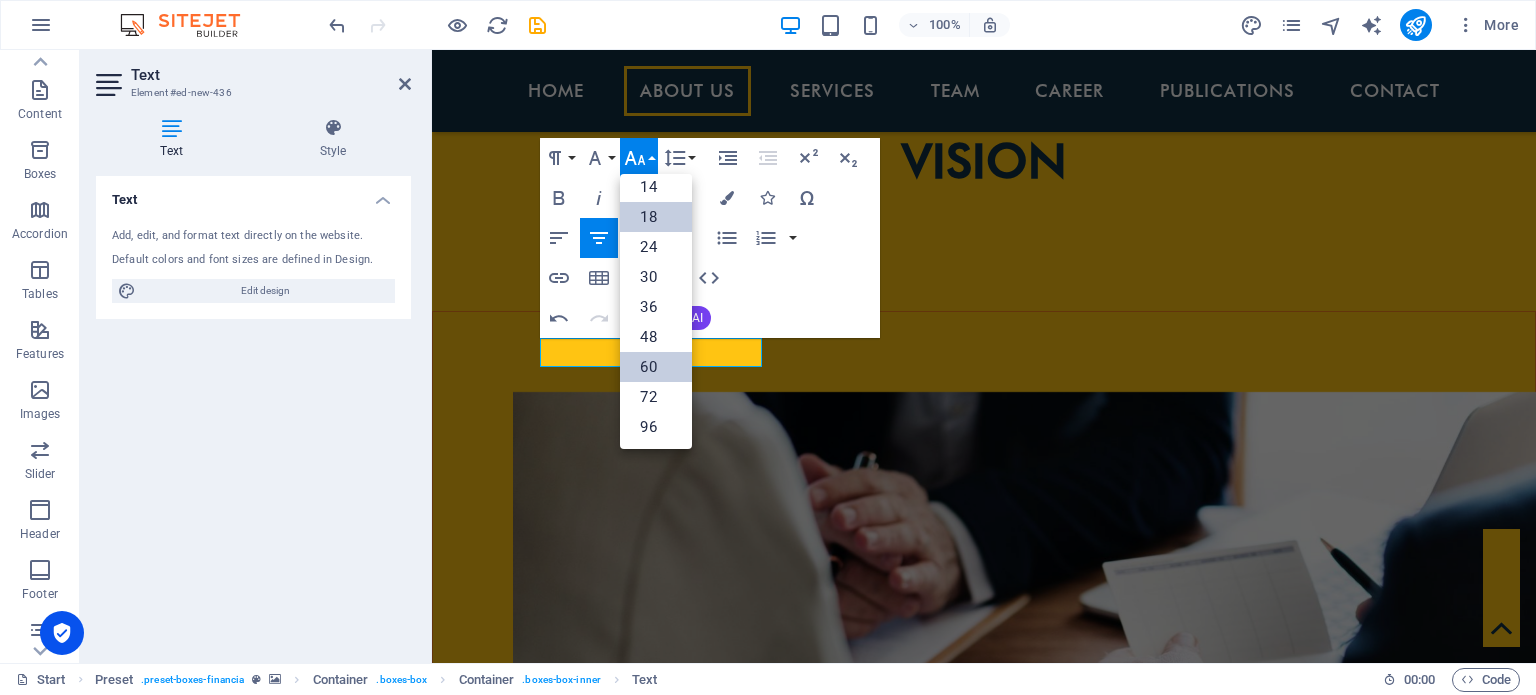 click on "60" at bounding box center (656, 367) 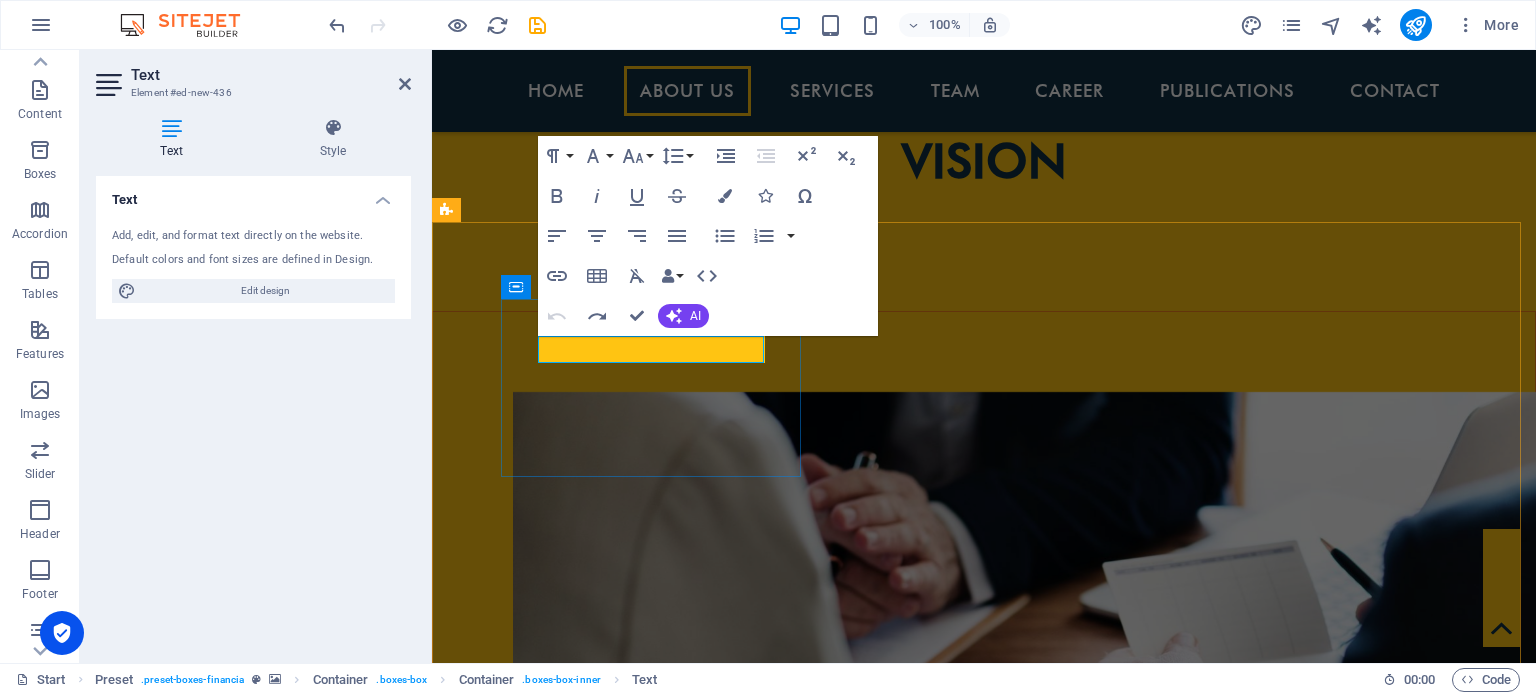 click on "AUDIT AND ASSURANCE" at bounding box center (920, 2668) 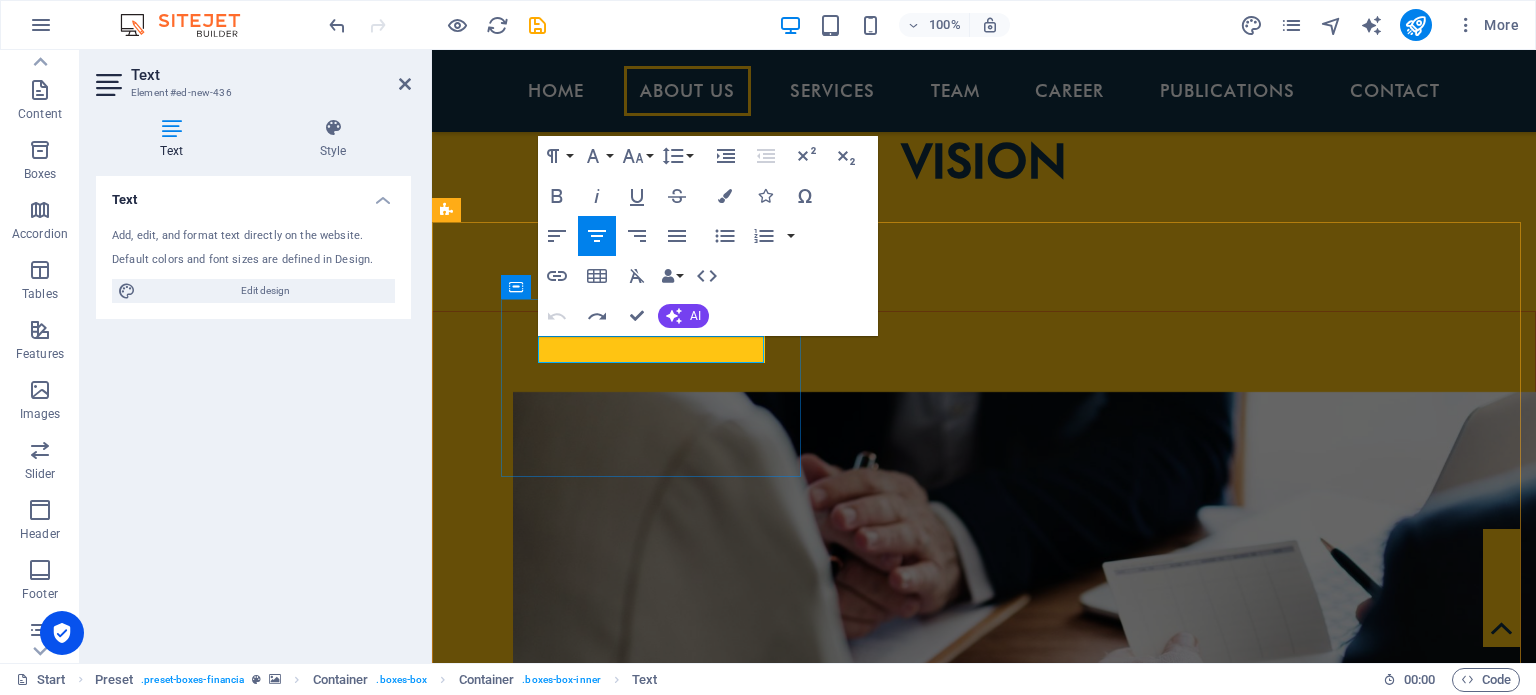 click on "AUDIT AND ASSURANCE" at bounding box center [920, 2668] 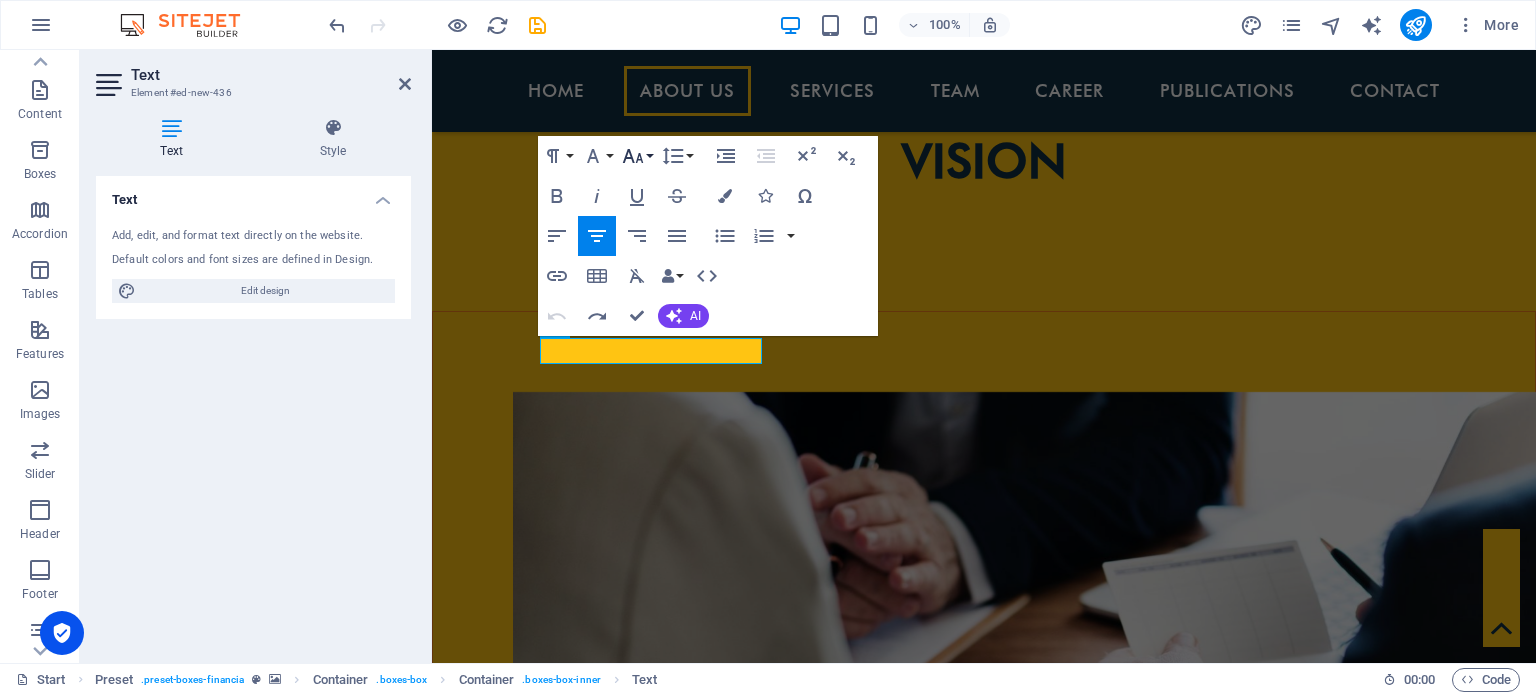 click 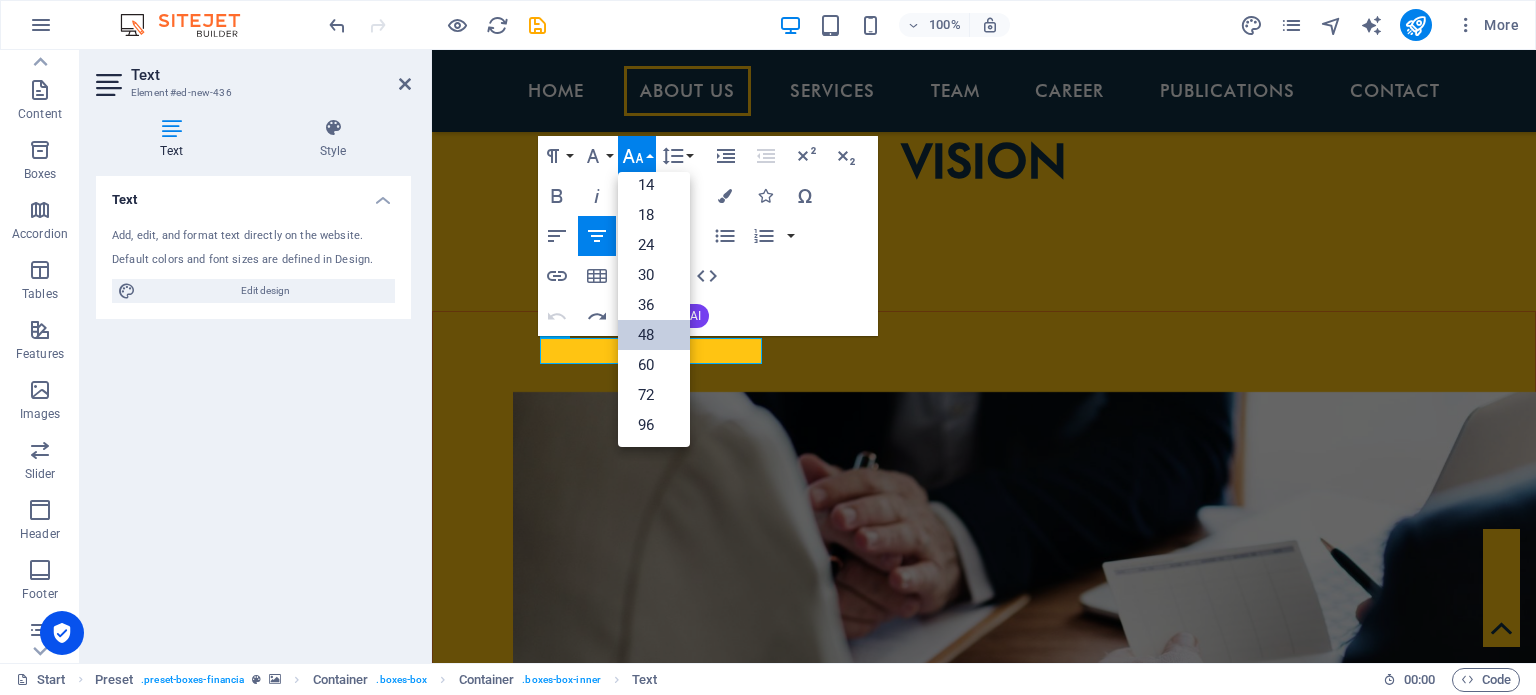 click on "48" at bounding box center [654, 335] 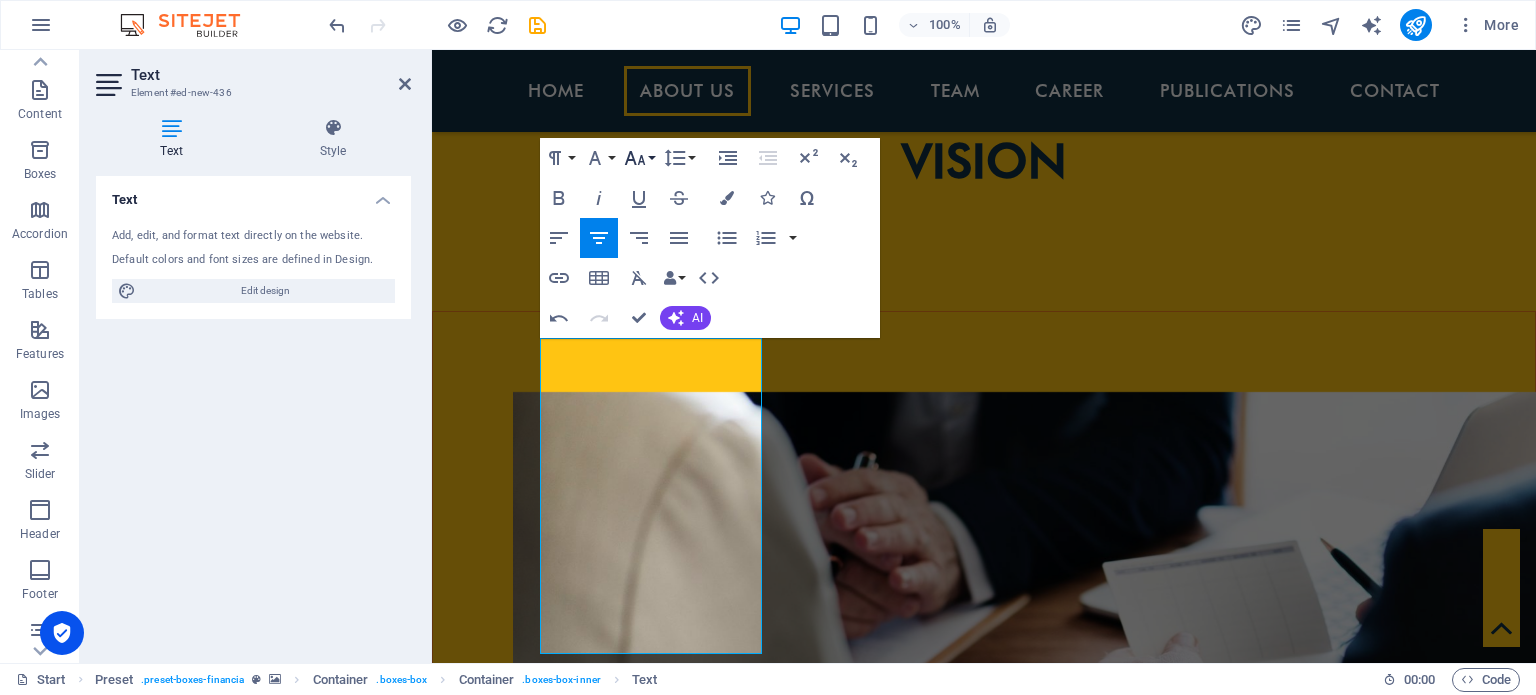 click on "Font Size" at bounding box center (639, 158) 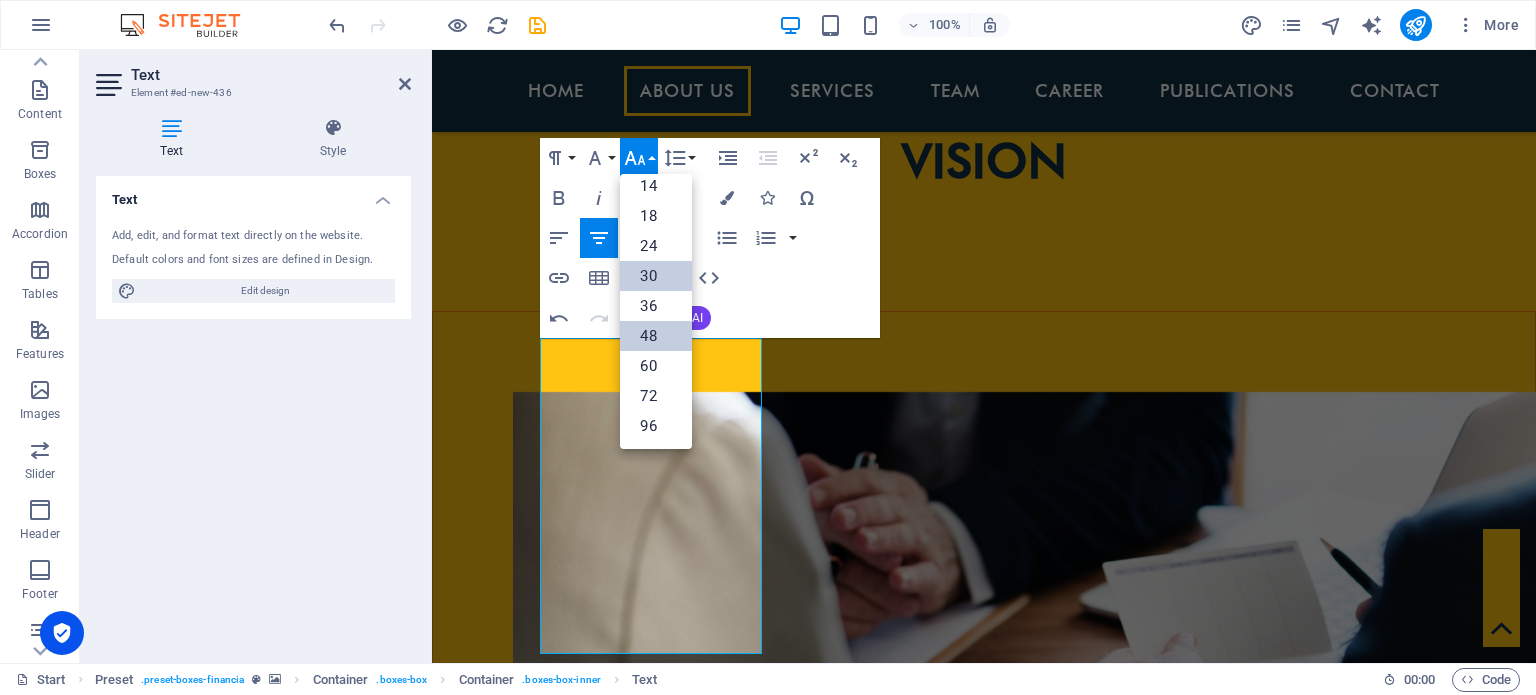scroll, scrollTop: 160, scrollLeft: 0, axis: vertical 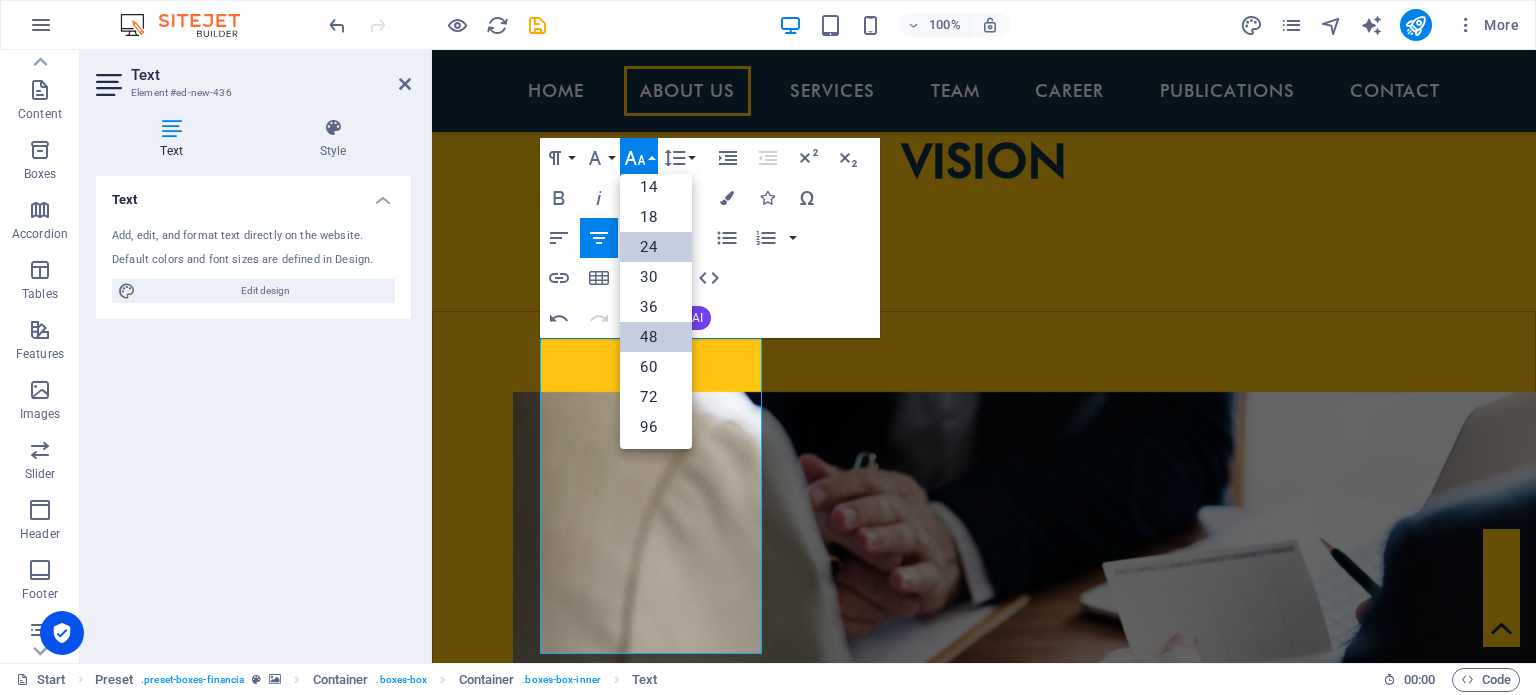 click on "24" at bounding box center (656, 247) 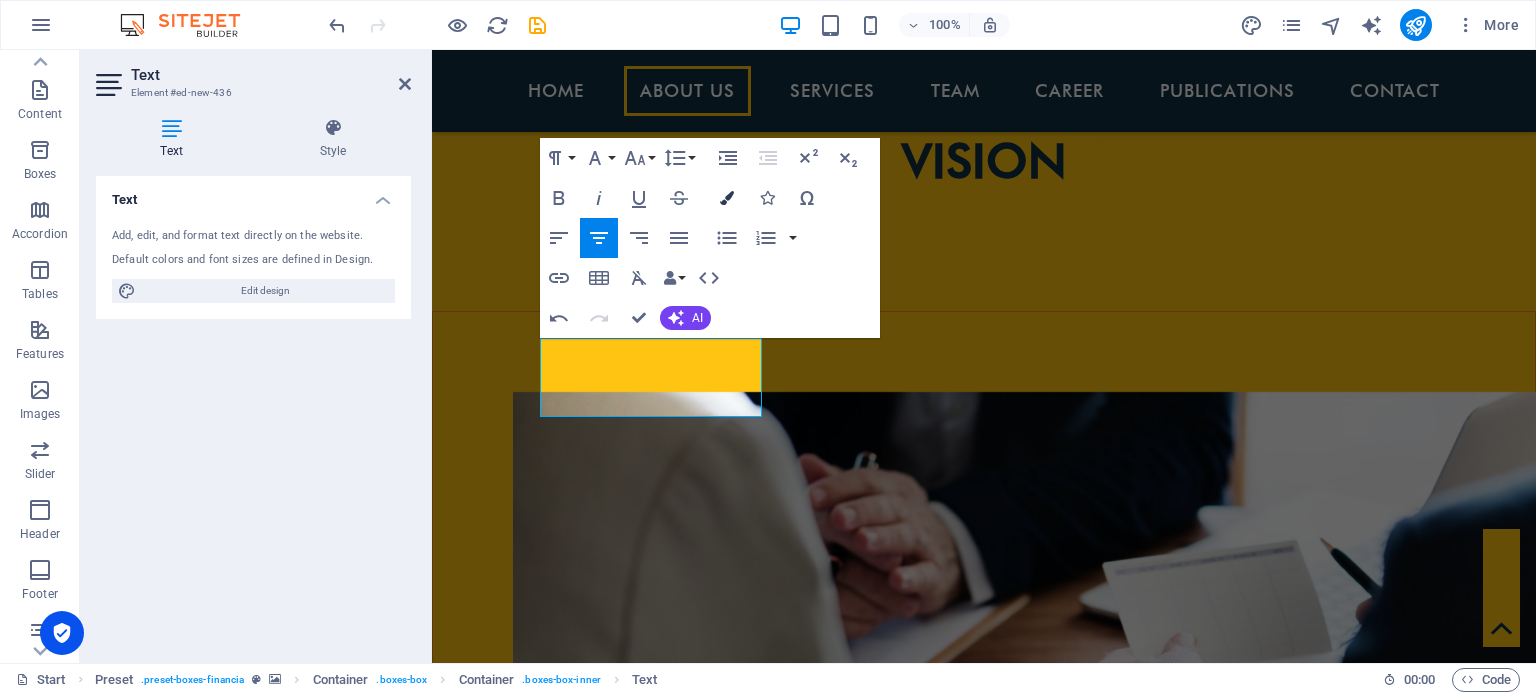 click at bounding box center (727, 198) 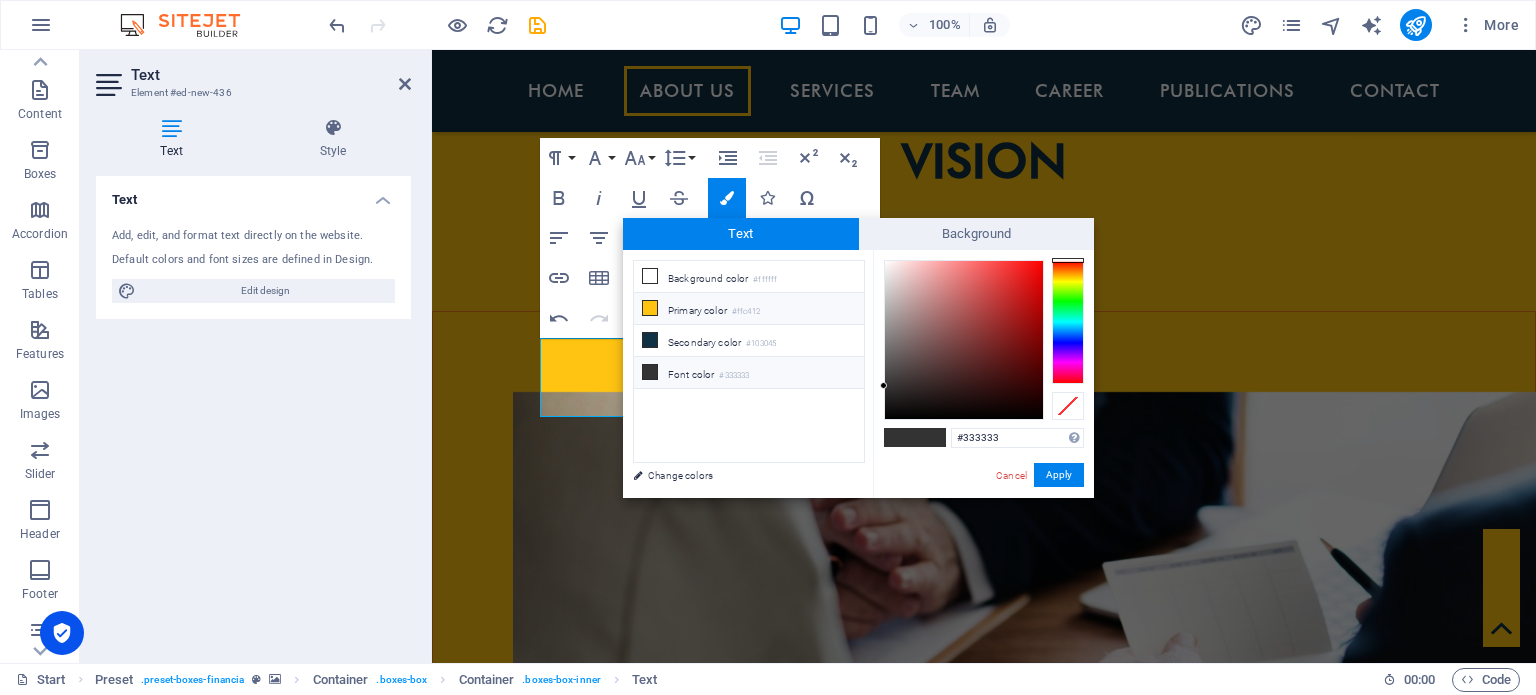 click at bounding box center (650, 308) 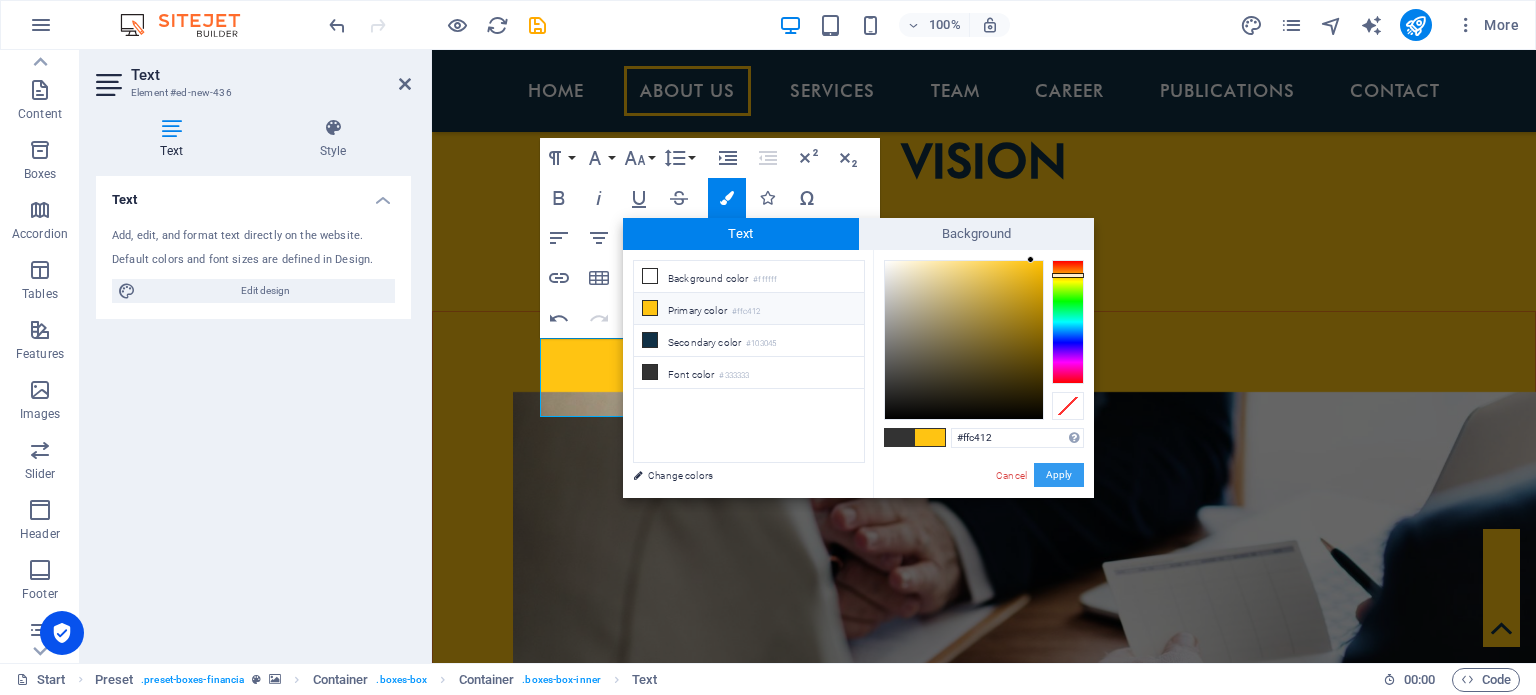 click on "Apply" at bounding box center (1059, 475) 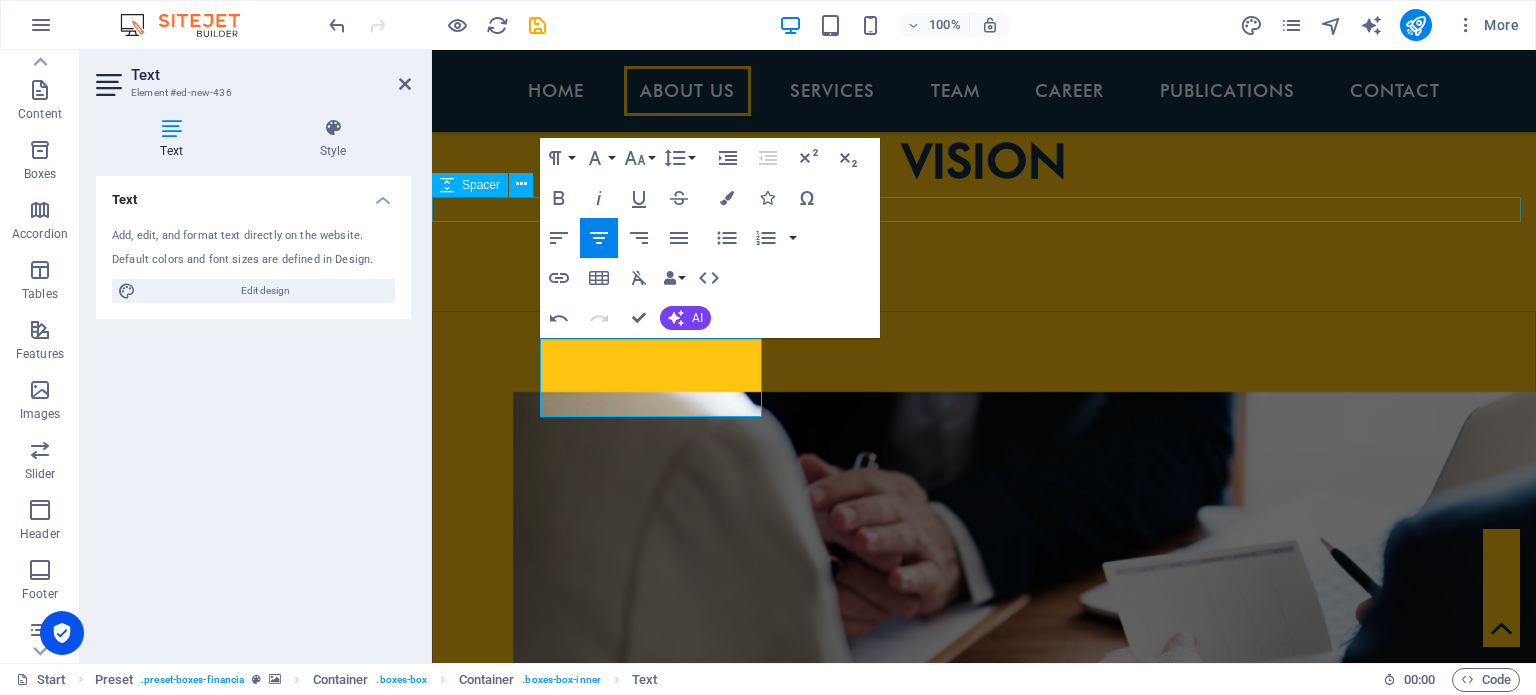 click at bounding box center [984, 2014] 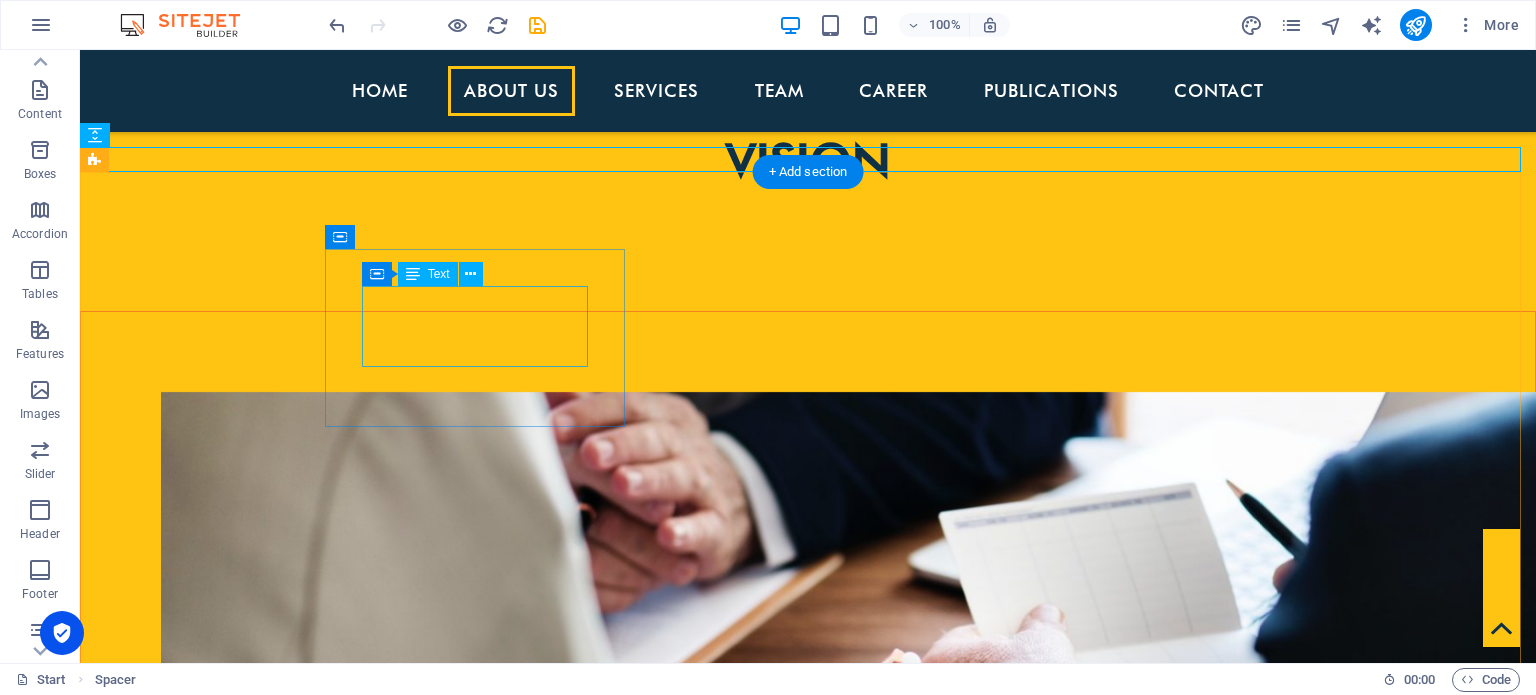 click on "AUDIT AND ASSURANCE" at bounding box center [568, 2620] 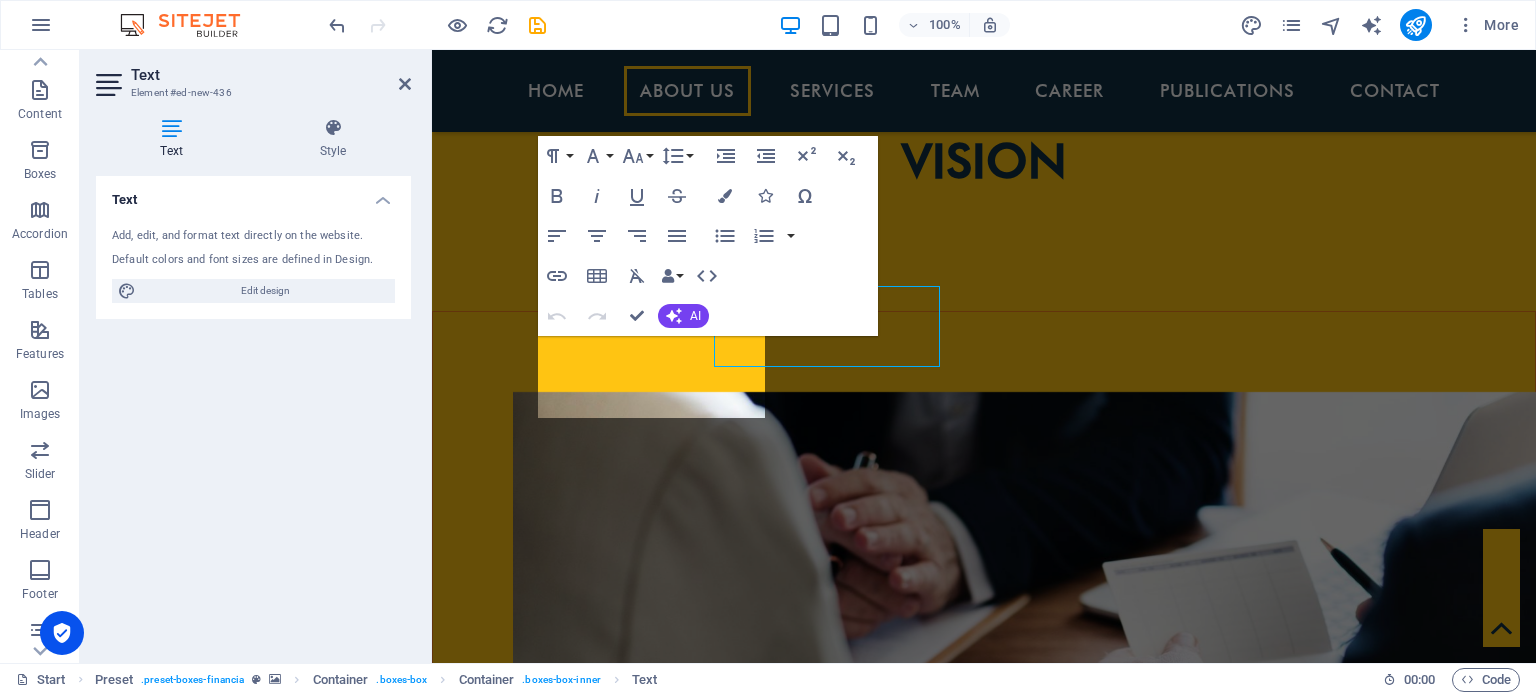 click at bounding box center [984, 2258] 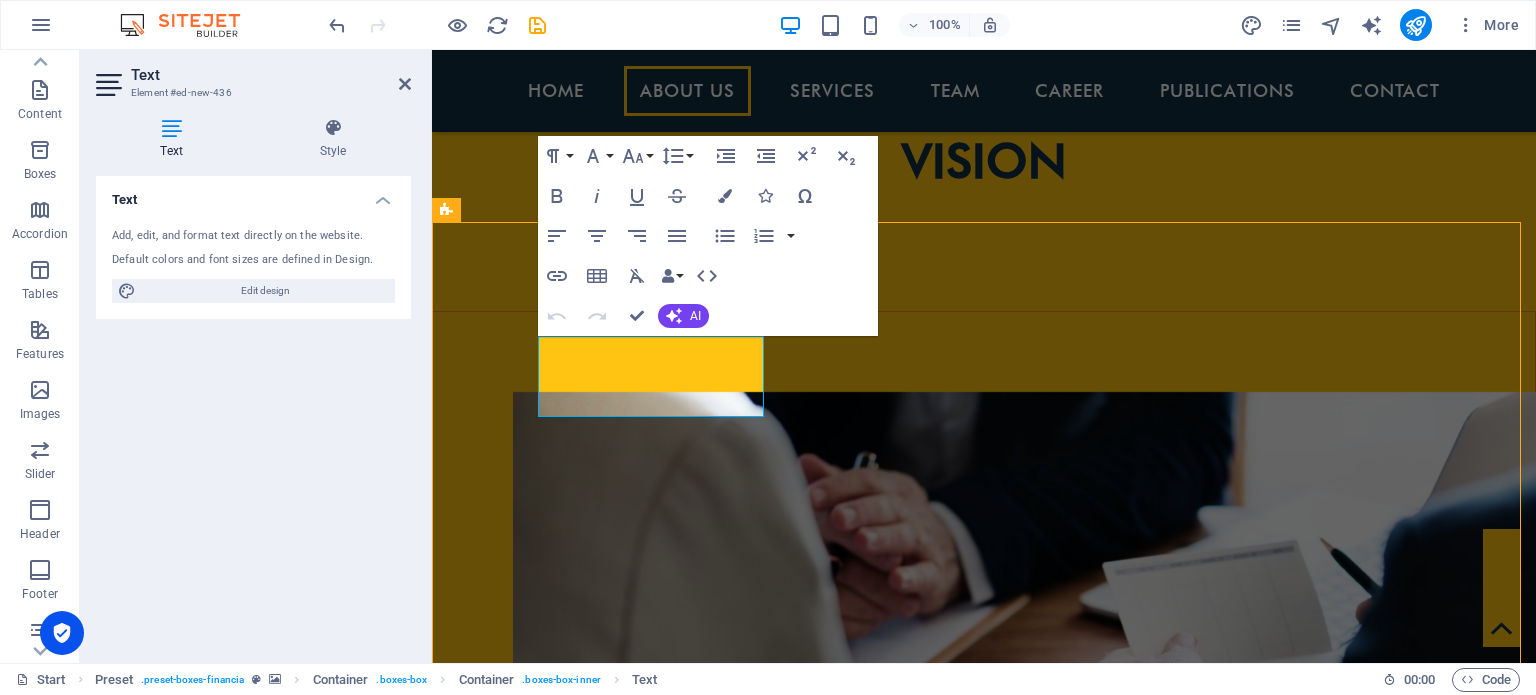 click at bounding box center [984, 2258] 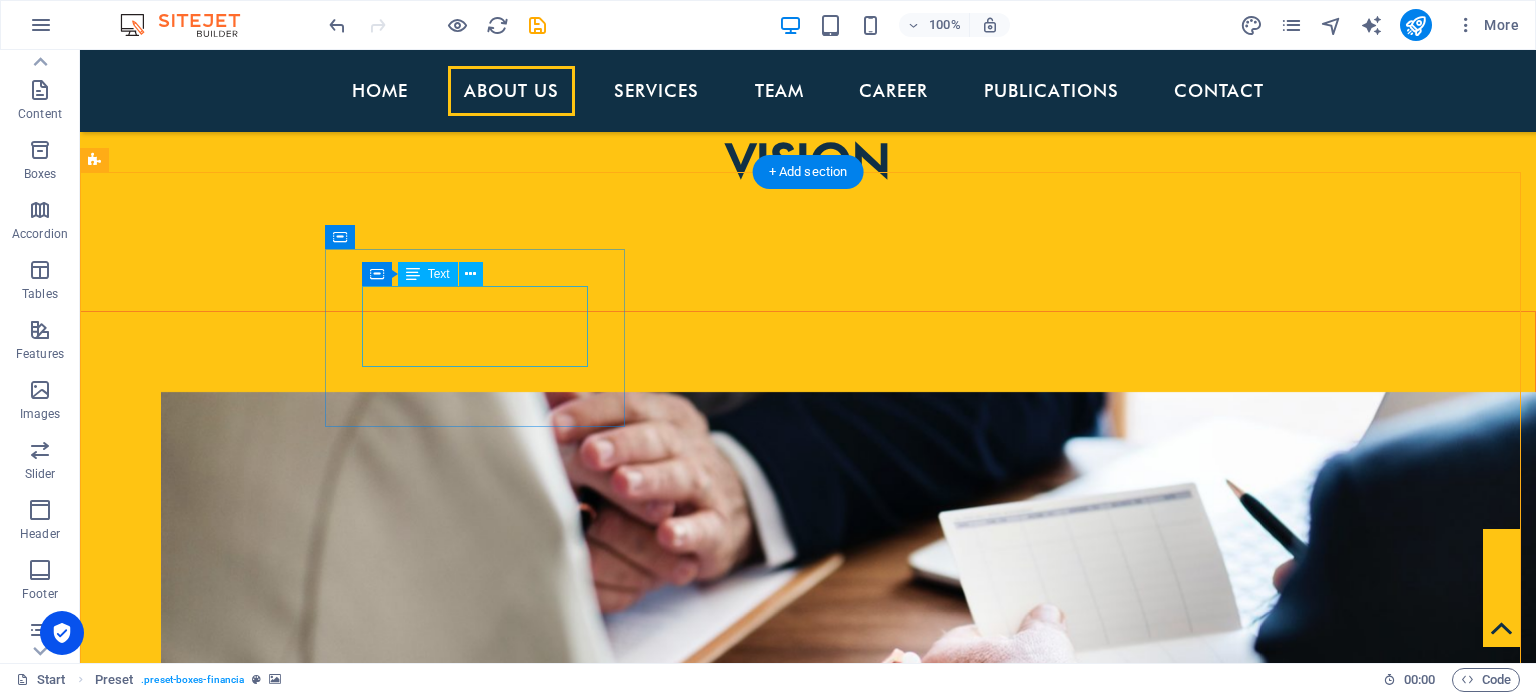 click on "AUDIT AND ASSURANCE" at bounding box center (568, 2620) 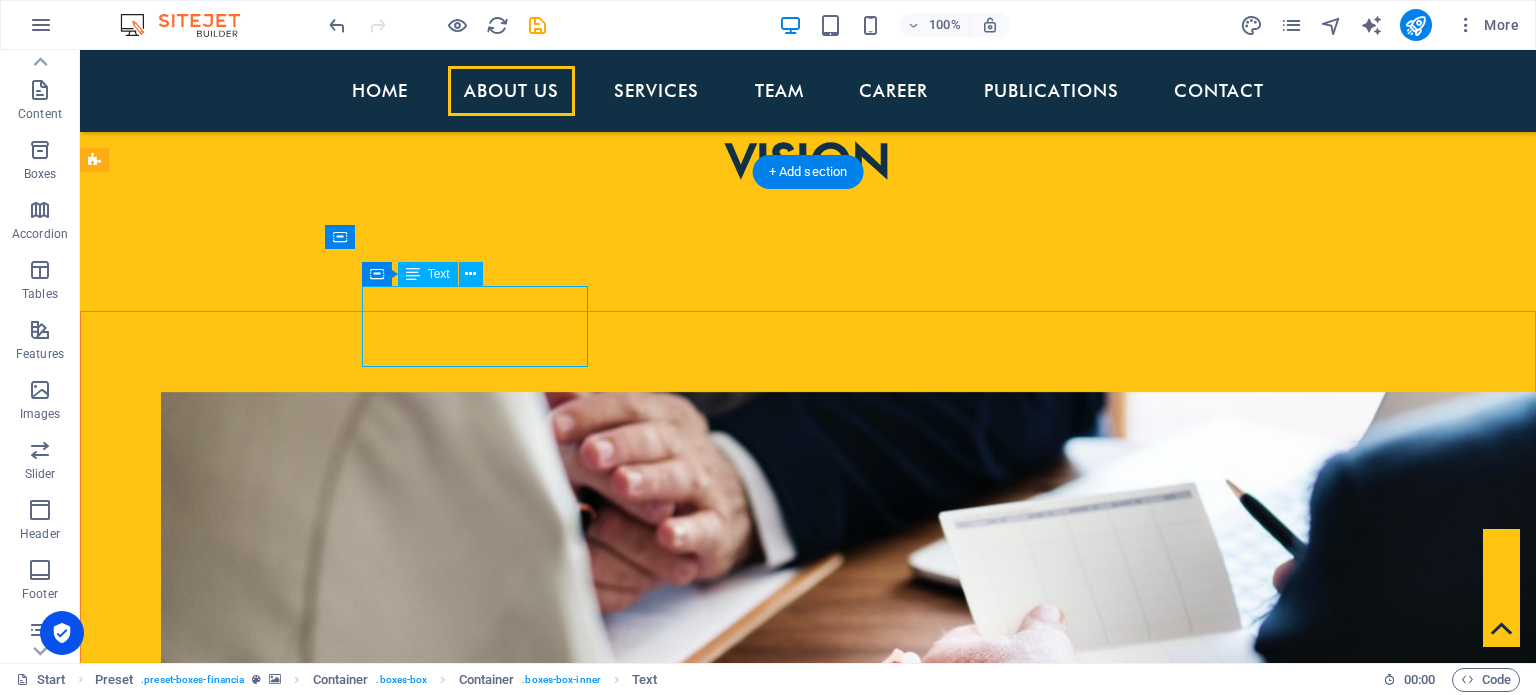 click on "AUDIT AND ASSURANCE" at bounding box center [568, 2620] 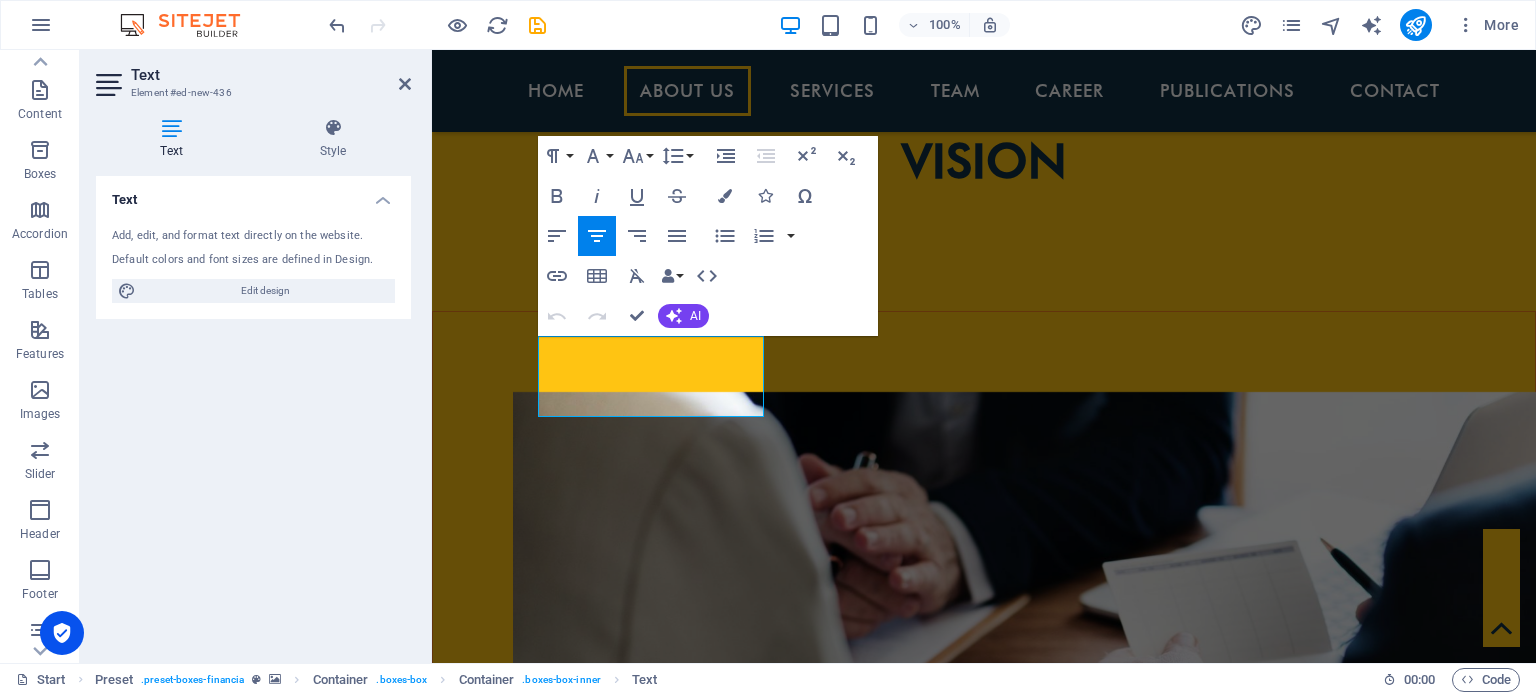 click at bounding box center (984, 2258) 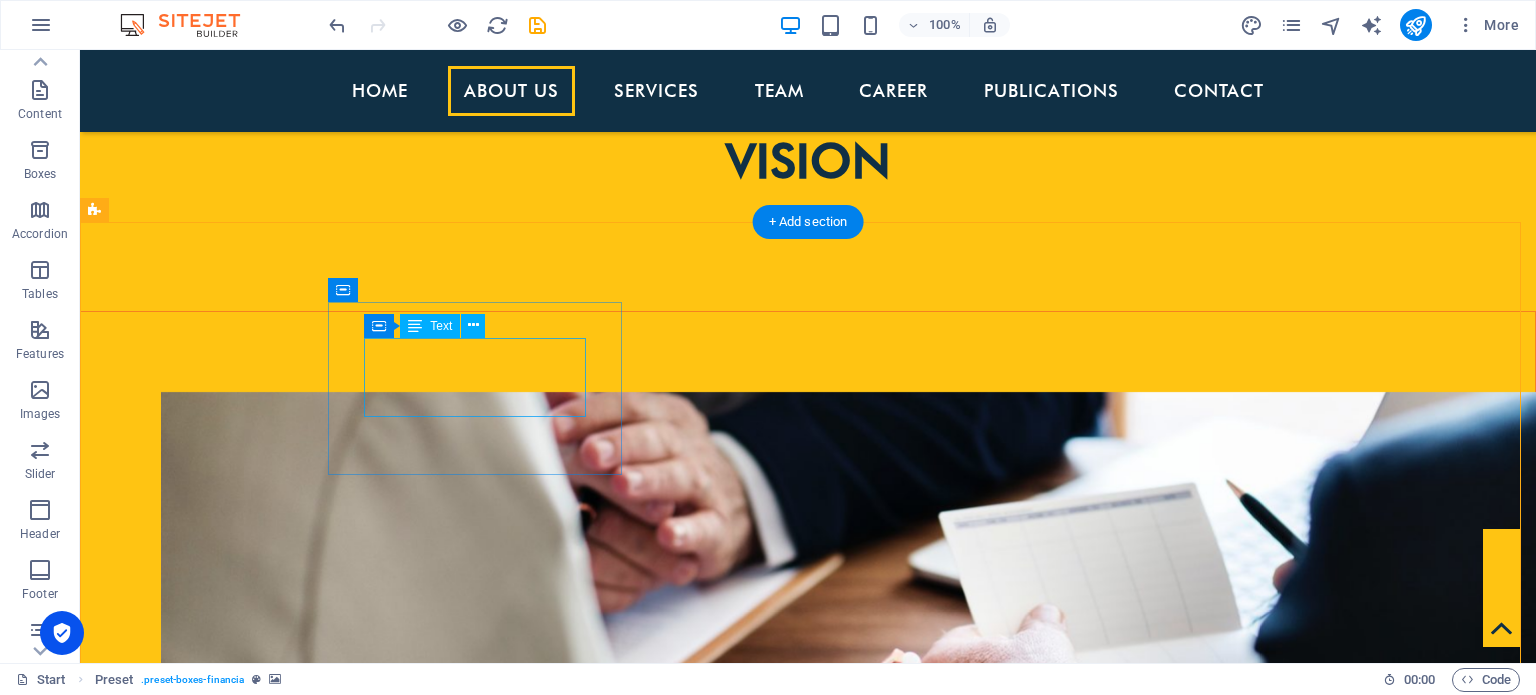 scroll, scrollTop: 1720, scrollLeft: 0, axis: vertical 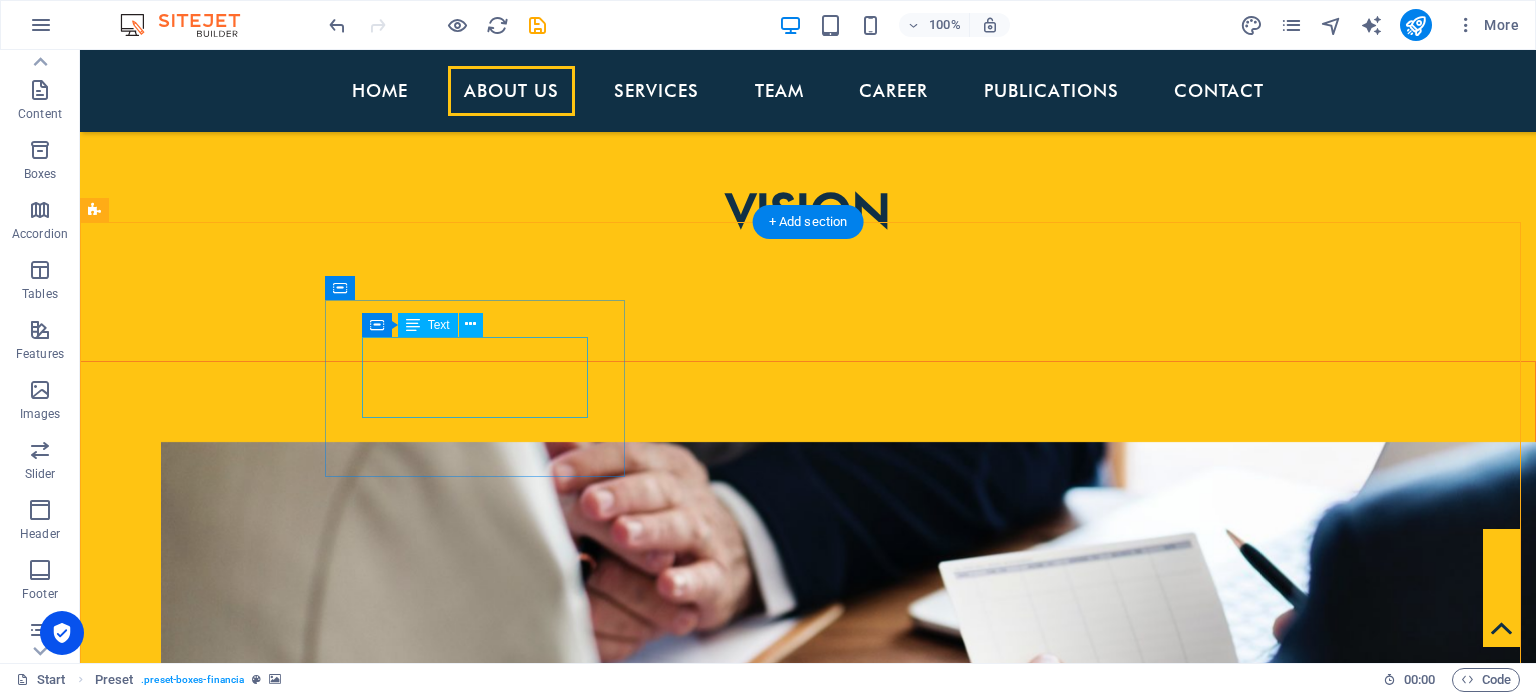 click on "AUDIT AND ASSURANCE" at bounding box center (568, 2670) 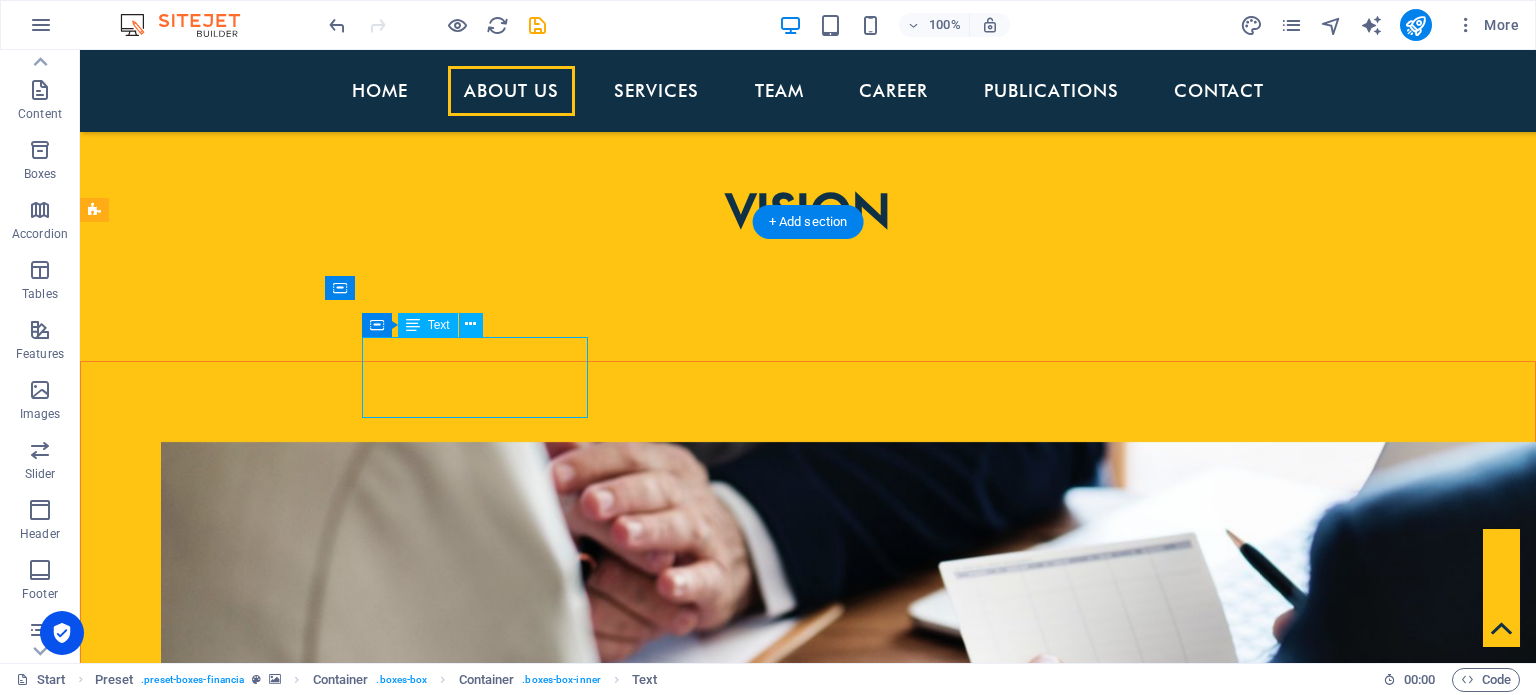 click on "AUDIT AND ASSURANCE" at bounding box center [568, 2670] 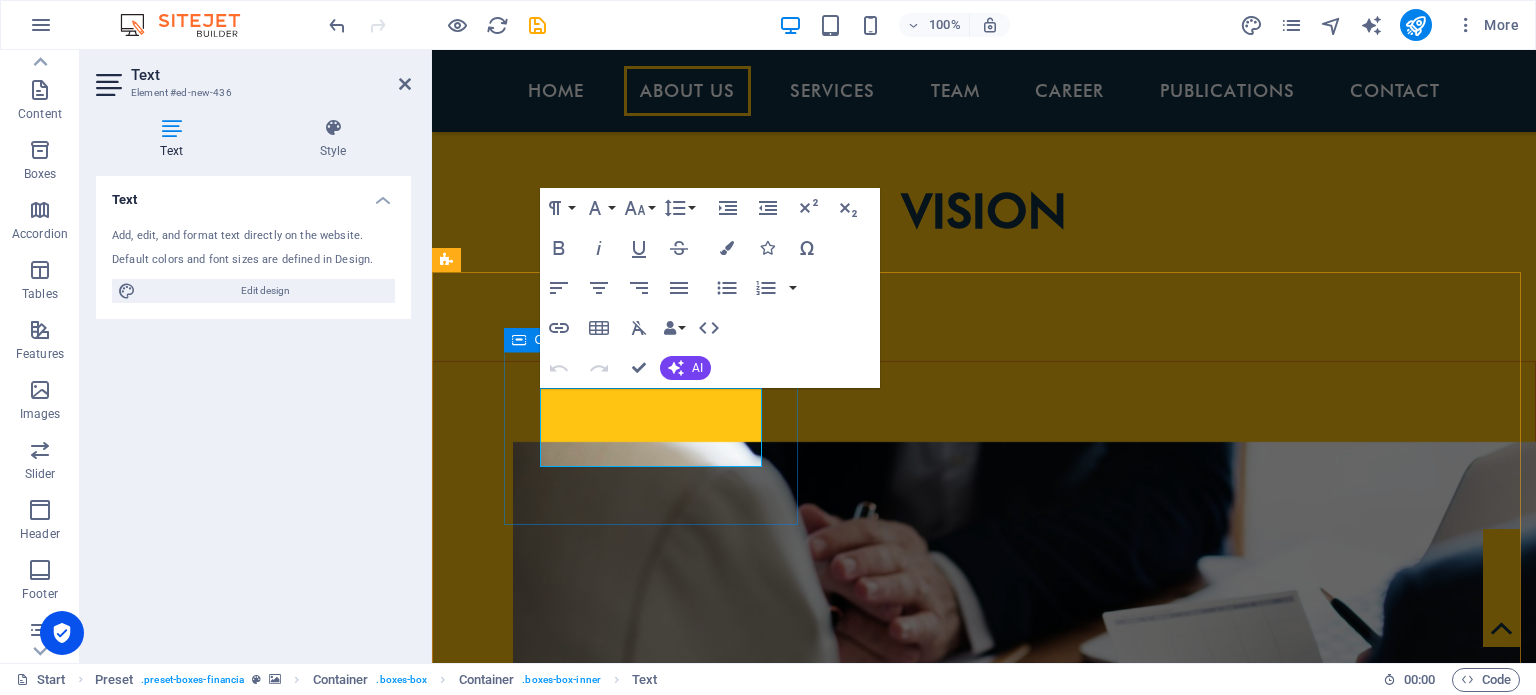 drag, startPoint x: 840, startPoint y: 346, endPoint x: 585, endPoint y: 416, distance: 264.43335 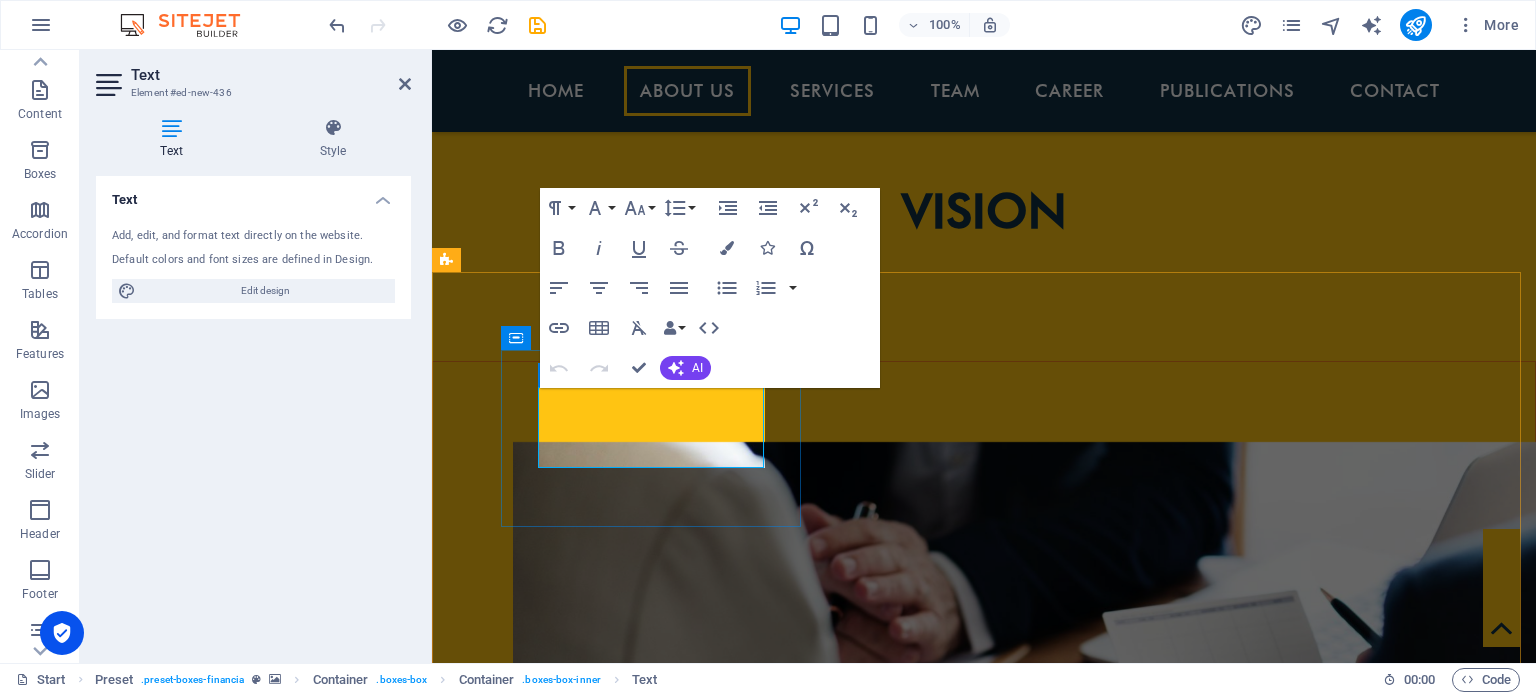 click on "AUDIT AND ASSURANCE" at bounding box center (920, 2700) 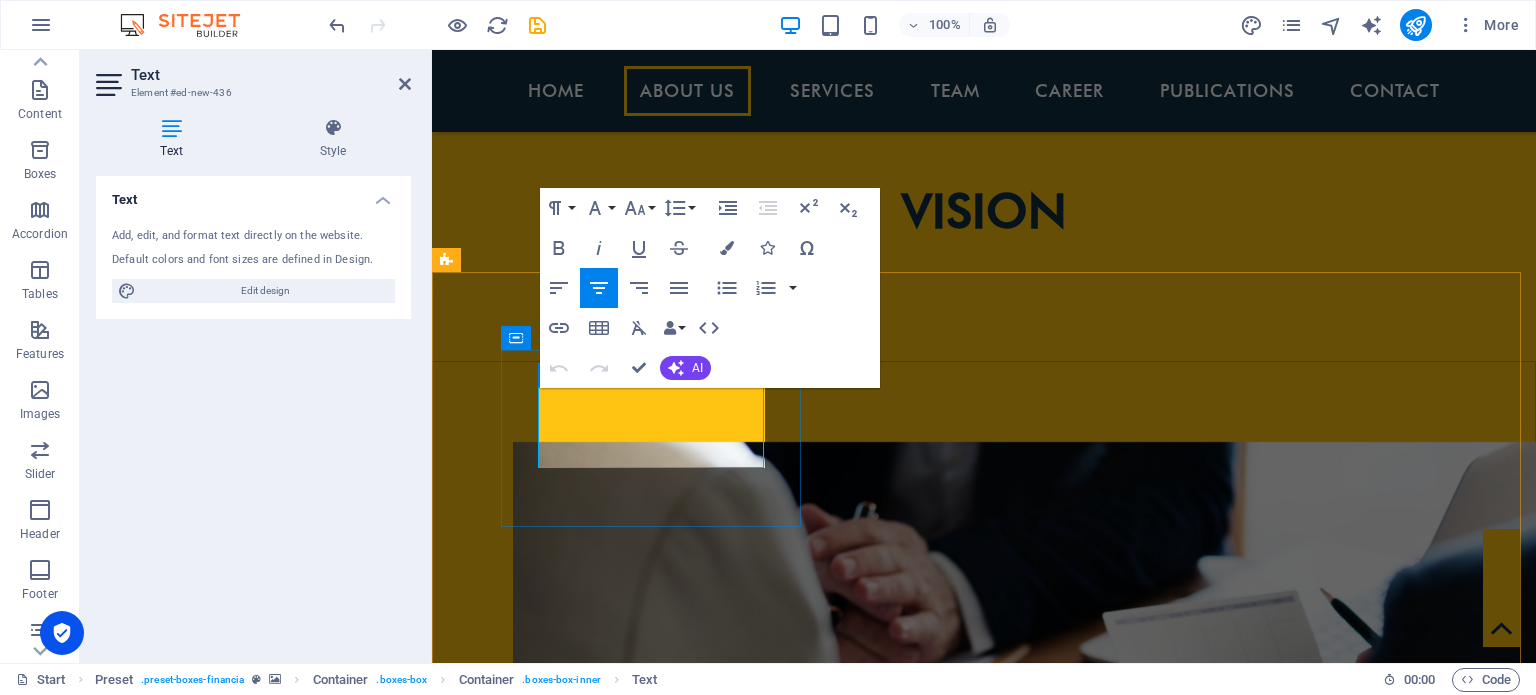click on "AUDIT AND ASSURANCE" at bounding box center [920, 2700] 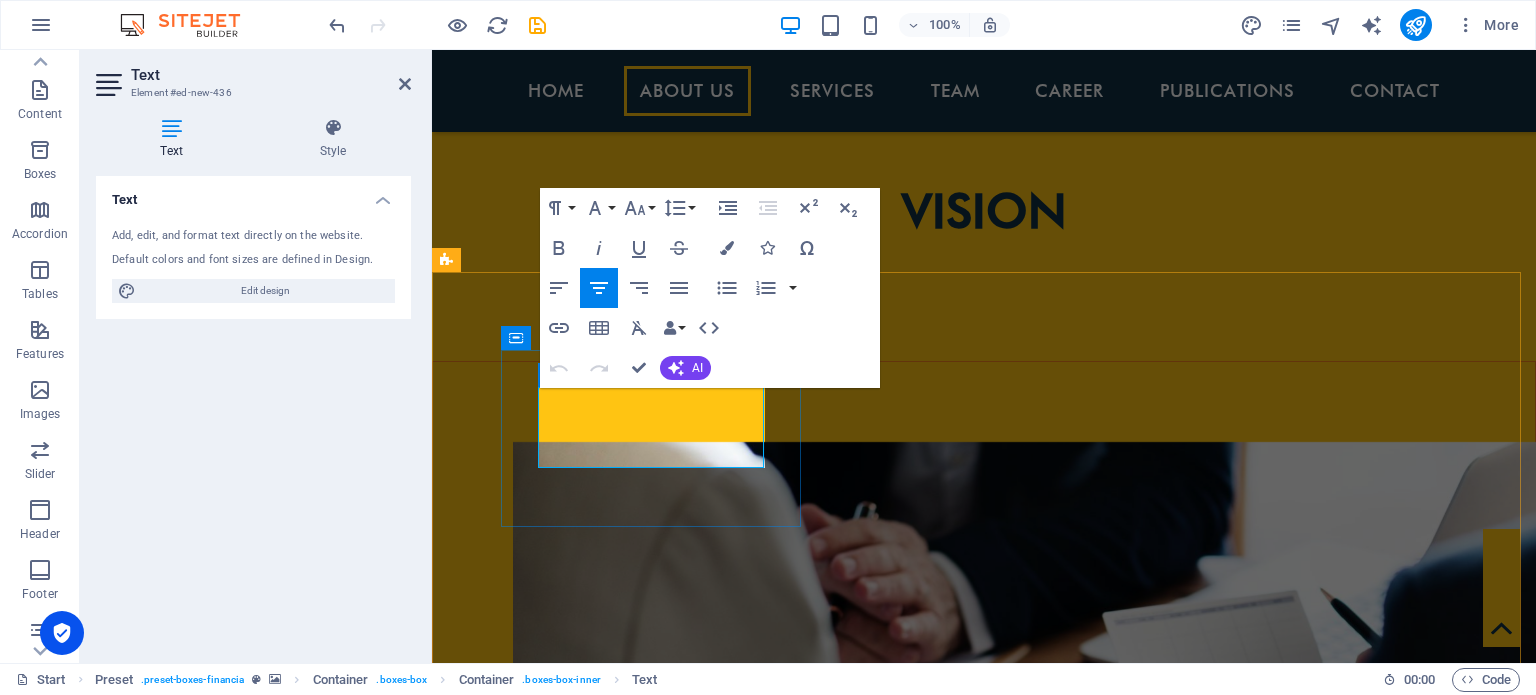 click on "AUDIT AND ASSURANCE" at bounding box center (920, 2700) 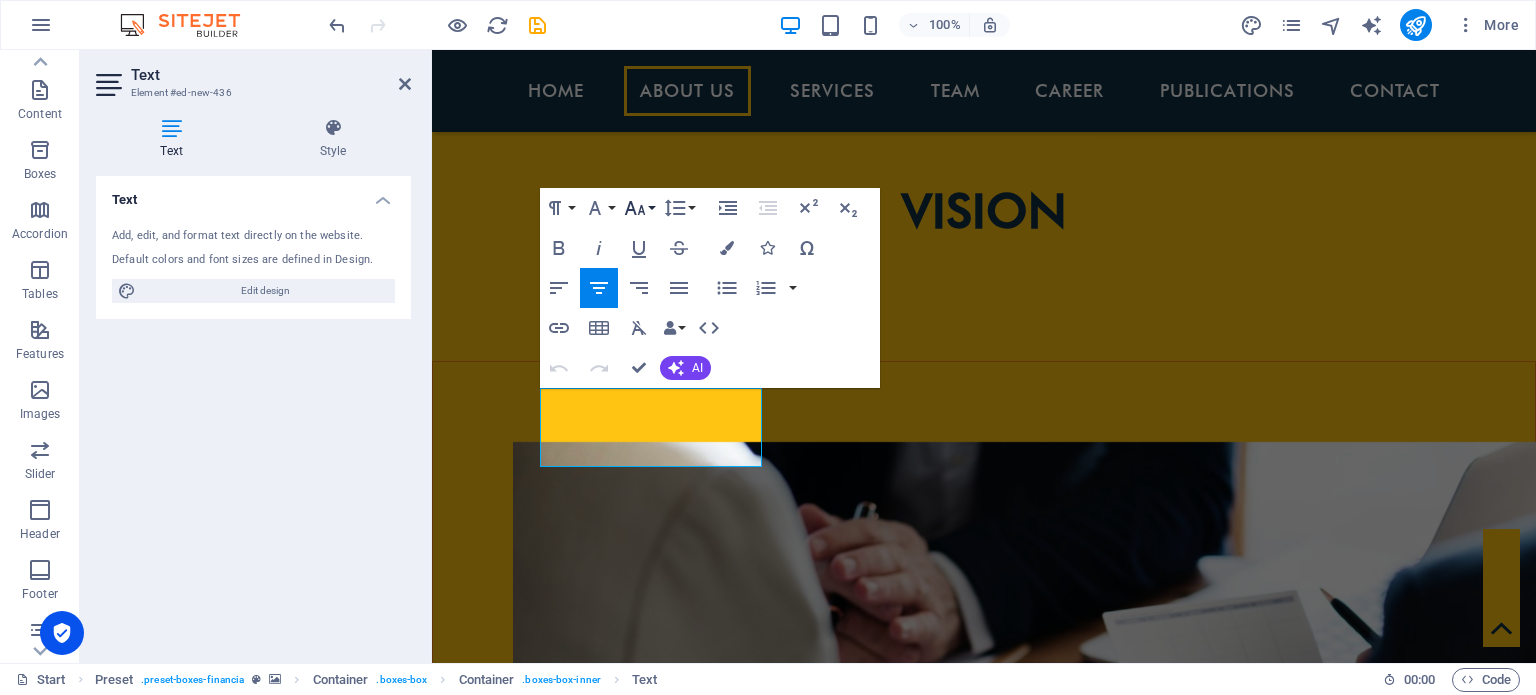 click 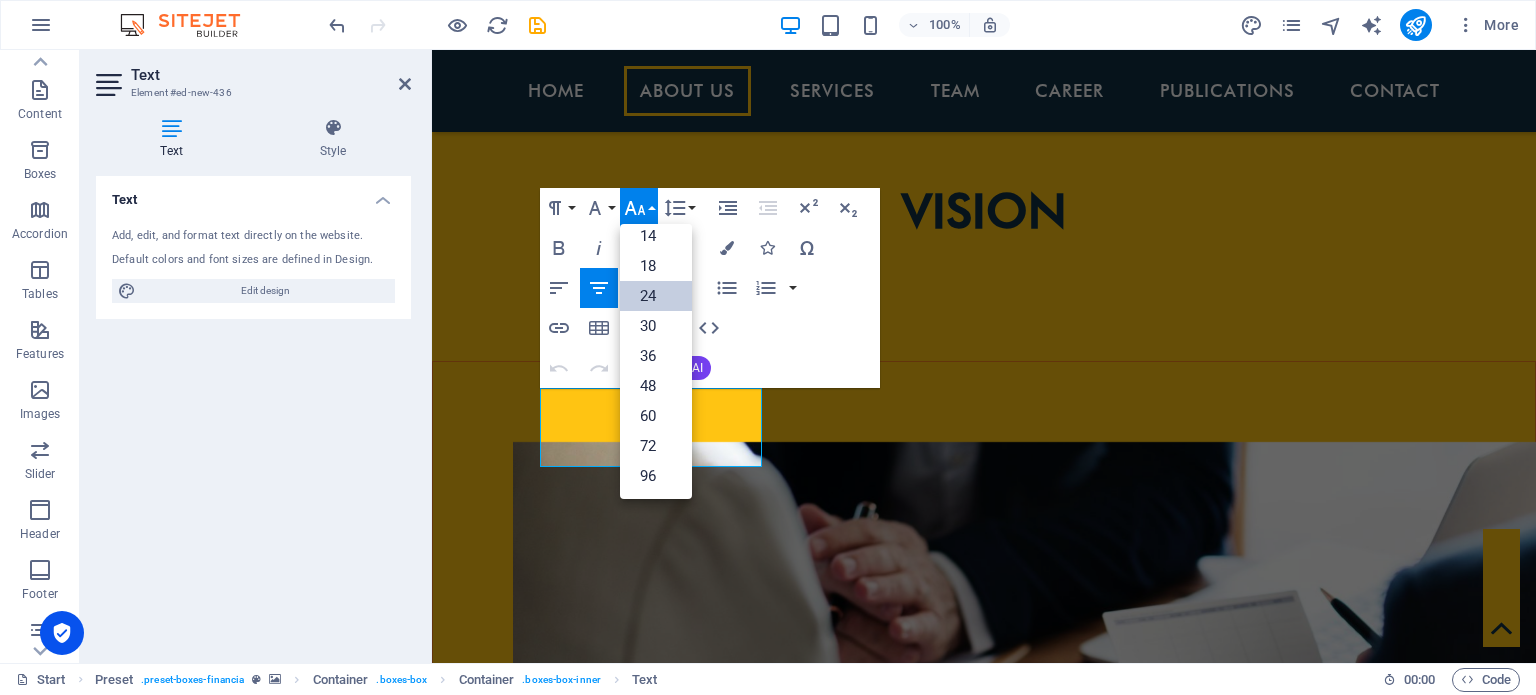 scroll, scrollTop: 160, scrollLeft: 0, axis: vertical 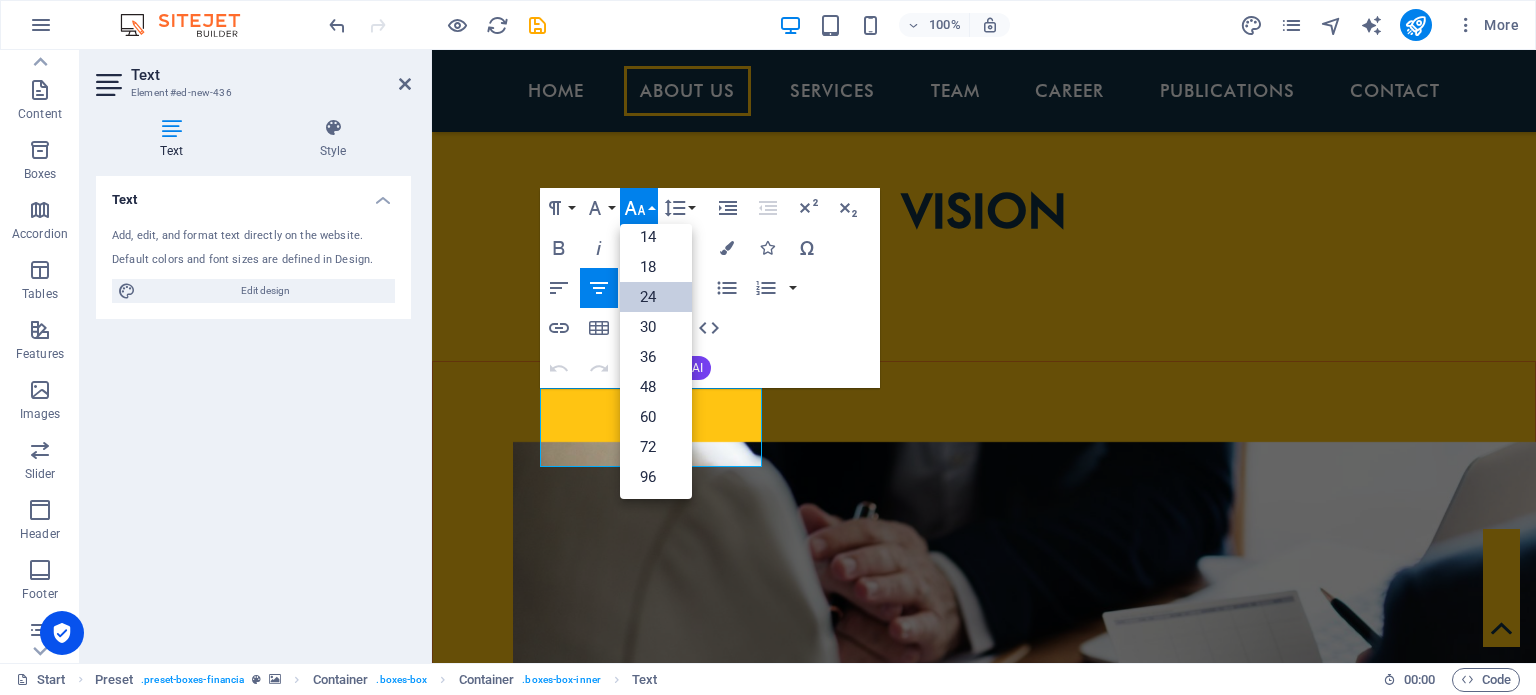 click 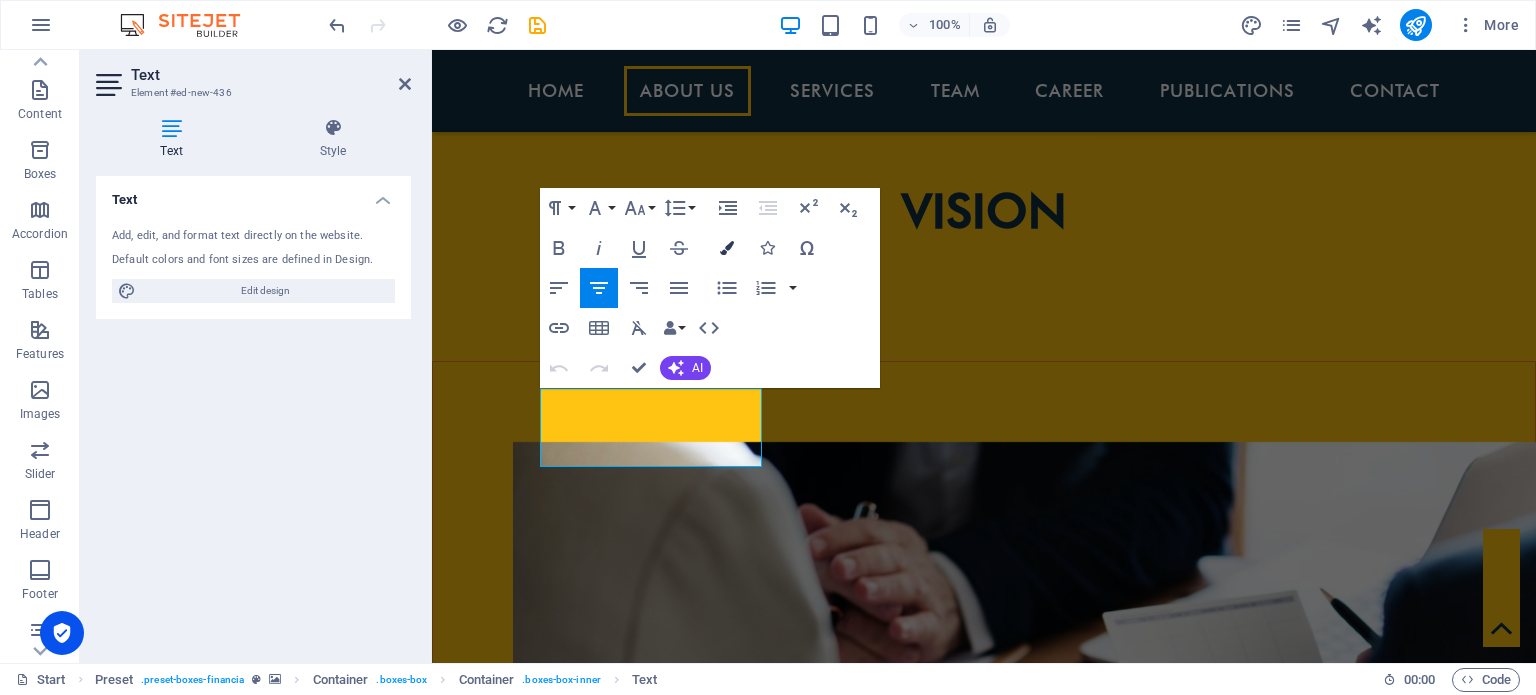 click on "Colors" at bounding box center (727, 248) 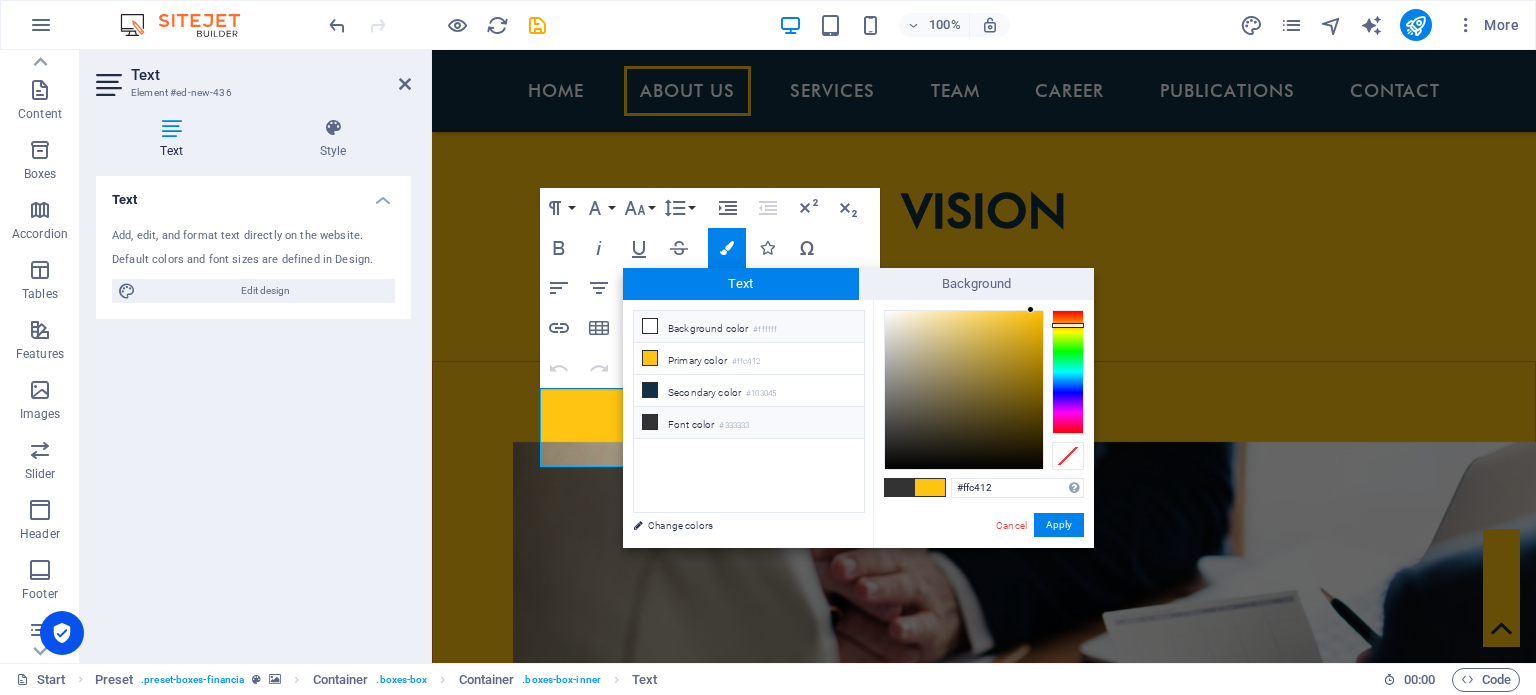 click at bounding box center [650, 326] 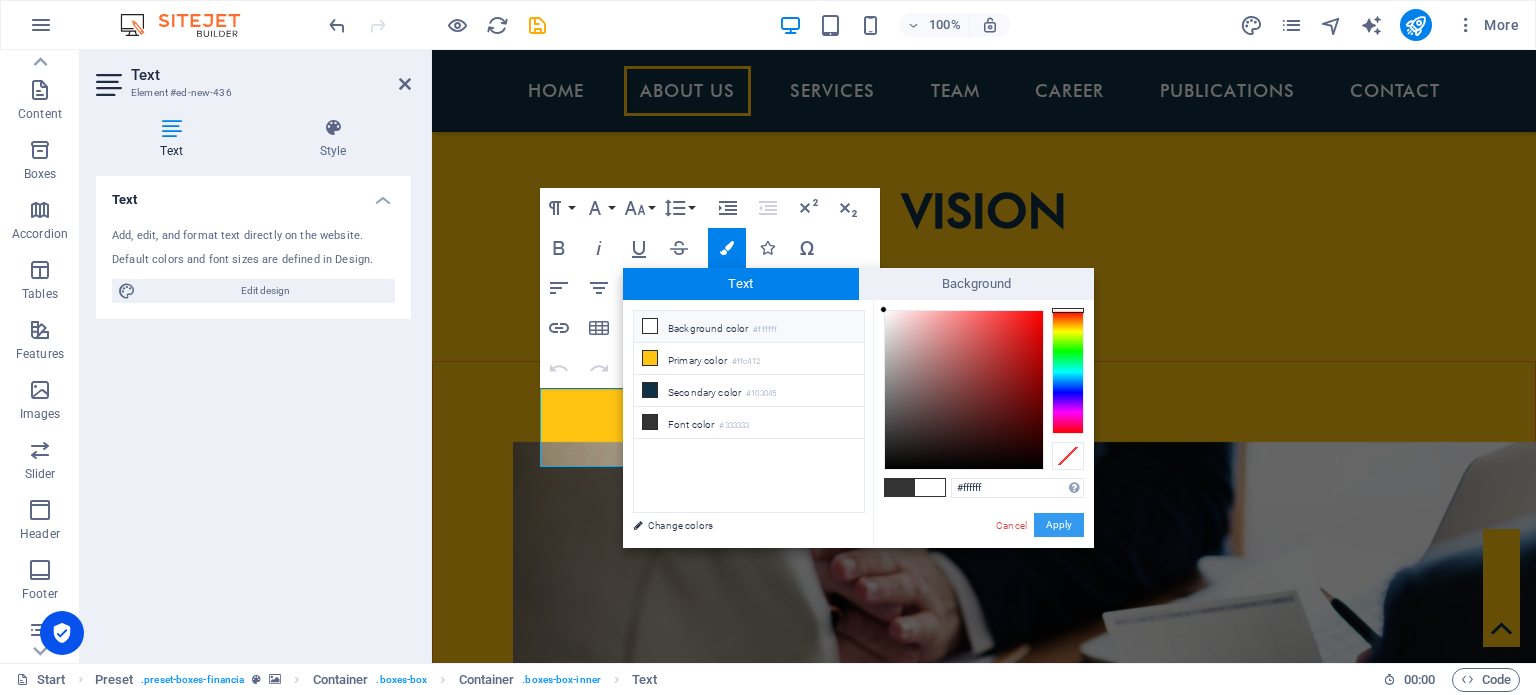 click on "Apply" at bounding box center [1059, 525] 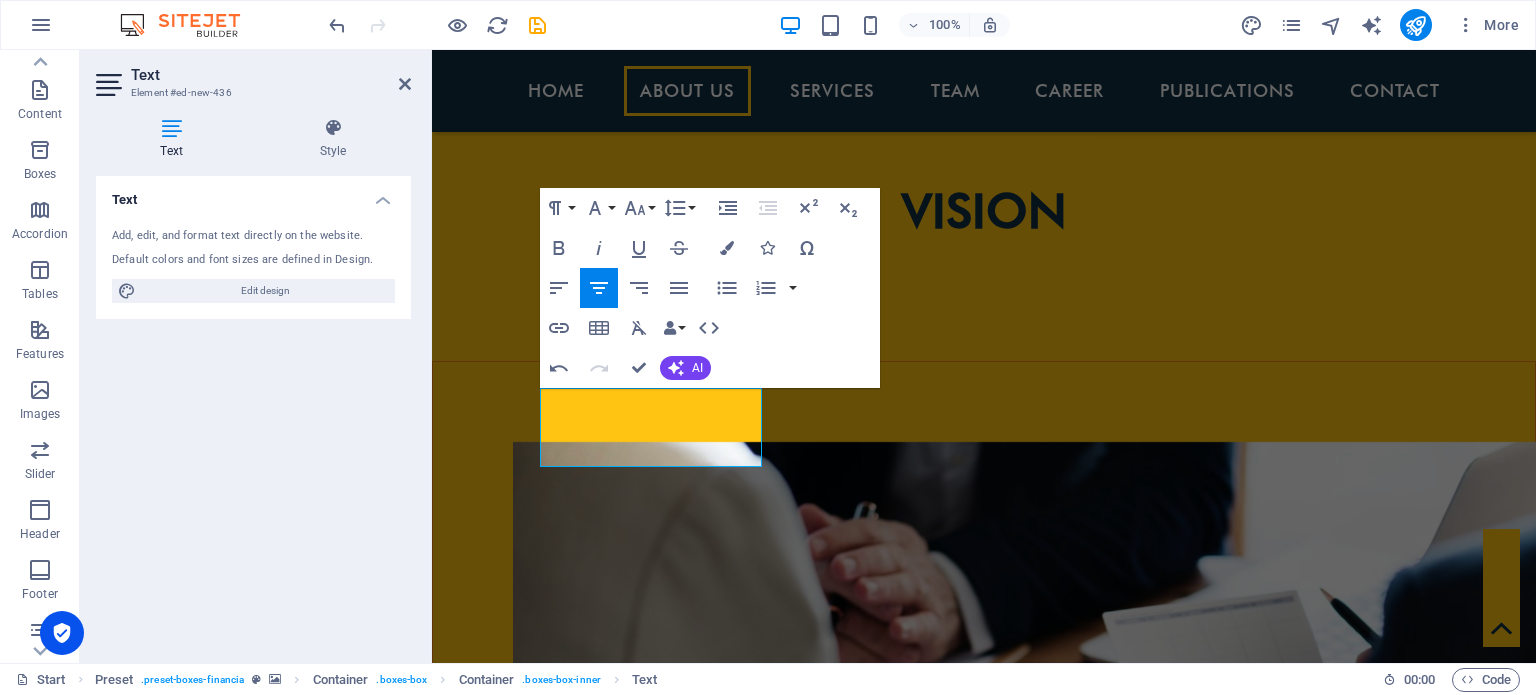 click at bounding box center (984, 2333) 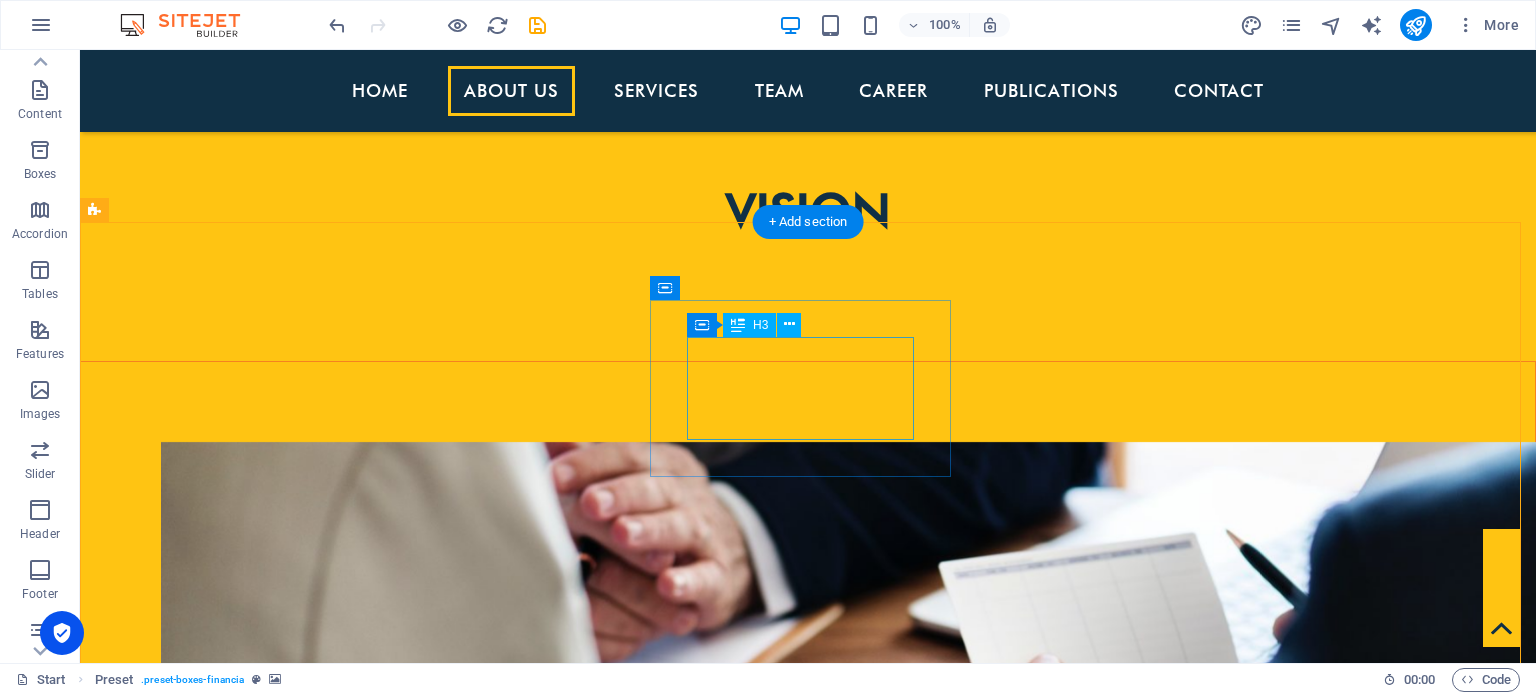 click on "Advisory and Consulting Services" at bounding box center [568, 2807] 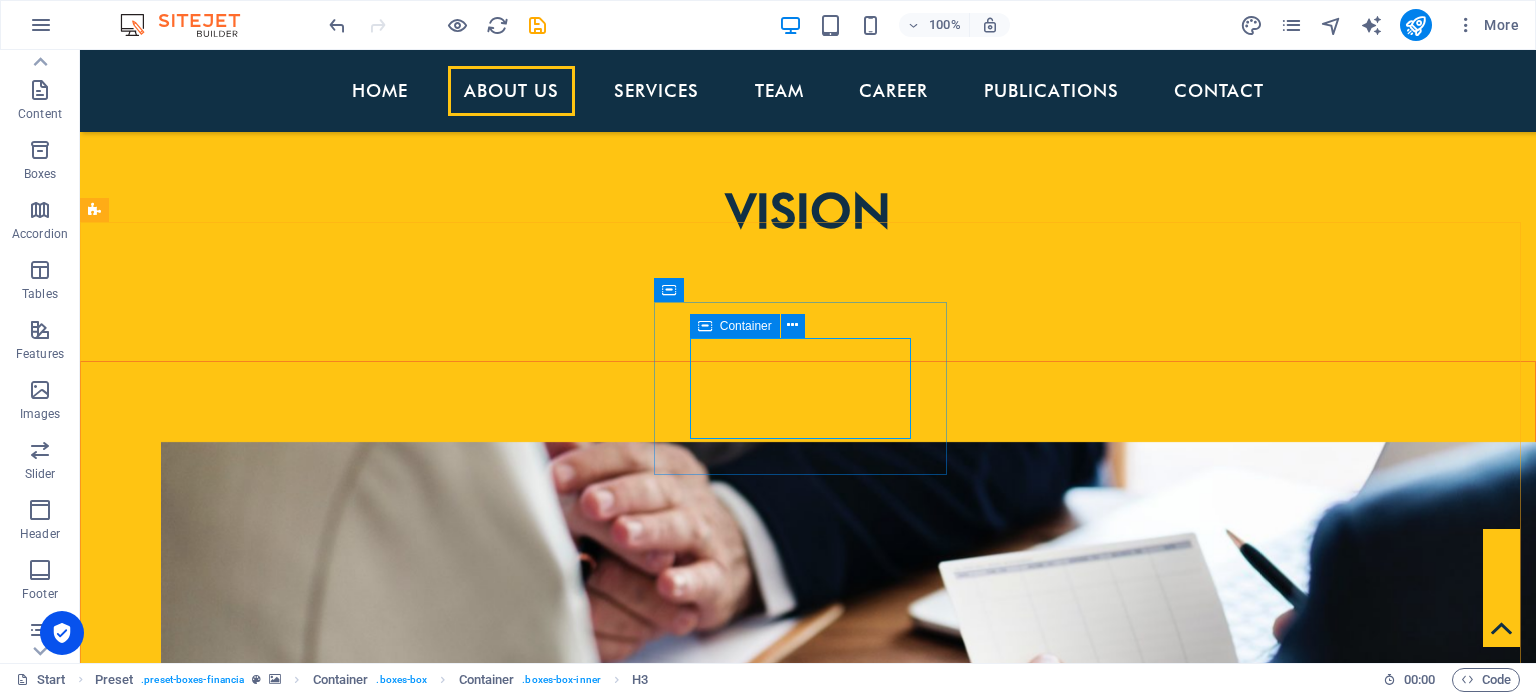 click at bounding box center (705, 326) 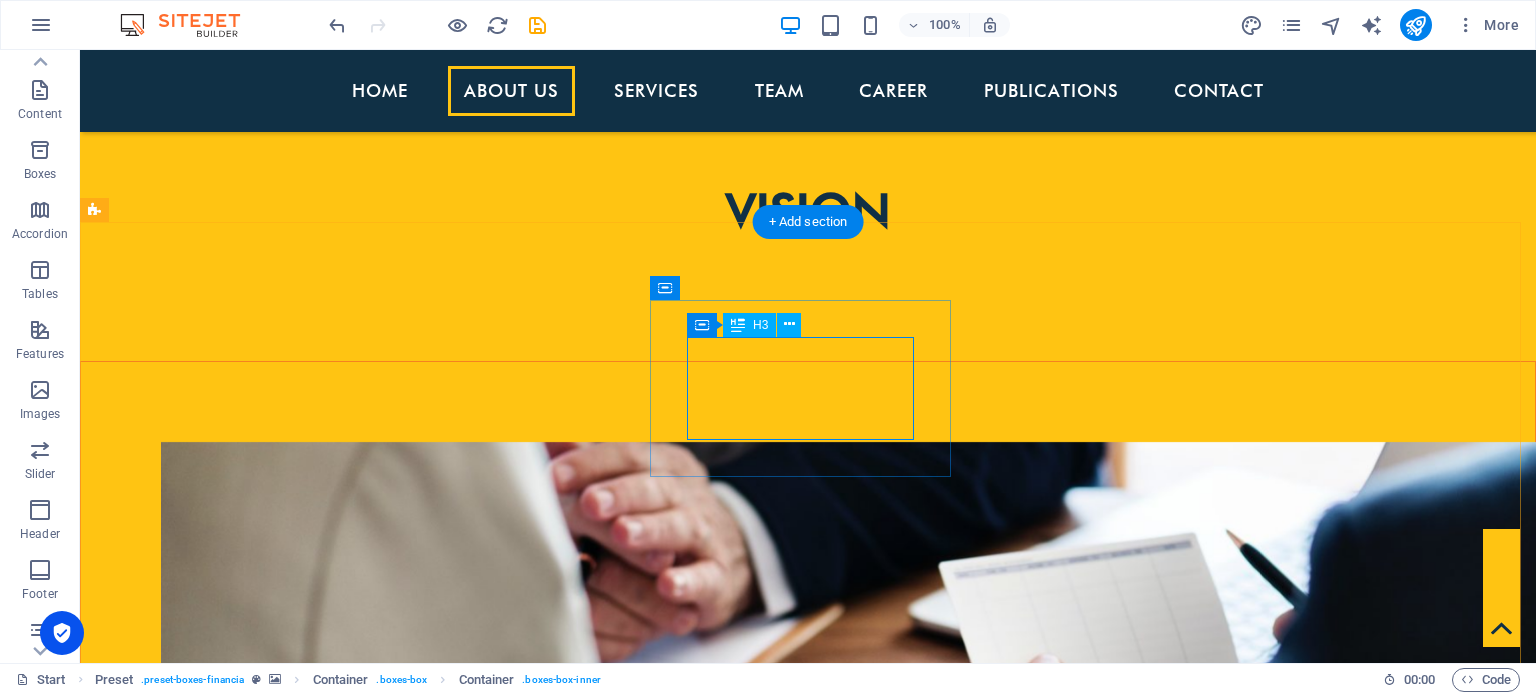 click on "Advisory and Consulting Services" at bounding box center [568, 2807] 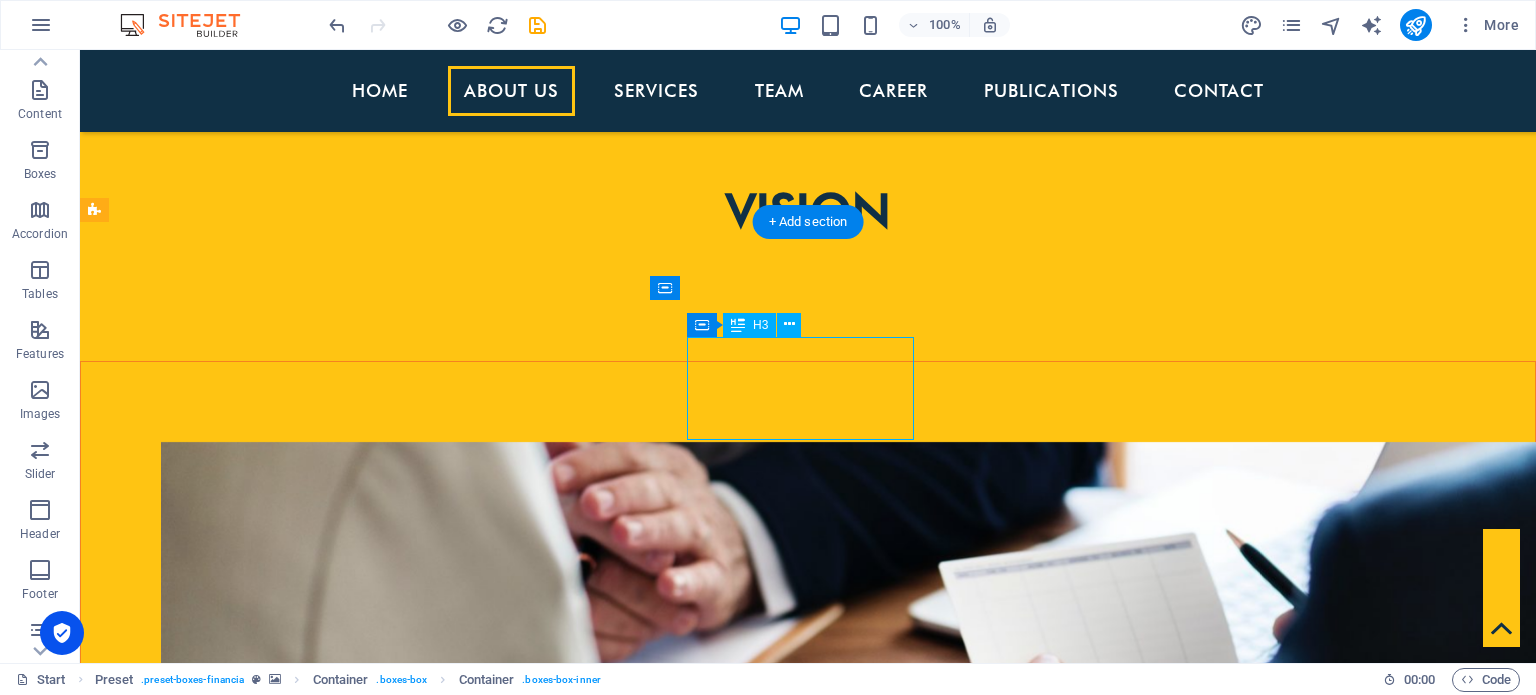 click on "Advisory and Consulting Services" at bounding box center [568, 2807] 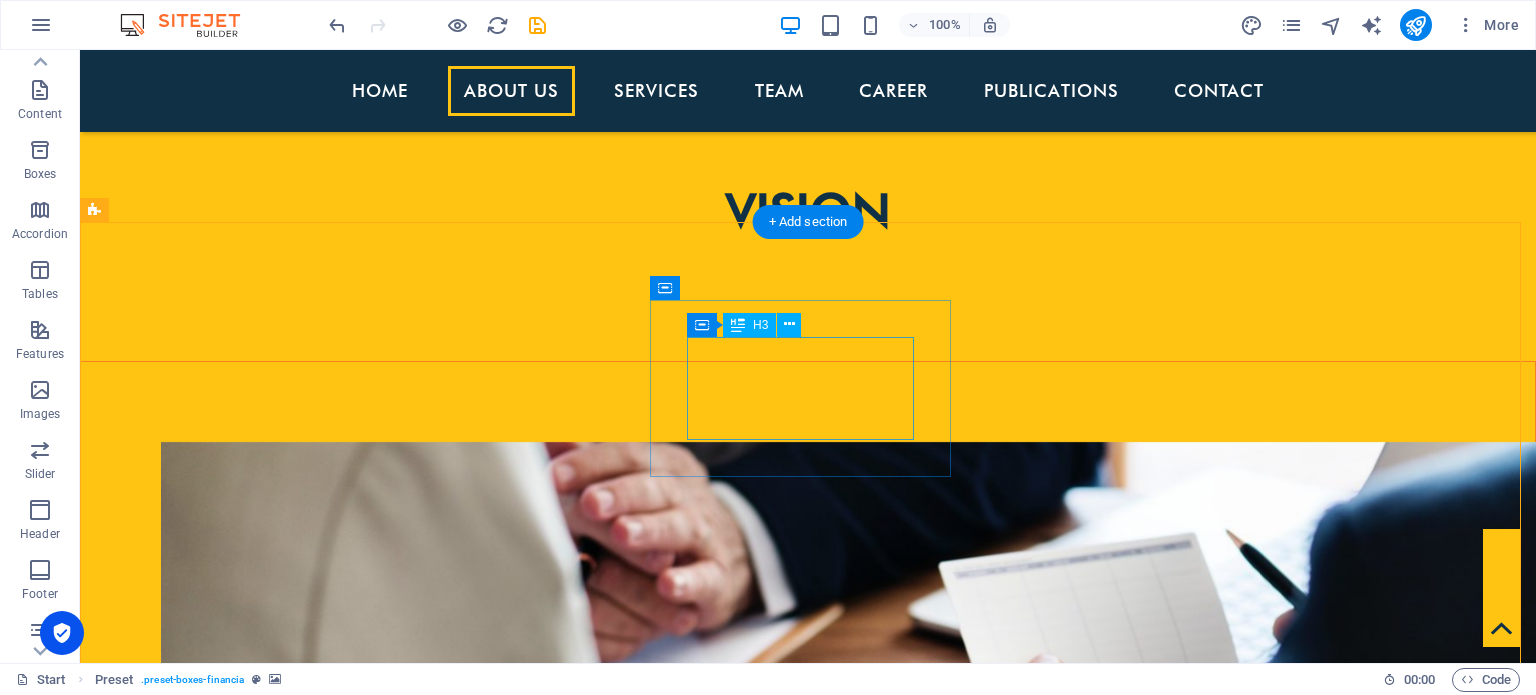 click on "Advisory and Consulting Services" at bounding box center [568, 2807] 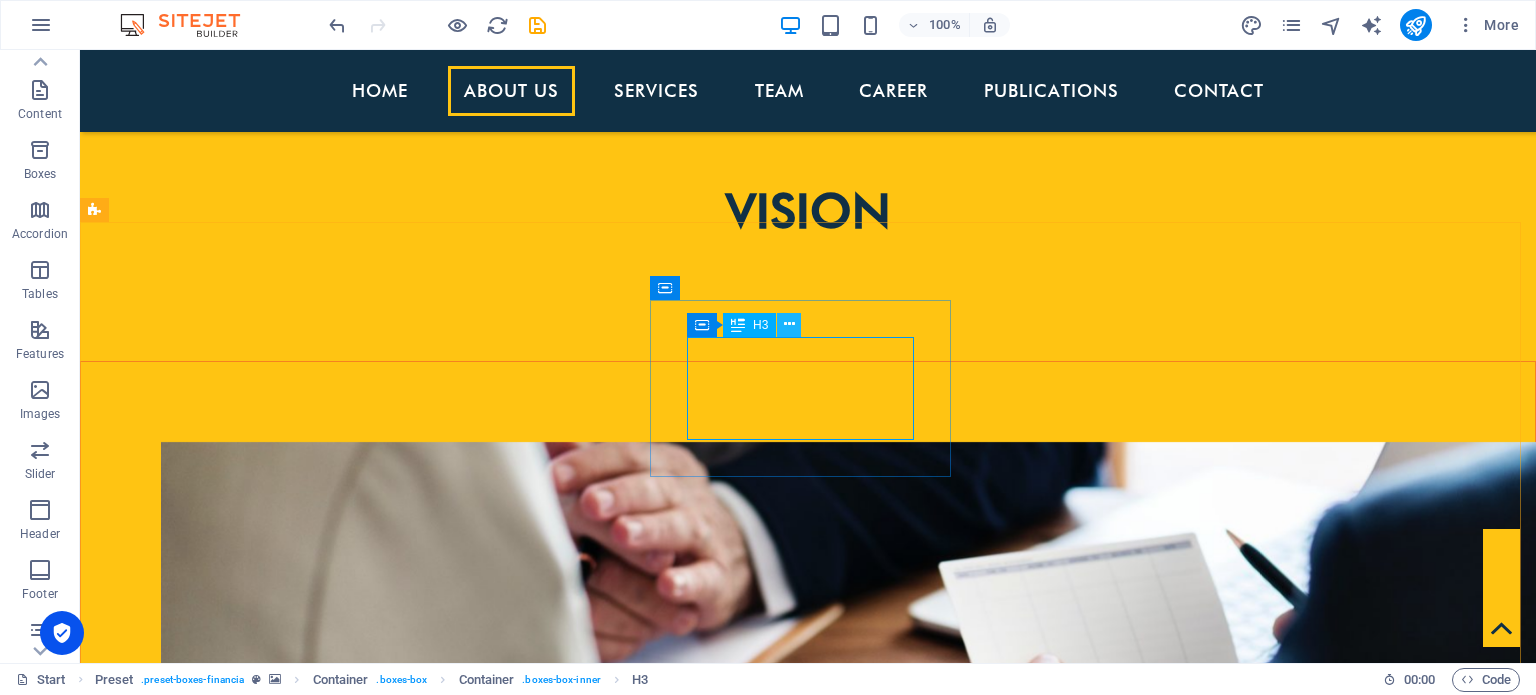 click at bounding box center [789, 324] 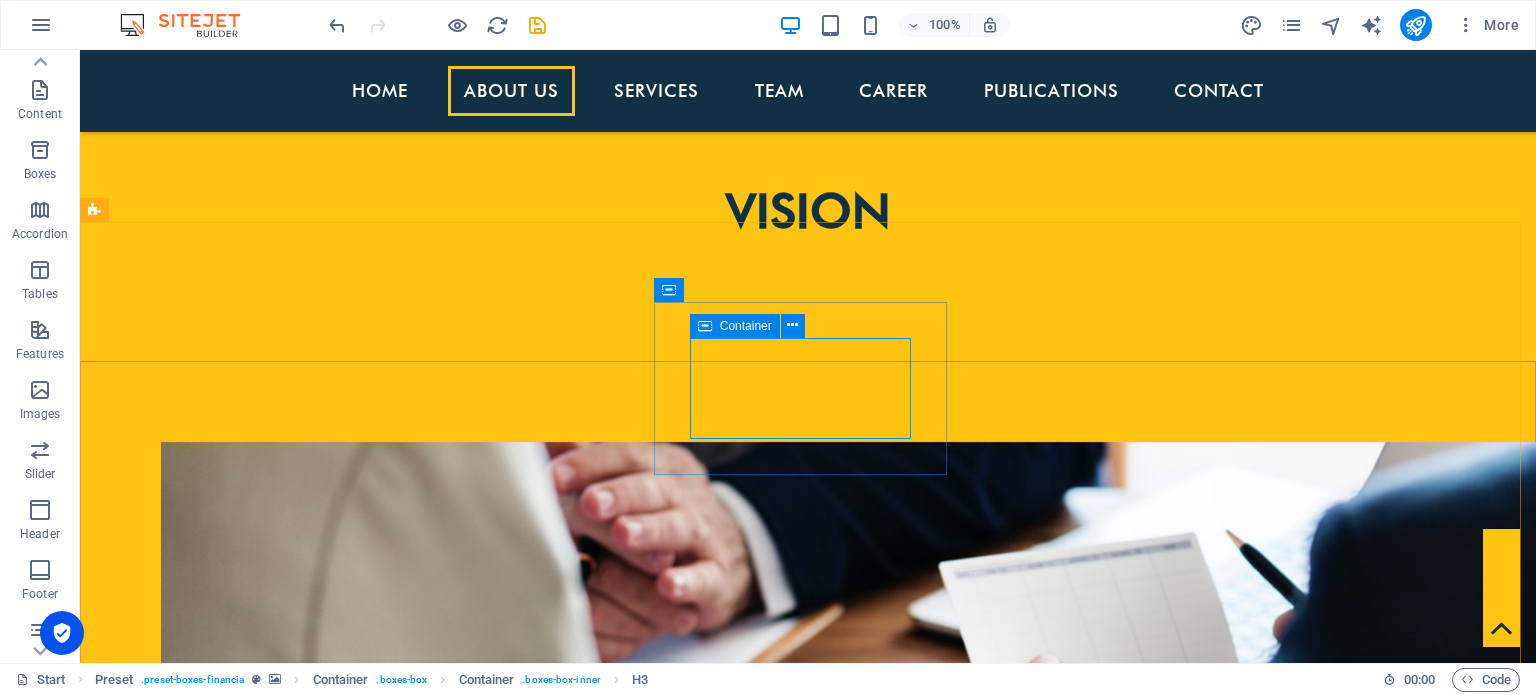 click at bounding box center [705, 326] 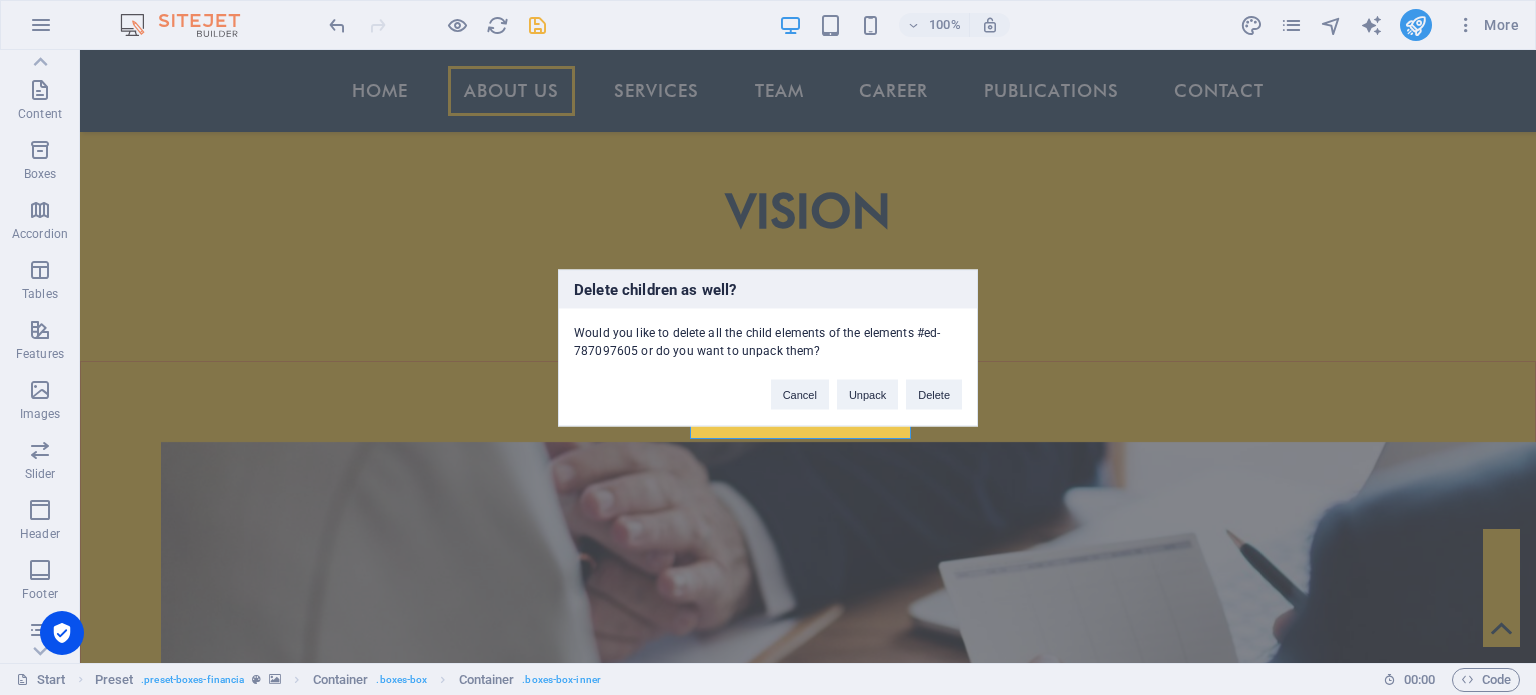 type 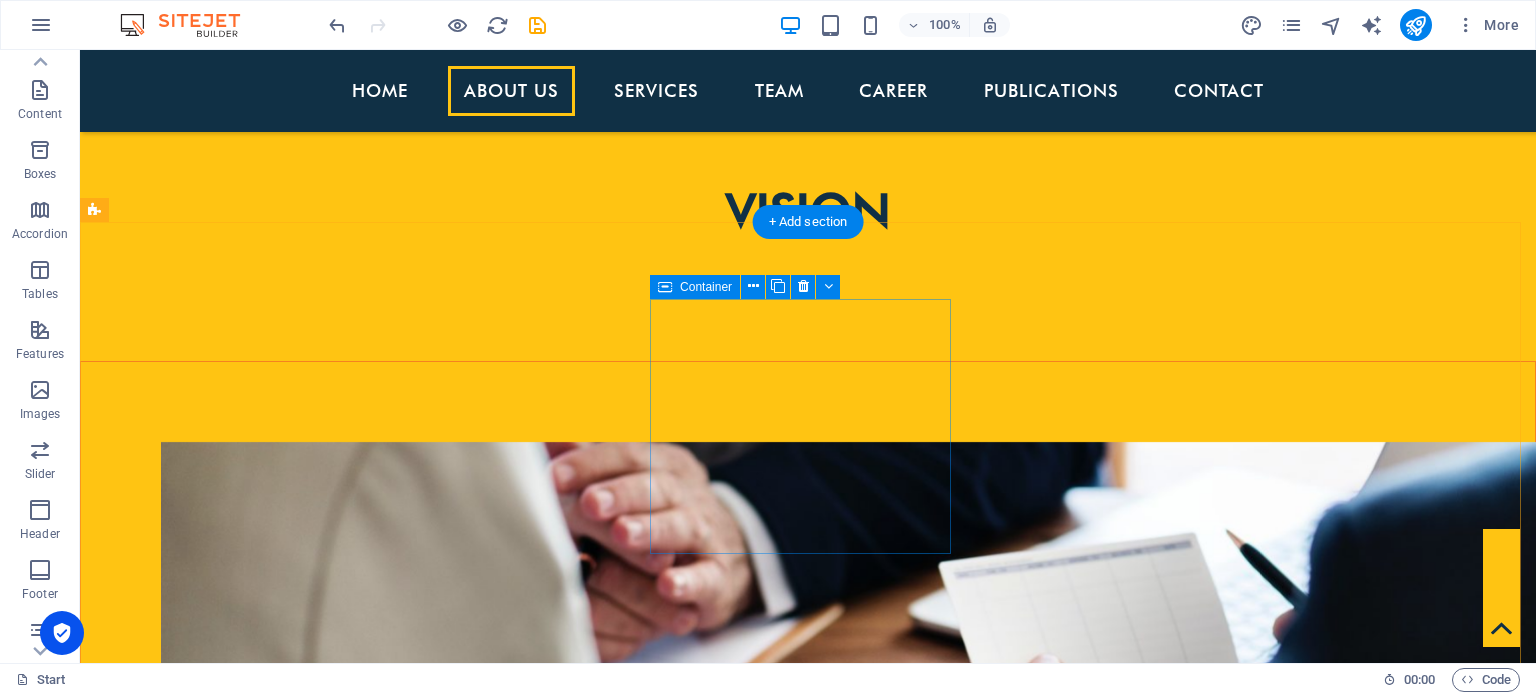 click on "Add elements" at bounding box center (508, 2956) 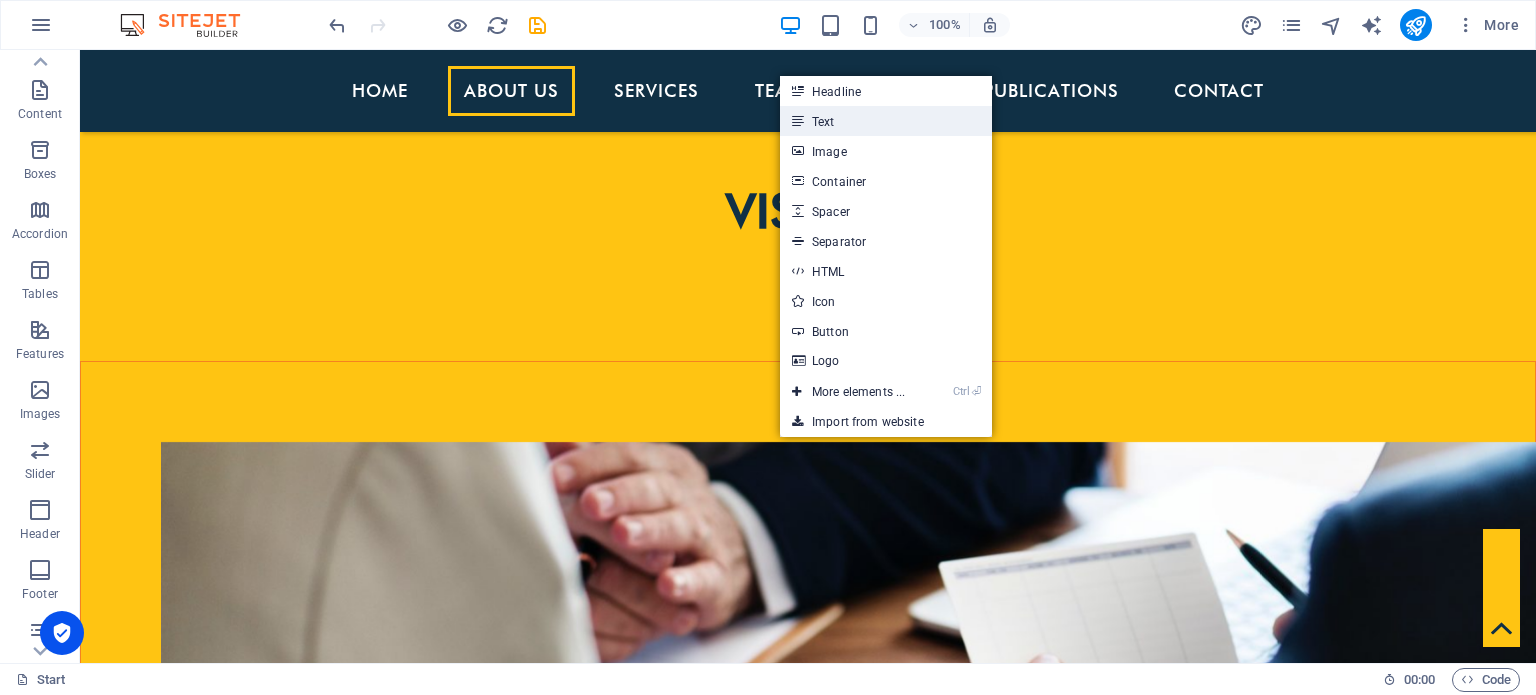 click on "Text" at bounding box center (886, 121) 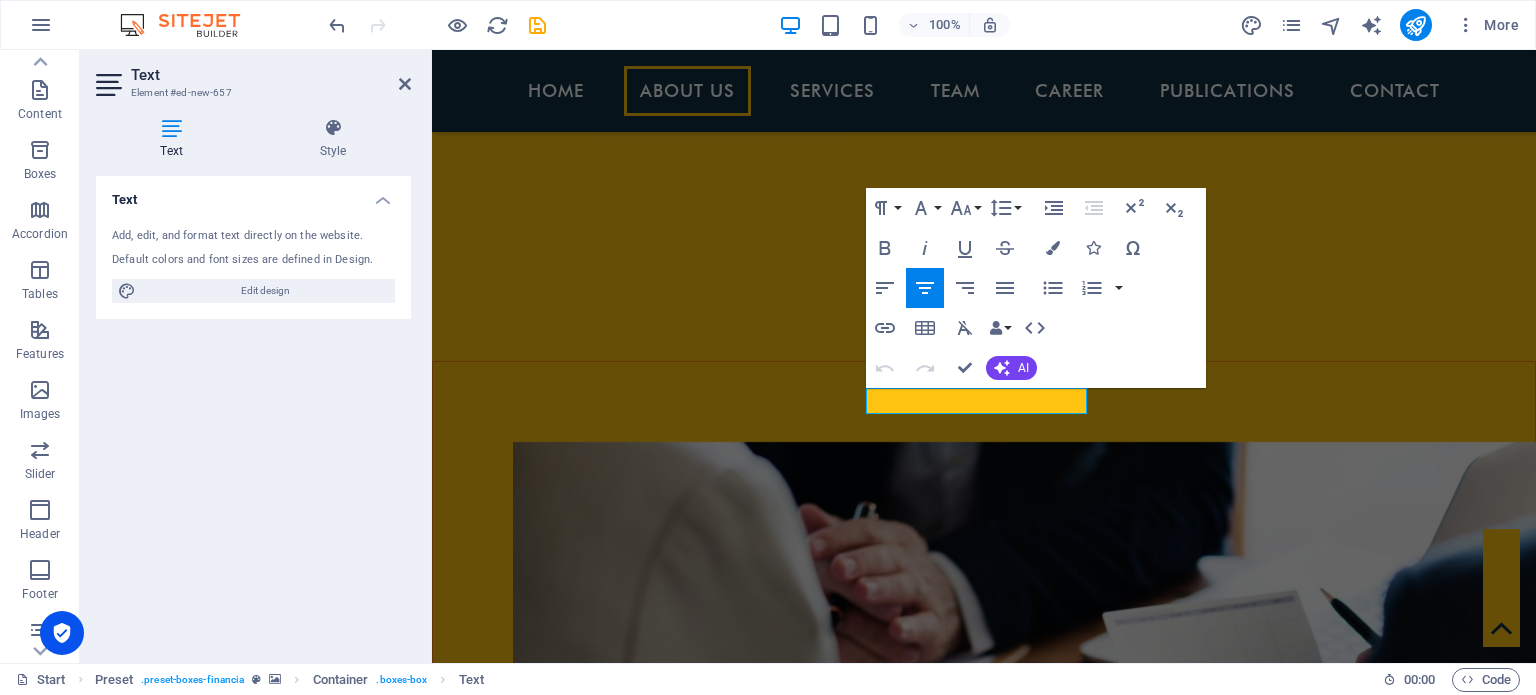 type 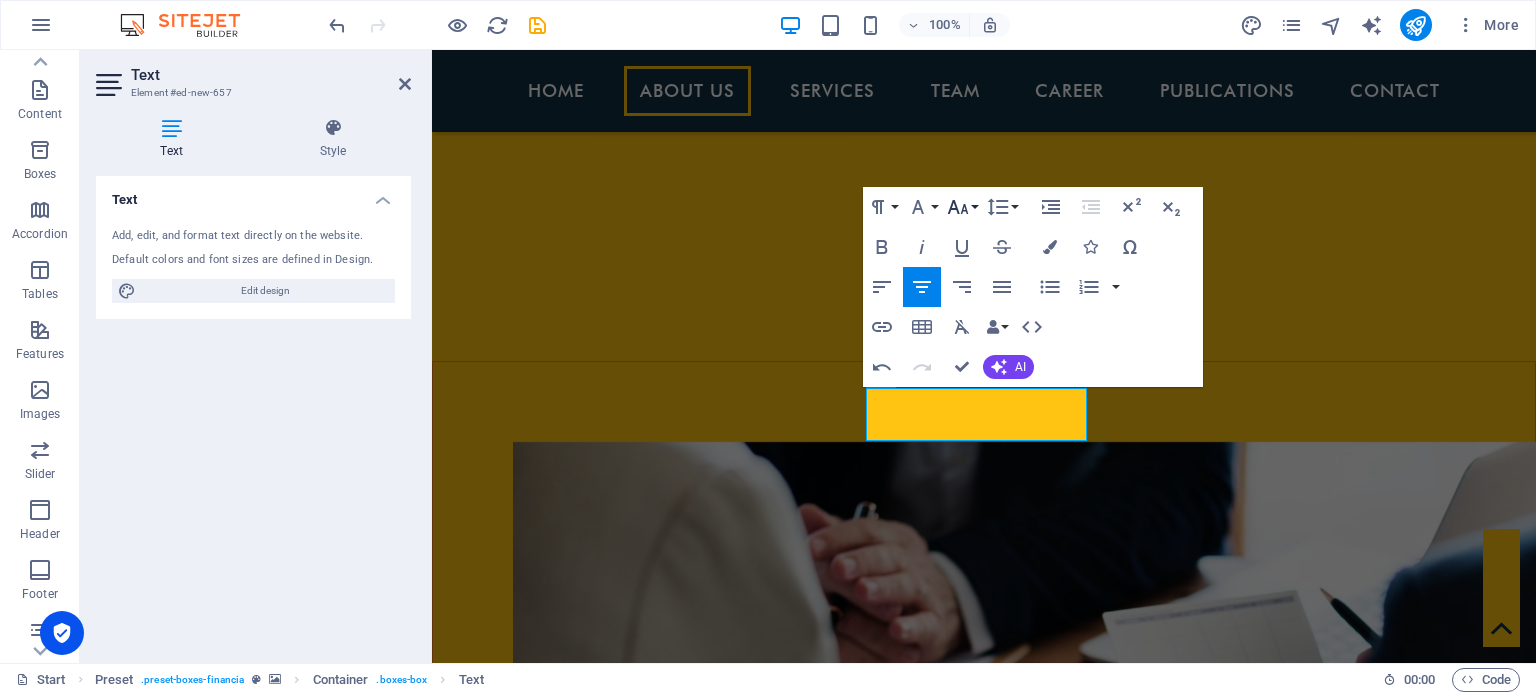 click 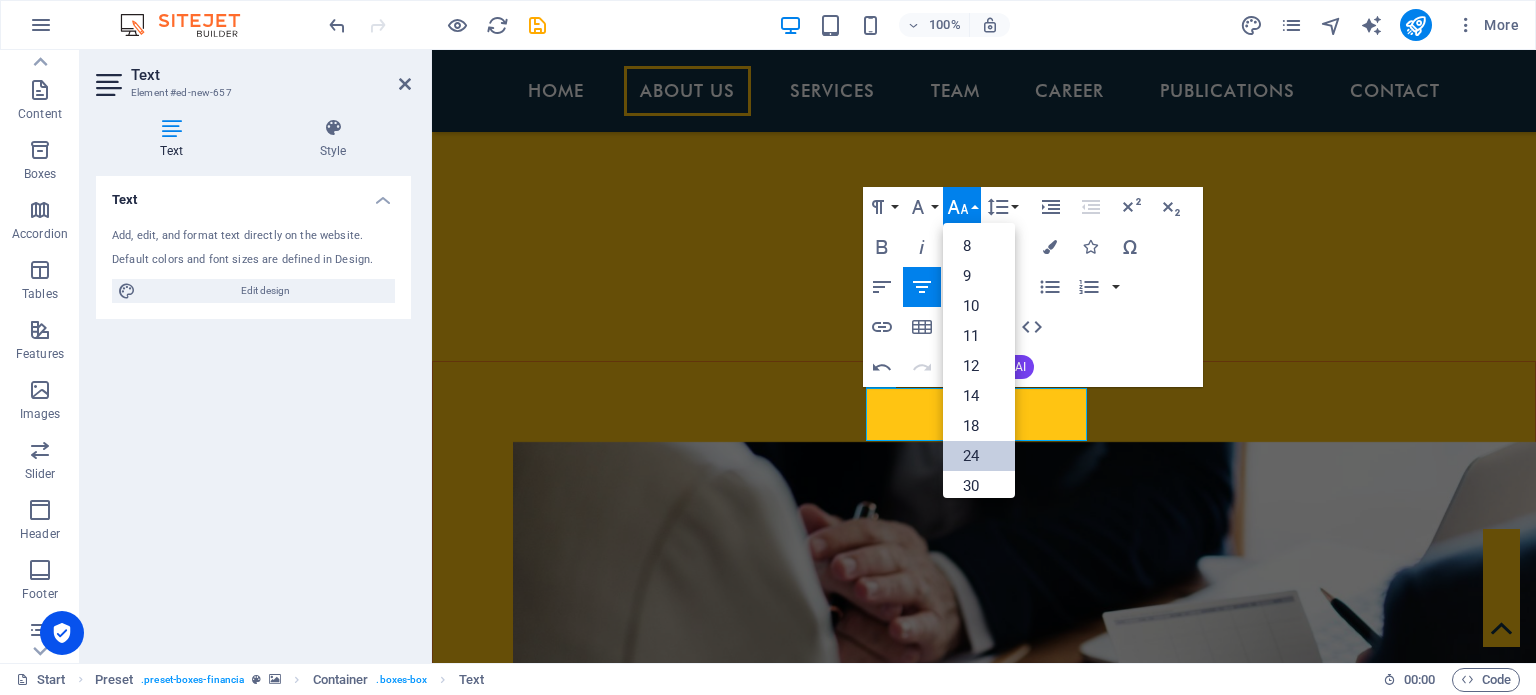 click on "24" at bounding box center [979, 456] 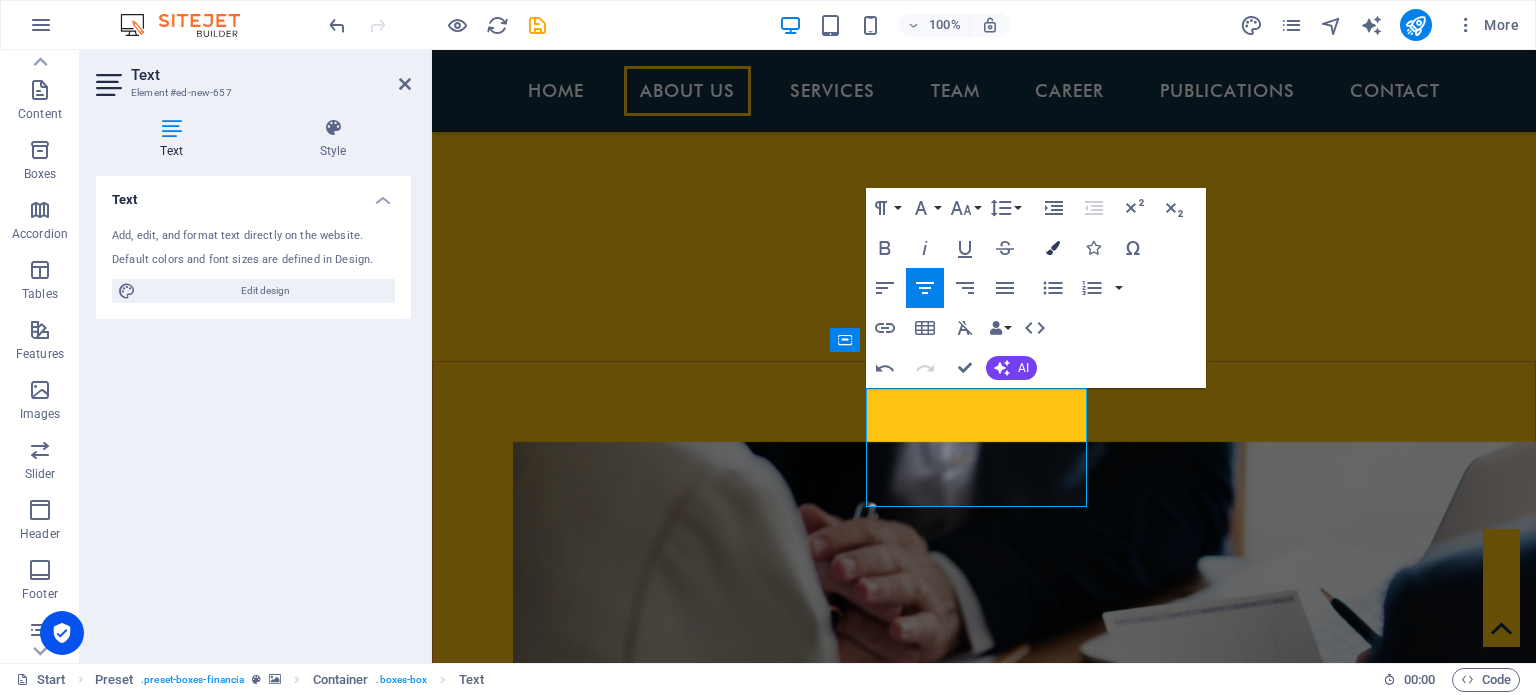 click at bounding box center [1053, 248] 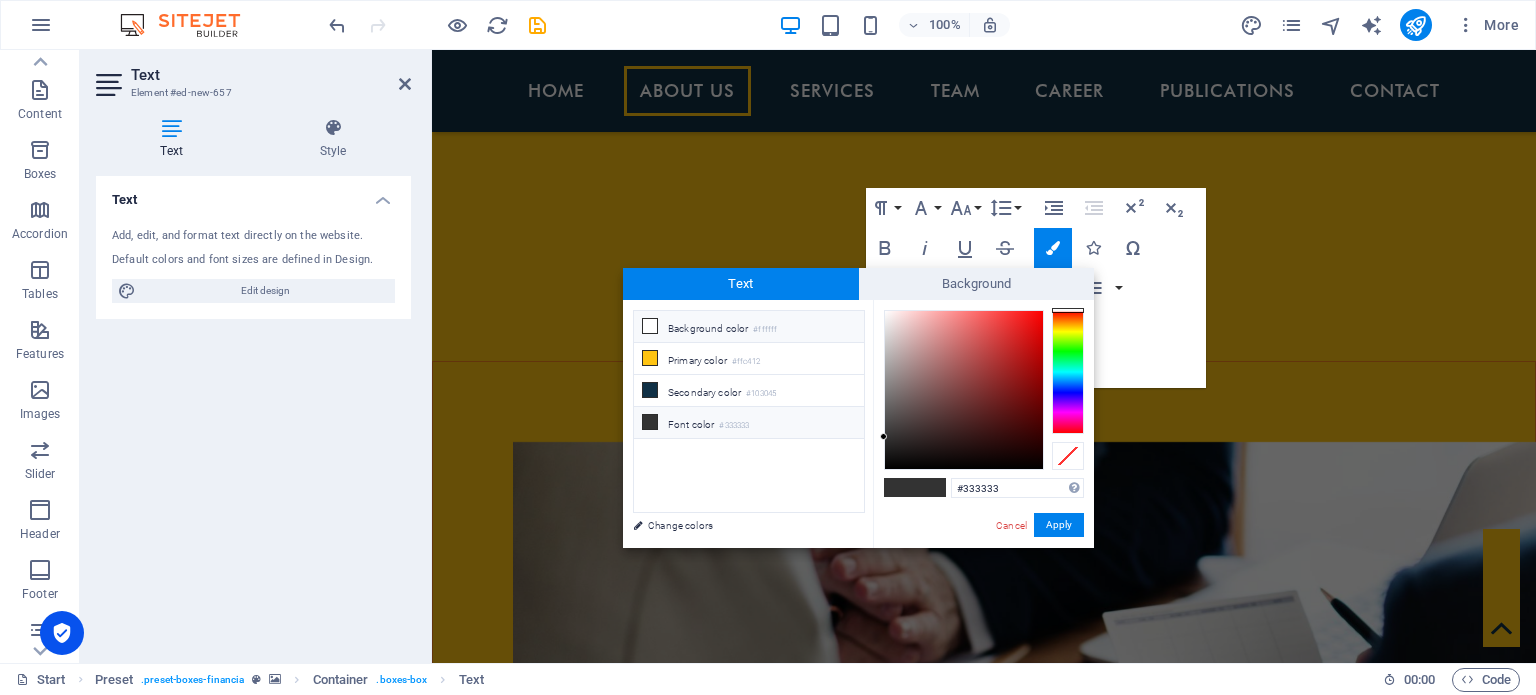 click at bounding box center (650, 326) 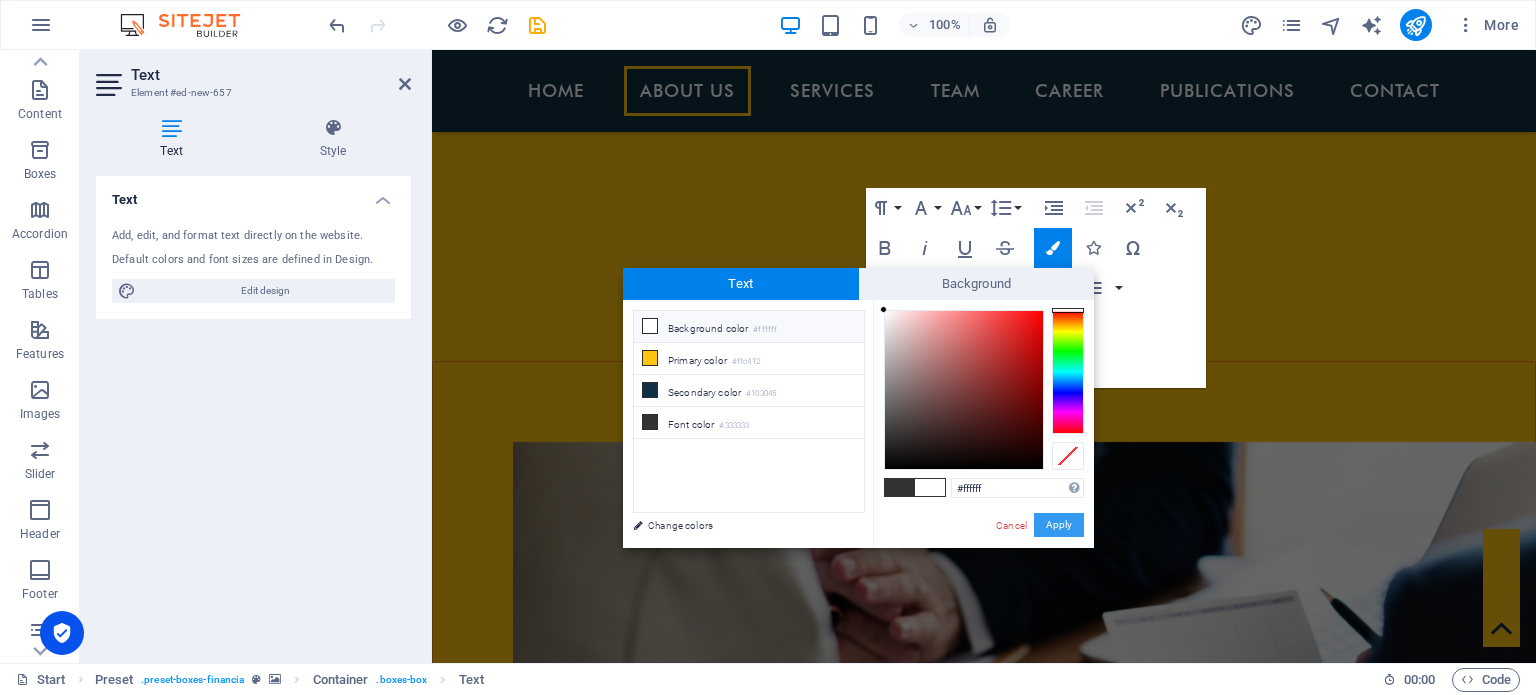 click on "Apply" at bounding box center (1059, 525) 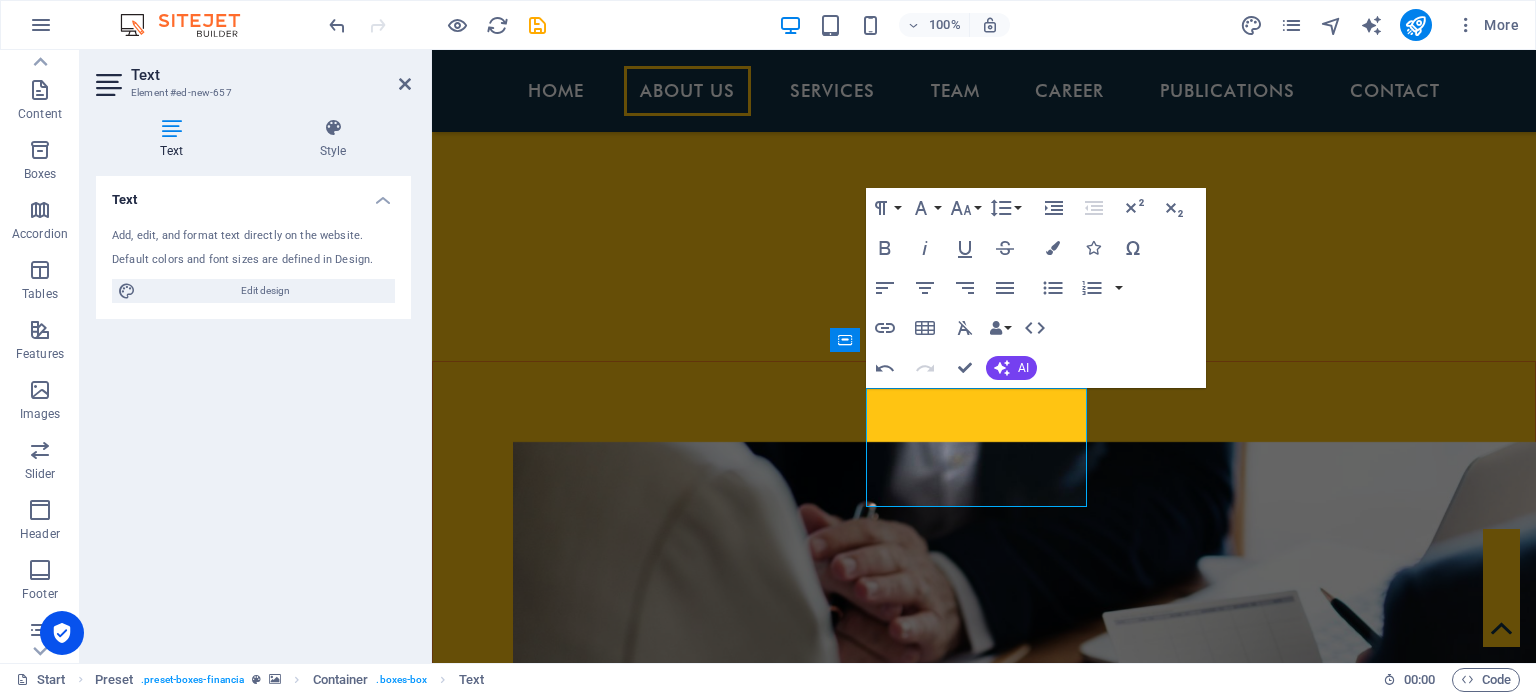 click at bounding box center [984, 2342] 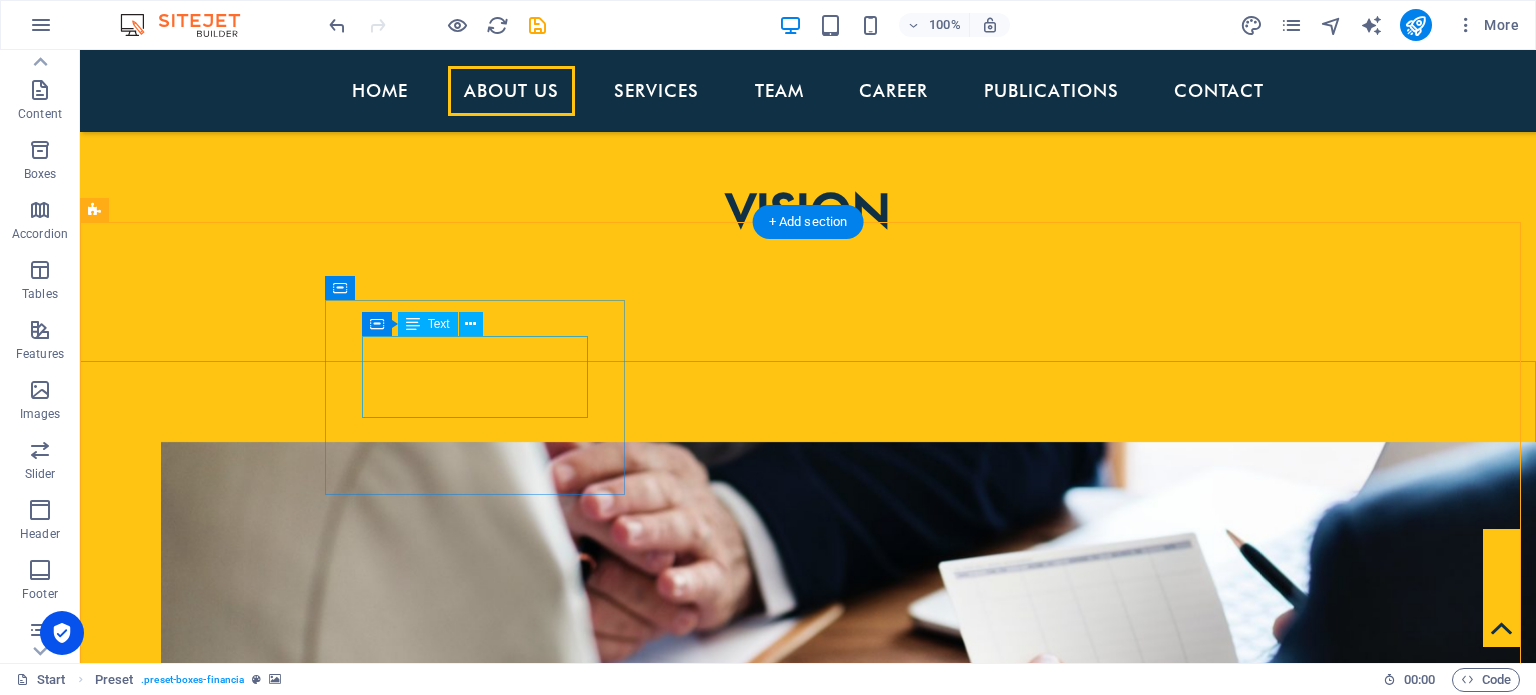 click on "AUDIT AND ASSURANCE" at bounding box center (568, 2688) 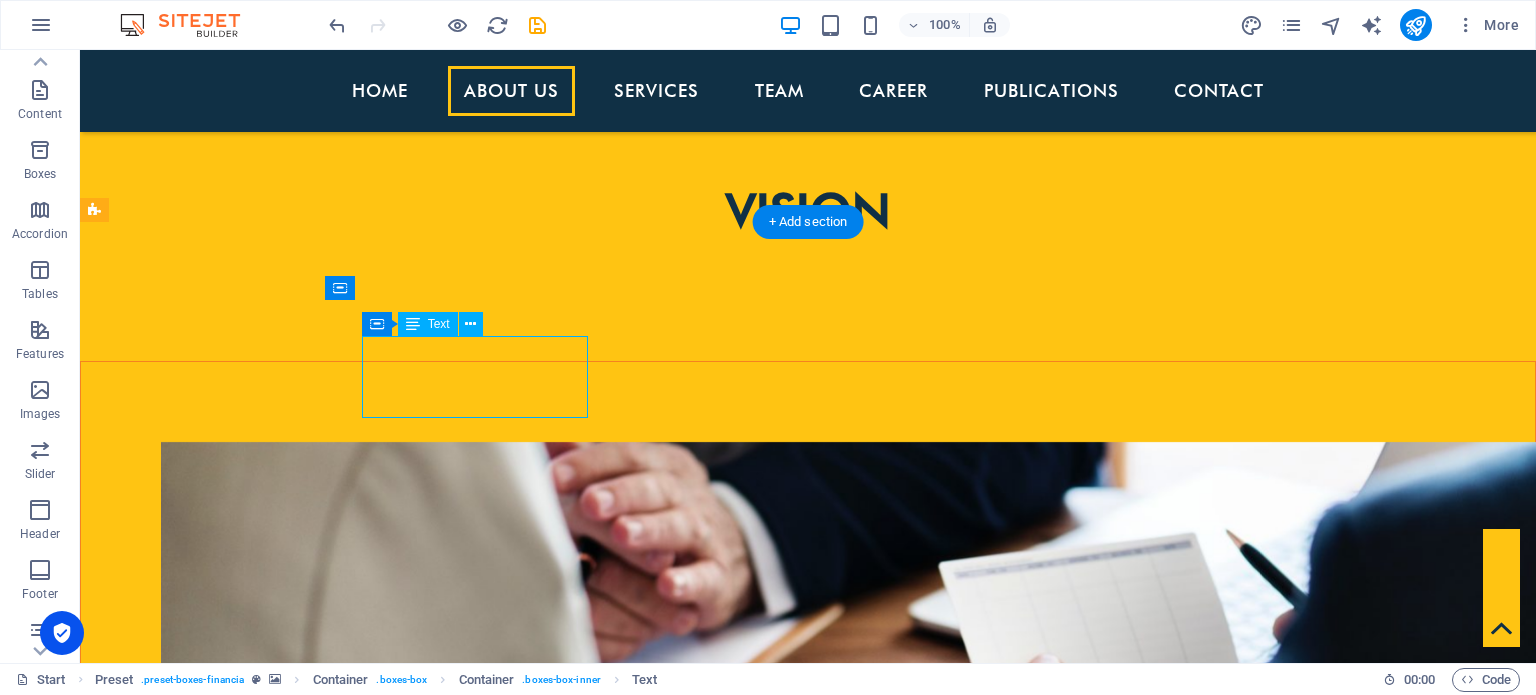 click on "AUDIT AND ASSURANCE" at bounding box center [568, 2688] 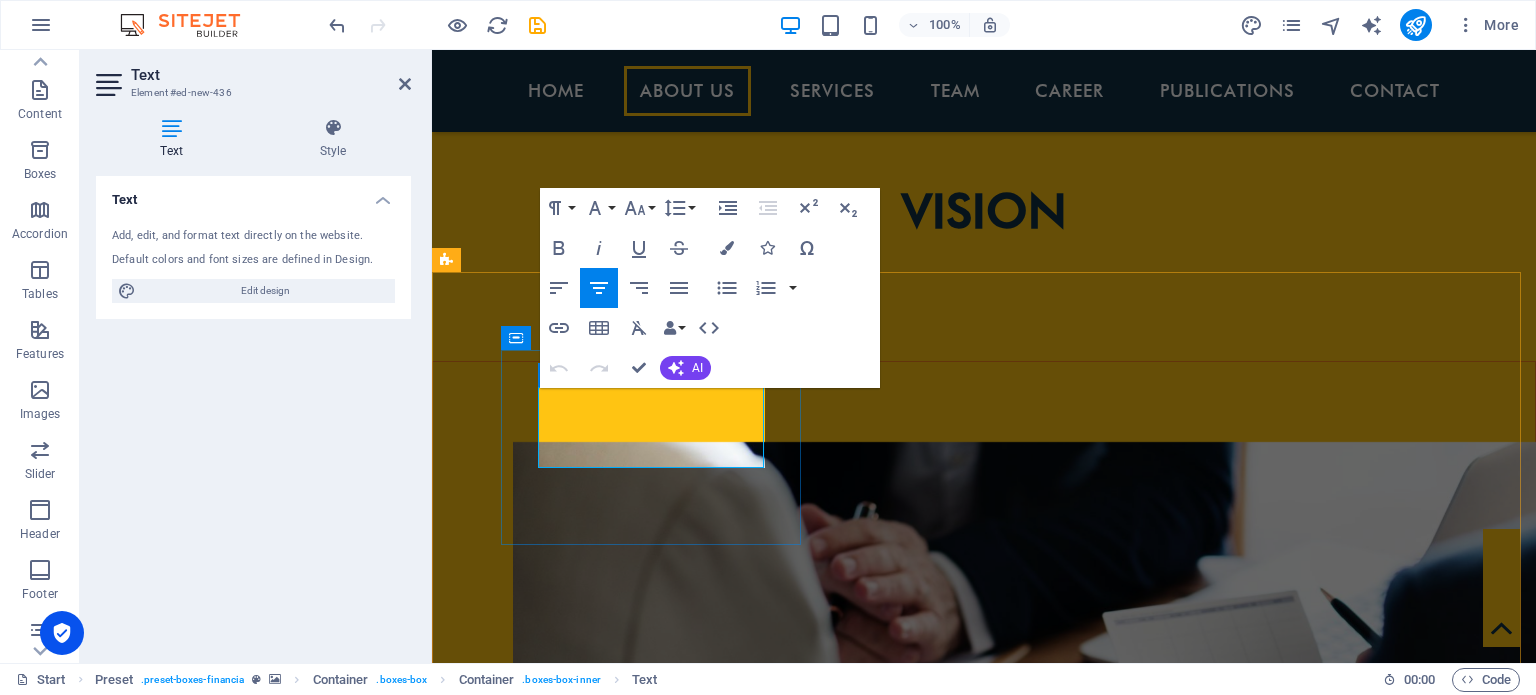 click on "AUDIT AND ASSURANCE" at bounding box center [920, 2718] 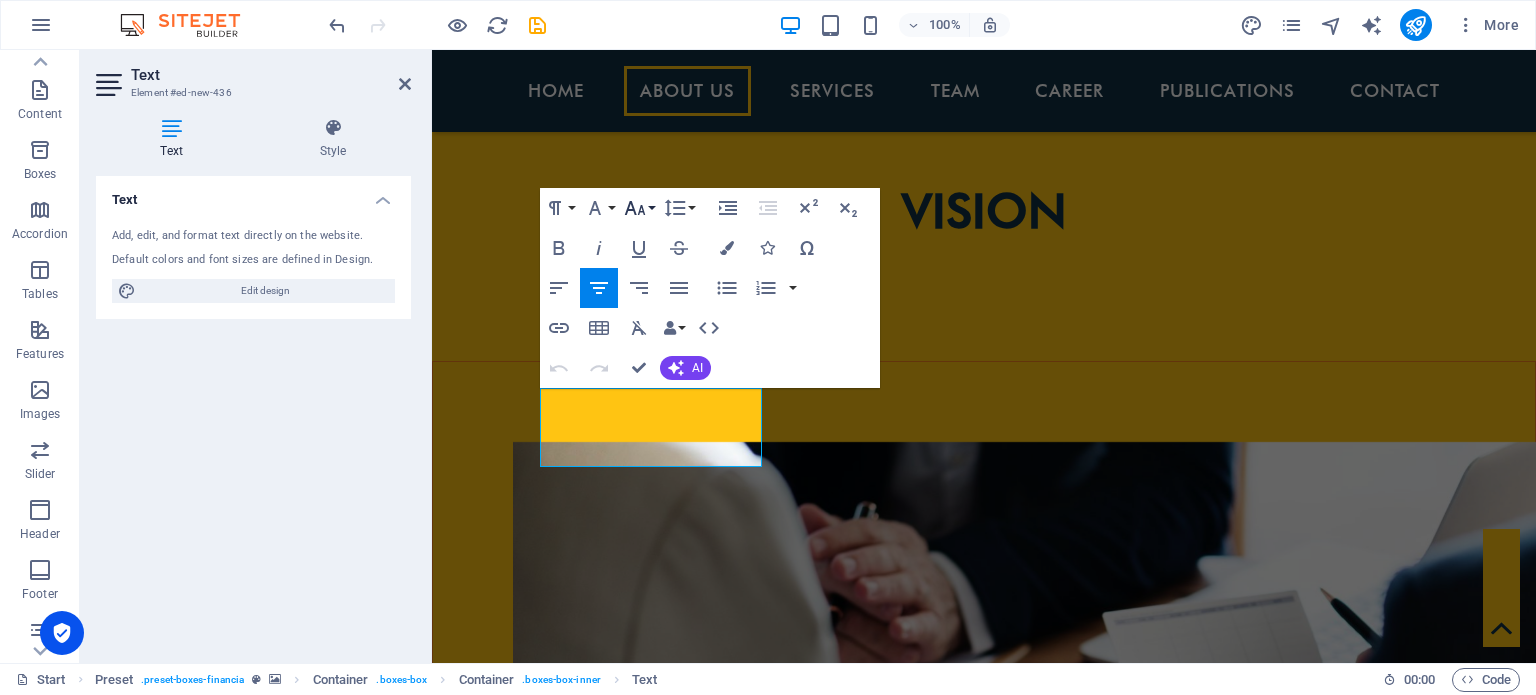 click on "Font Size" at bounding box center (639, 208) 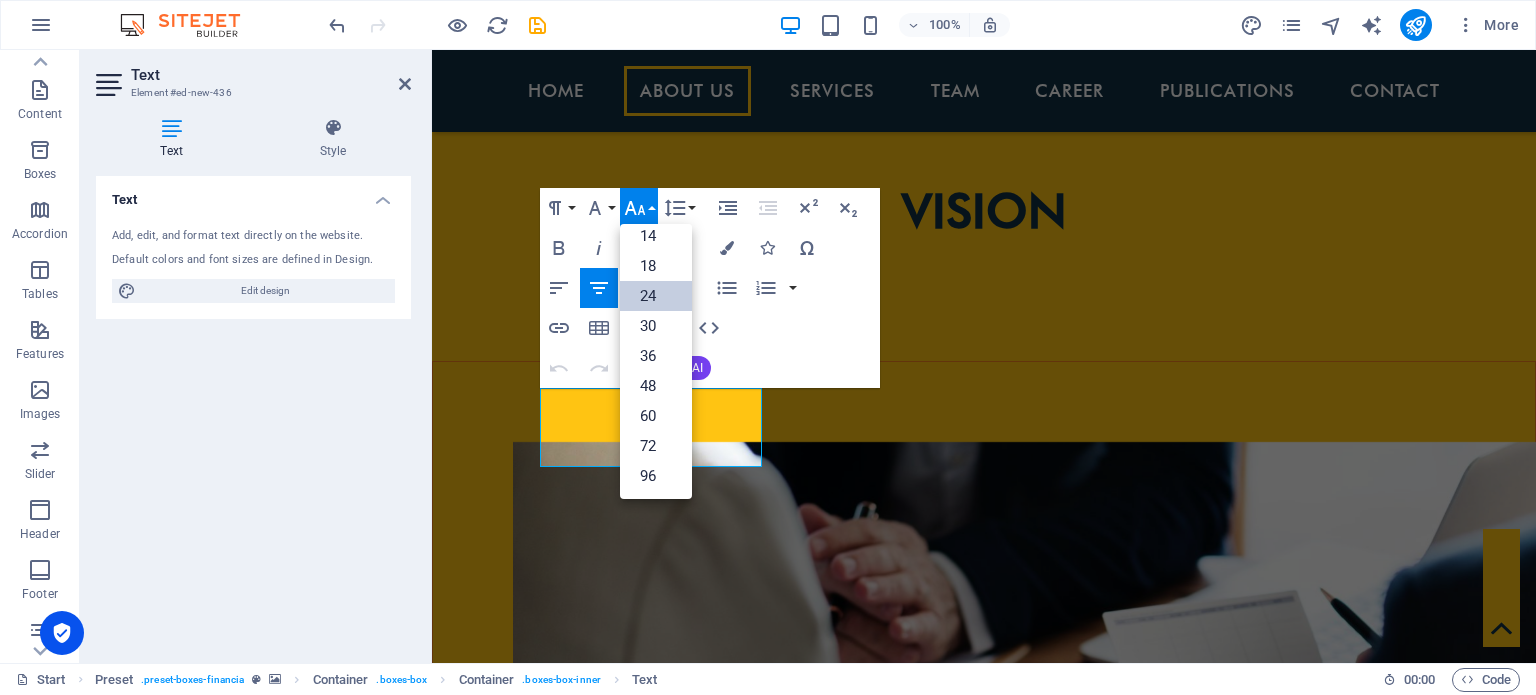 scroll, scrollTop: 160, scrollLeft: 0, axis: vertical 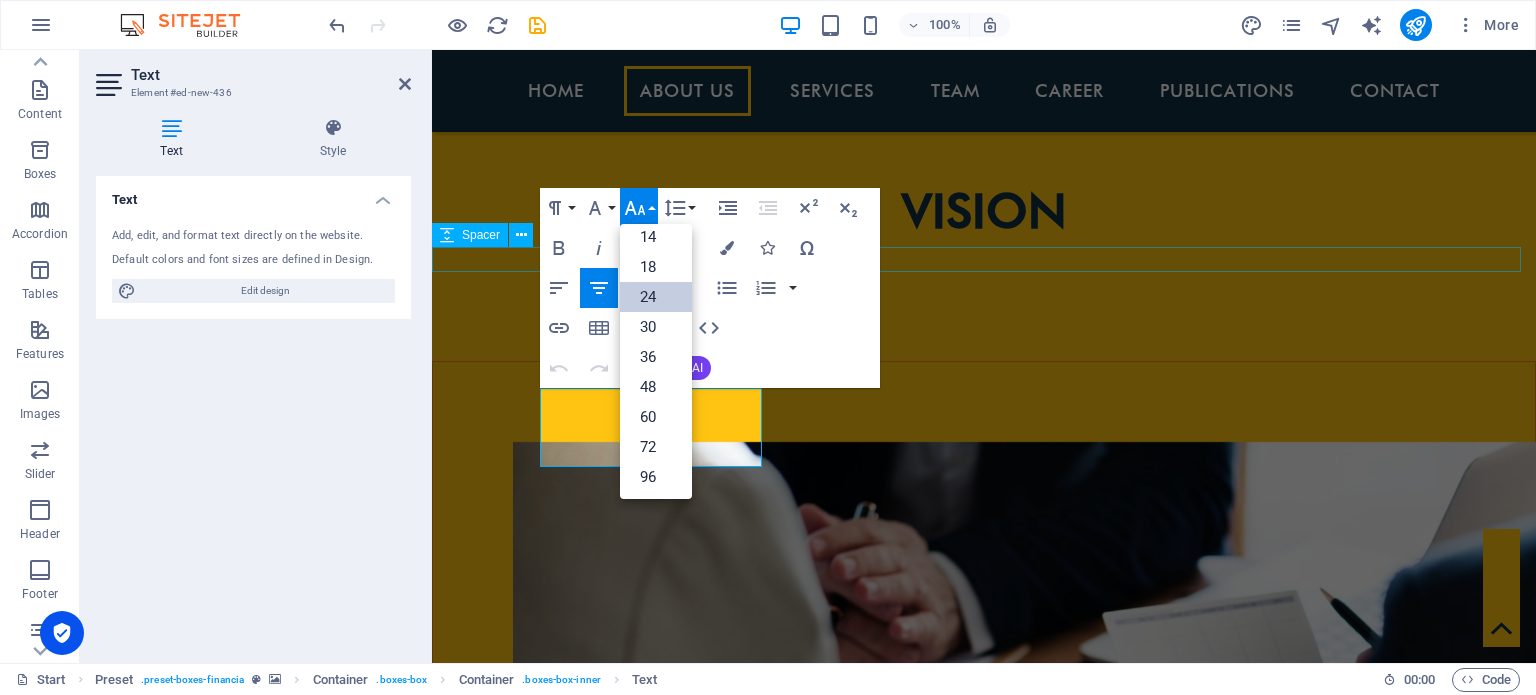 click at bounding box center [984, 2039] 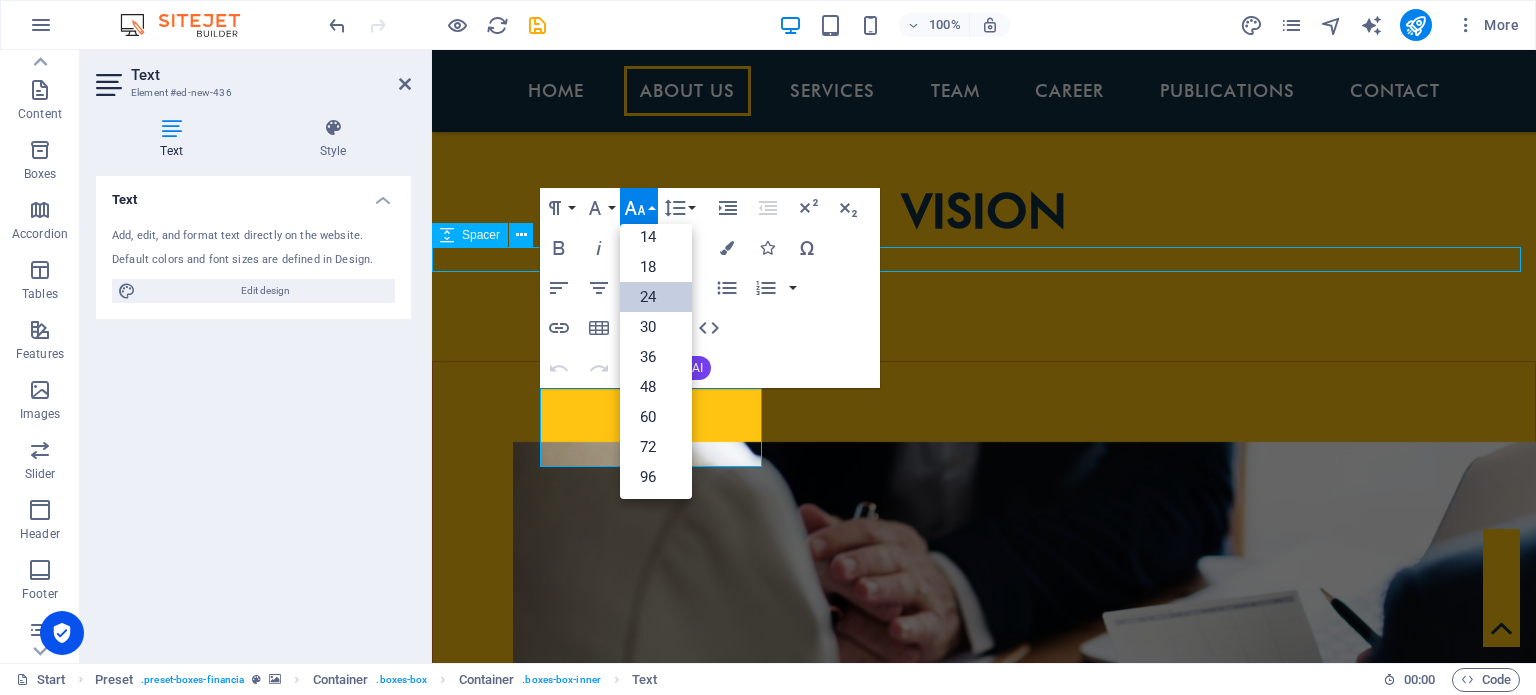 click at bounding box center (984, 2039) 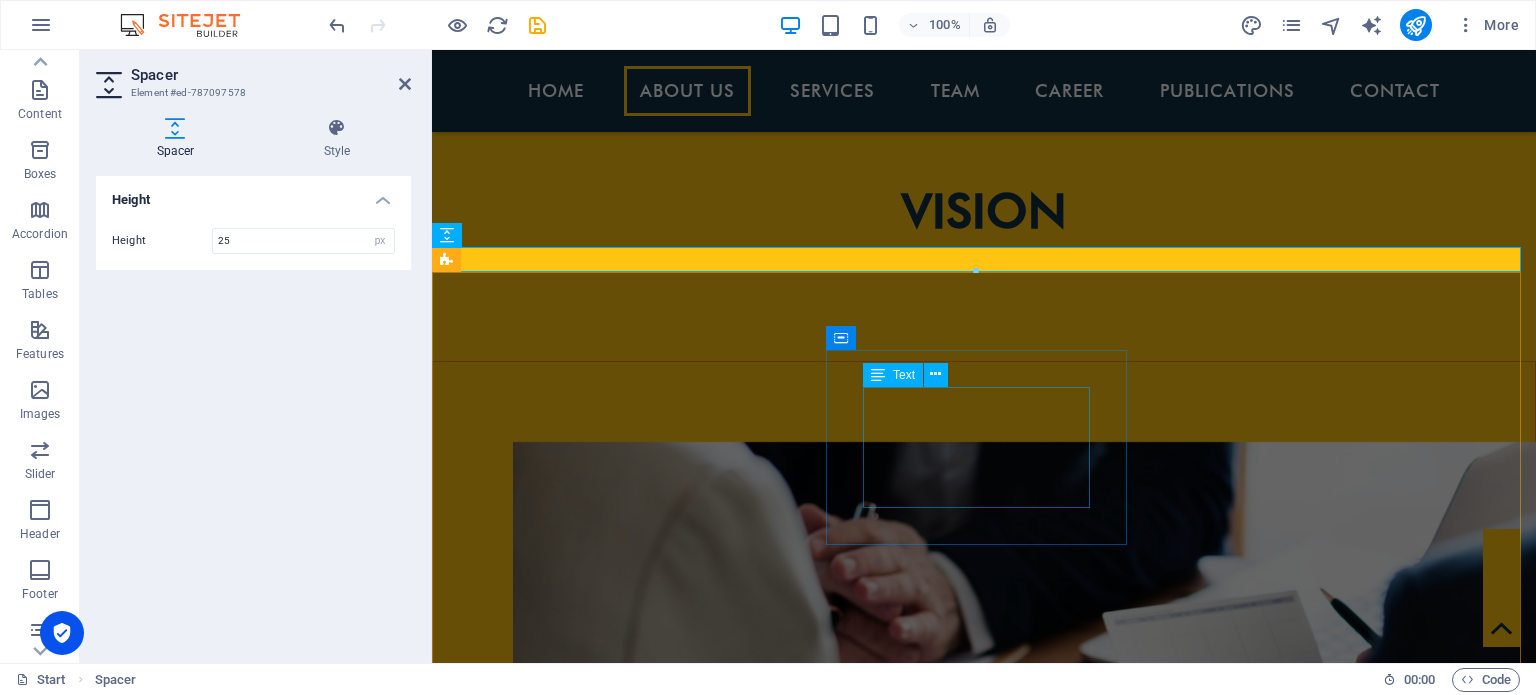 click on "ADVISORY & CONSULTING SERVICES" at bounding box center (920, 2845) 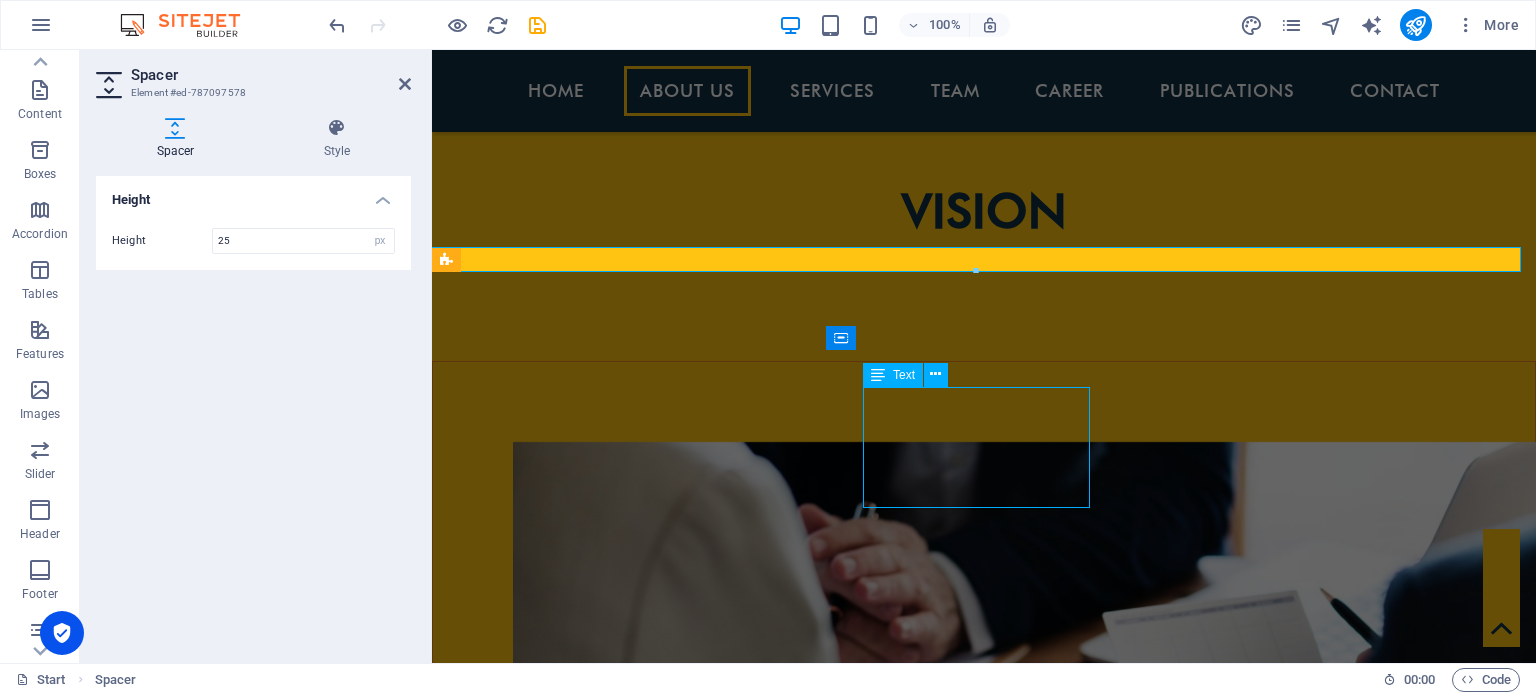 click on "ADVISORY & CONSULTING SERVICES" at bounding box center (920, 2845) 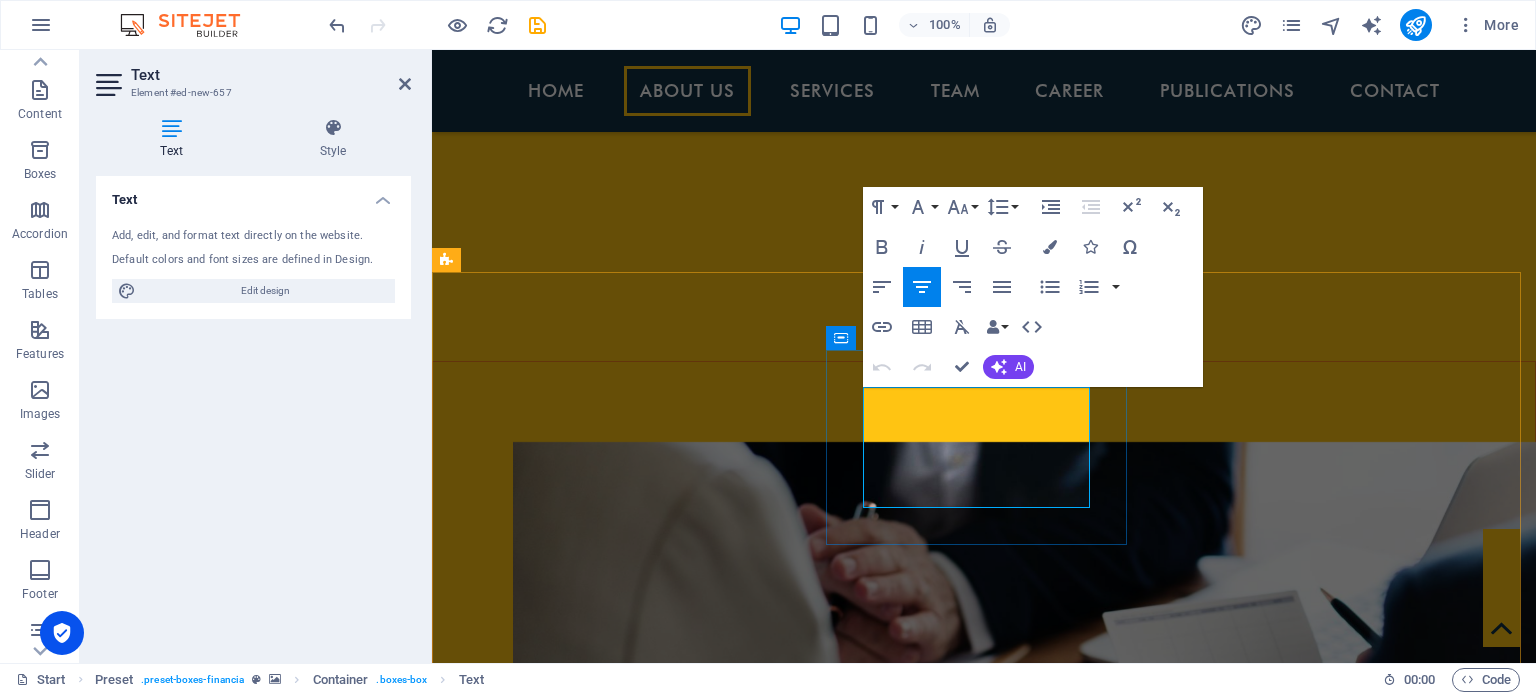 click on "ADVISORY & CONSULTING SERVICES" at bounding box center [920, 2845] 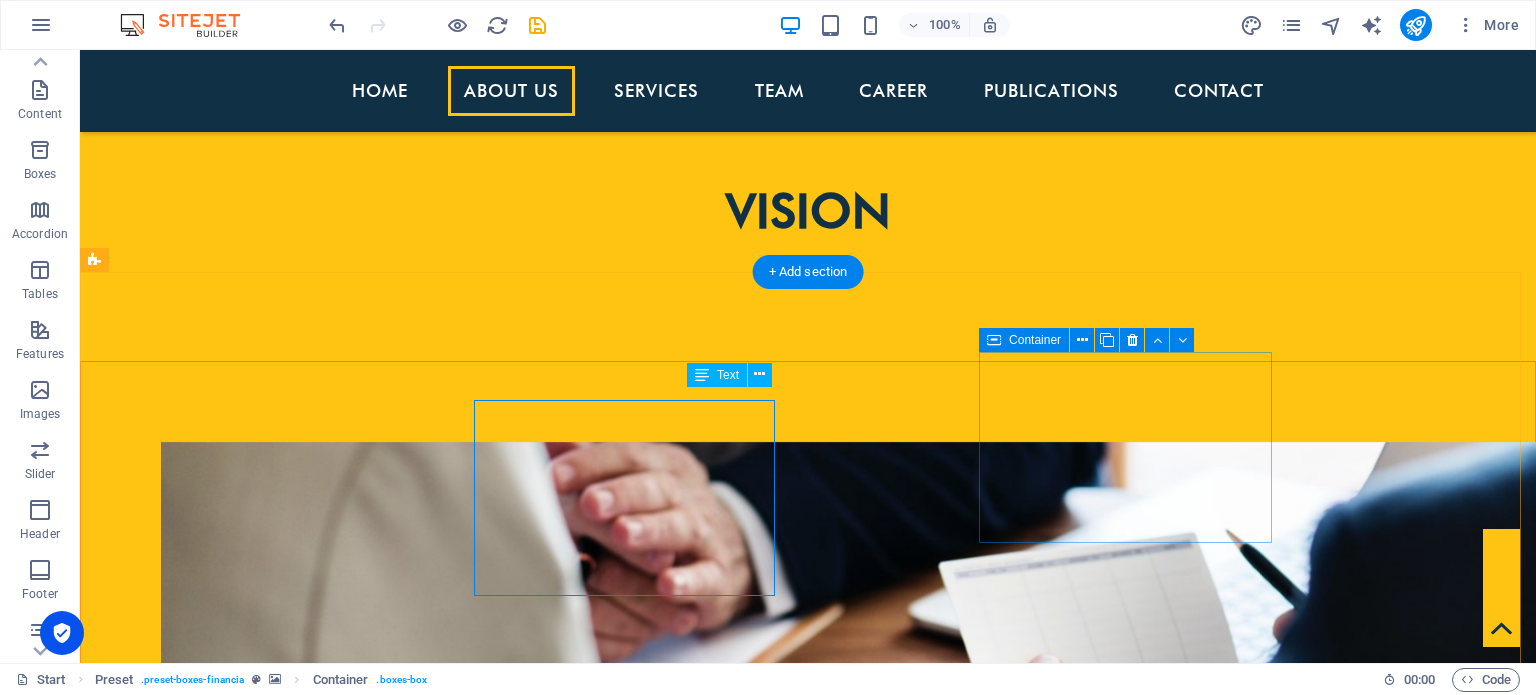scroll, scrollTop: 1669, scrollLeft: 0, axis: vertical 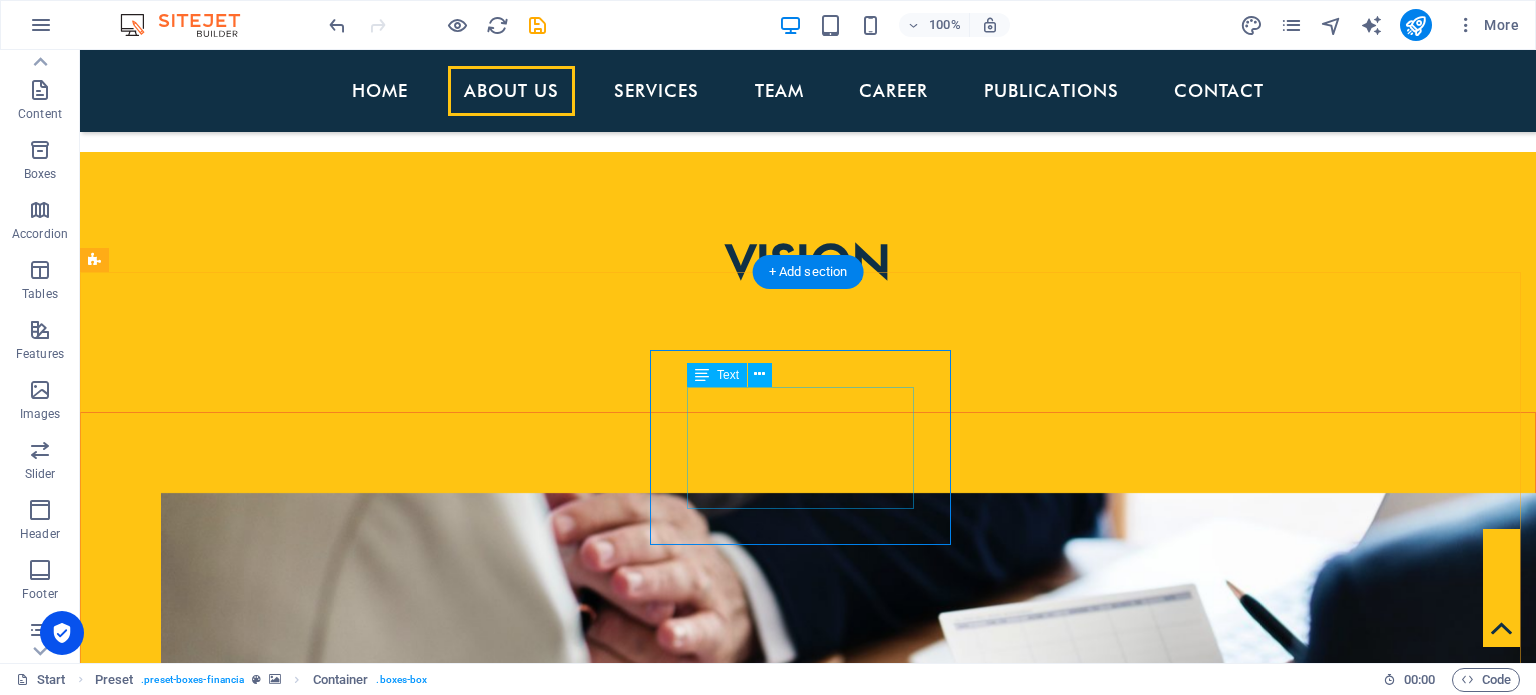 click on "ADVISORY & CONSULTING SERVICES" at bounding box center (568, 2867) 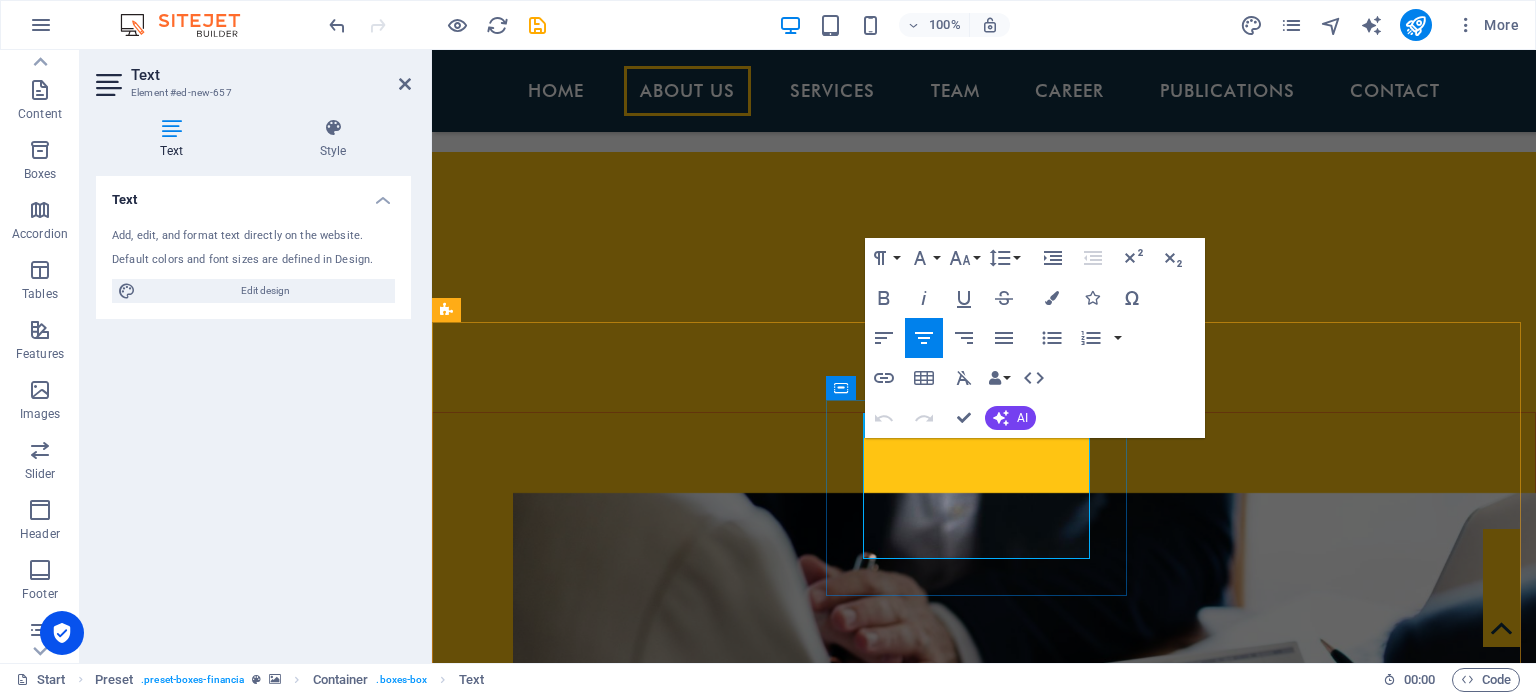 drag, startPoint x: 912, startPoint y: 531, endPoint x: 1080, endPoint y: 535, distance: 168.0476 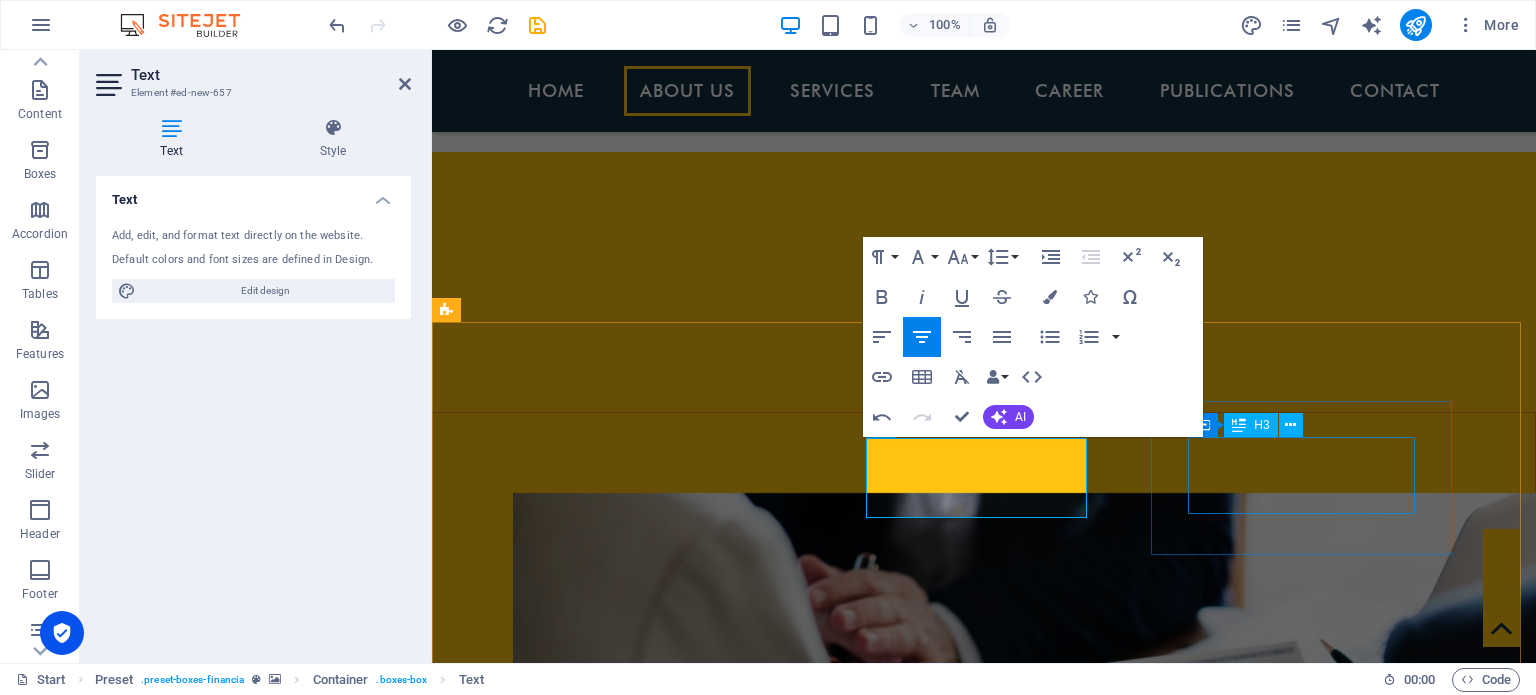click on "Taxation and Corporate Law" at bounding box center [920, 3018] 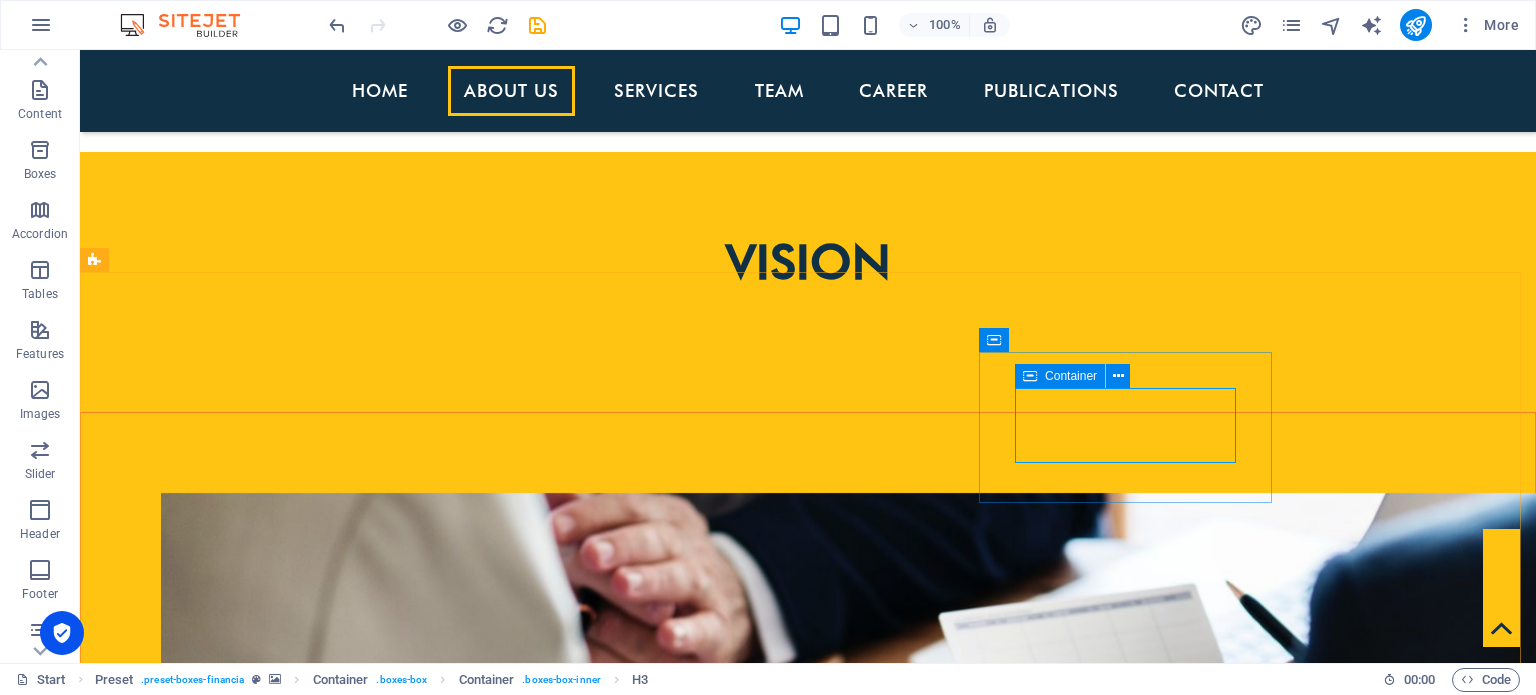 click at bounding box center [1030, 376] 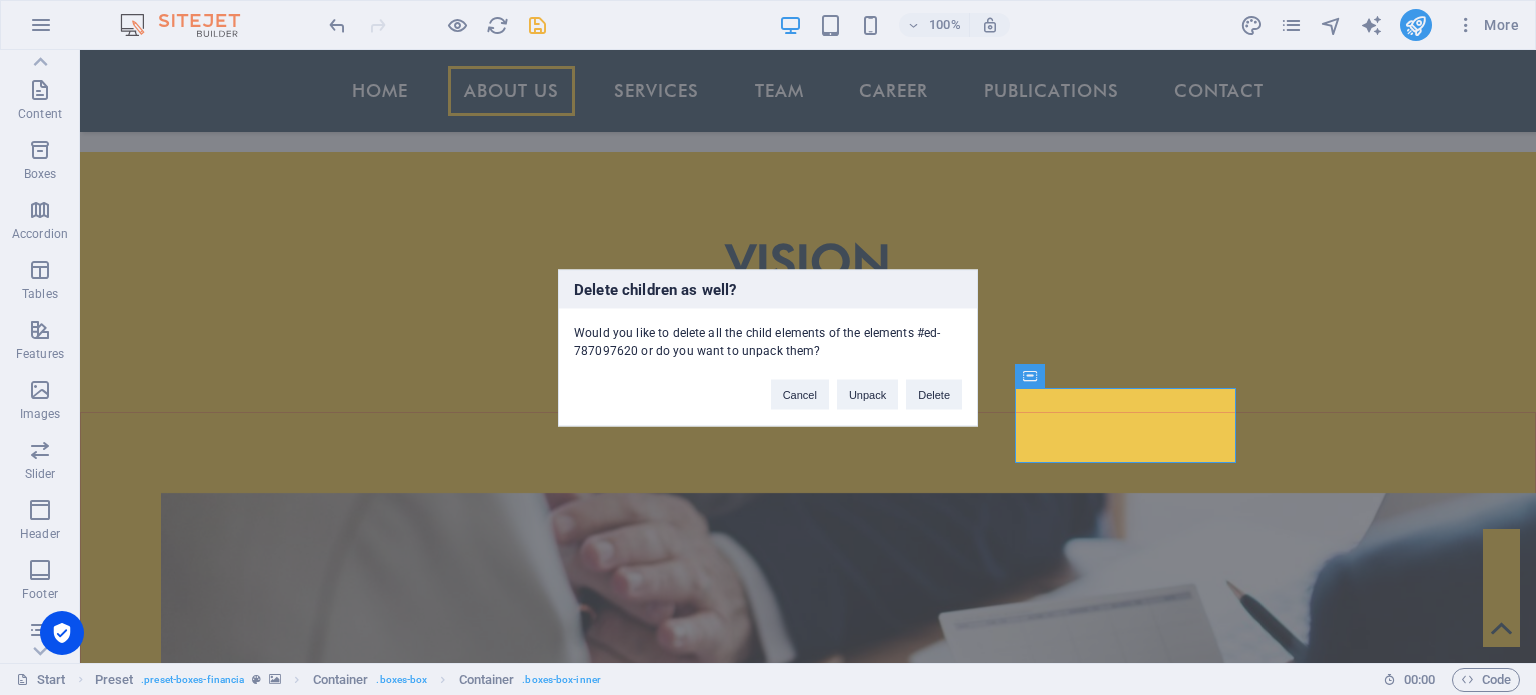 type 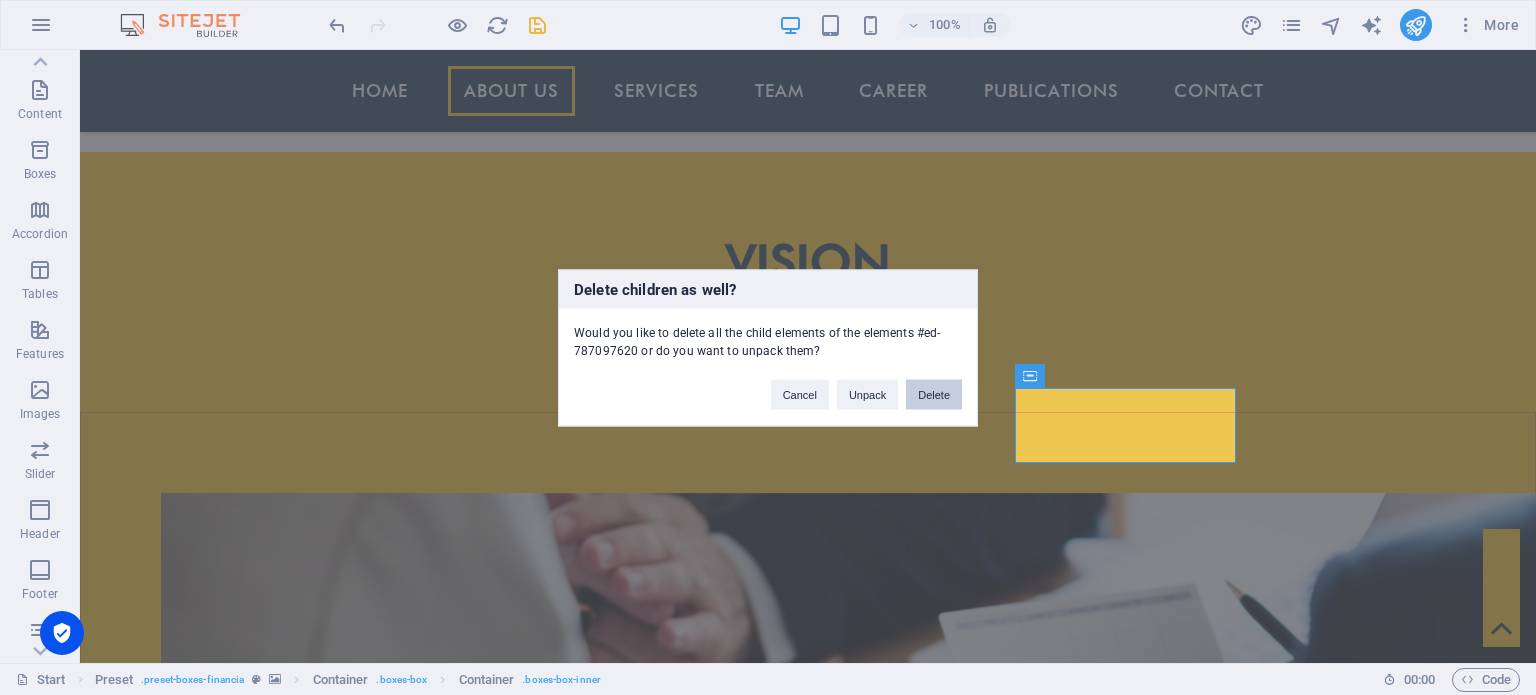click on "Delete" at bounding box center [934, 394] 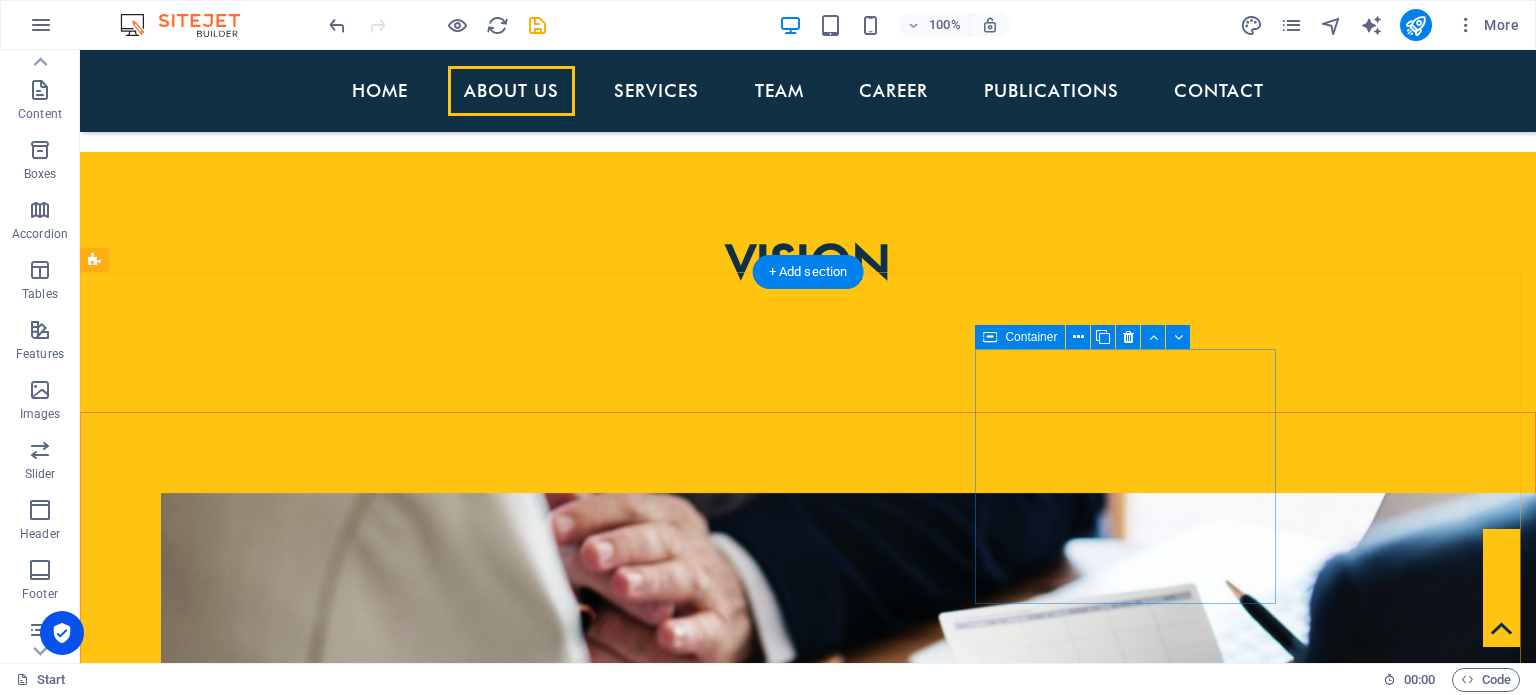 click on "Add elements" at bounding box center [508, 3134] 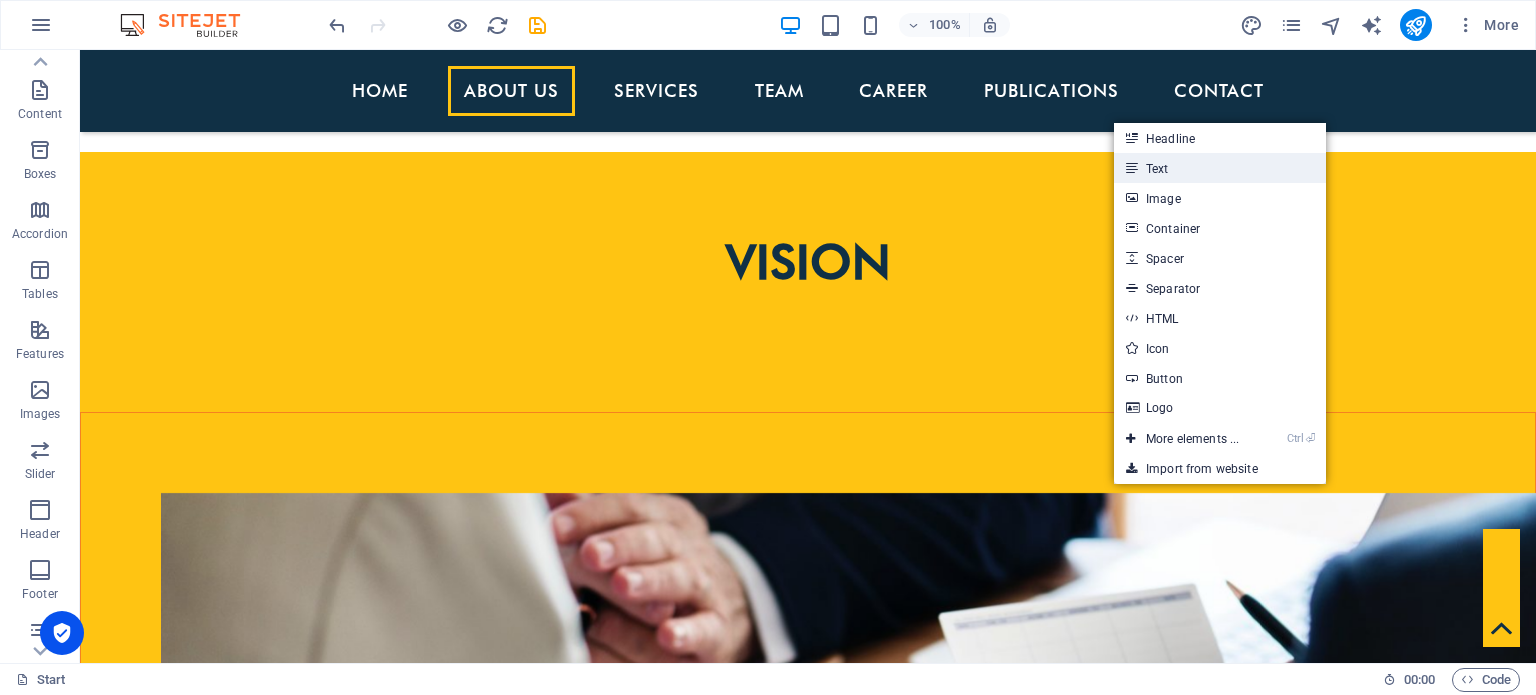click on "Text" at bounding box center (1220, 168) 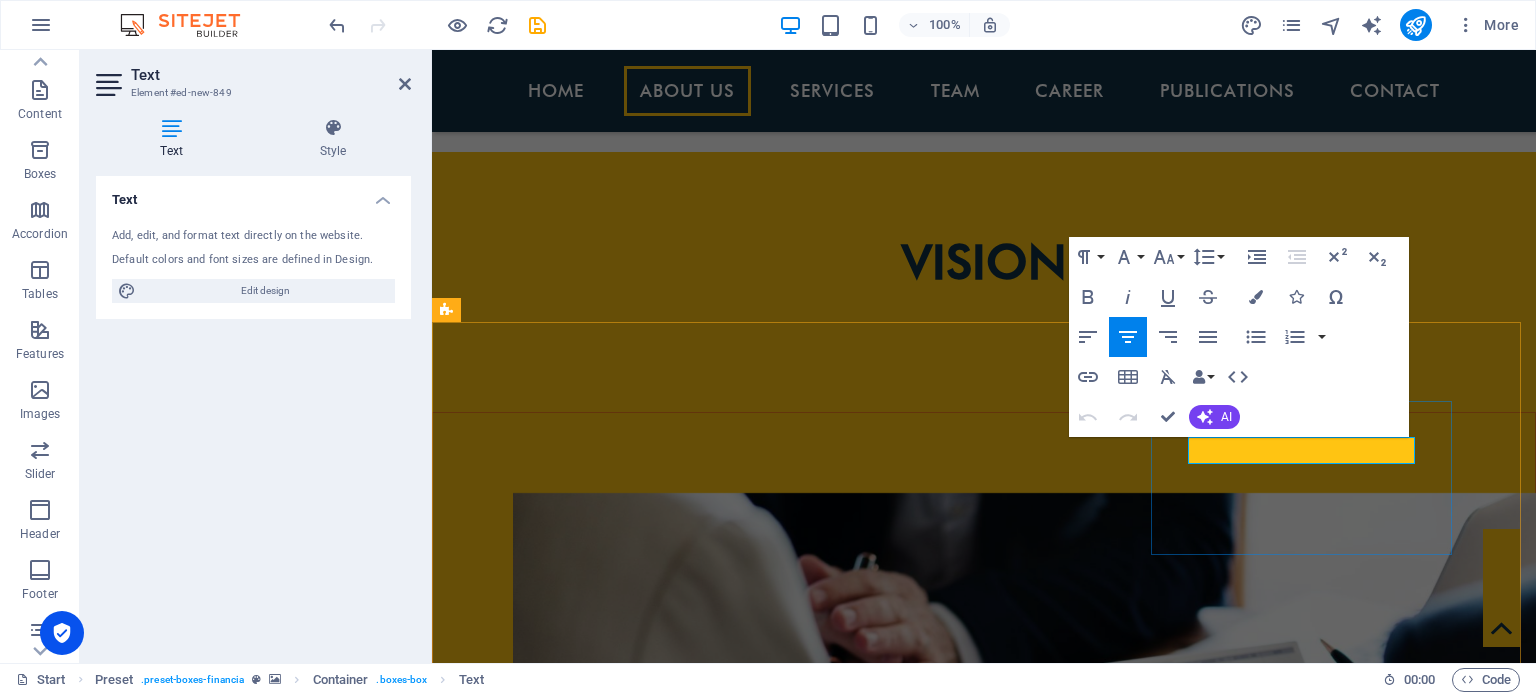 type 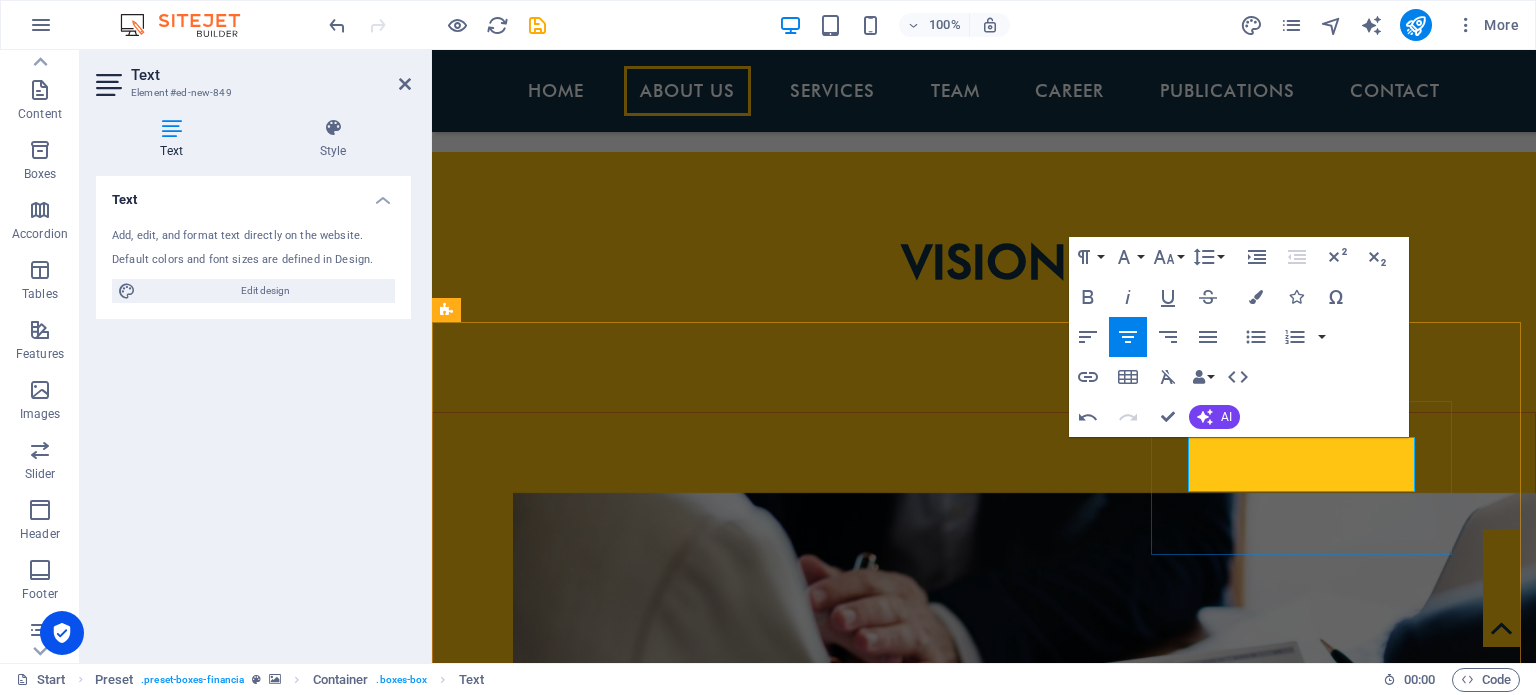 click on "TAXATION & CORPORATE LAW" at bounding box center [920, 3002] 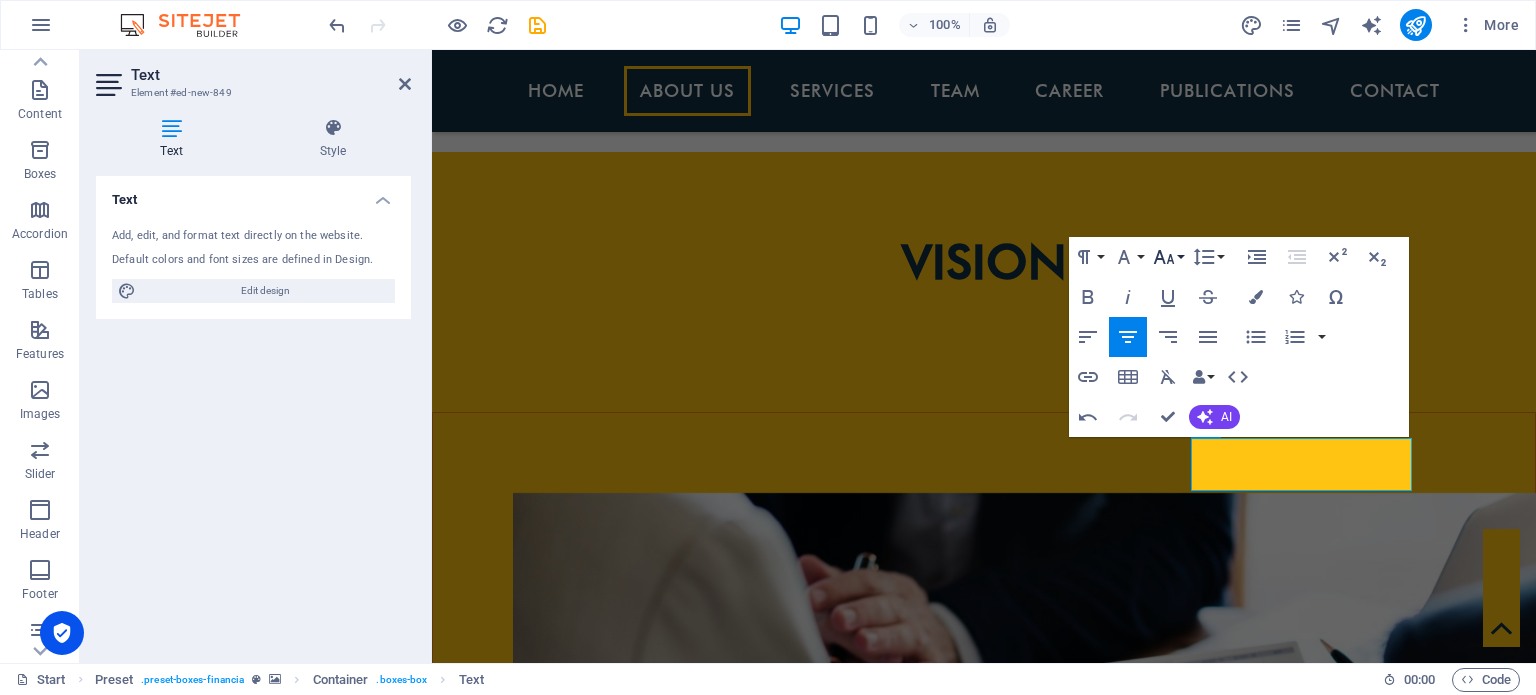 click on "Font Size" at bounding box center [1168, 257] 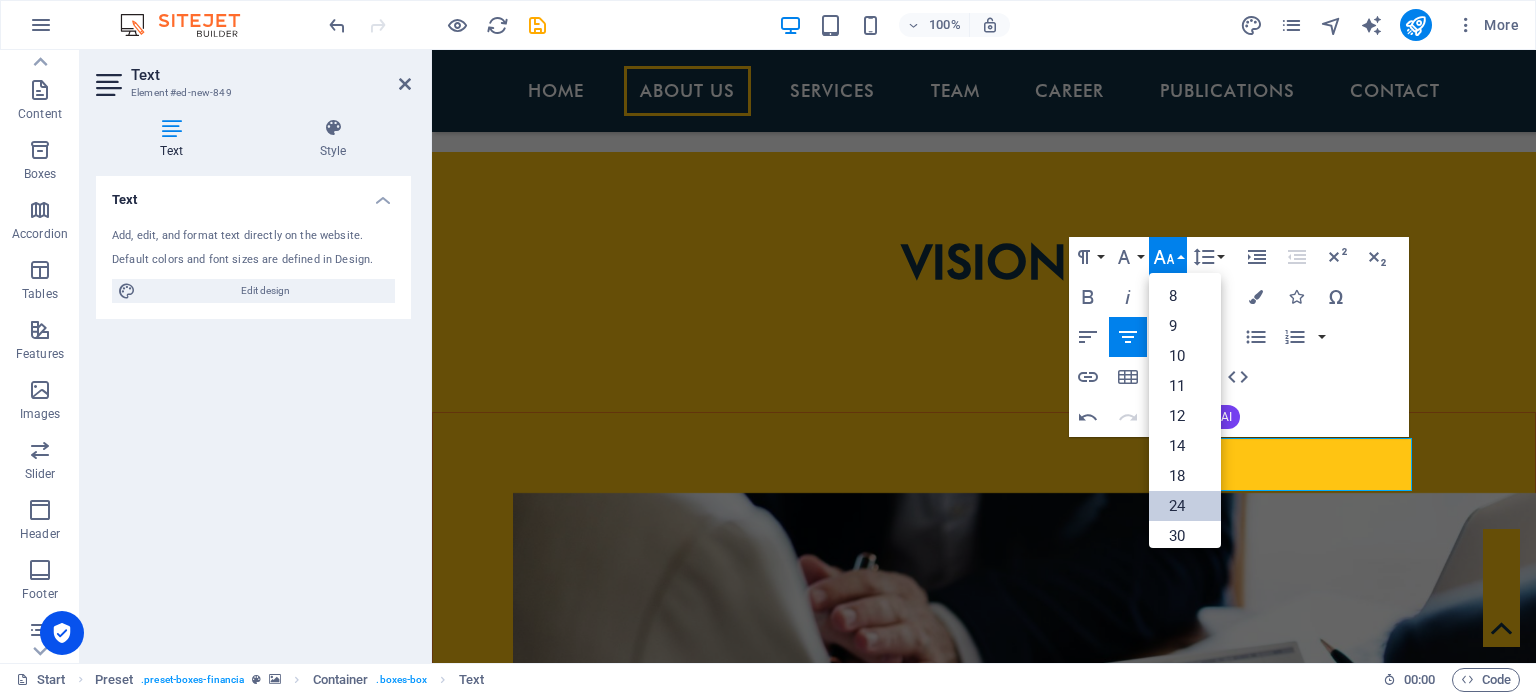 click on "24" at bounding box center (1185, 506) 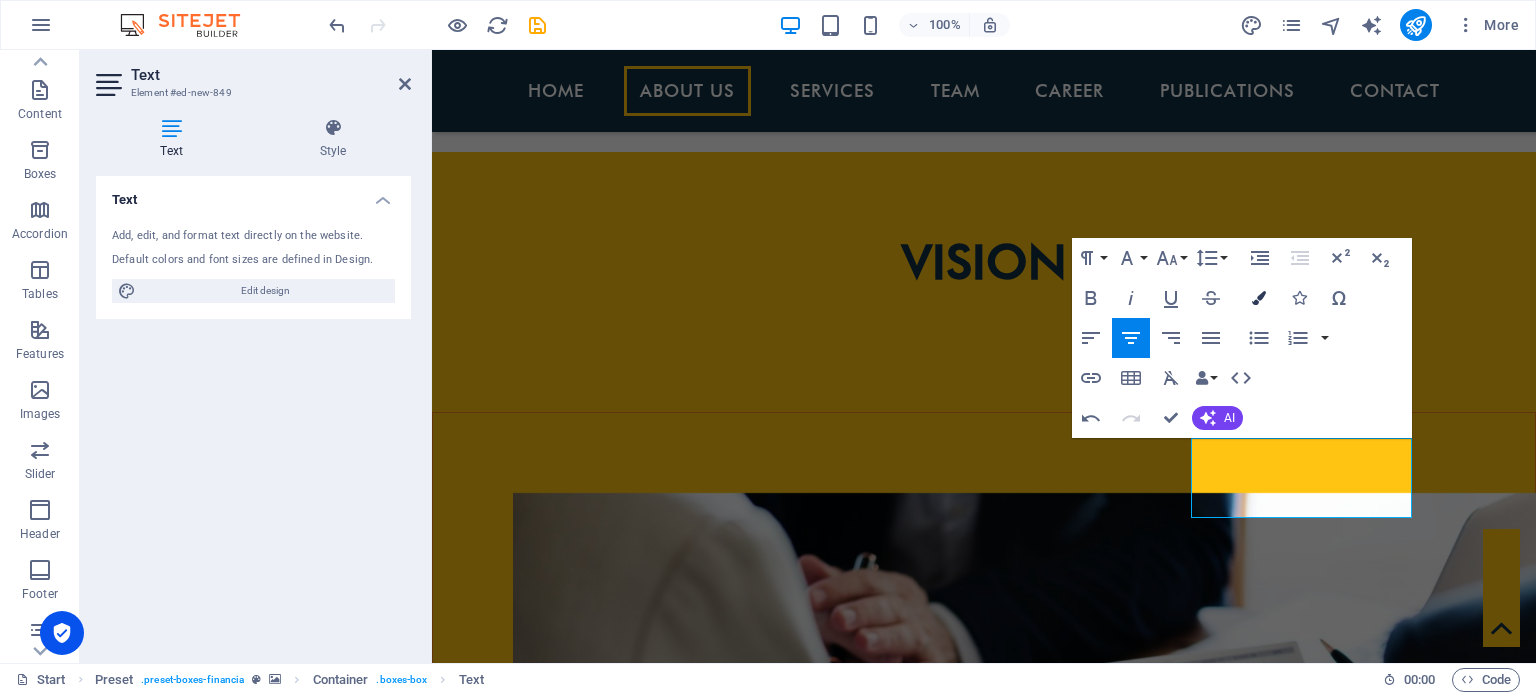 click at bounding box center [1259, 298] 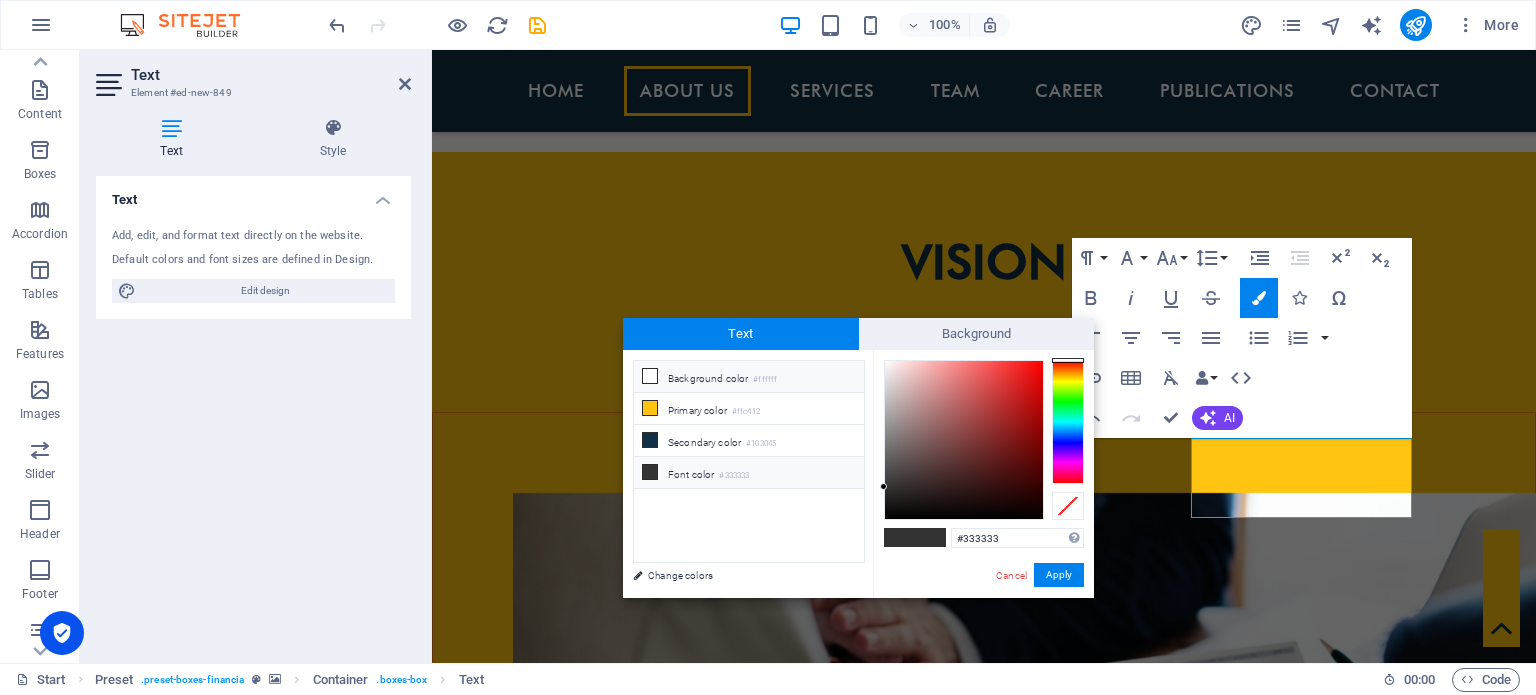 click at bounding box center [650, 376] 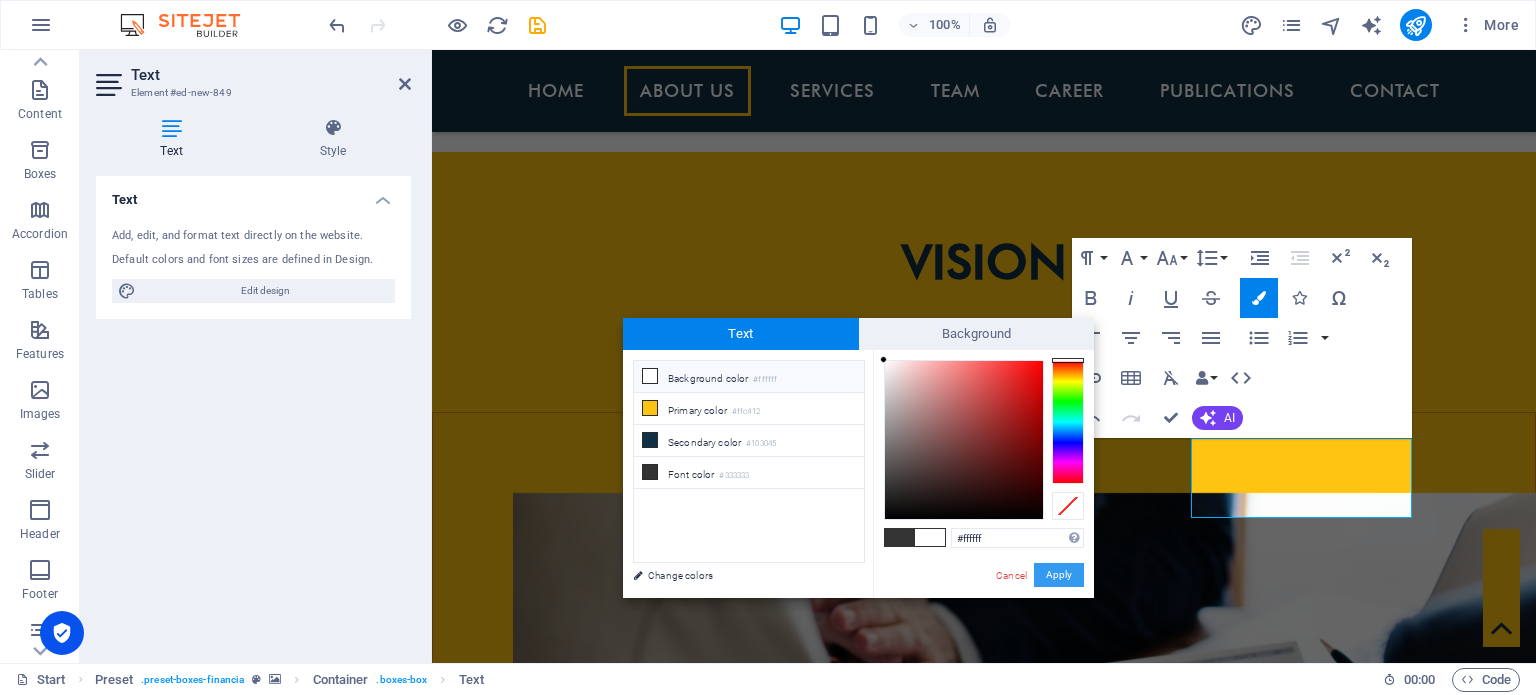 click on "Apply" at bounding box center [1059, 575] 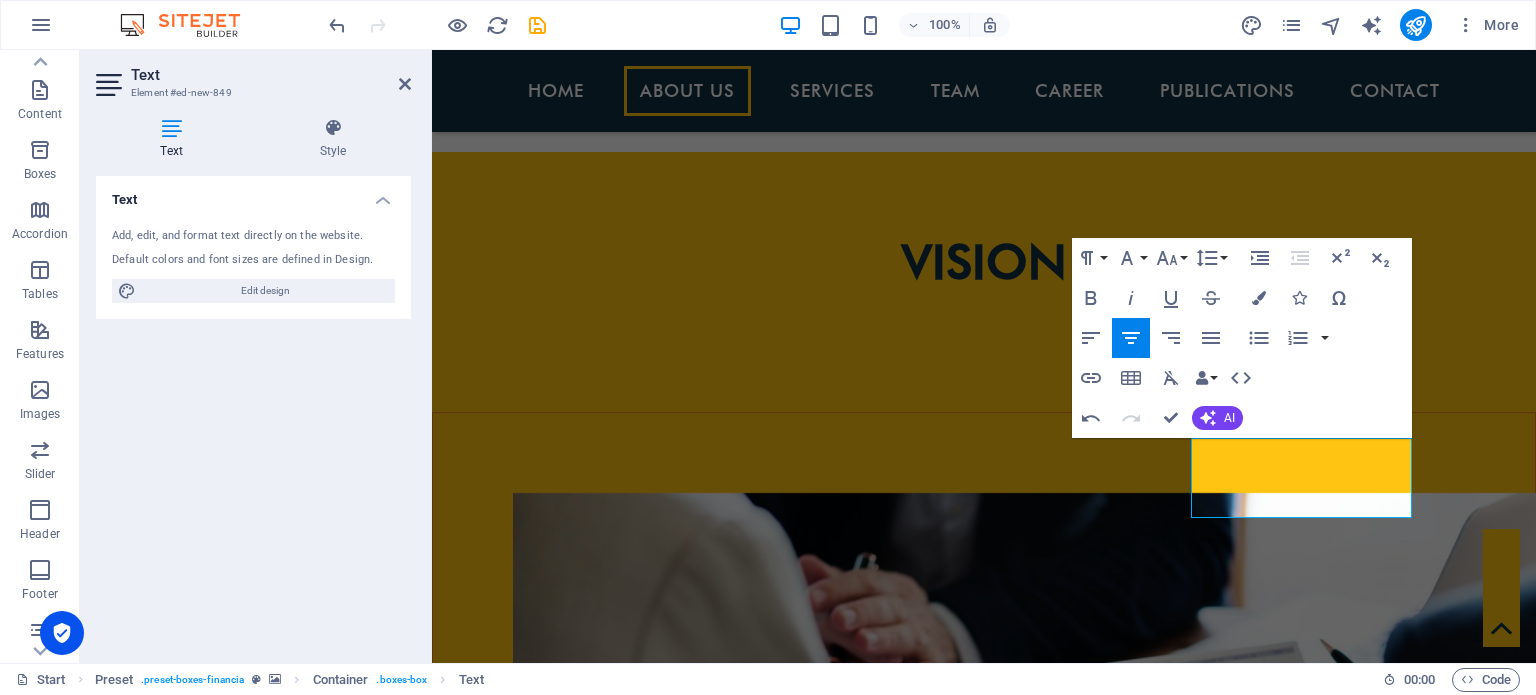 click on "Text Add, edit, and format text directly on the website. Default colors and font sizes are defined in Design. Edit design Alignment Left aligned Centered Right aligned" at bounding box center [253, 411] 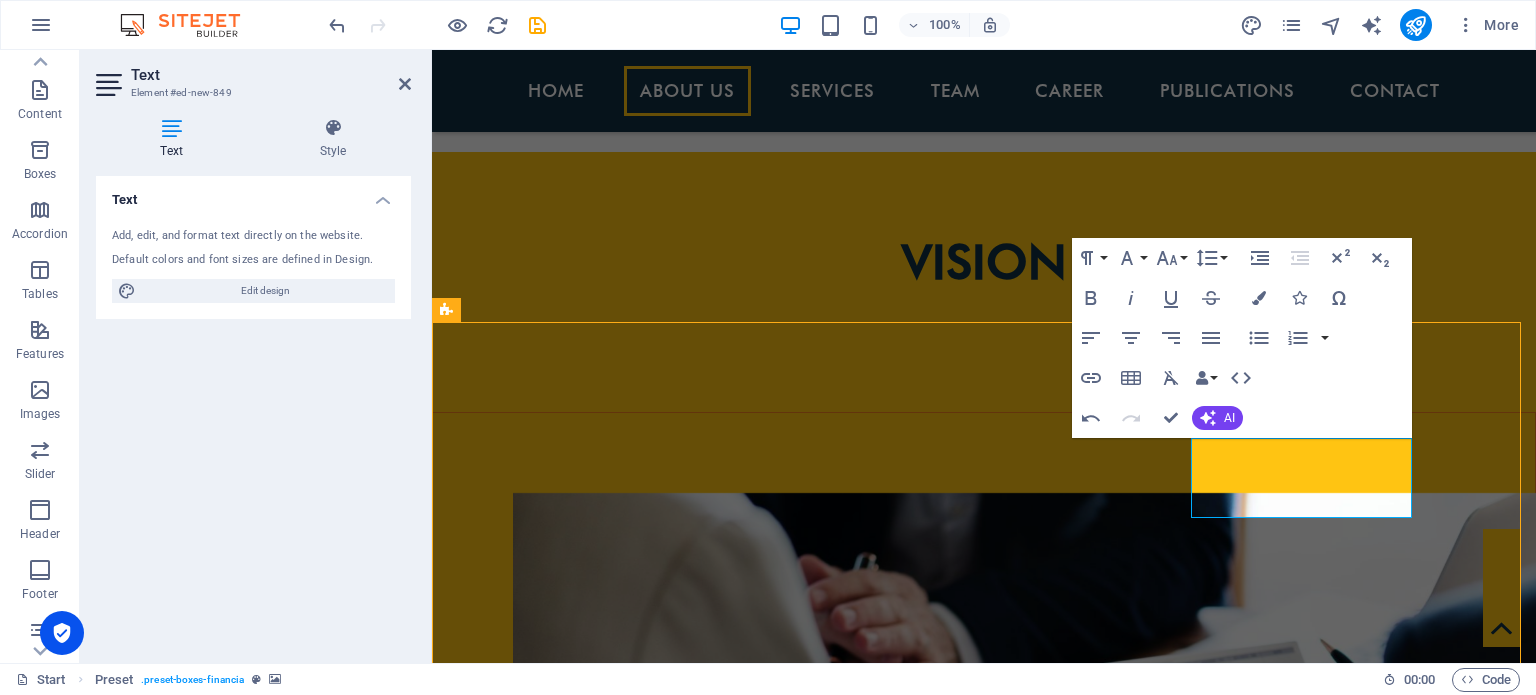 click at bounding box center [984, 2373] 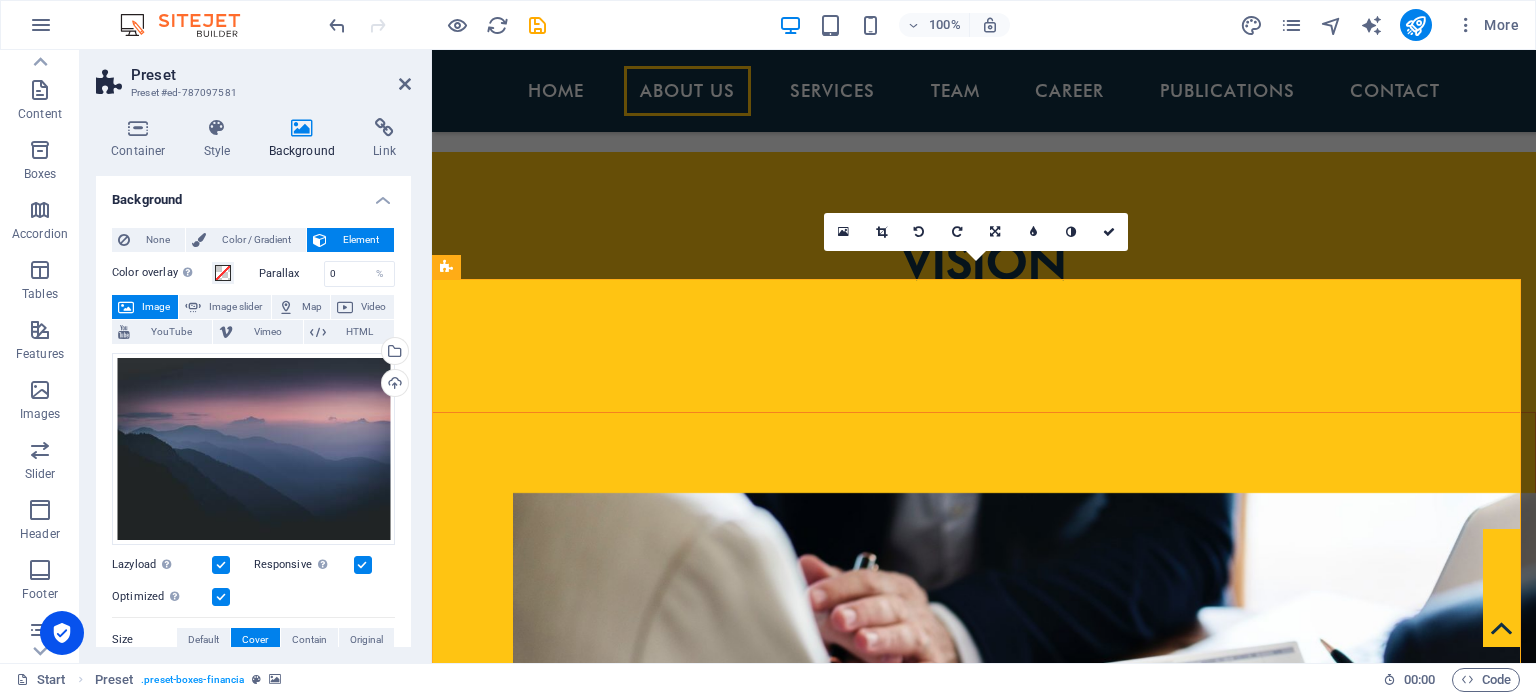 scroll, scrollTop: 1759, scrollLeft: 0, axis: vertical 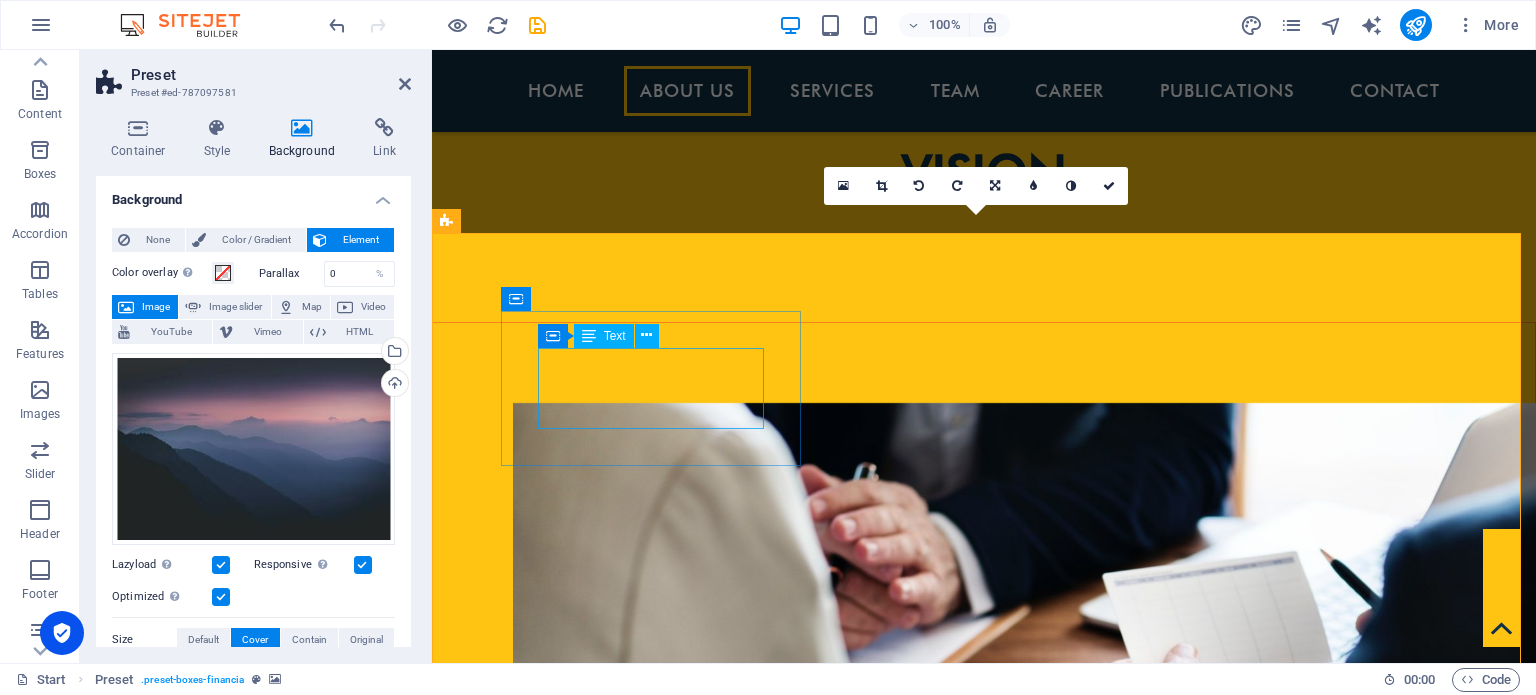 click on "AUDIT AND ASSURANCE" at bounding box center (920, 2664) 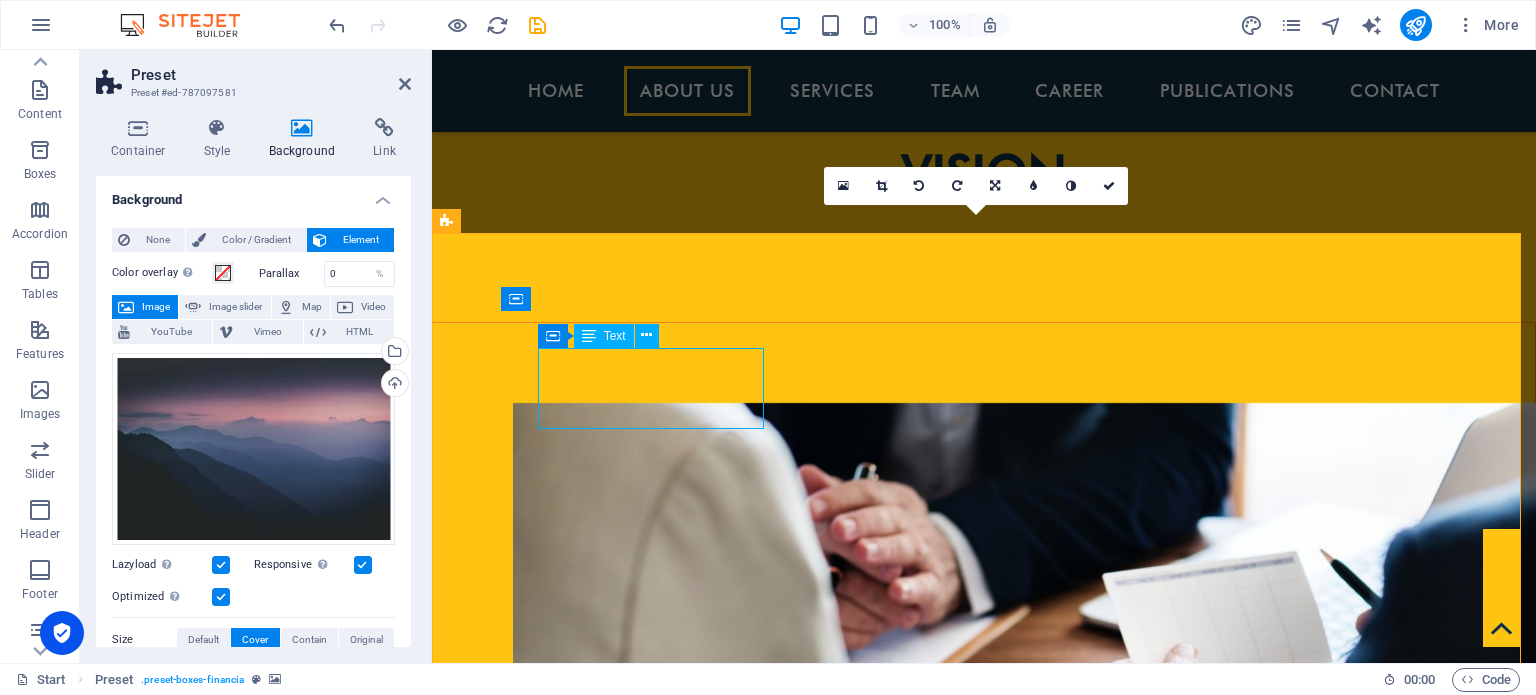 click on "AUDIT AND ASSURANCE" at bounding box center (920, 2664) 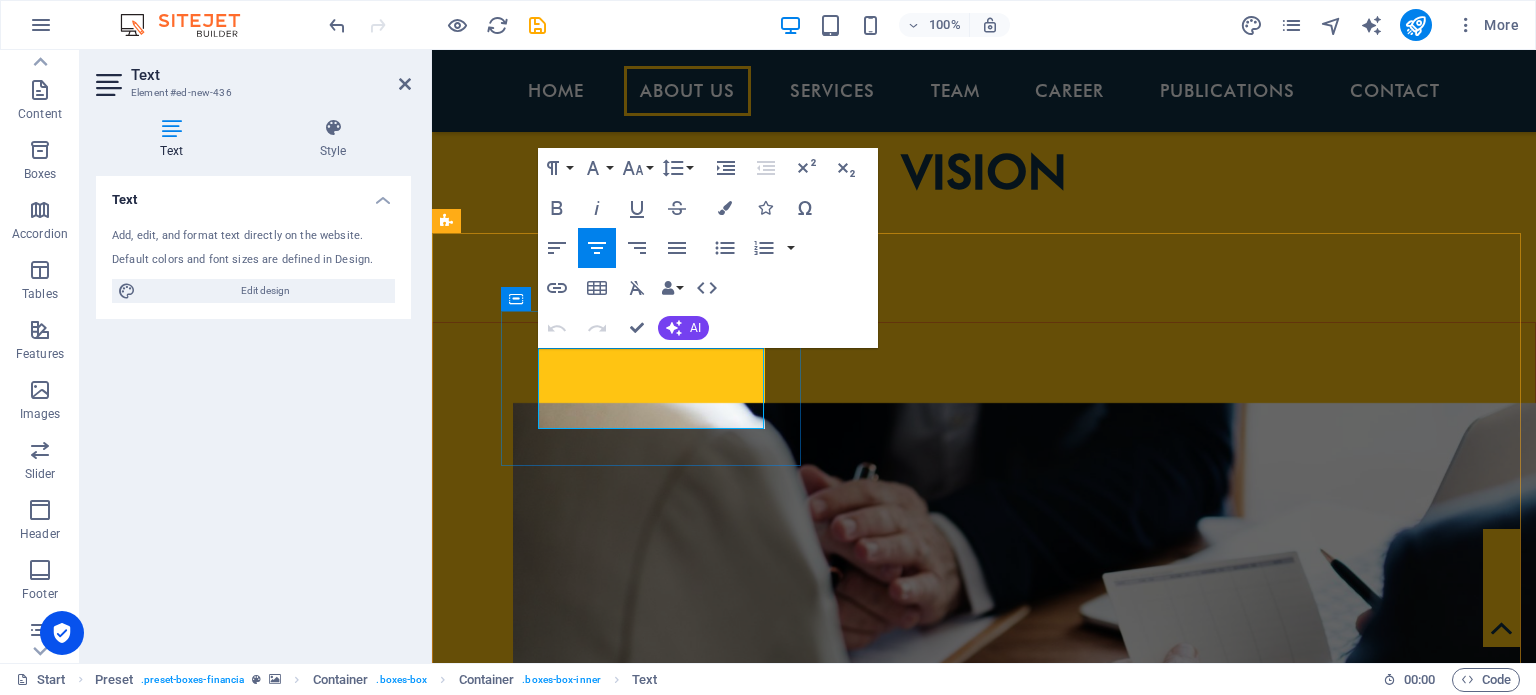 drag, startPoint x: 676, startPoint y: 375, endPoint x: 720, endPoint y: 375, distance: 44 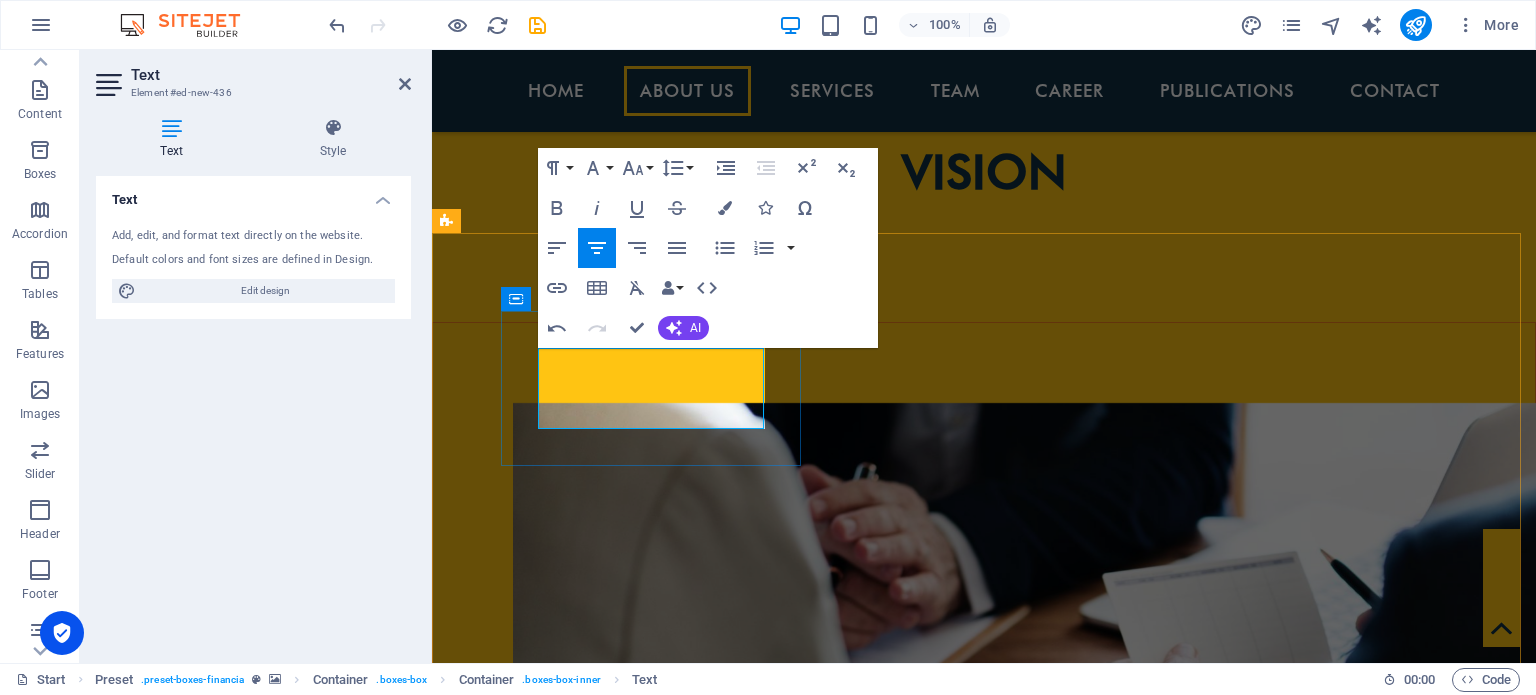 type 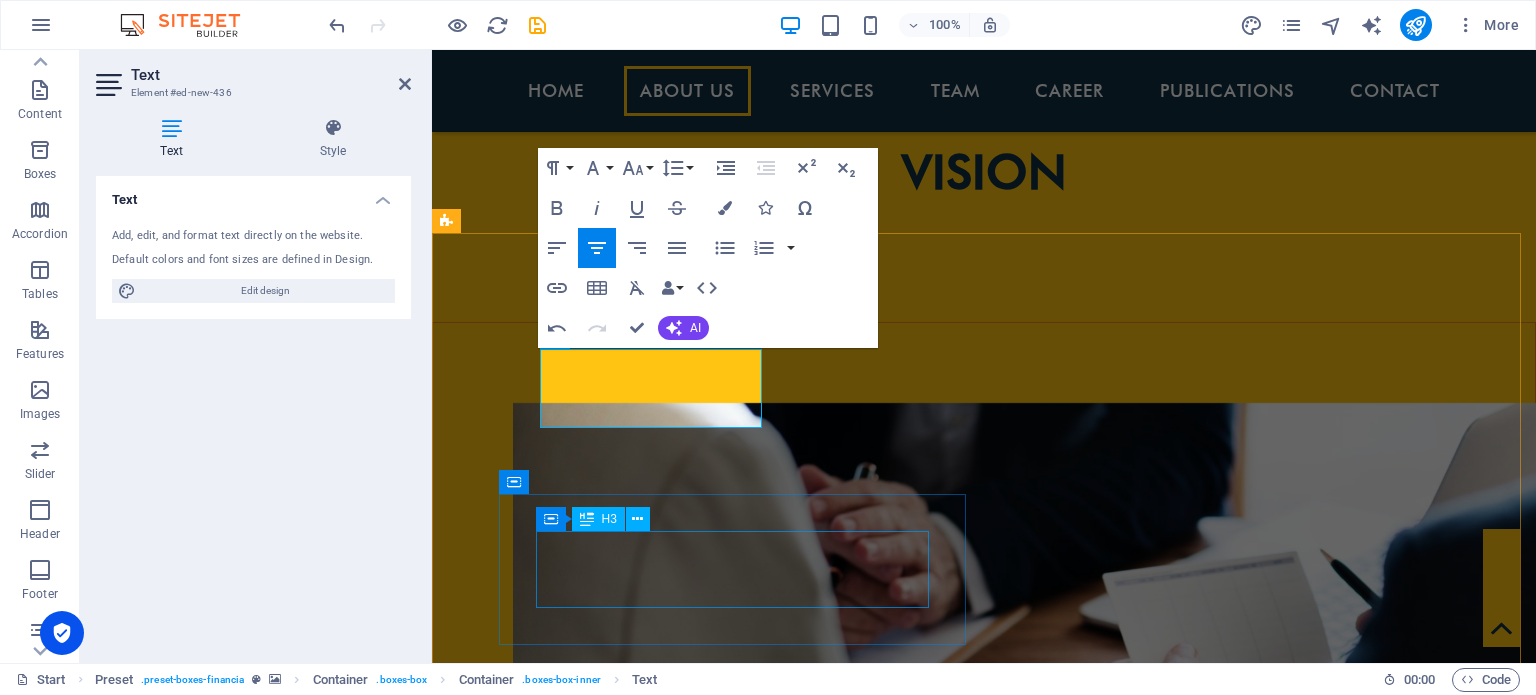 click on "ACCOUNTING & OUTSOURCING SERVICES" at bounding box center [920, 3056] 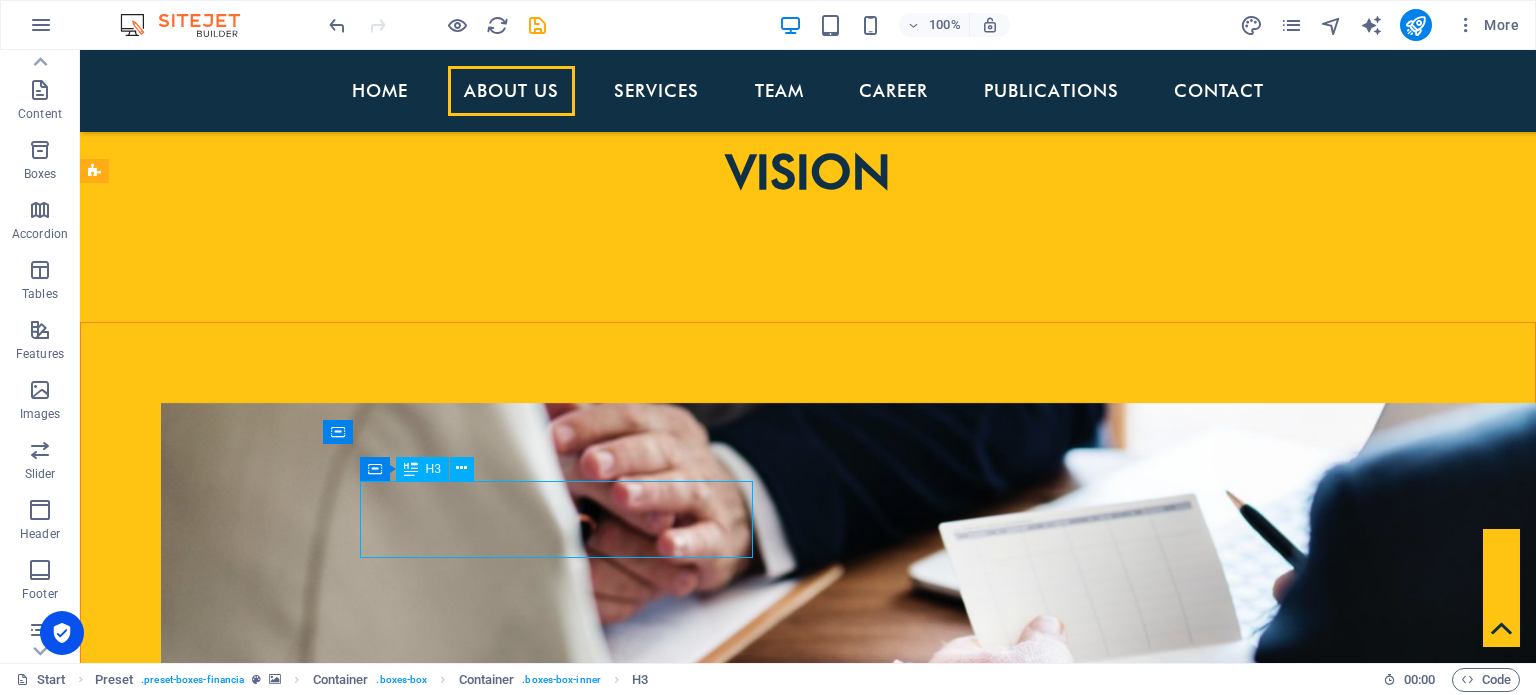 click on "ACCOUNTING & OUTSOURCING SERVICES" at bounding box center [568, 3001] 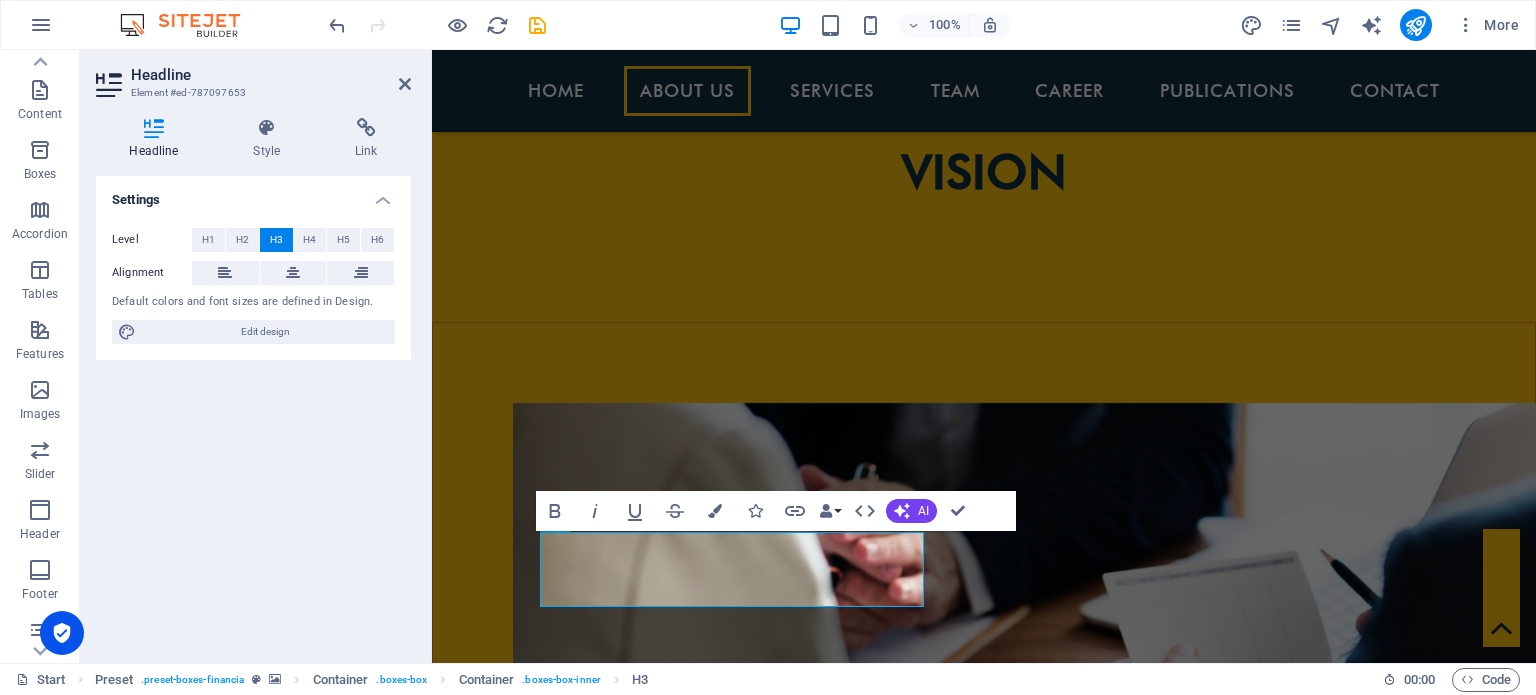 click at bounding box center [984, 2258] 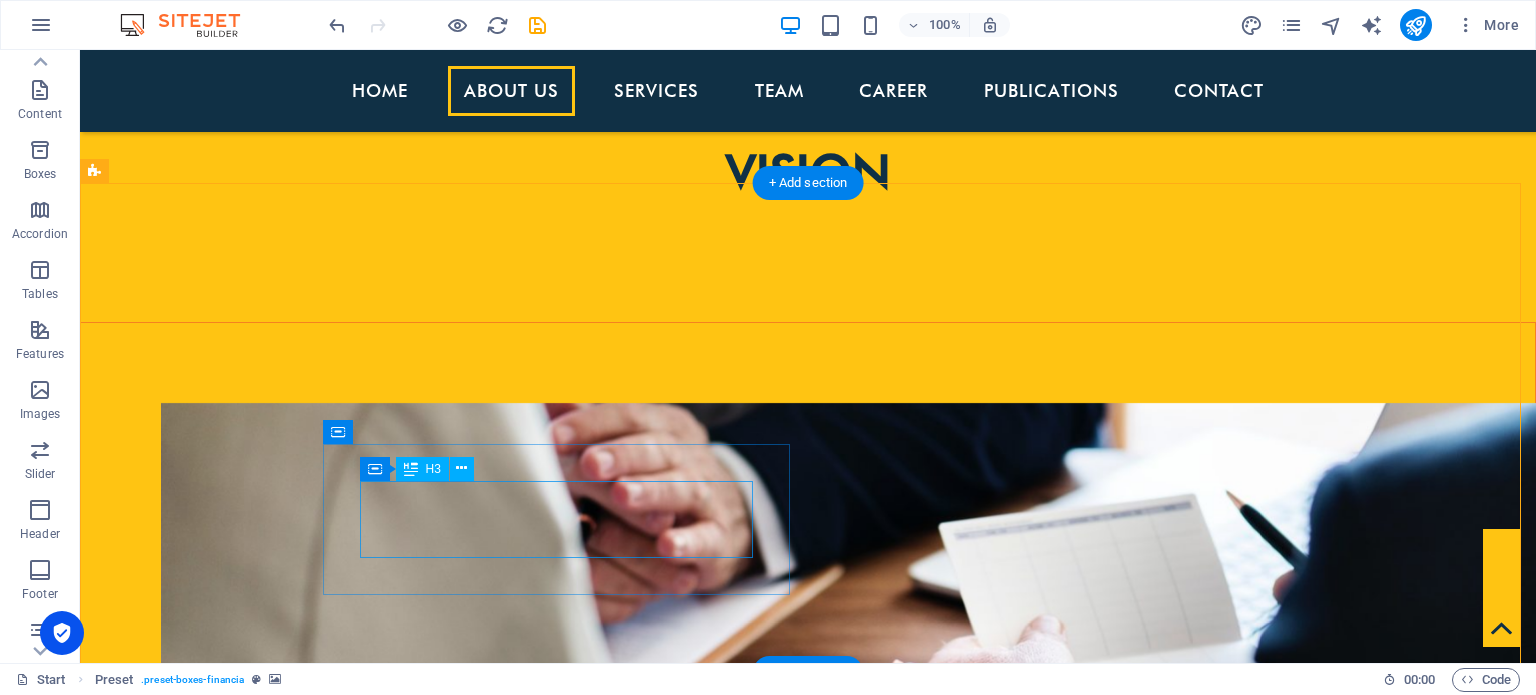 click on "ACCOUNTING & OUTSOURCING SERVICES" at bounding box center (568, 3001) 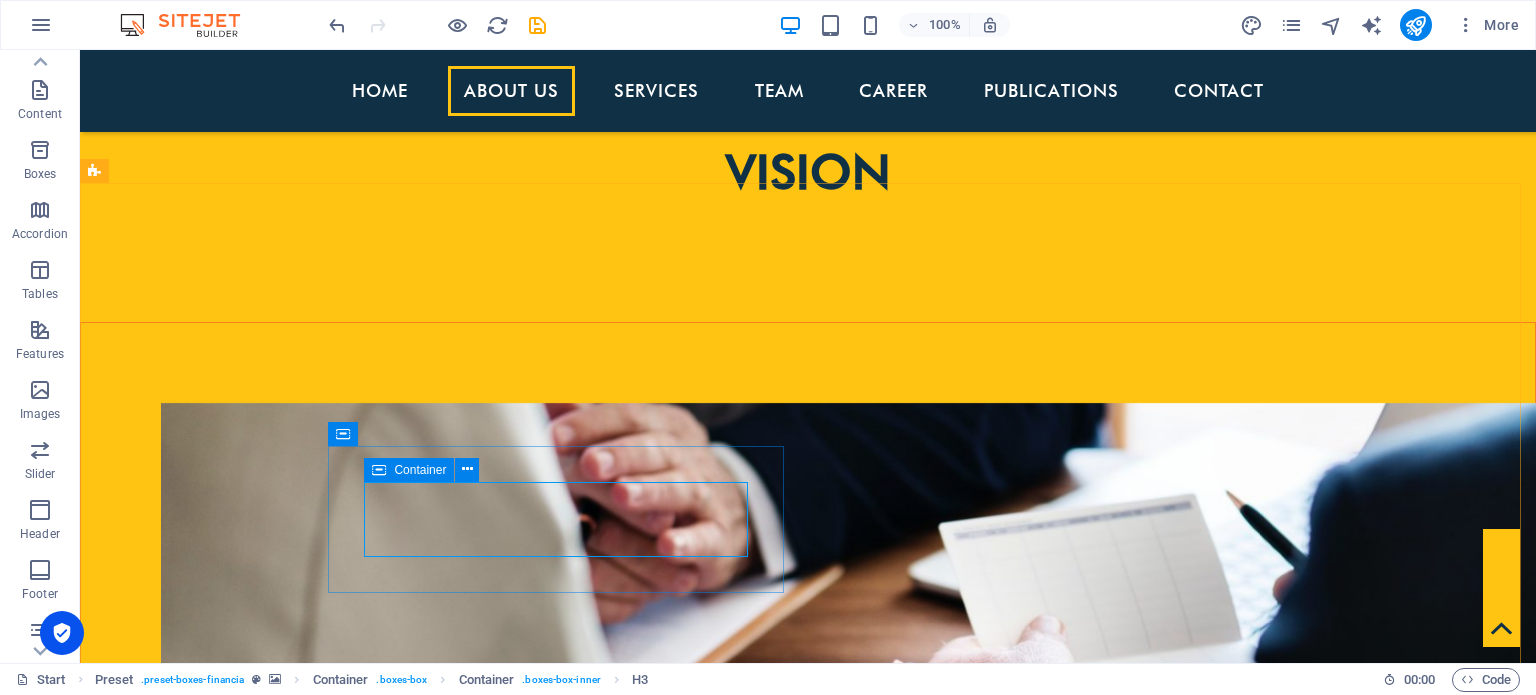 click at bounding box center (379, 470) 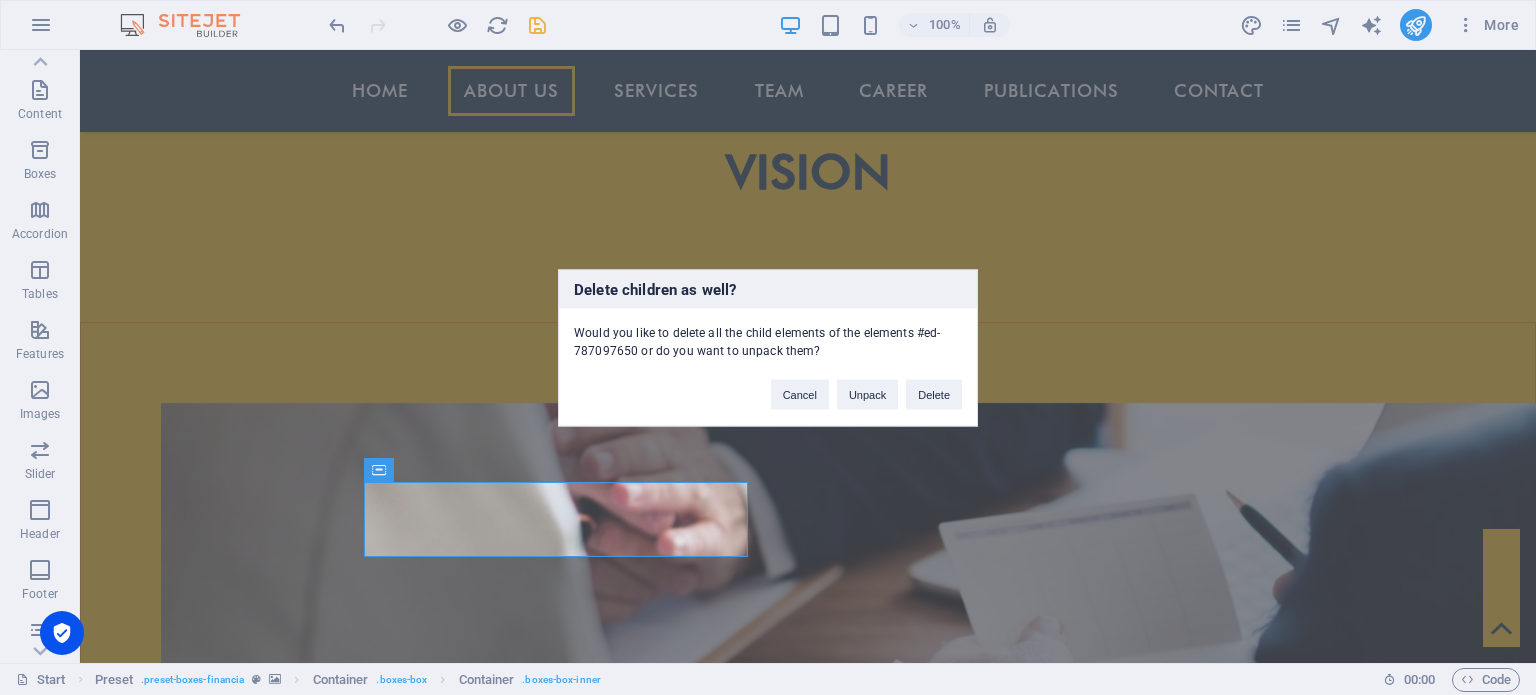 type 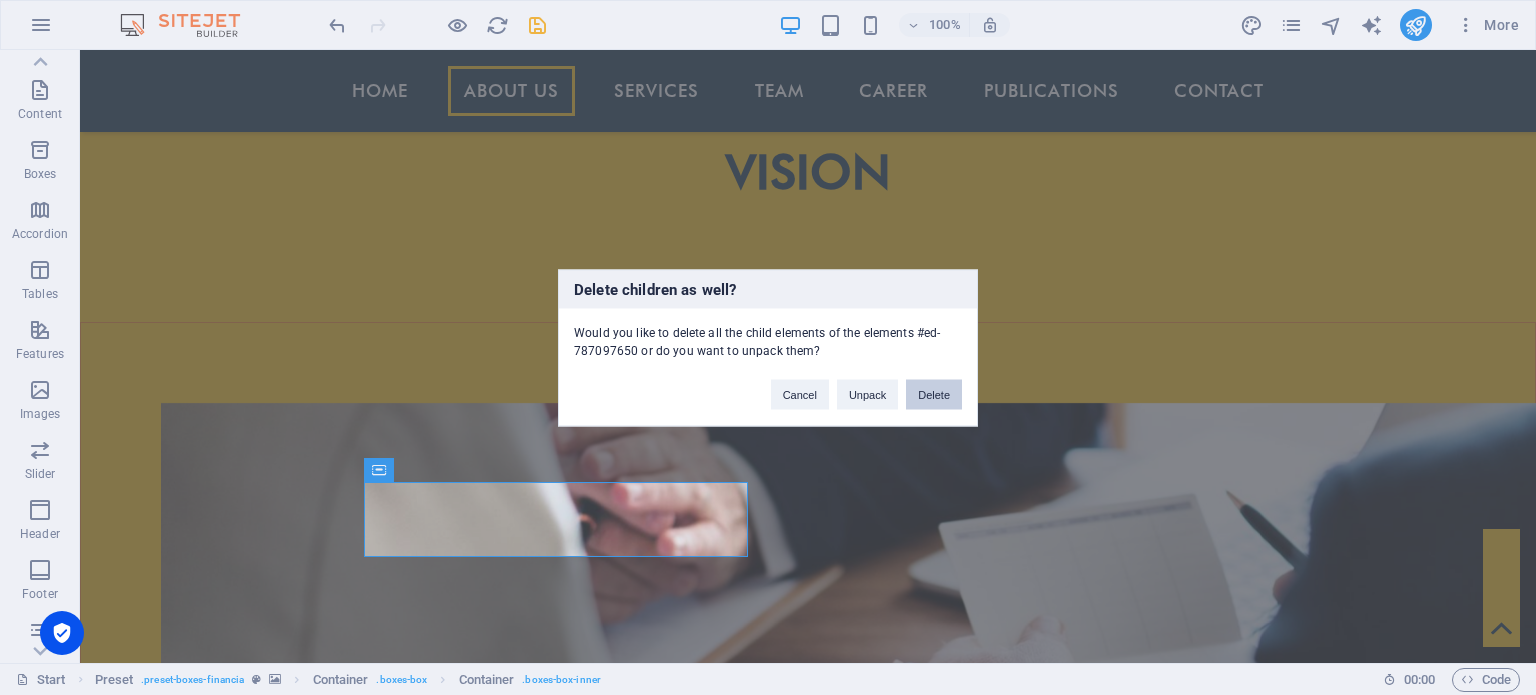 click on "Delete" at bounding box center [934, 394] 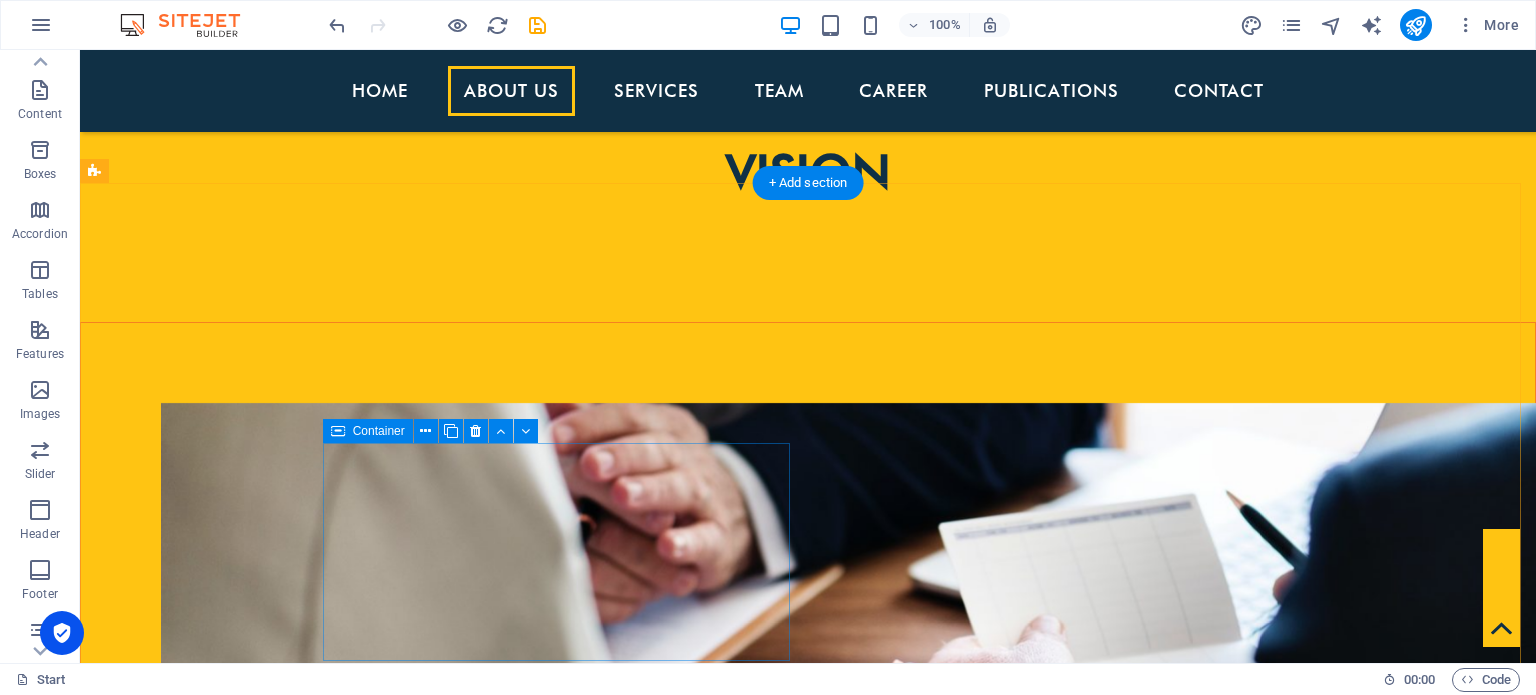 click on "Add elements" at bounding box center (508, 3140) 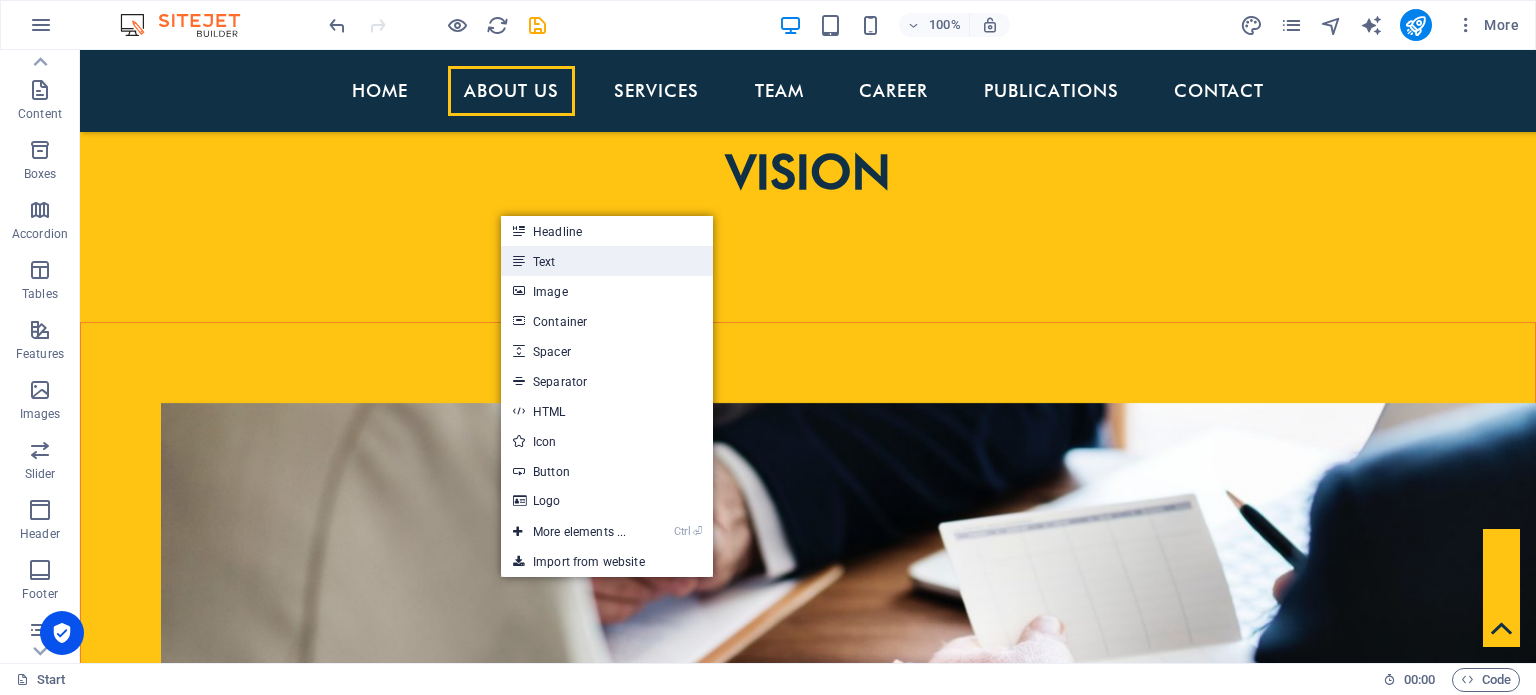 click on "Text" at bounding box center [607, 261] 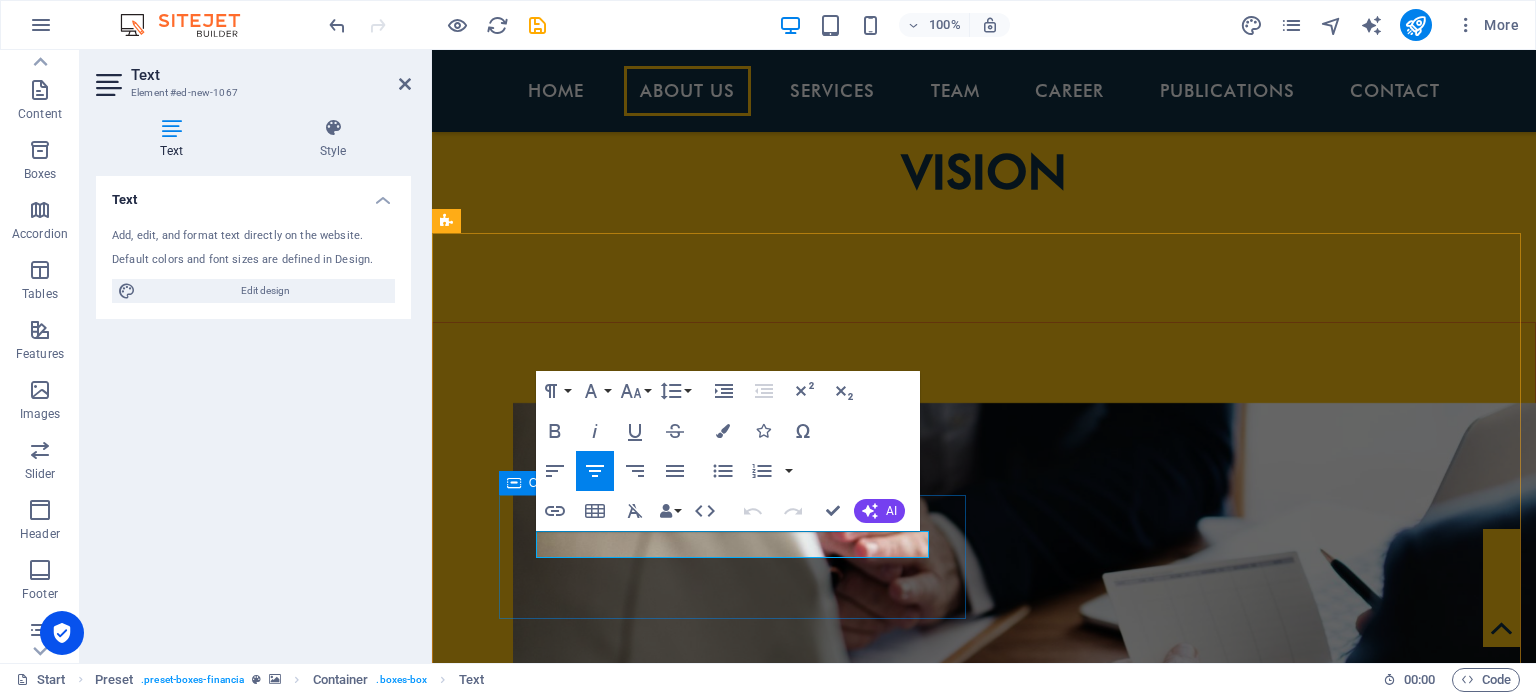 type 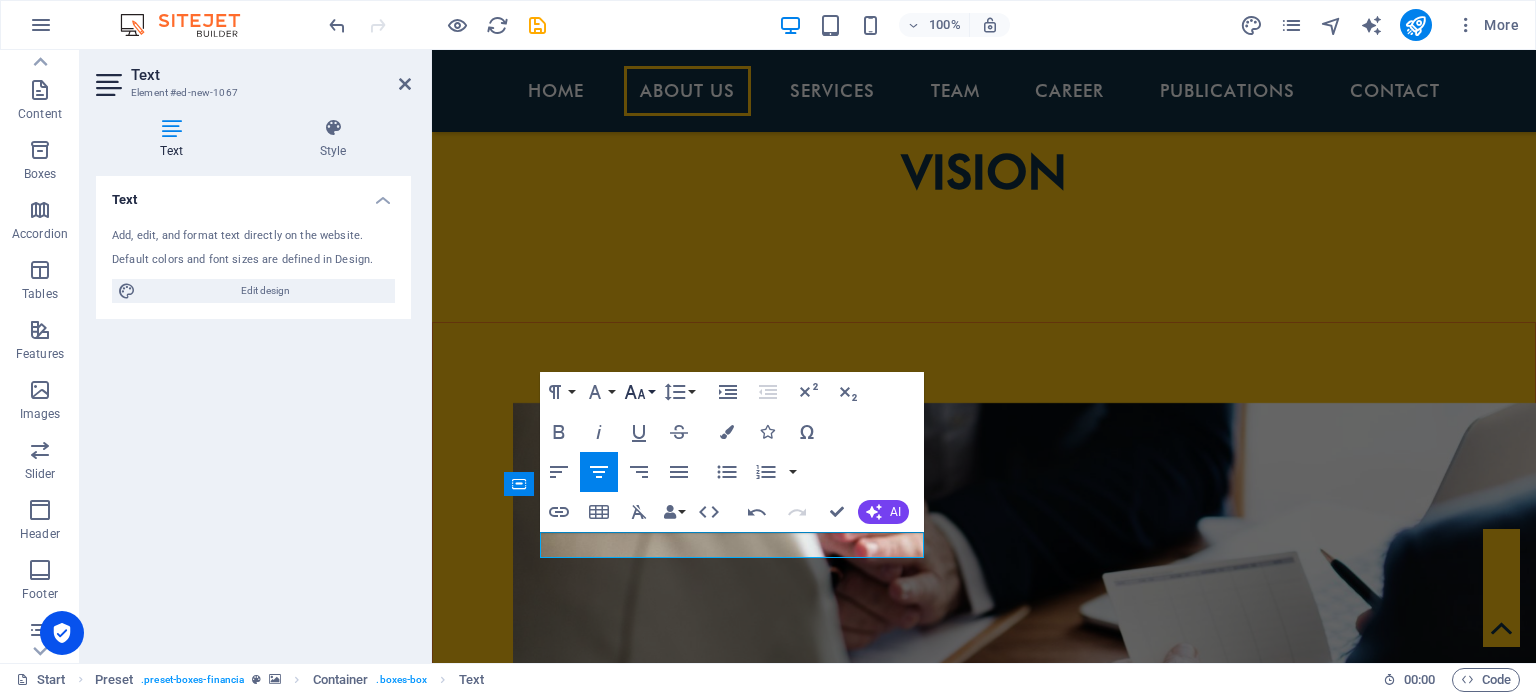 click 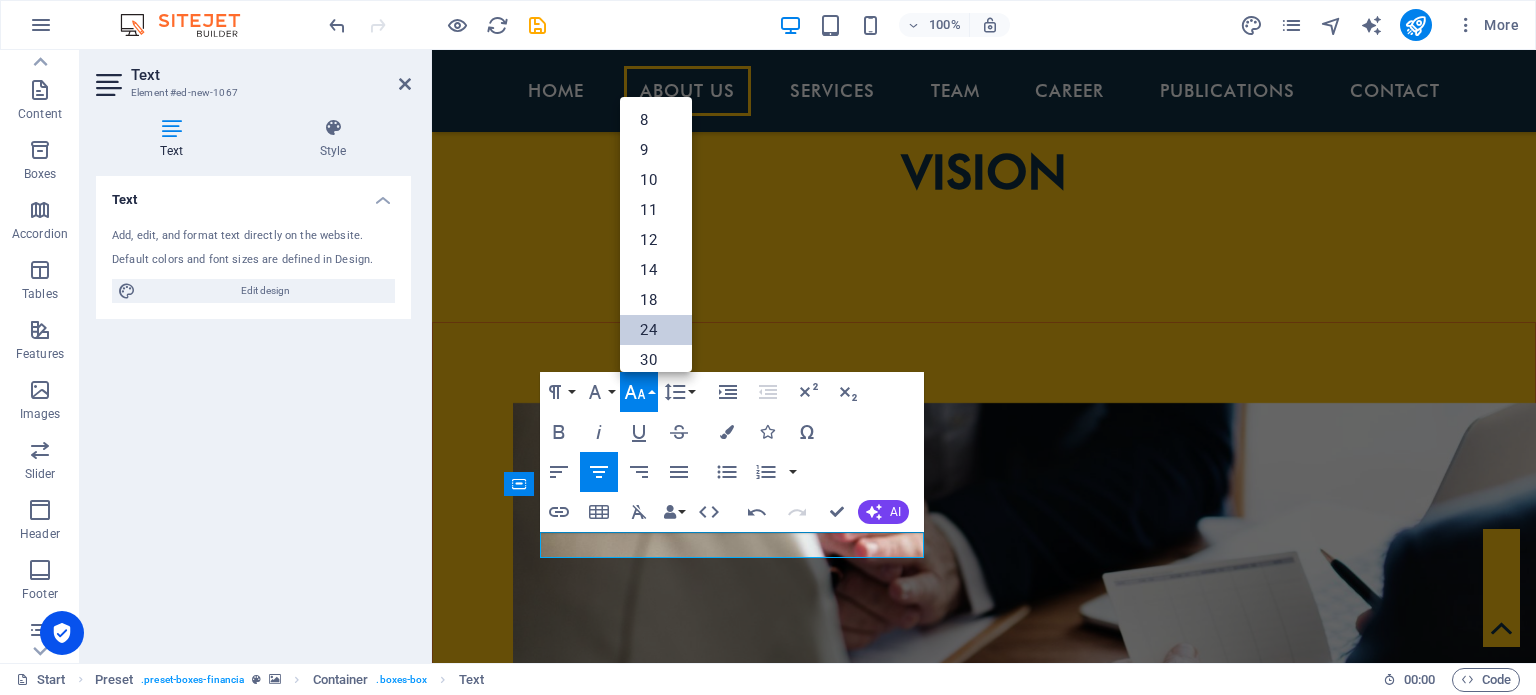 click on "24" at bounding box center (656, 330) 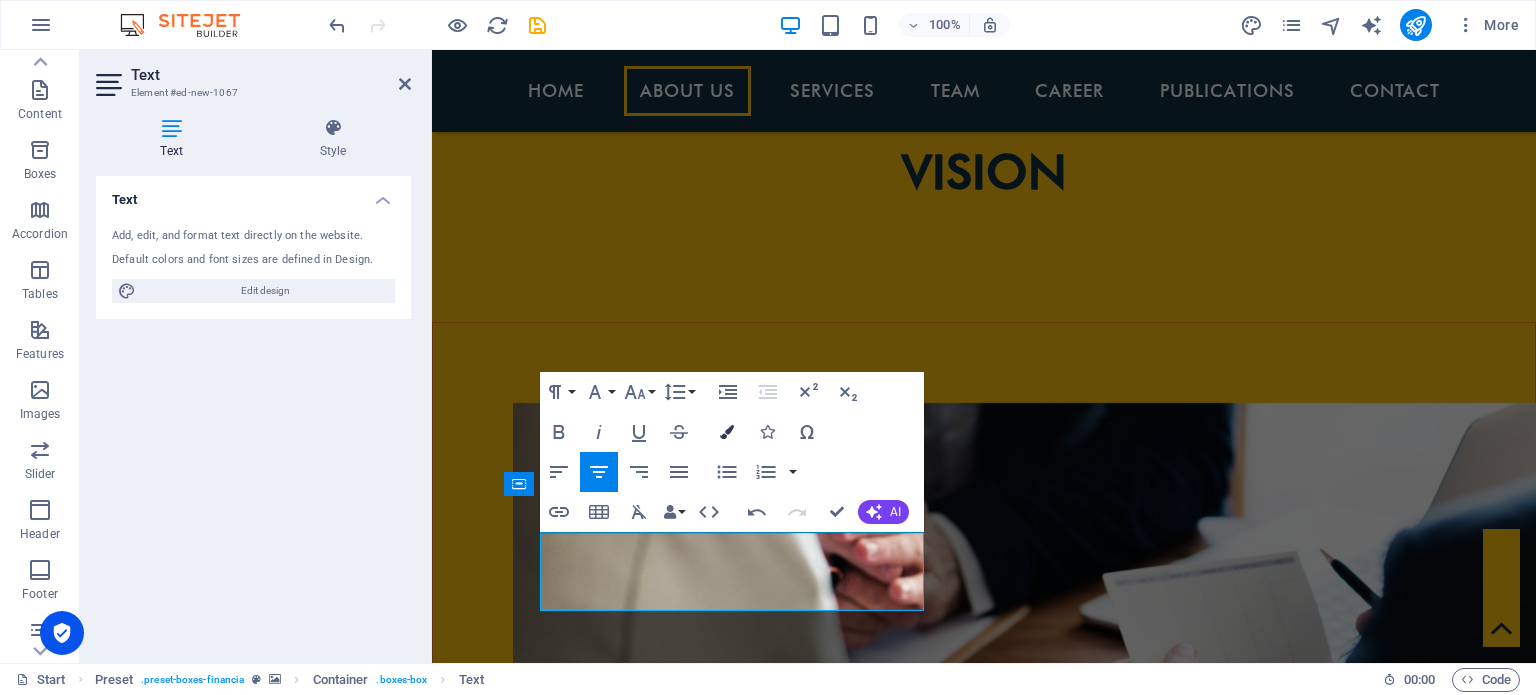 click at bounding box center [727, 432] 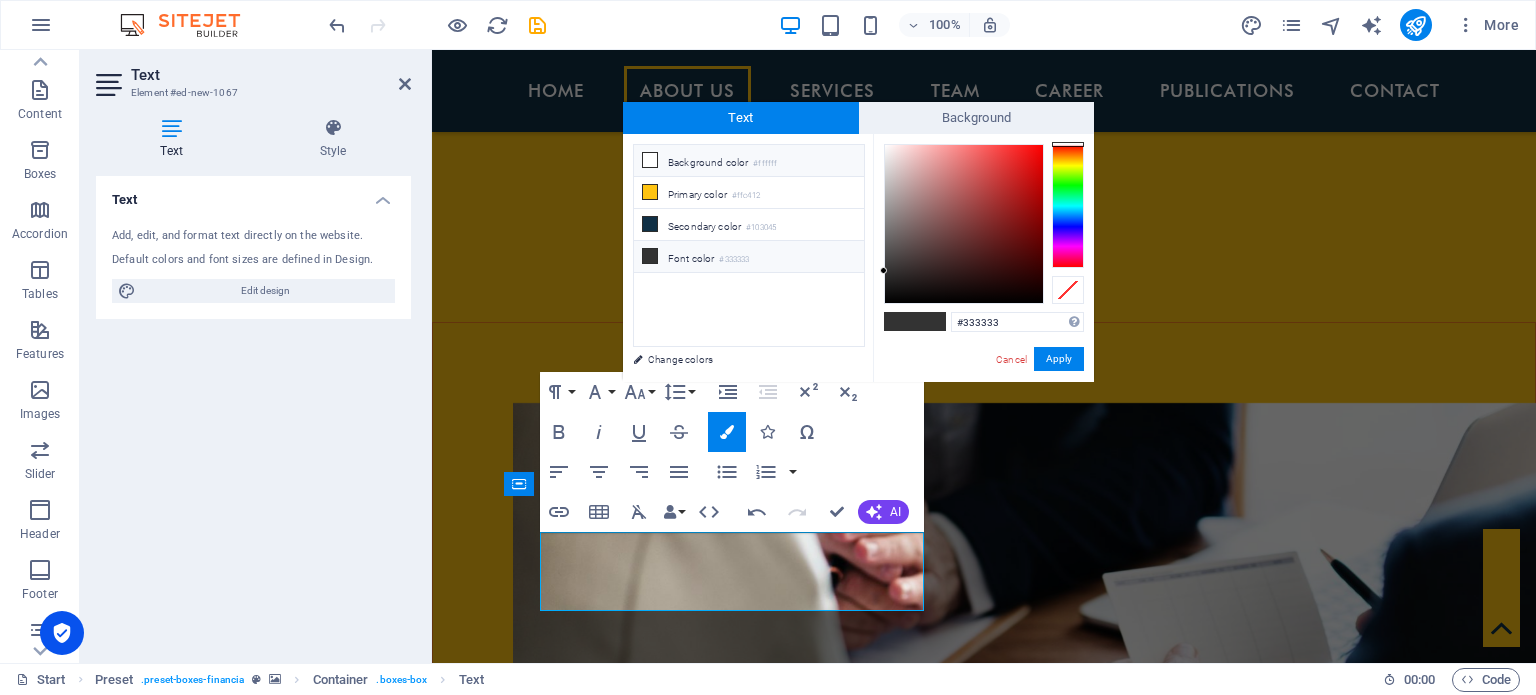 click on "Background color
#ffffff" at bounding box center (749, 161) 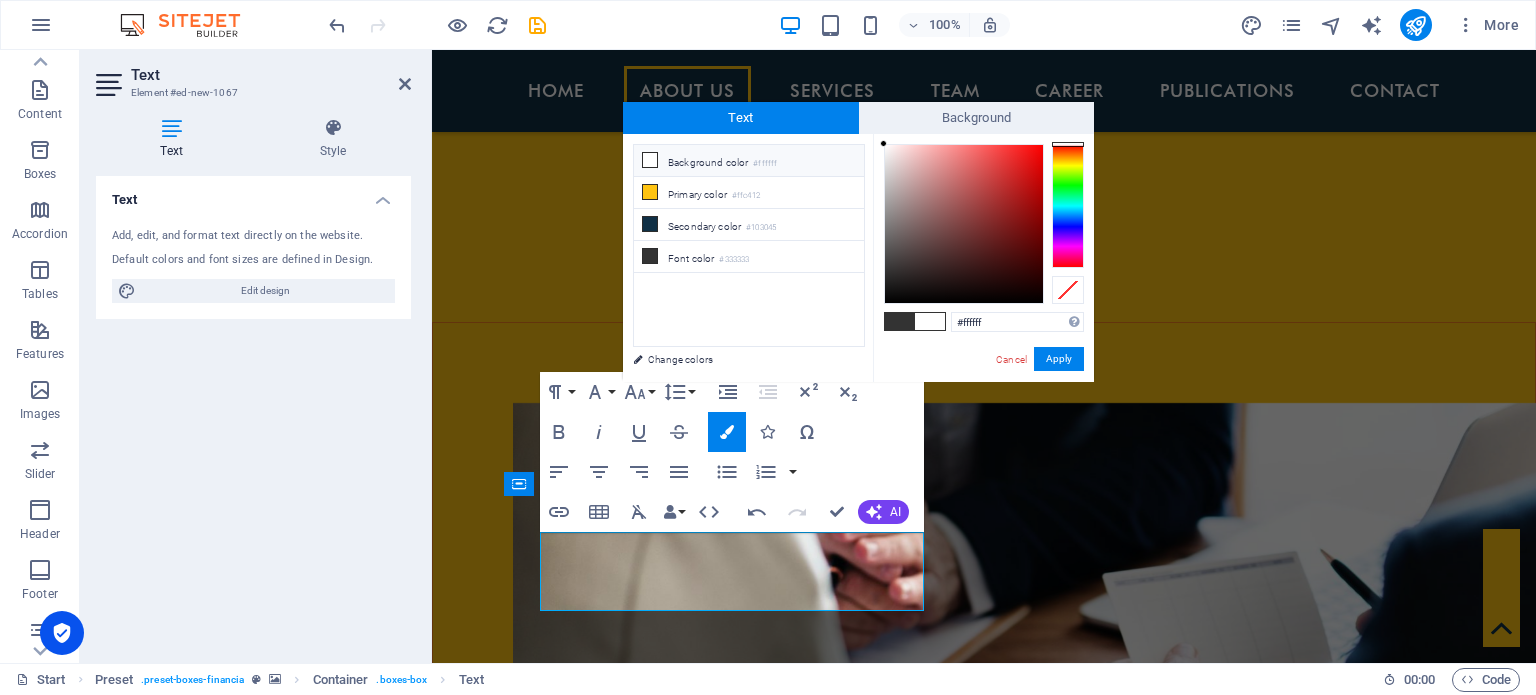 click at bounding box center [650, 160] 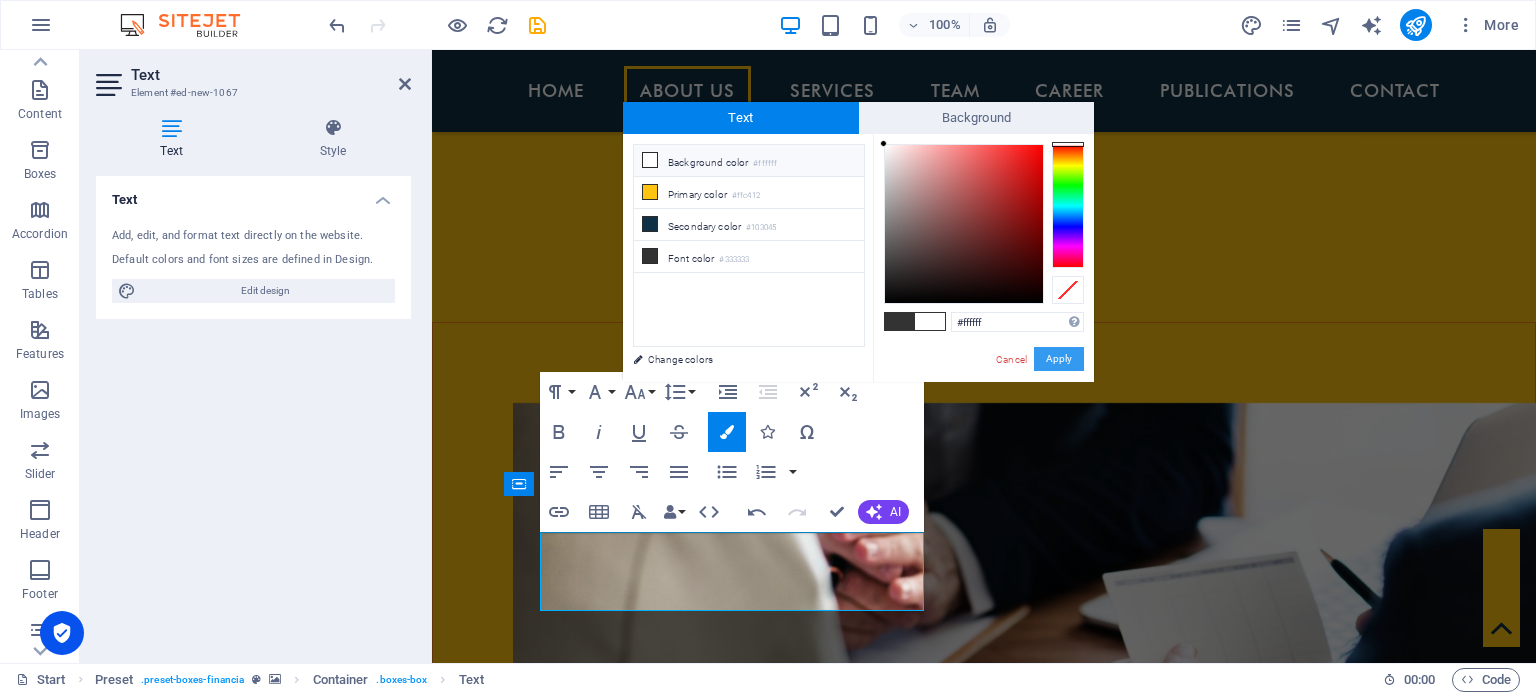 click on "Apply" at bounding box center [1059, 359] 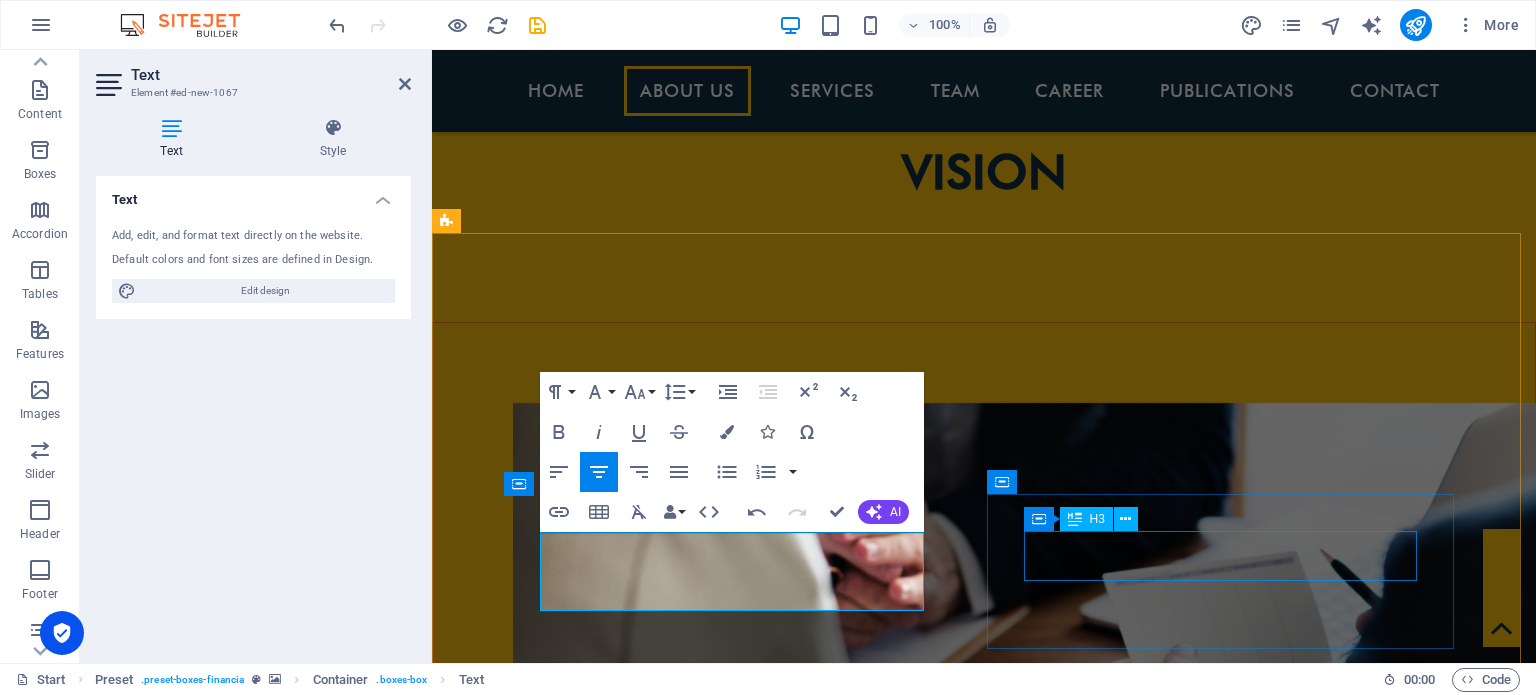 click on "Corporate Services" at bounding box center (920, 3187) 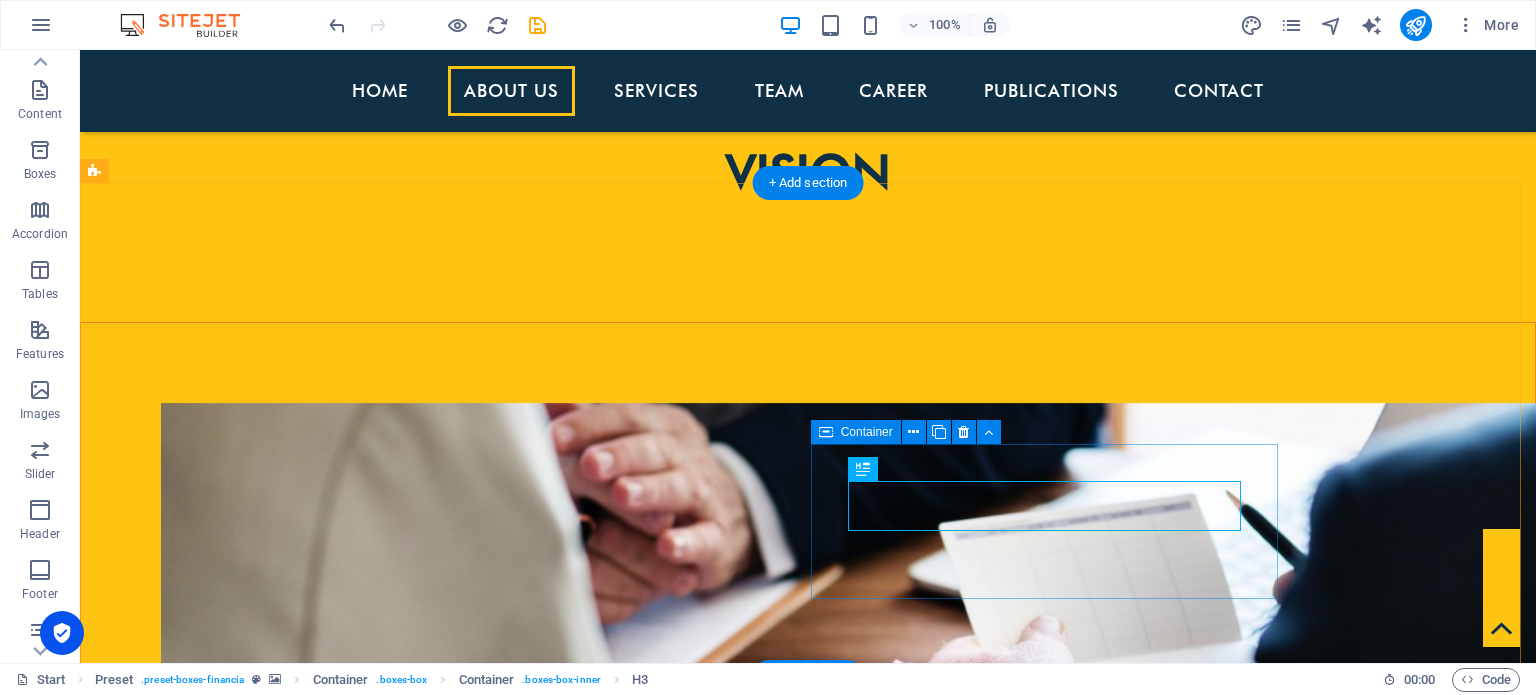 click on "Corporate Services" at bounding box center (568, 3128) 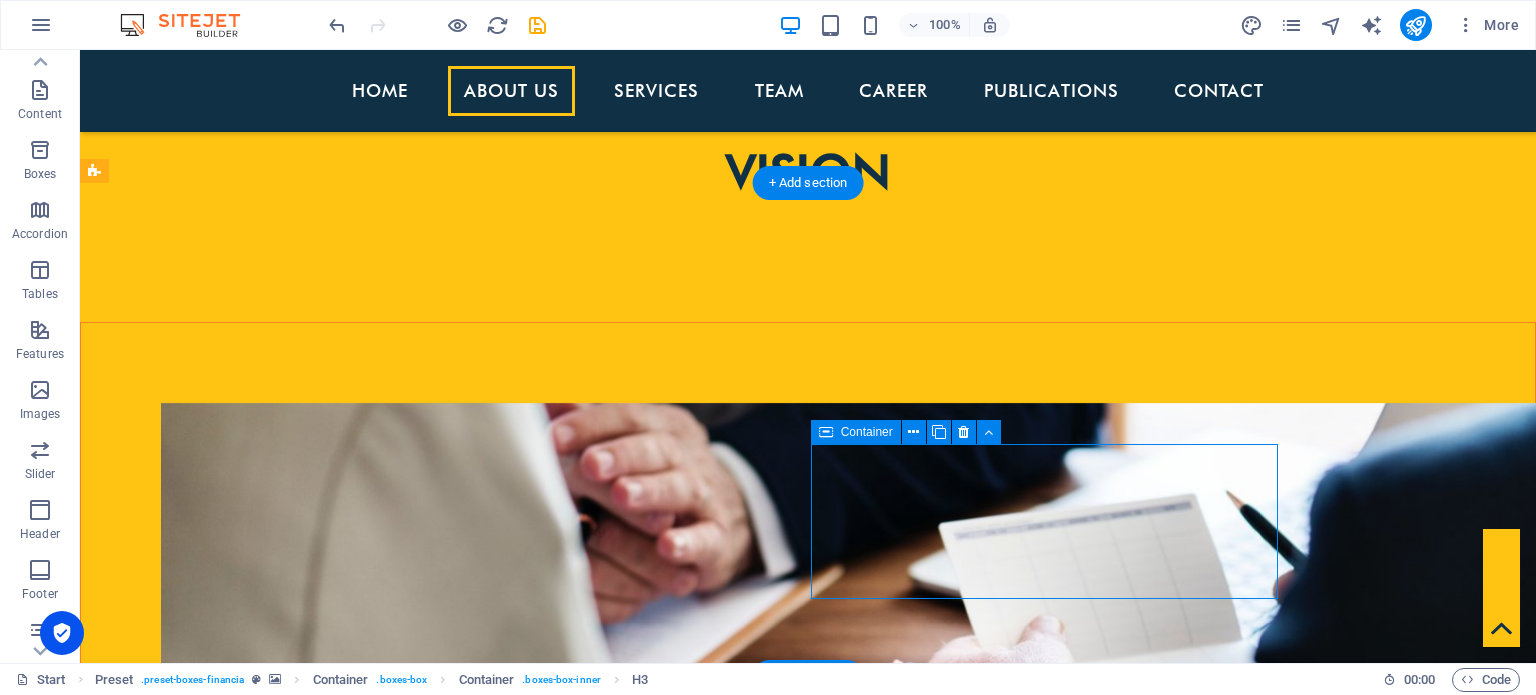 click on "Corporate Services" at bounding box center (568, 3128) 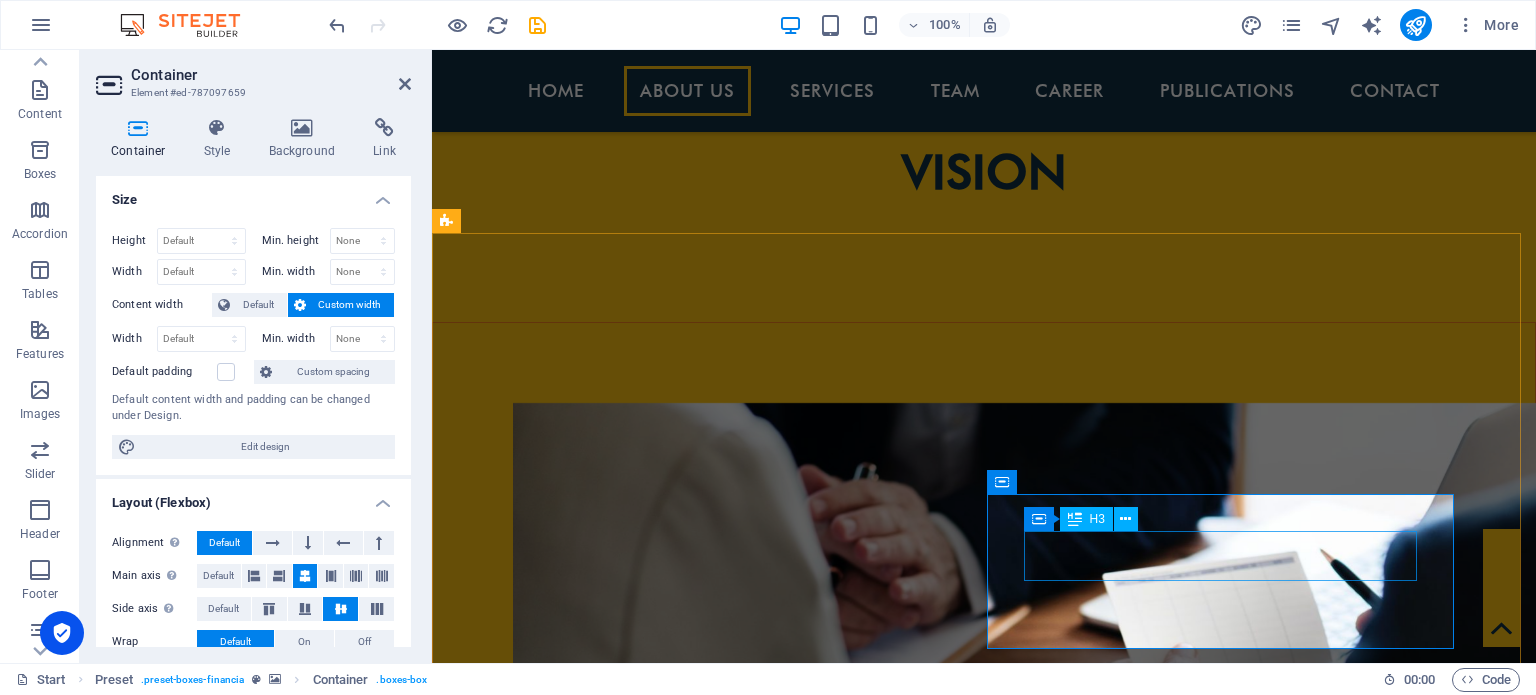 click on "Corporate Services" at bounding box center [920, 3162] 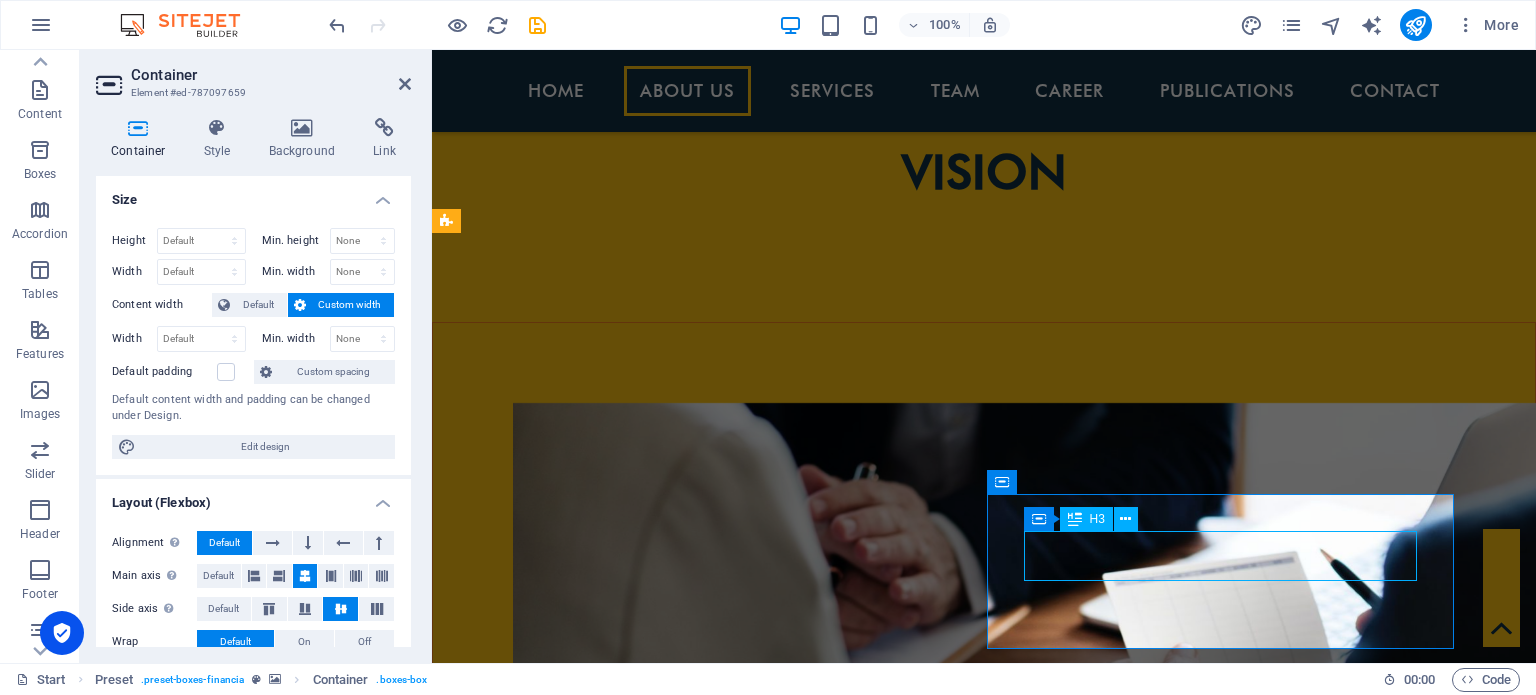 click on "Corporate Services" at bounding box center (920, 3162) 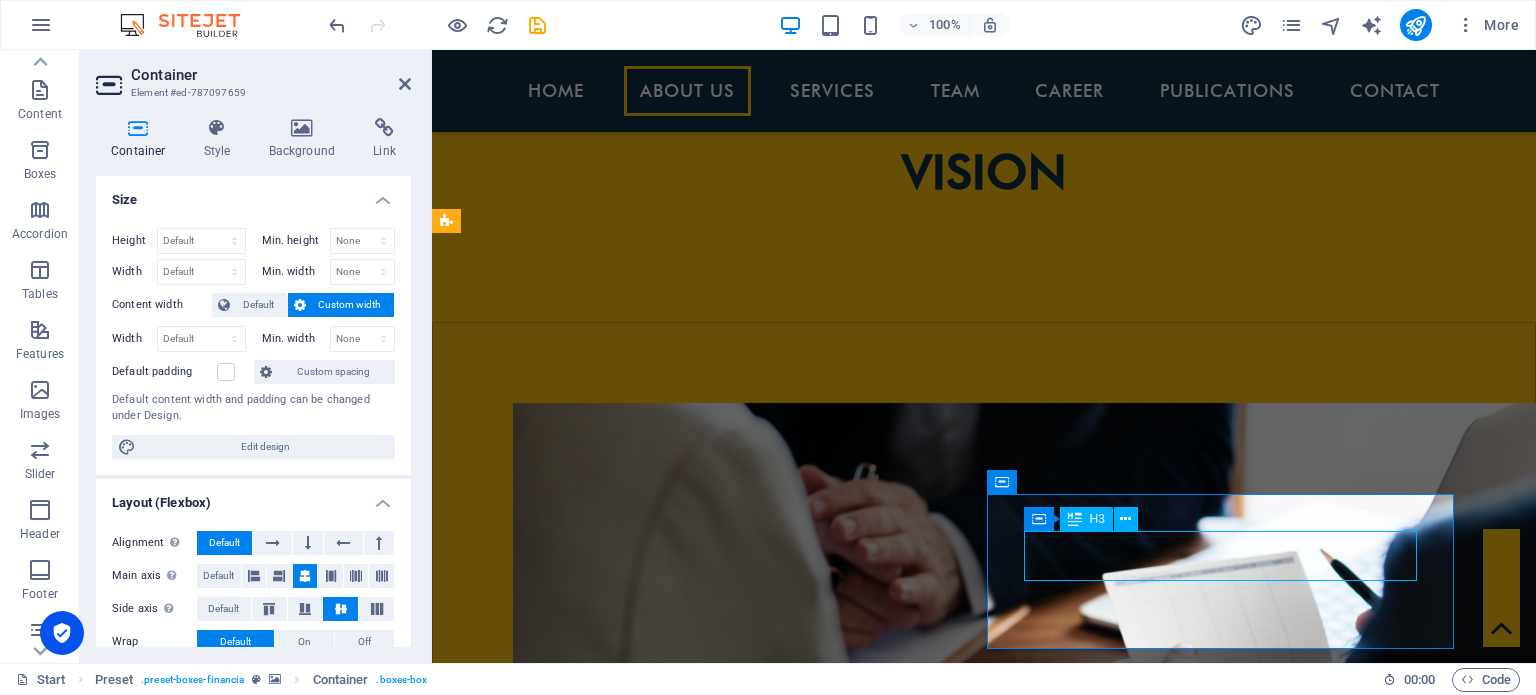 click on "Corporate Services" at bounding box center [920, 3158] 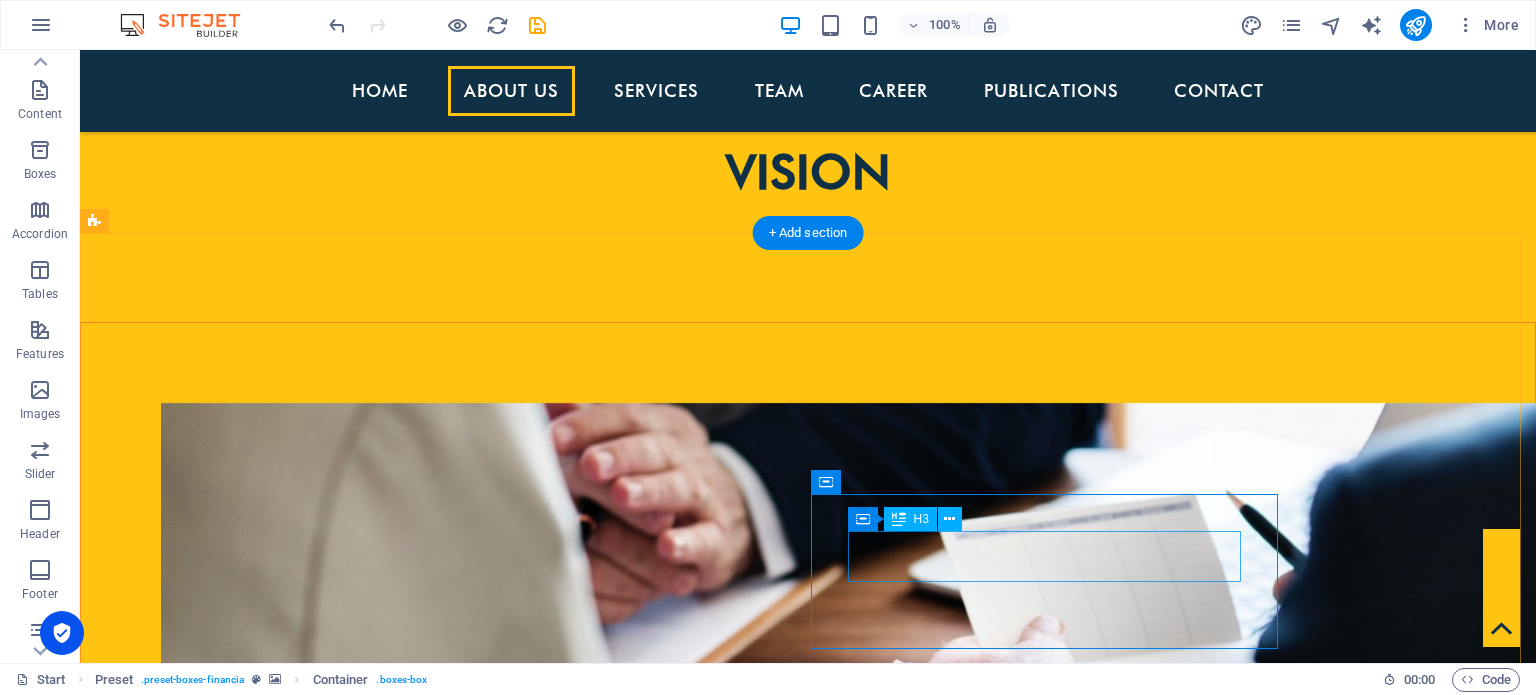 scroll, scrollTop: 1708, scrollLeft: 0, axis: vertical 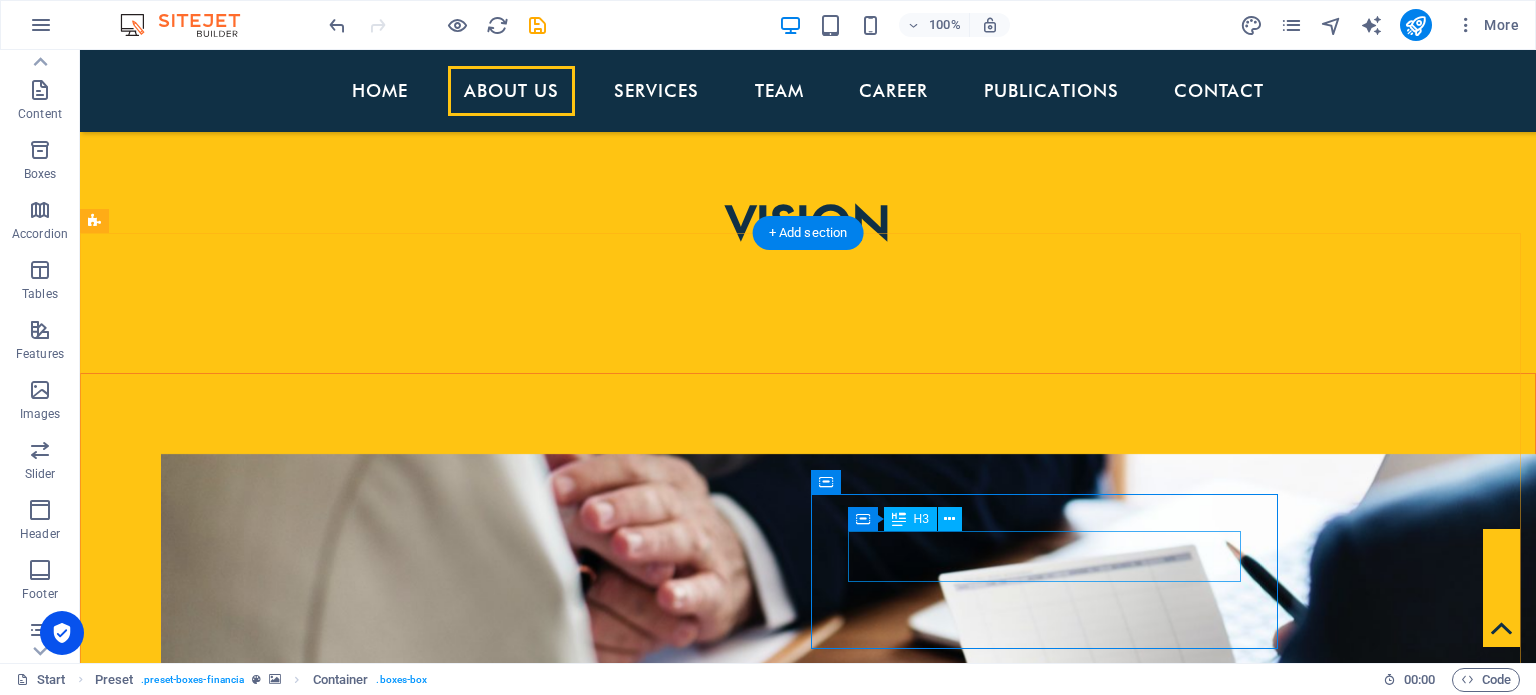click on "Corporate Services" at bounding box center [568, 3184] 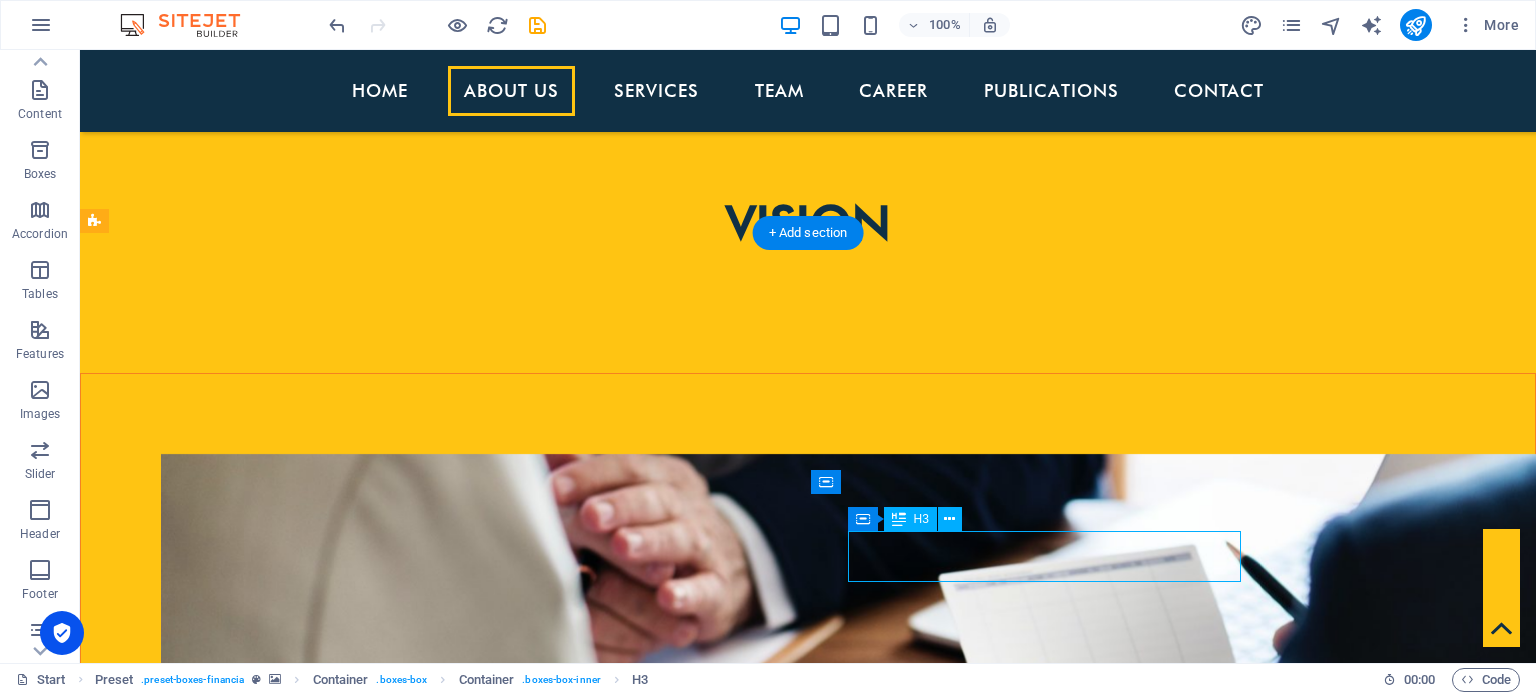 click on "Corporate Services" at bounding box center (568, 3184) 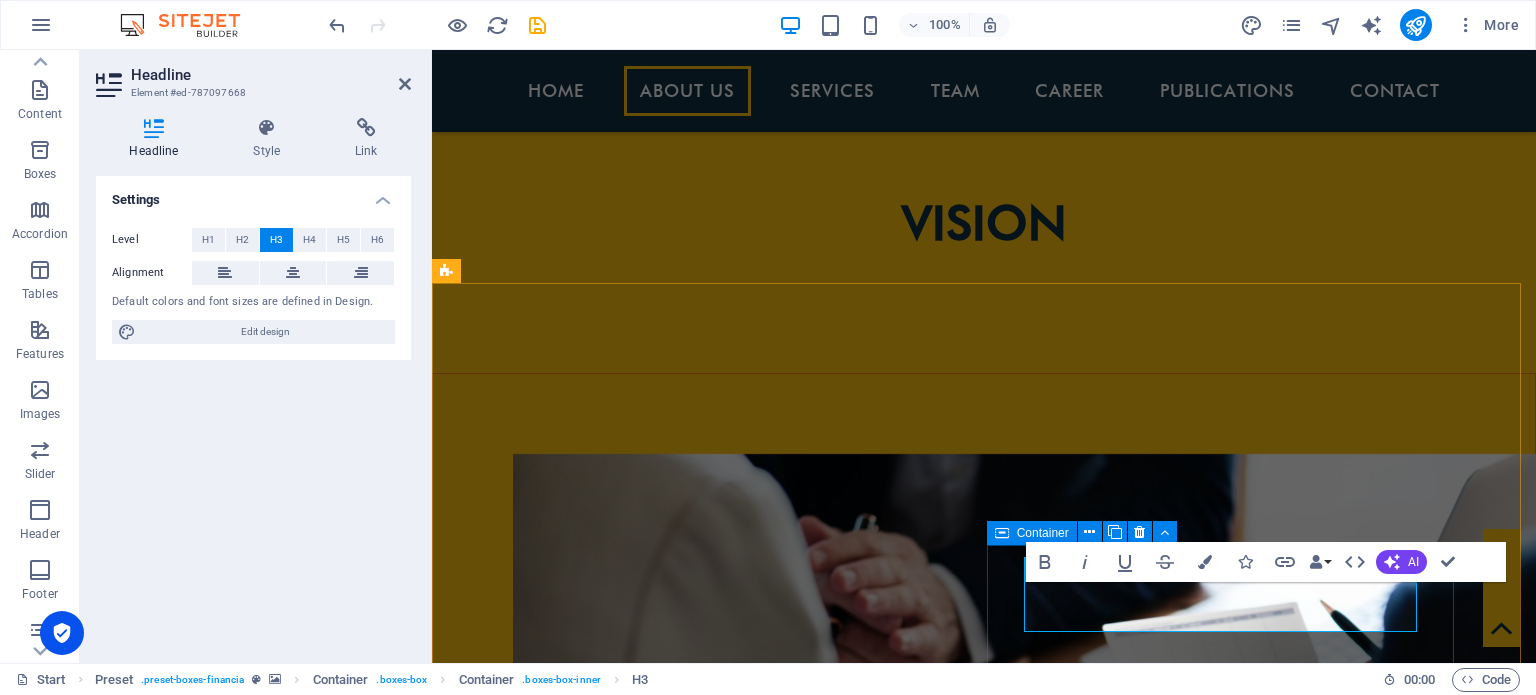 click on "Corporate Services" at bounding box center (920, 3209) 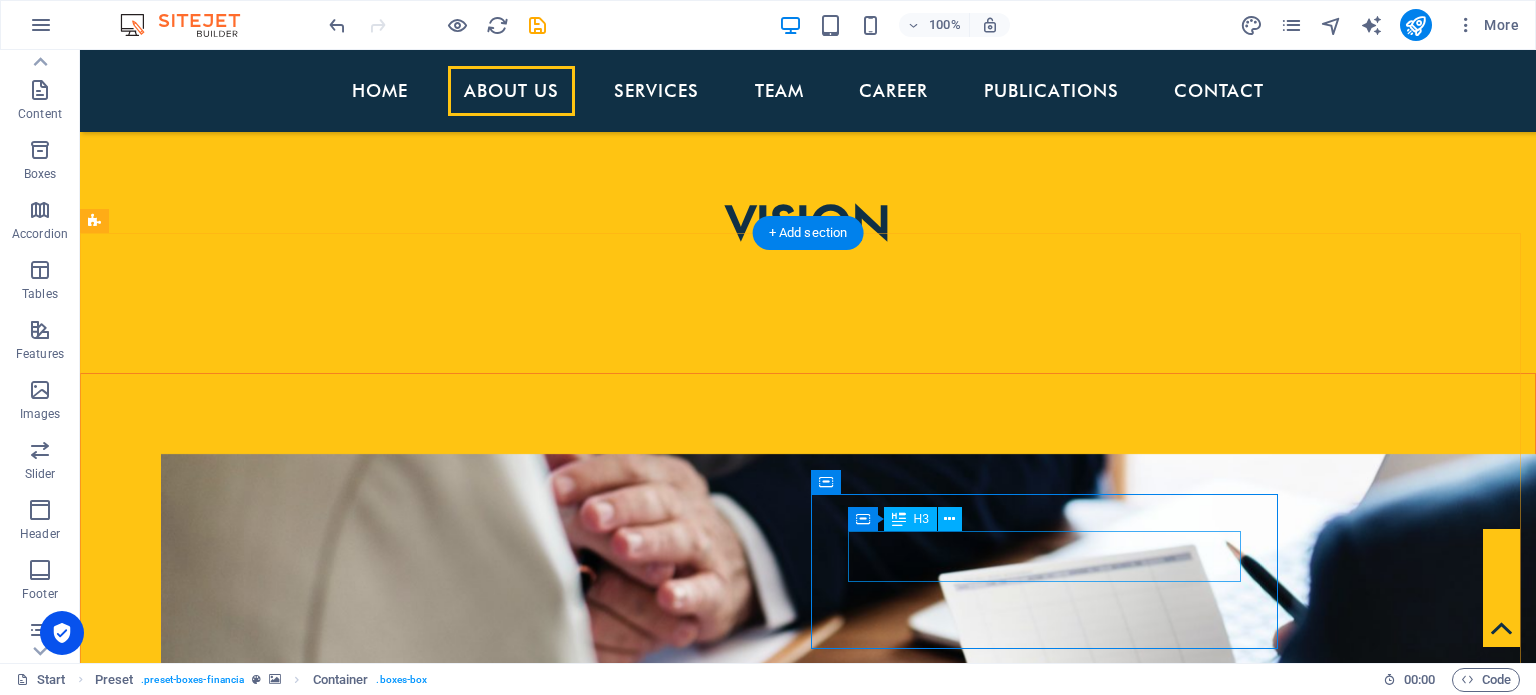 click on "Corporate Services" at bounding box center (568, 3184) 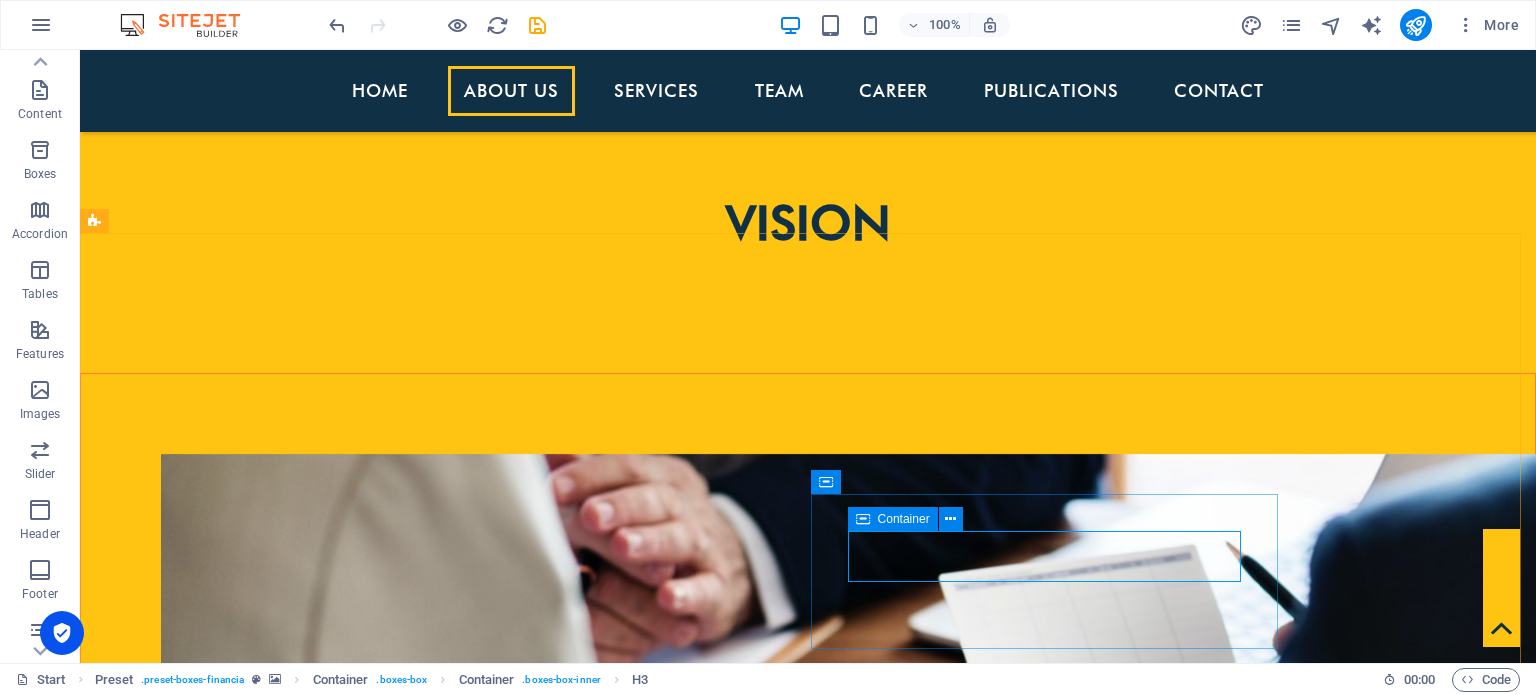 click at bounding box center (863, 519) 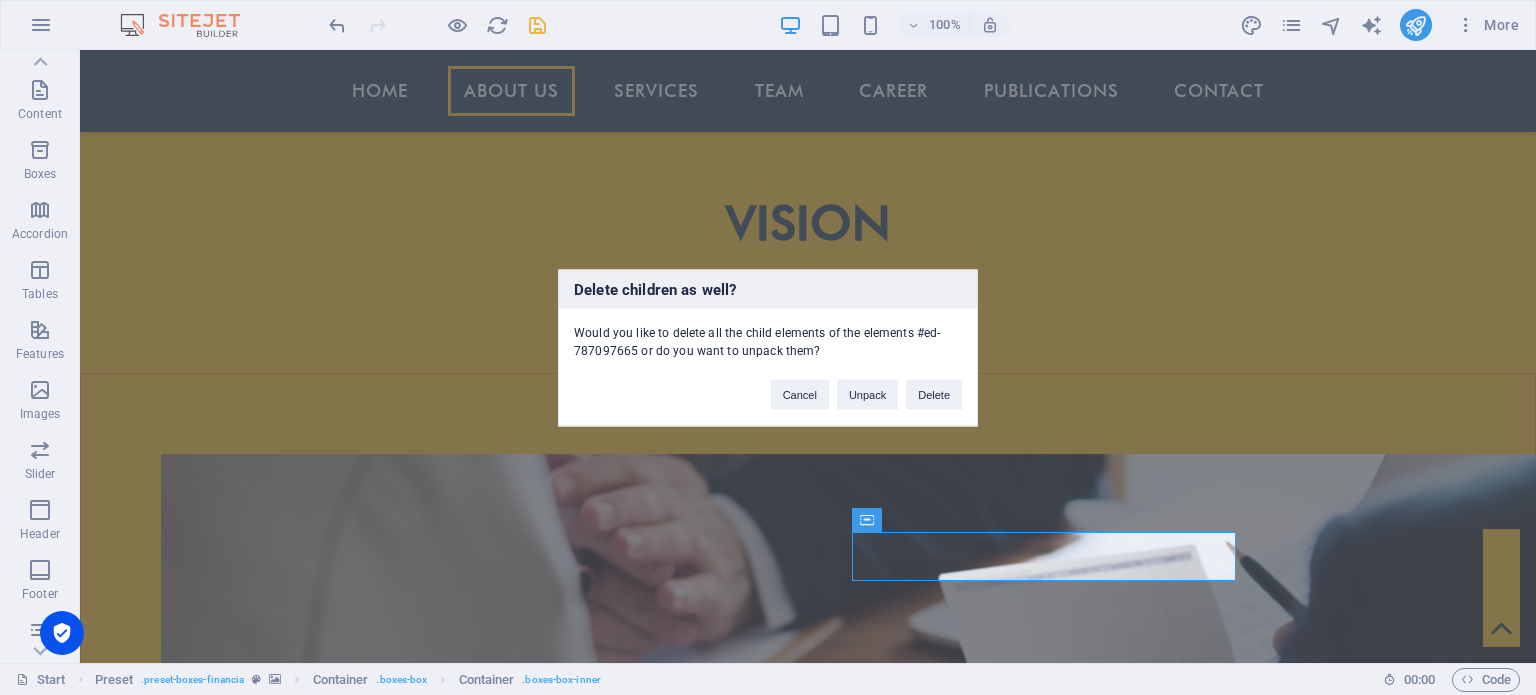 type 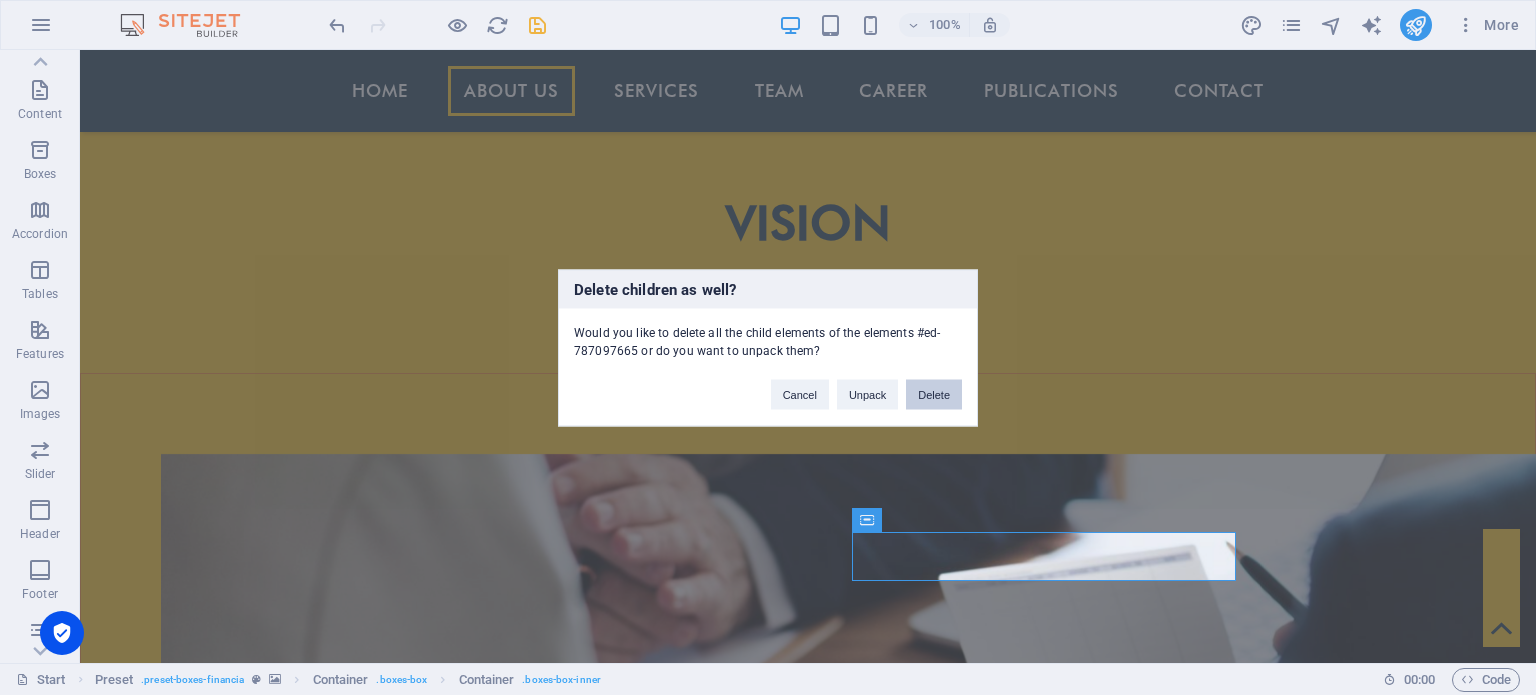 click on "Delete" at bounding box center [934, 394] 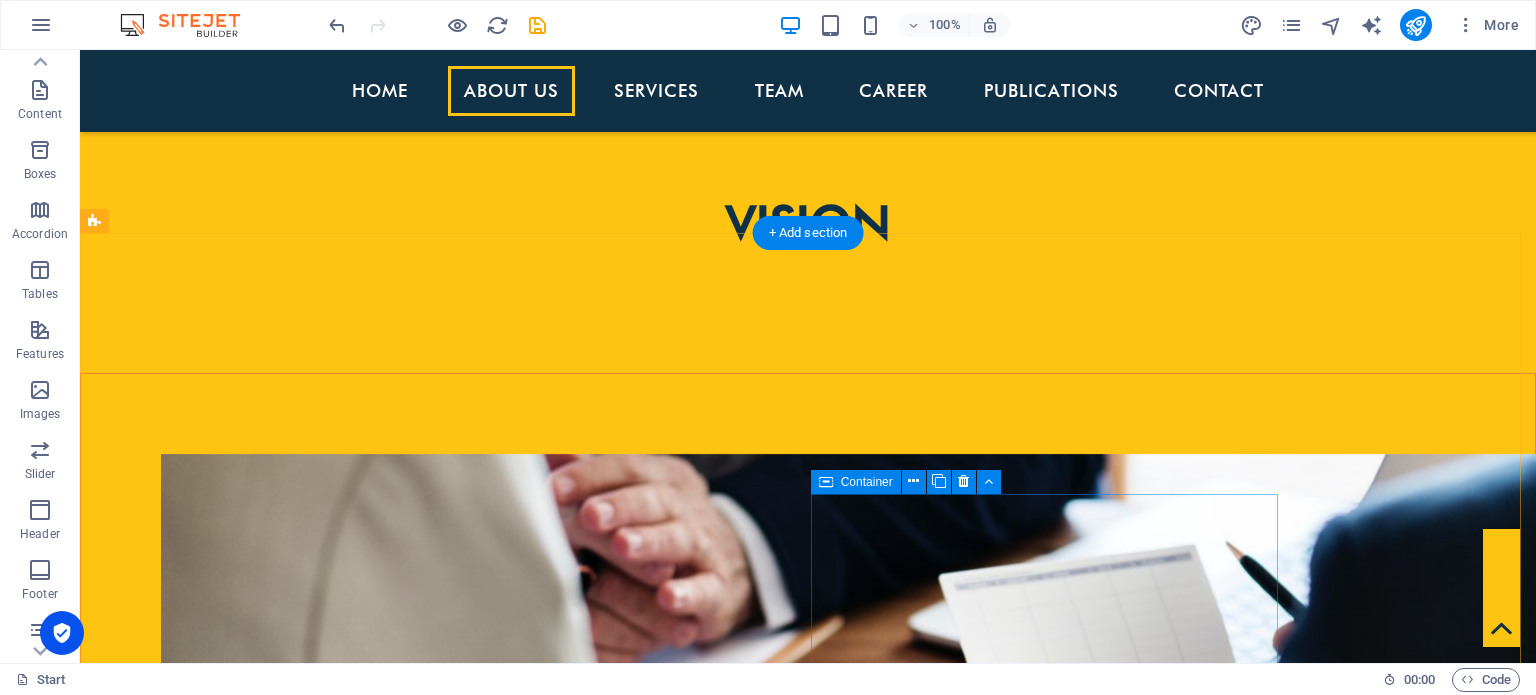 click on "Add elements" at bounding box center [508, 3318] 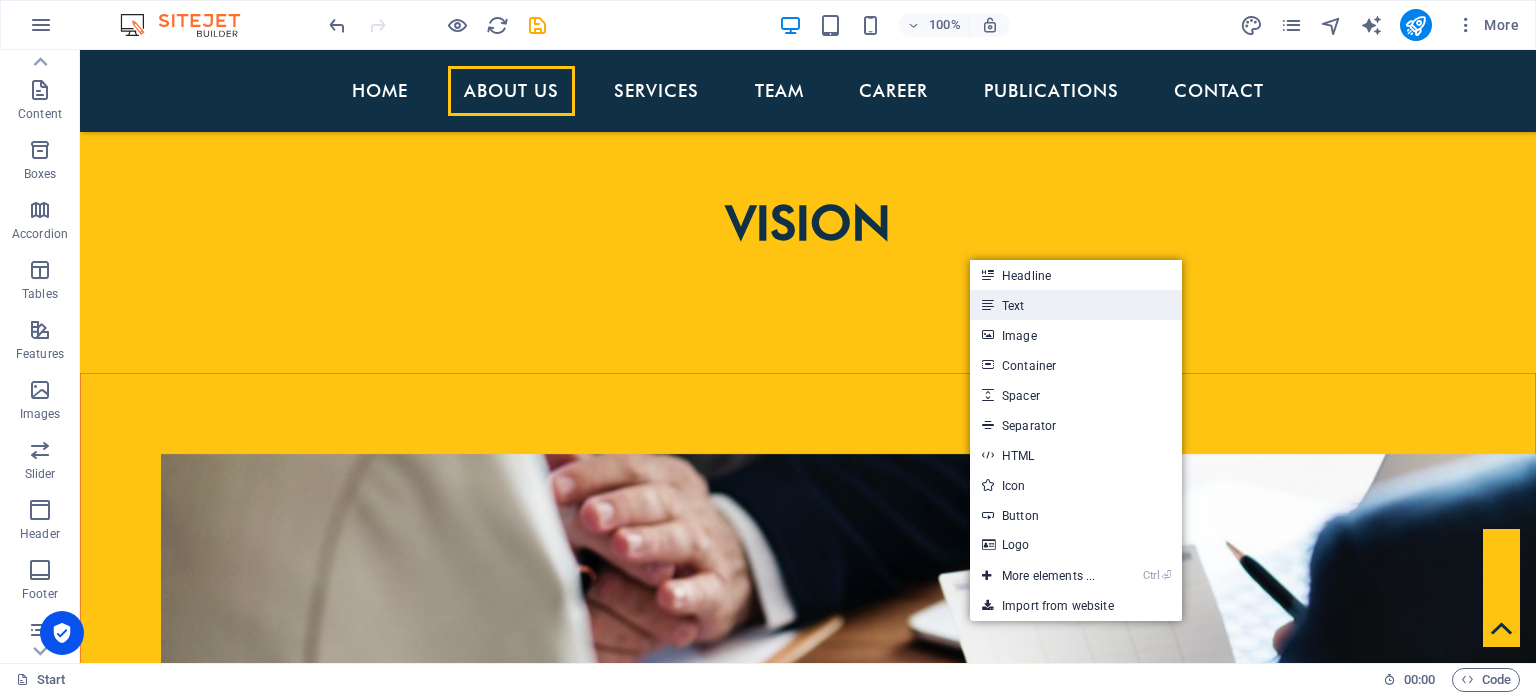 click on "Text" at bounding box center [1076, 305] 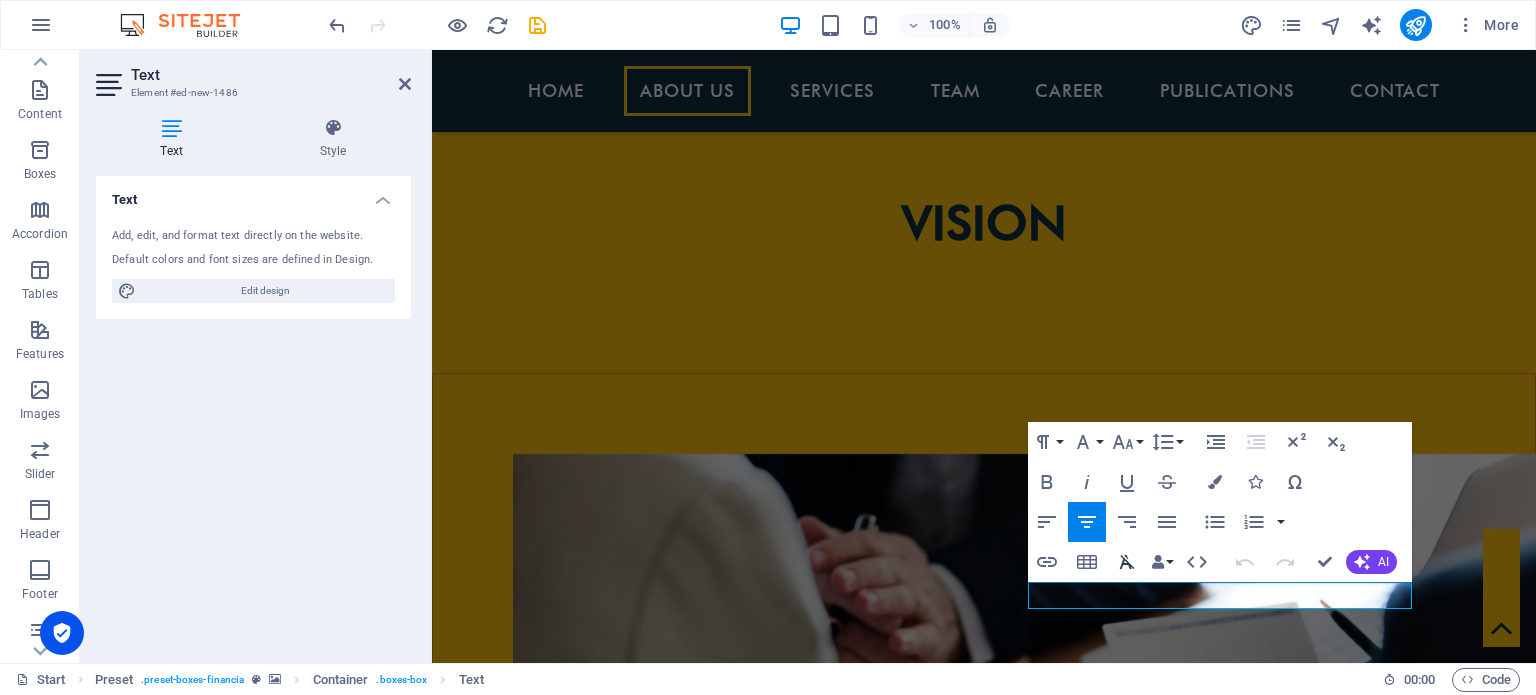 type 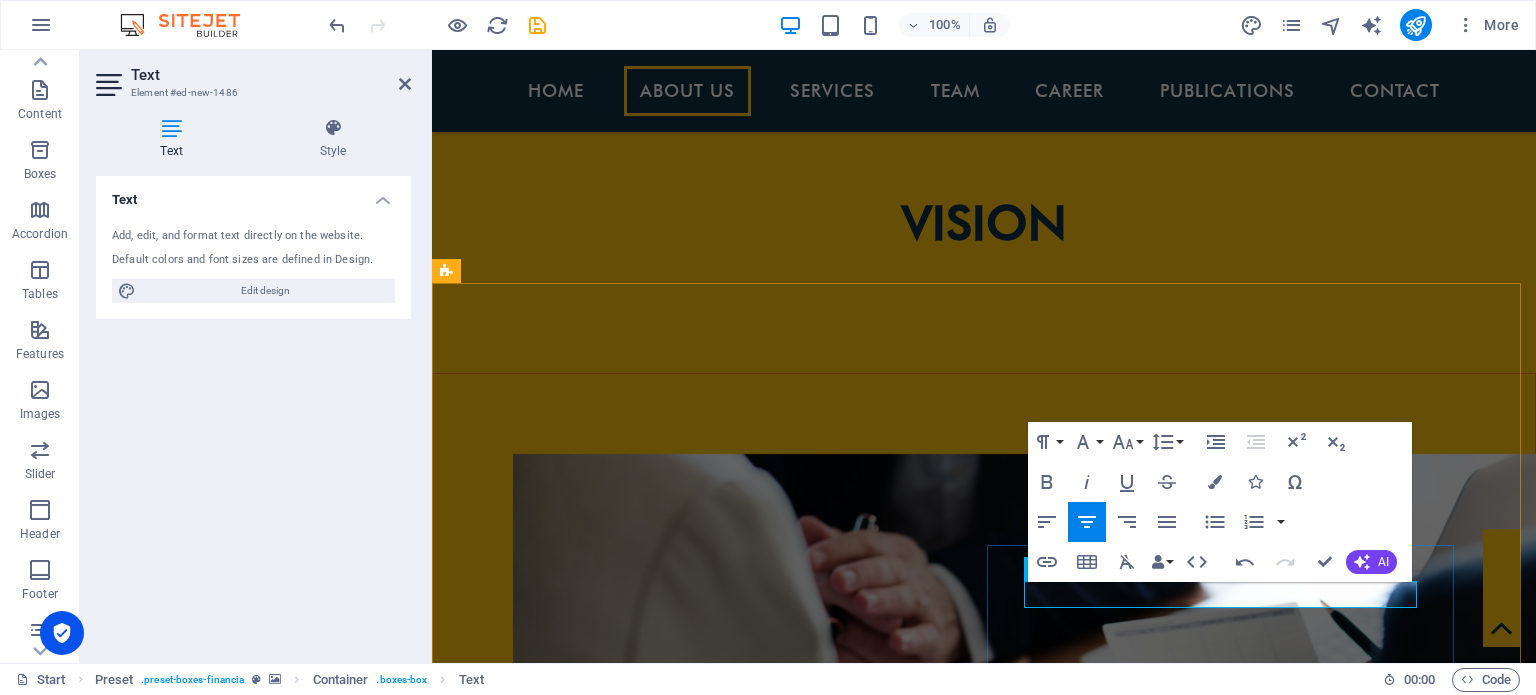 click on "CORPORATE SERVICES" at bounding box center (920, 3222) 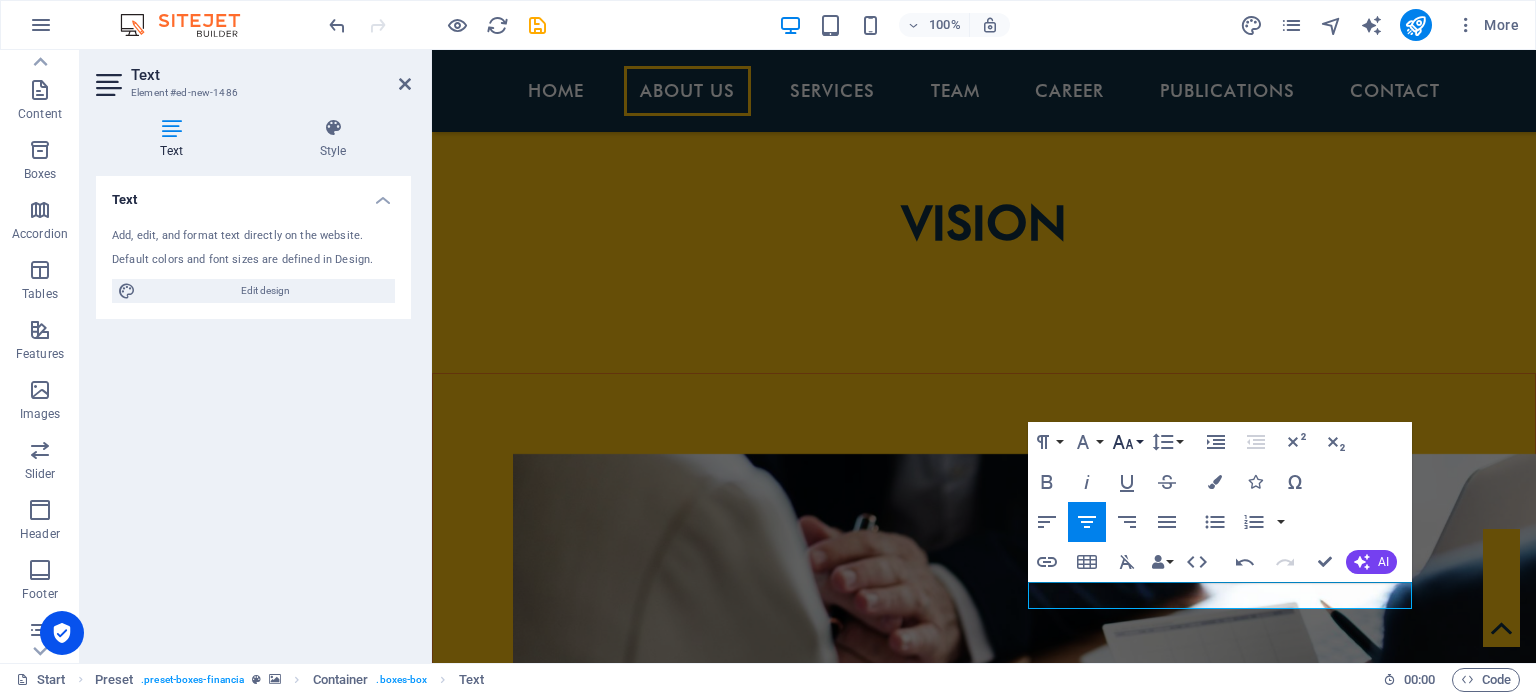 click on "Font Size" at bounding box center [1127, 442] 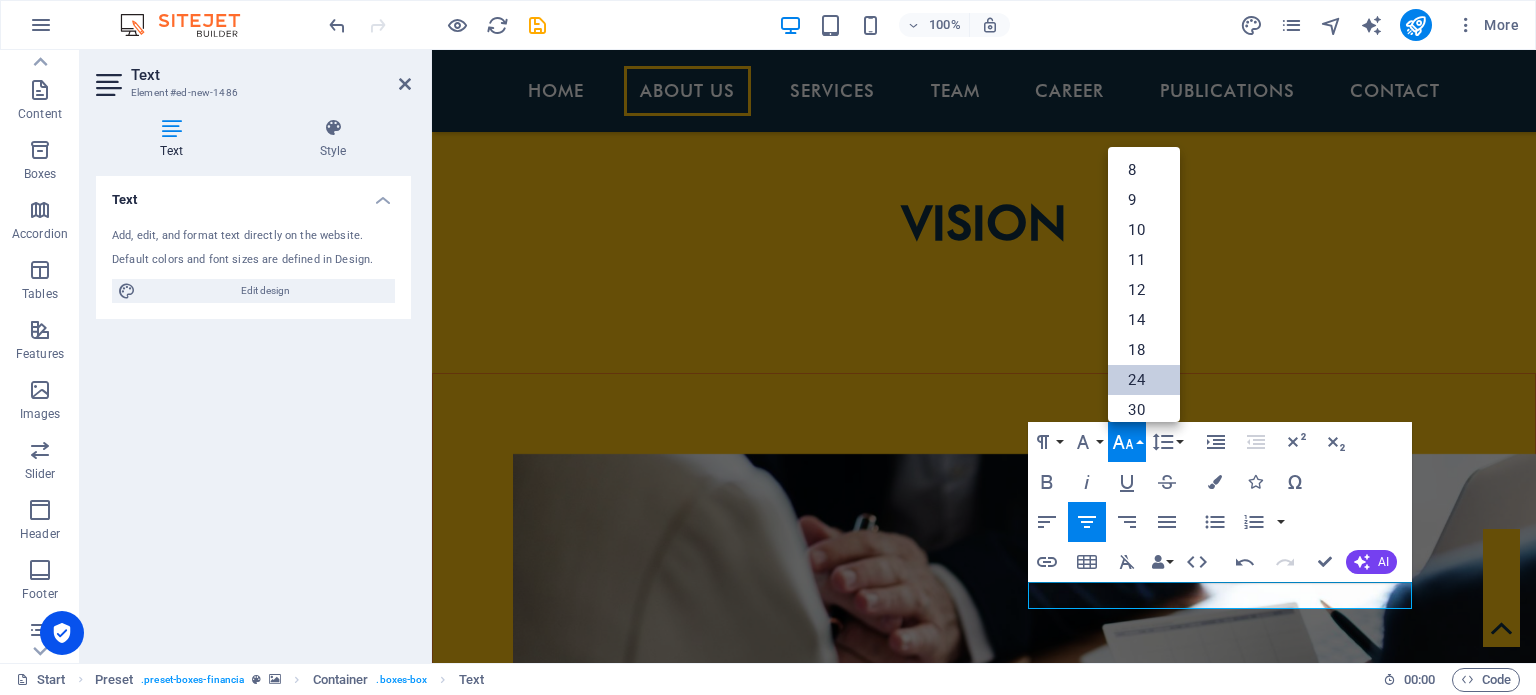click on "24" at bounding box center [1144, 380] 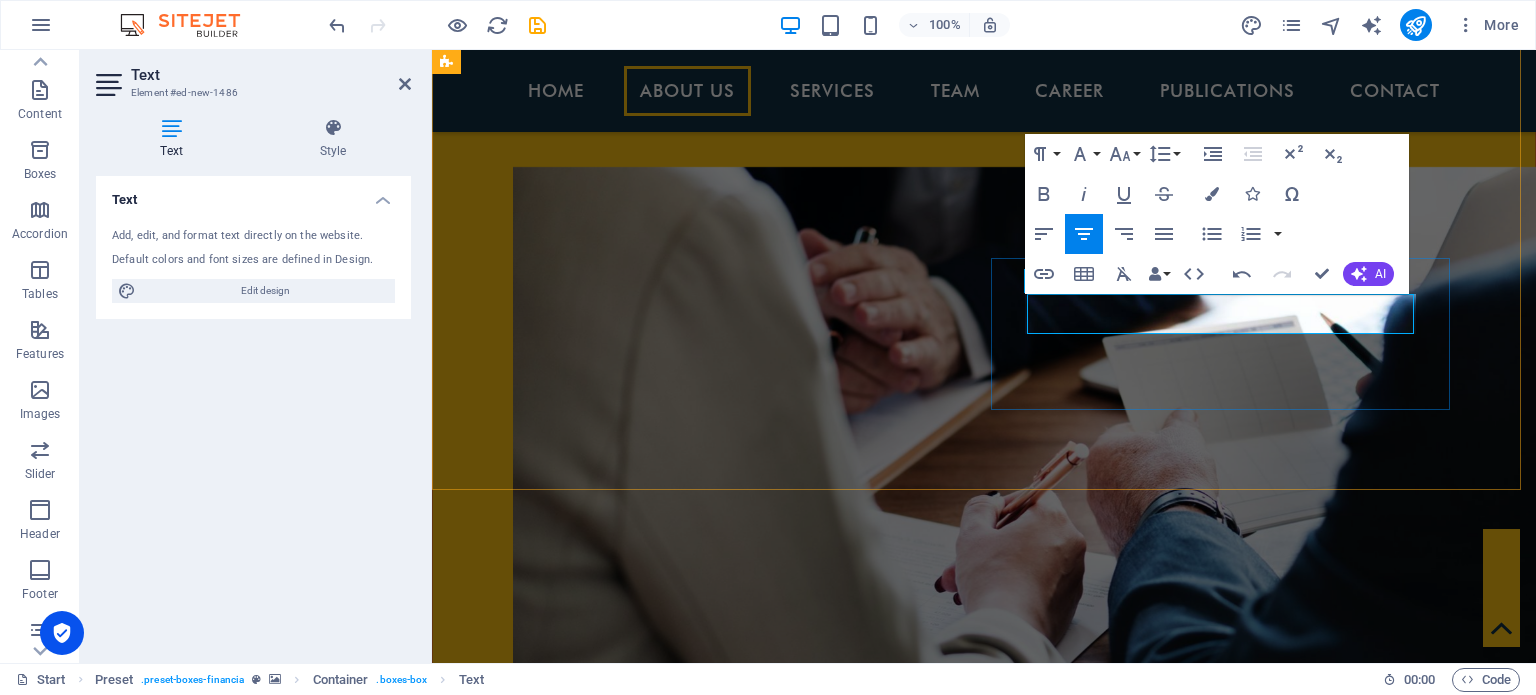 scroll, scrollTop: 1996, scrollLeft: 0, axis: vertical 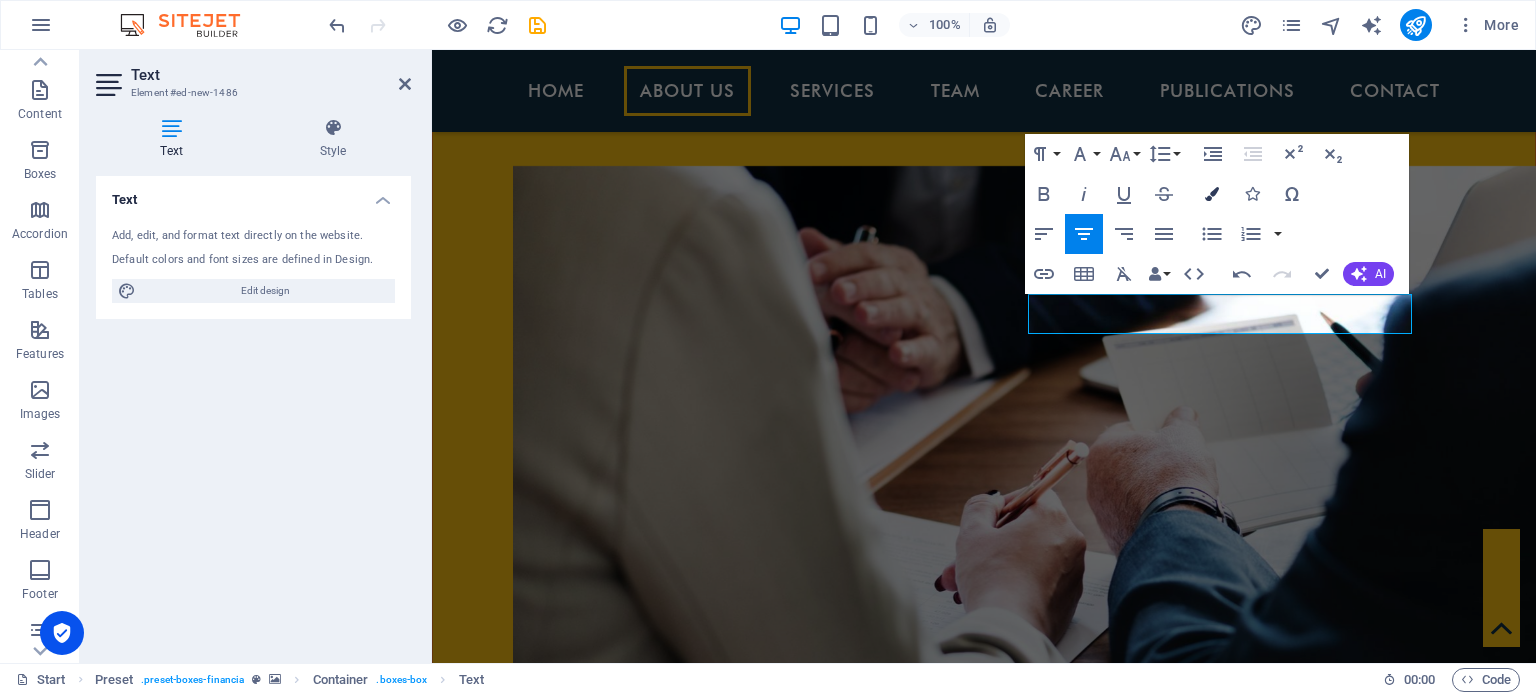 click on "Colors" at bounding box center [1212, 194] 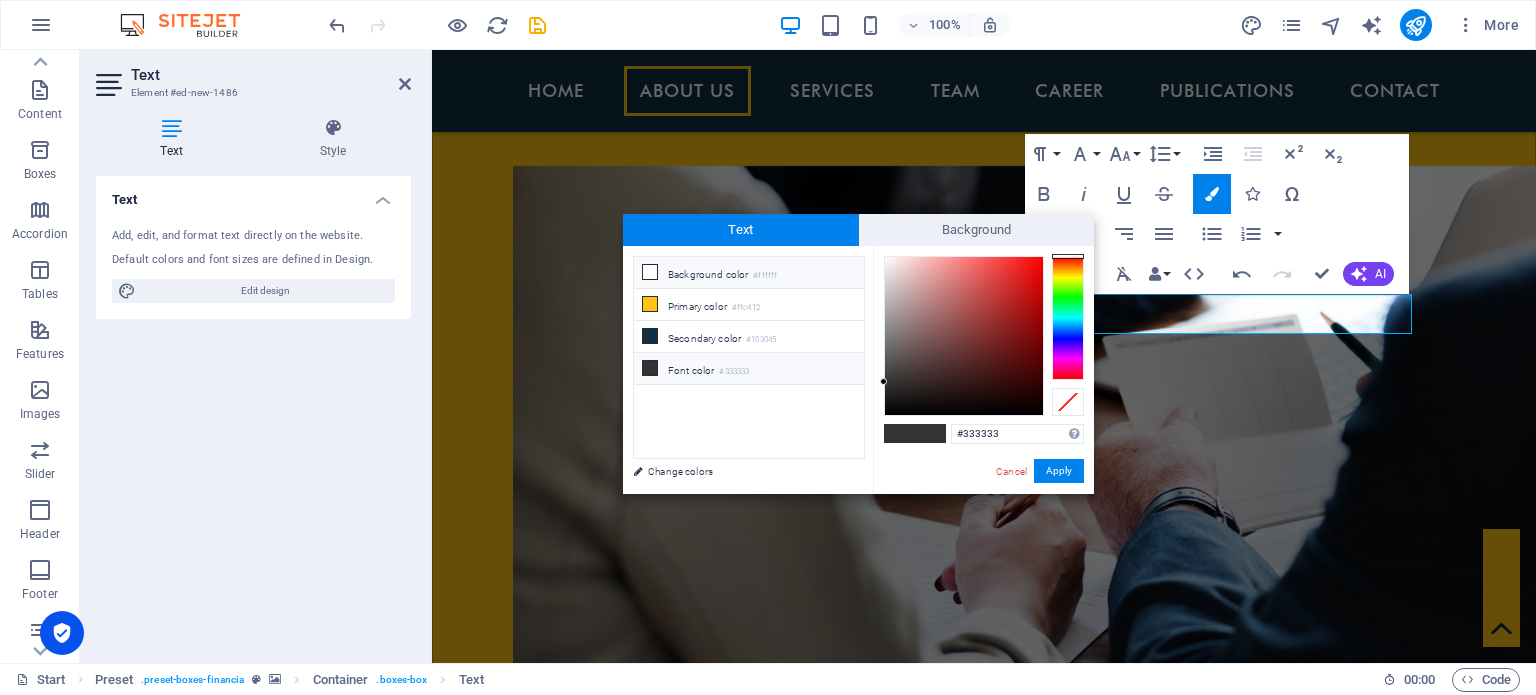 click on "Background color
#ffffff" at bounding box center (749, 273) 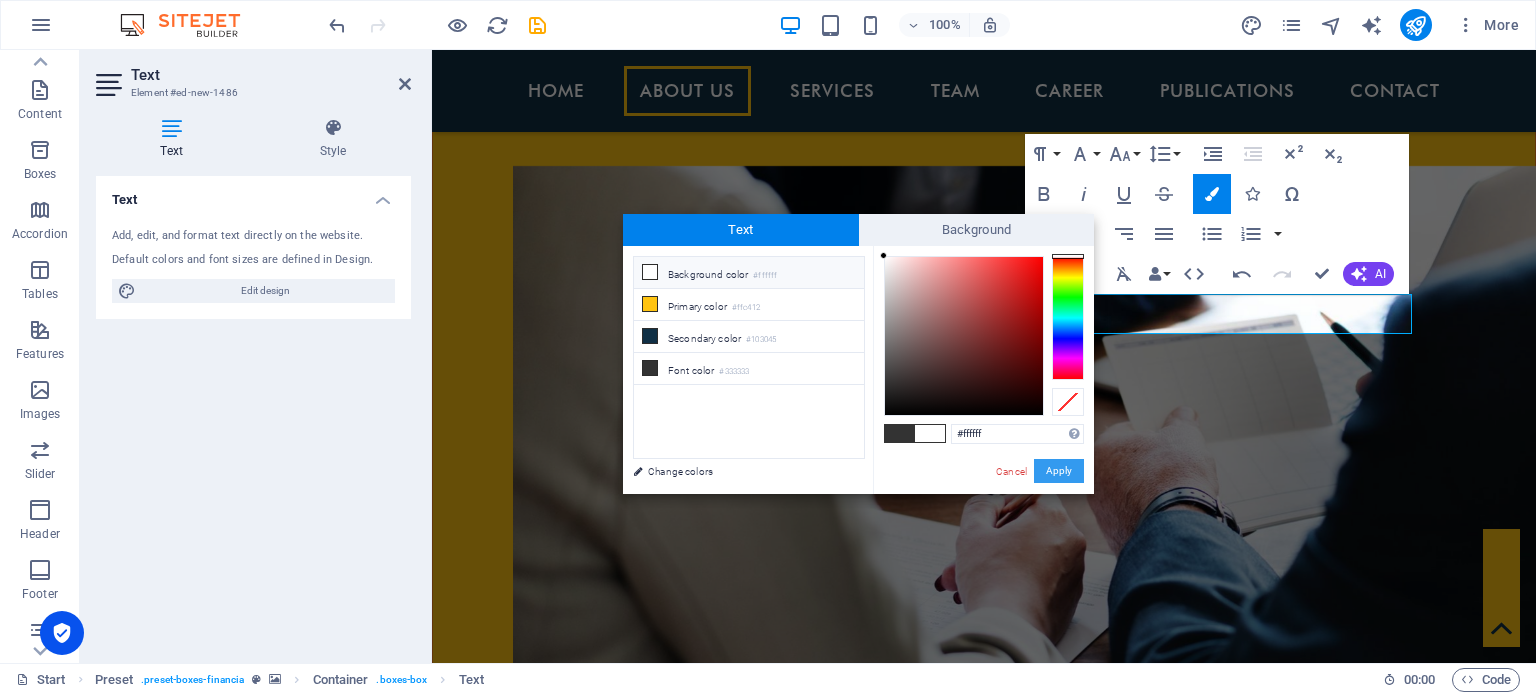 click on "Apply" at bounding box center (1059, 471) 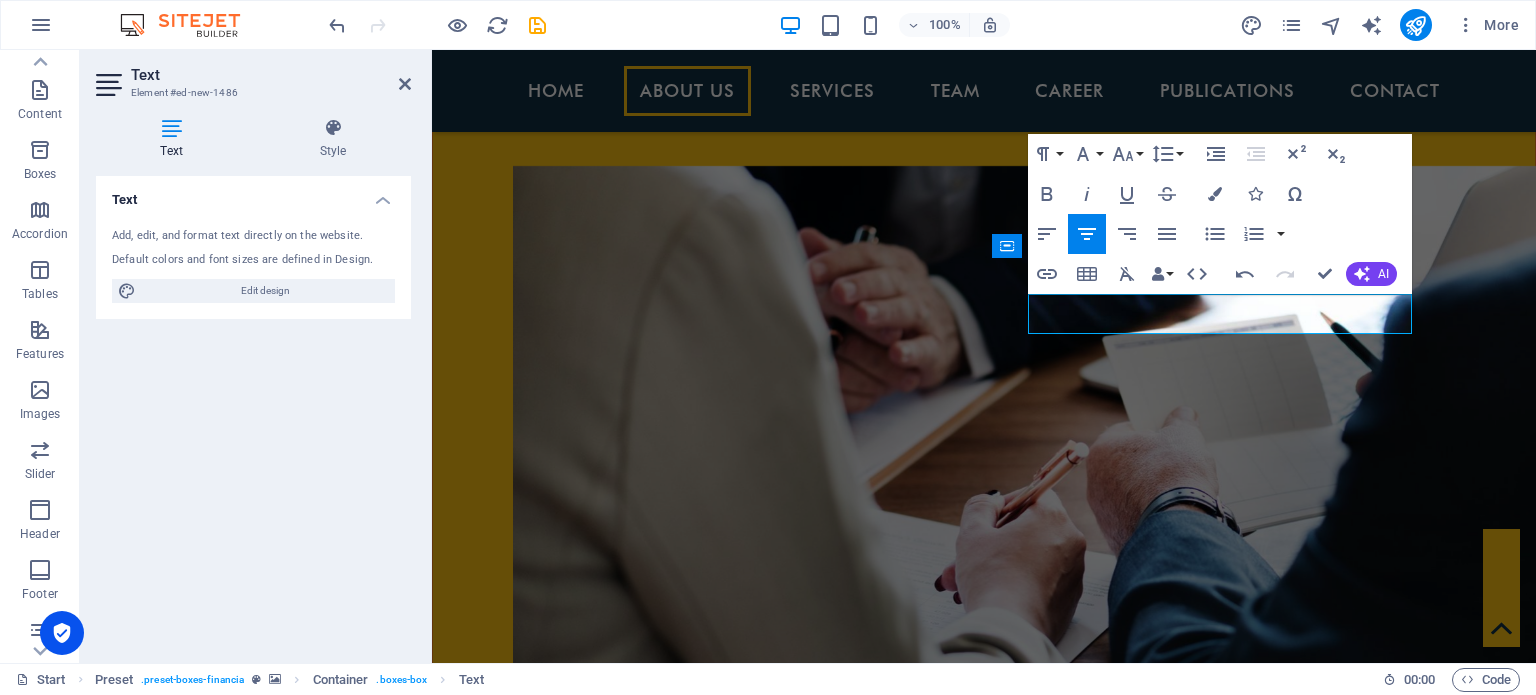 click at bounding box center [984, 2048] 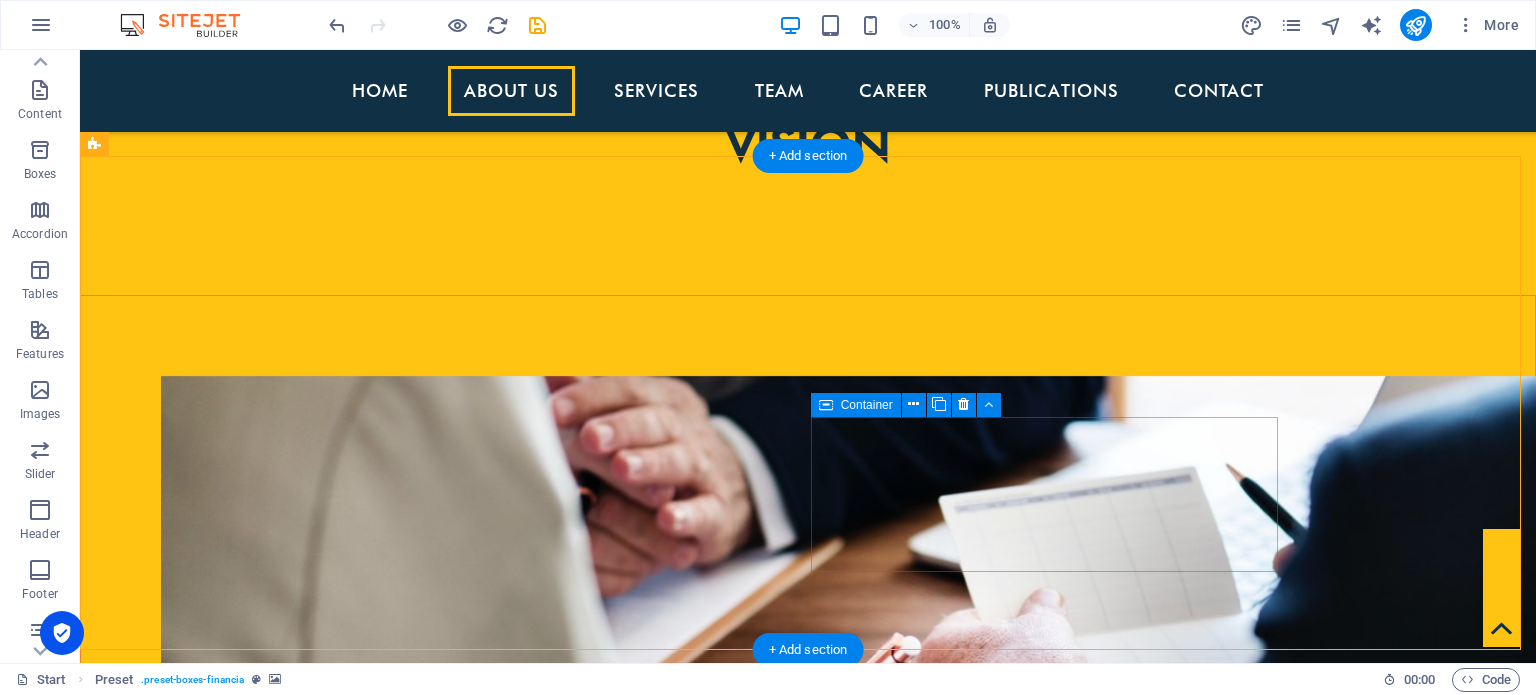 scroll, scrollTop: 1787, scrollLeft: 0, axis: vertical 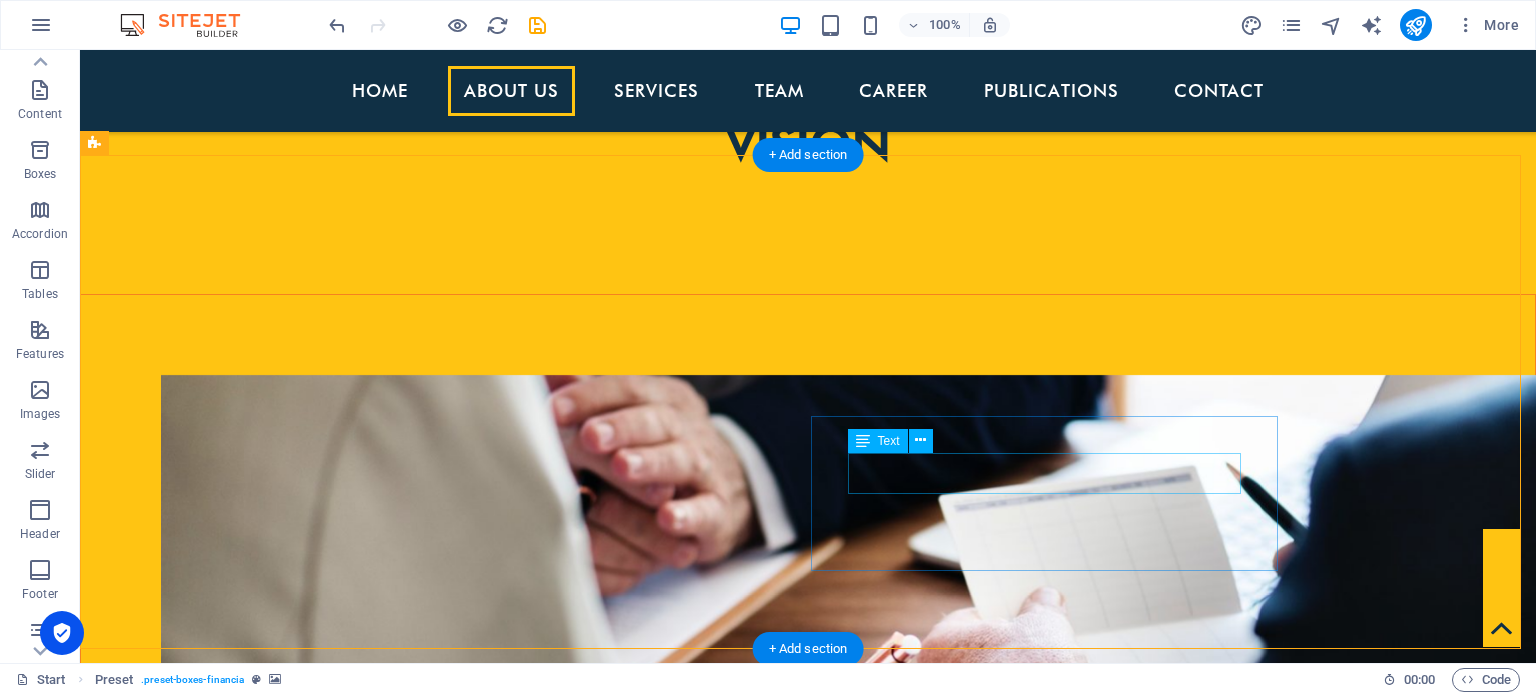 click on "CORPORATE SERVICES" at bounding box center [568, 3095] 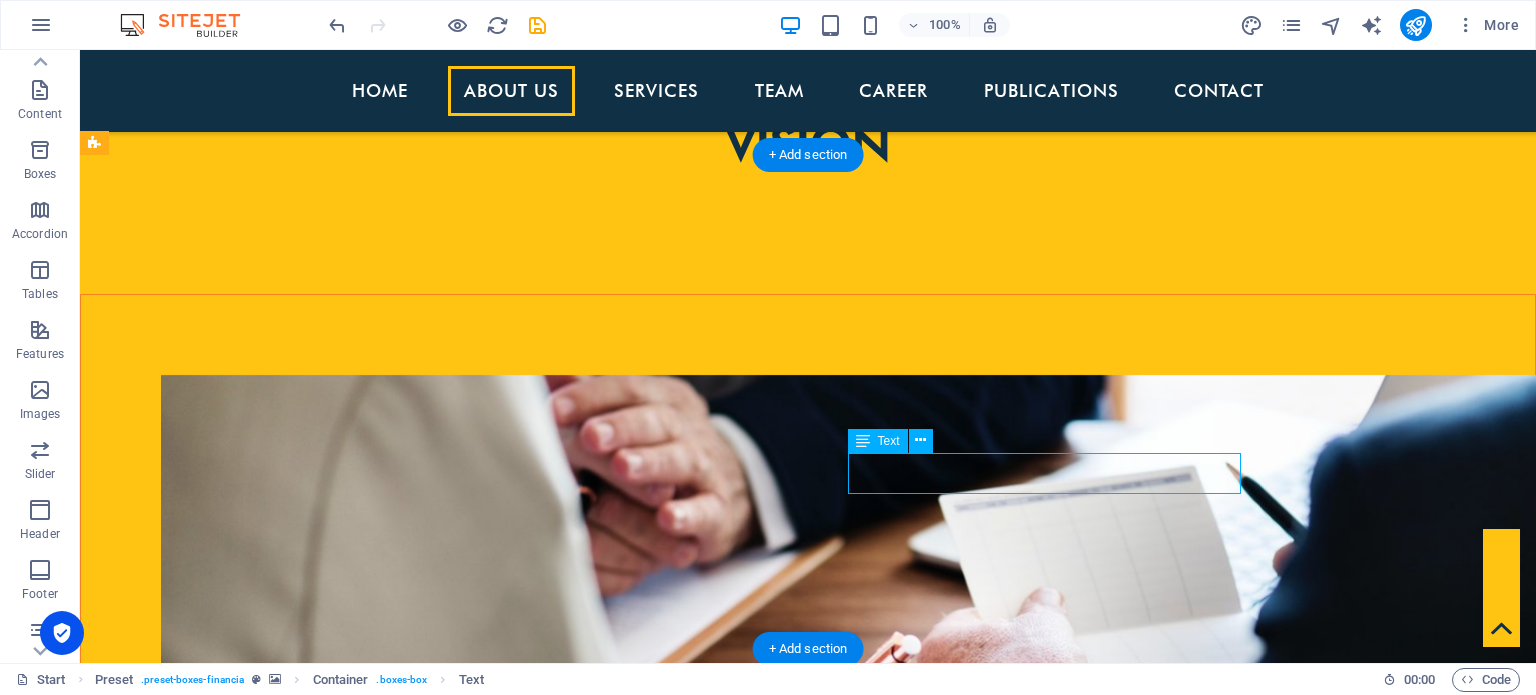 click on "CORPORATE SERVICES" at bounding box center [568, 3095] 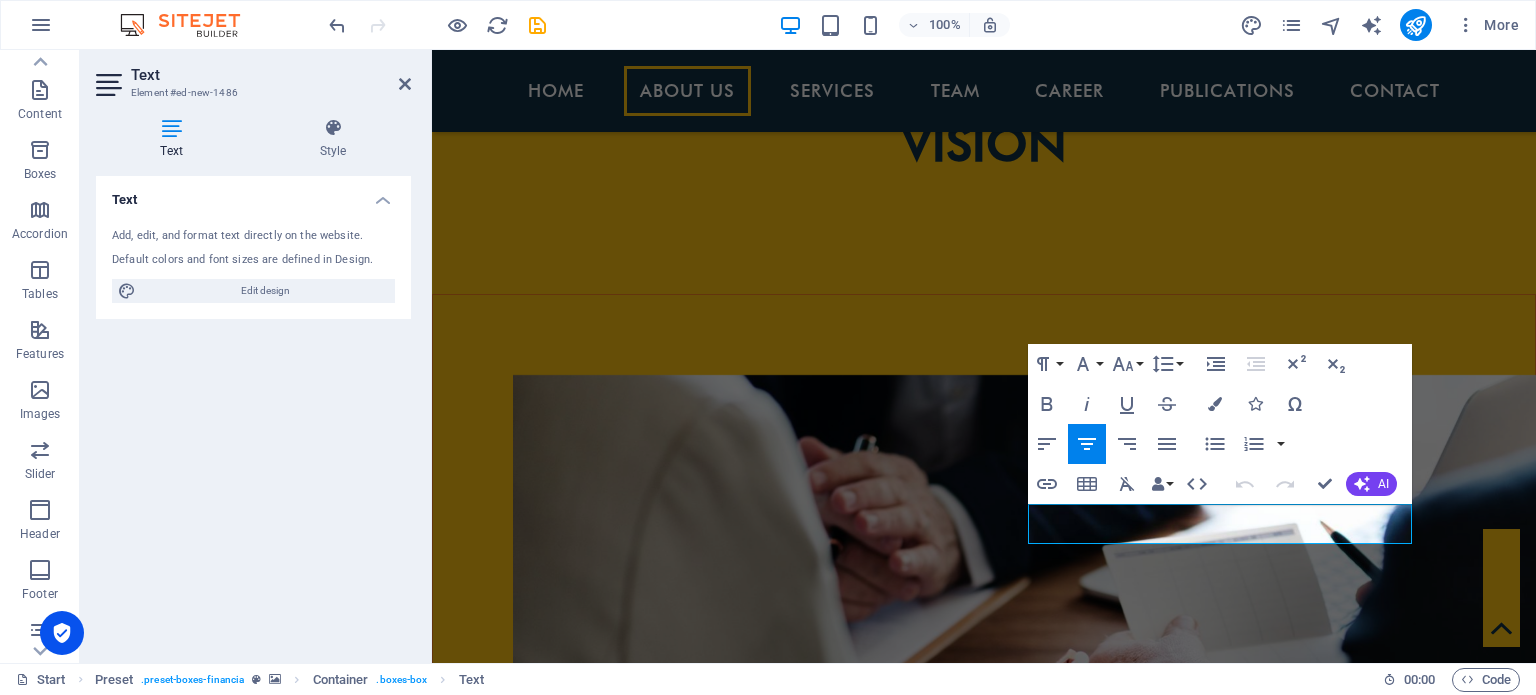 type 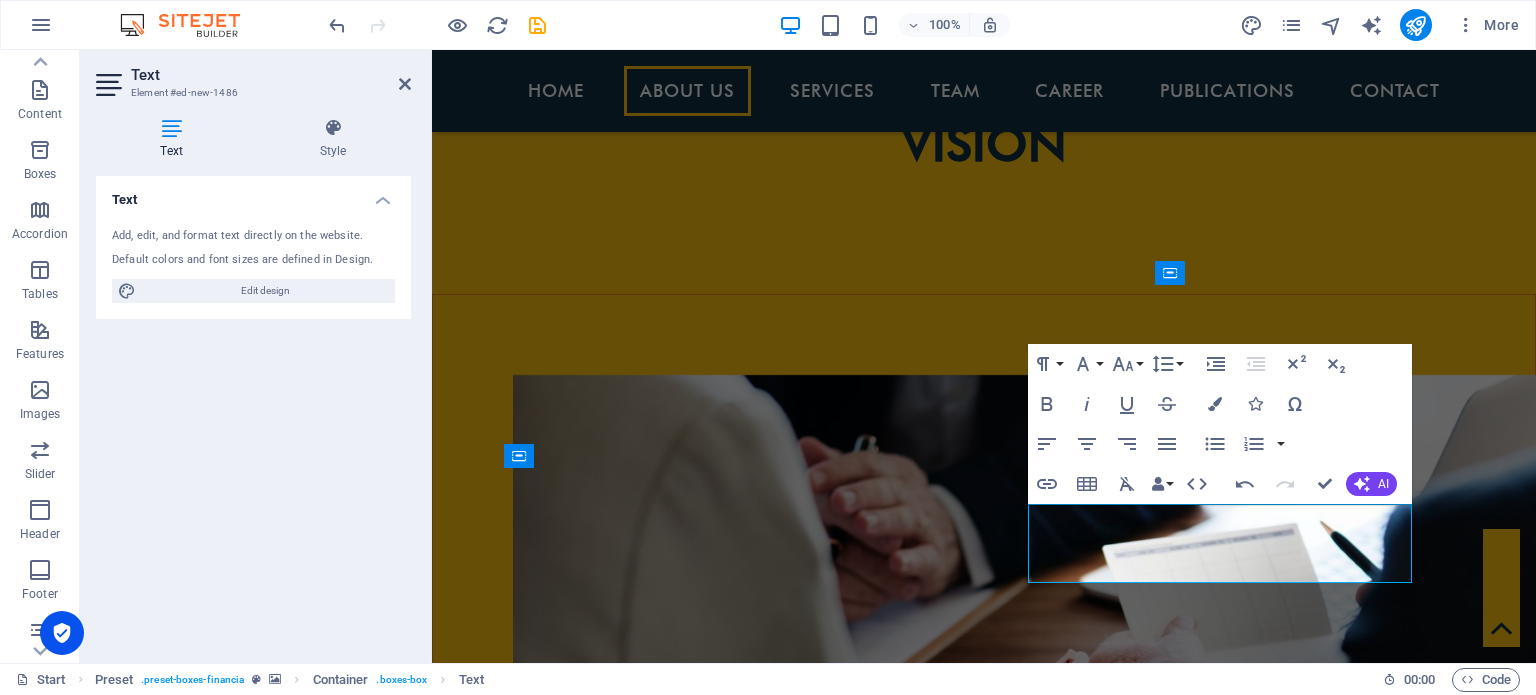 click at bounding box center (984, 2257) 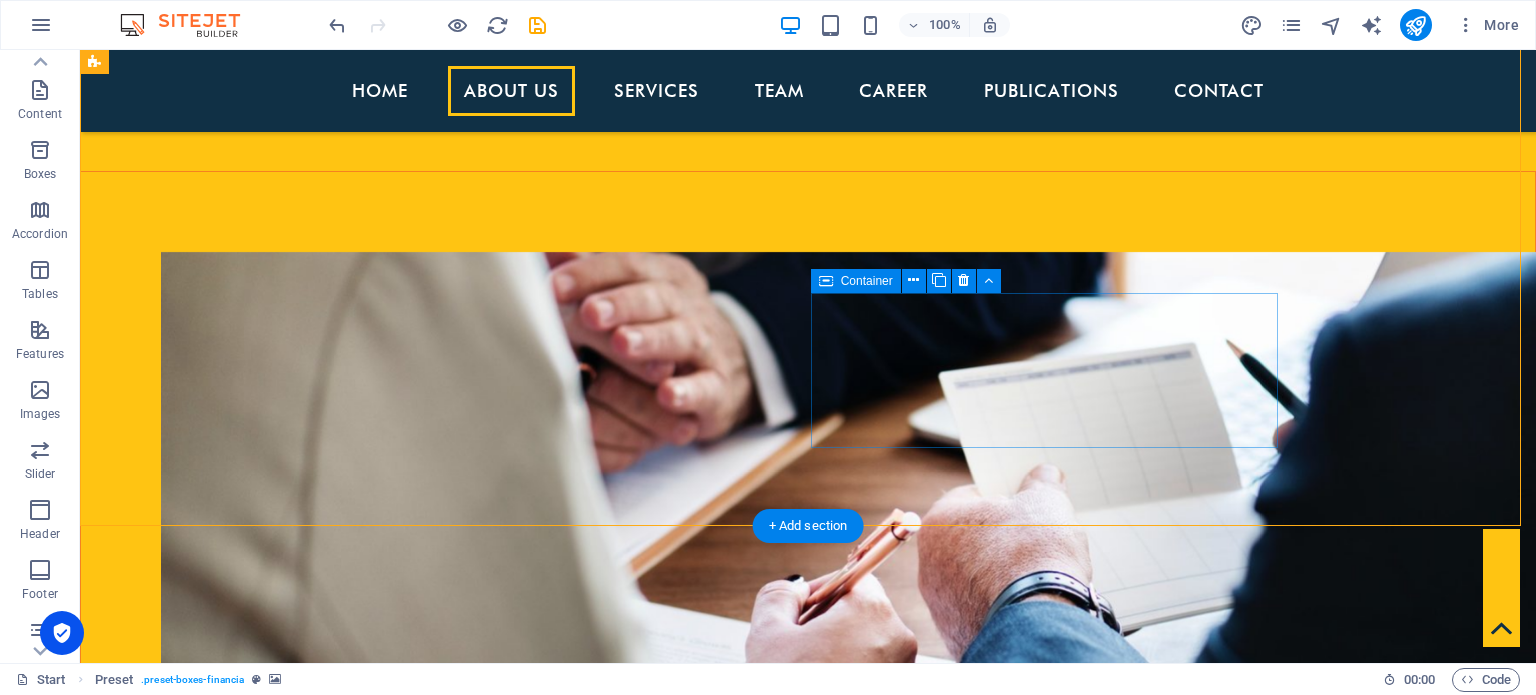 scroll, scrollTop: 1911, scrollLeft: 0, axis: vertical 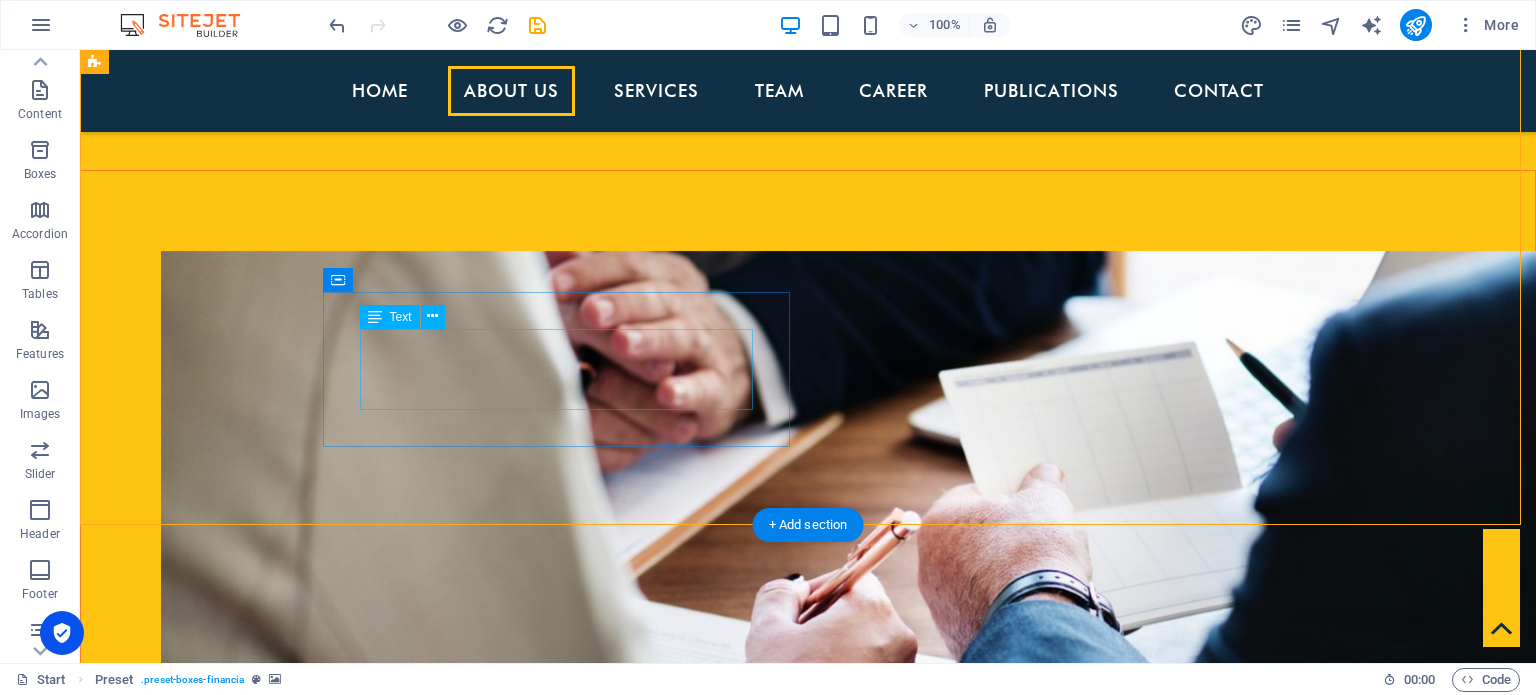 click on "ACCOUNTING & OUTSOURCING SERVICE" at bounding box center [568, 2844] 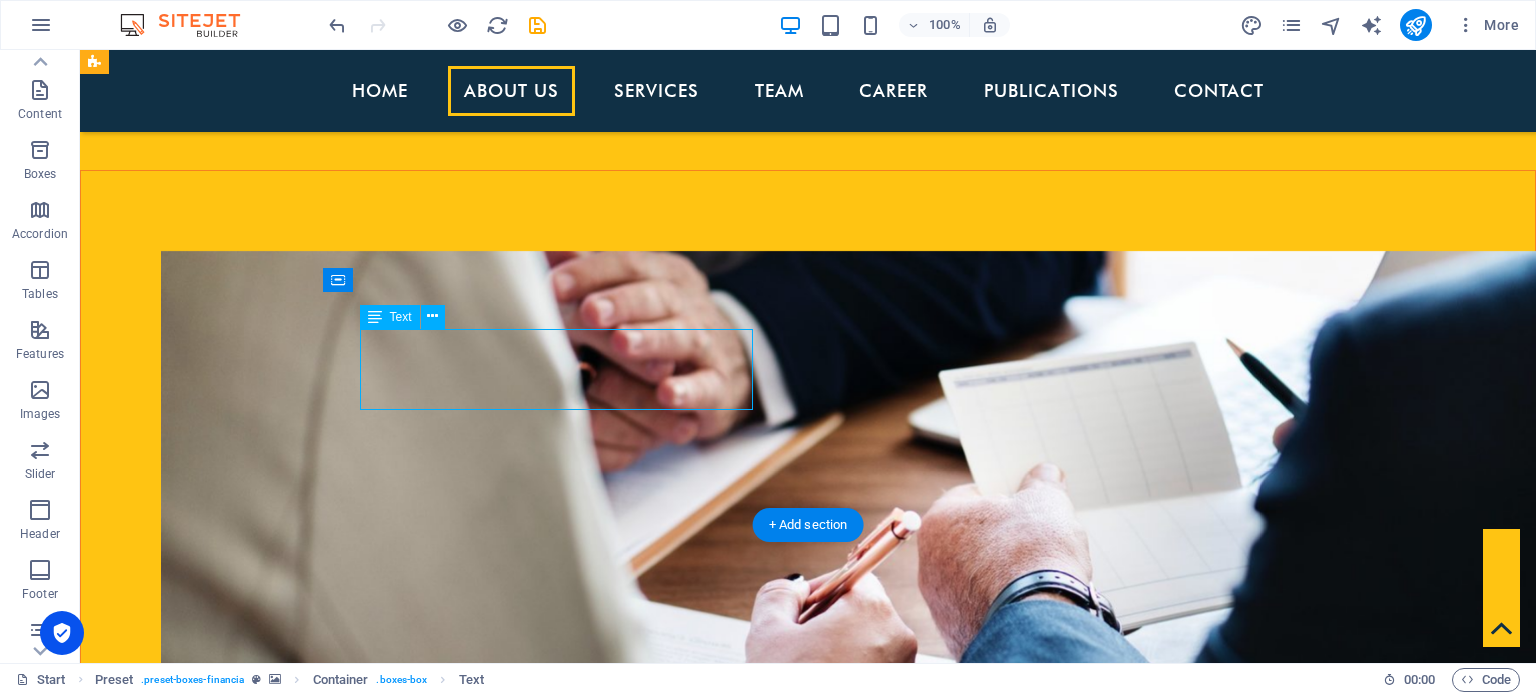 click on "ACCOUNTING & OUTSOURCING SERVICE" at bounding box center (568, 2844) 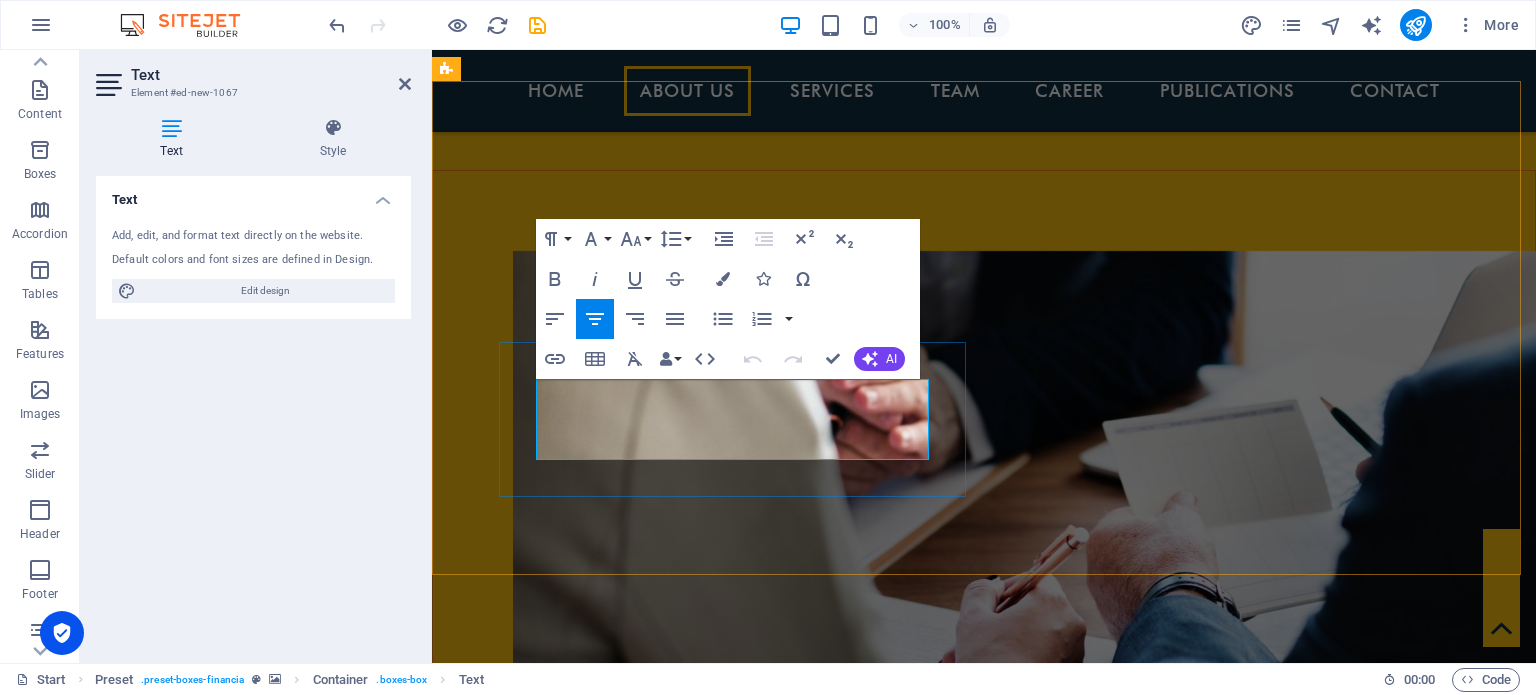 type 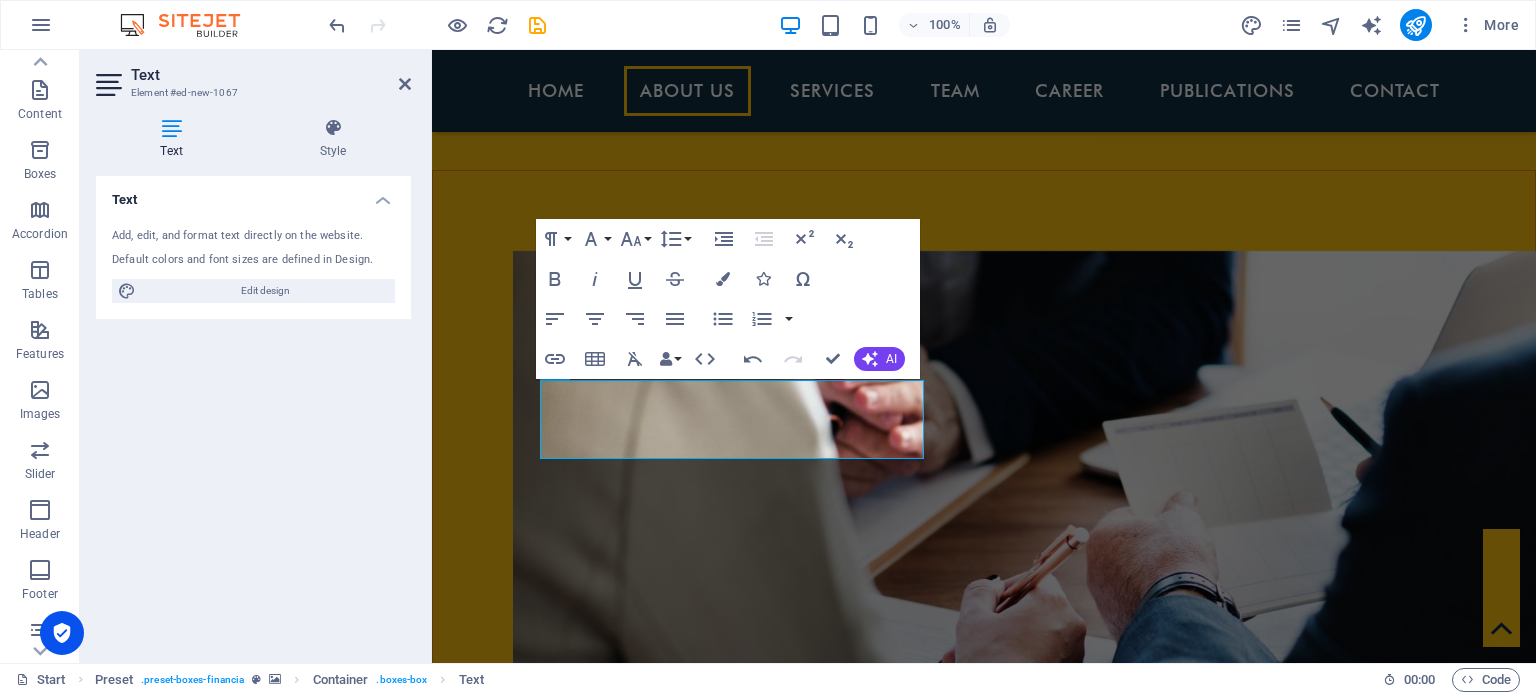 click on "Text Add, edit, and format text directly on the website. Default colors and font sizes are defined in Design. Edit design Alignment Left aligned Centered Right aligned" at bounding box center [253, 411] 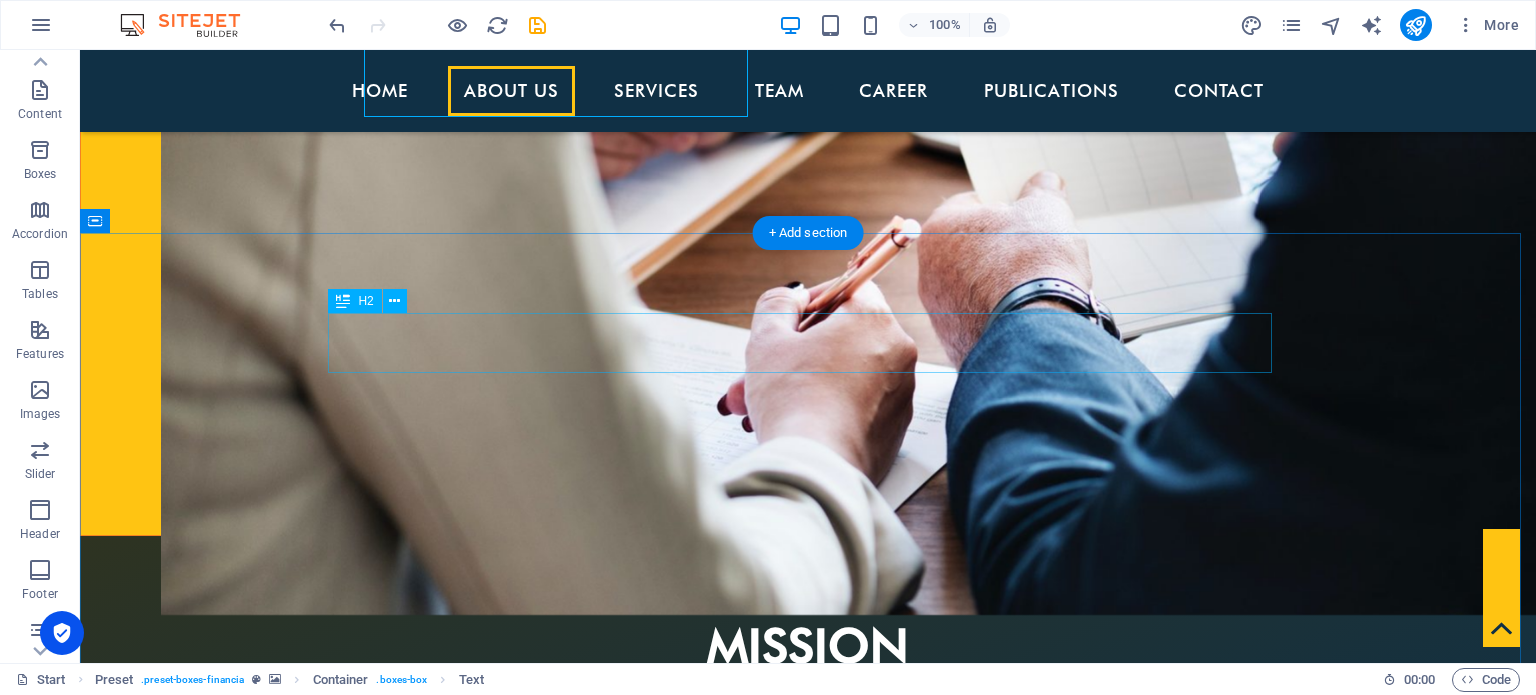 scroll, scrollTop: 1711, scrollLeft: 0, axis: vertical 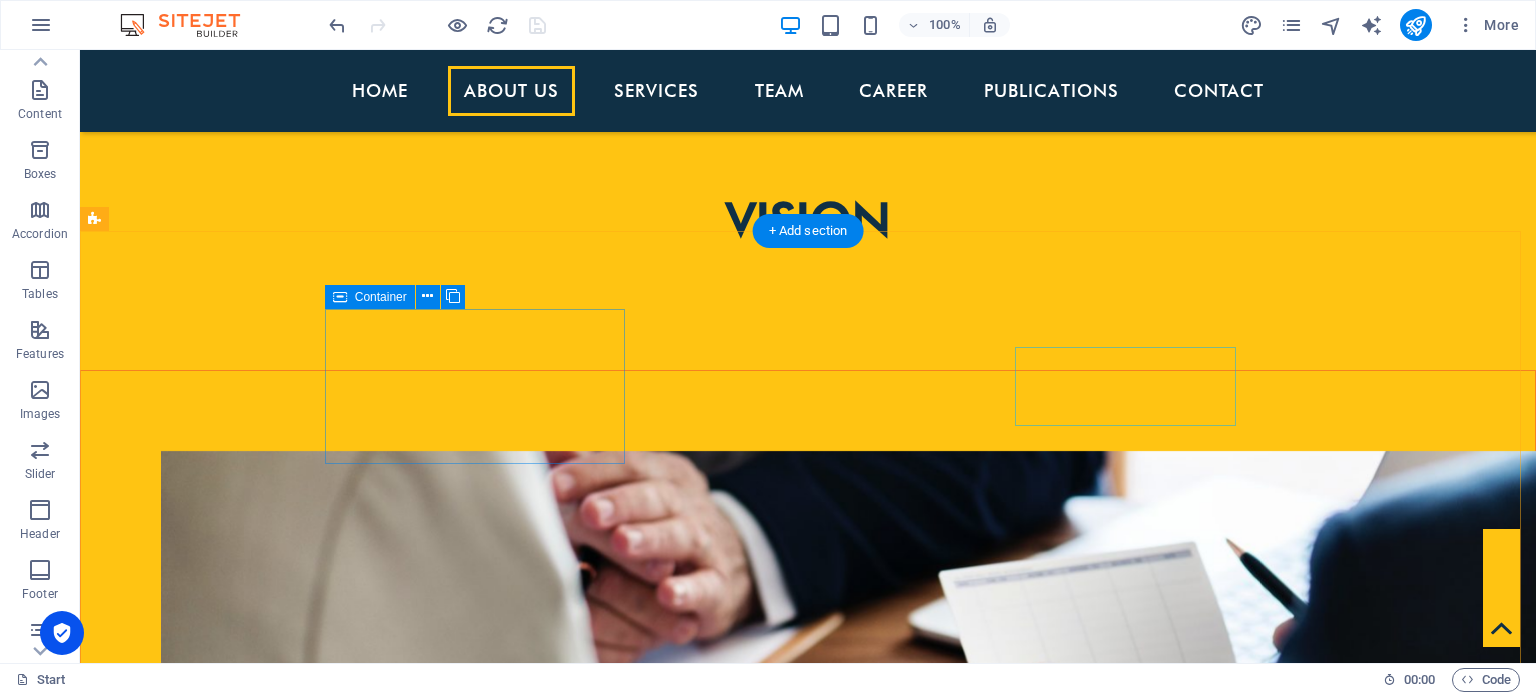click on "AUDIT & ASSURANCE" at bounding box center (568, 2661) 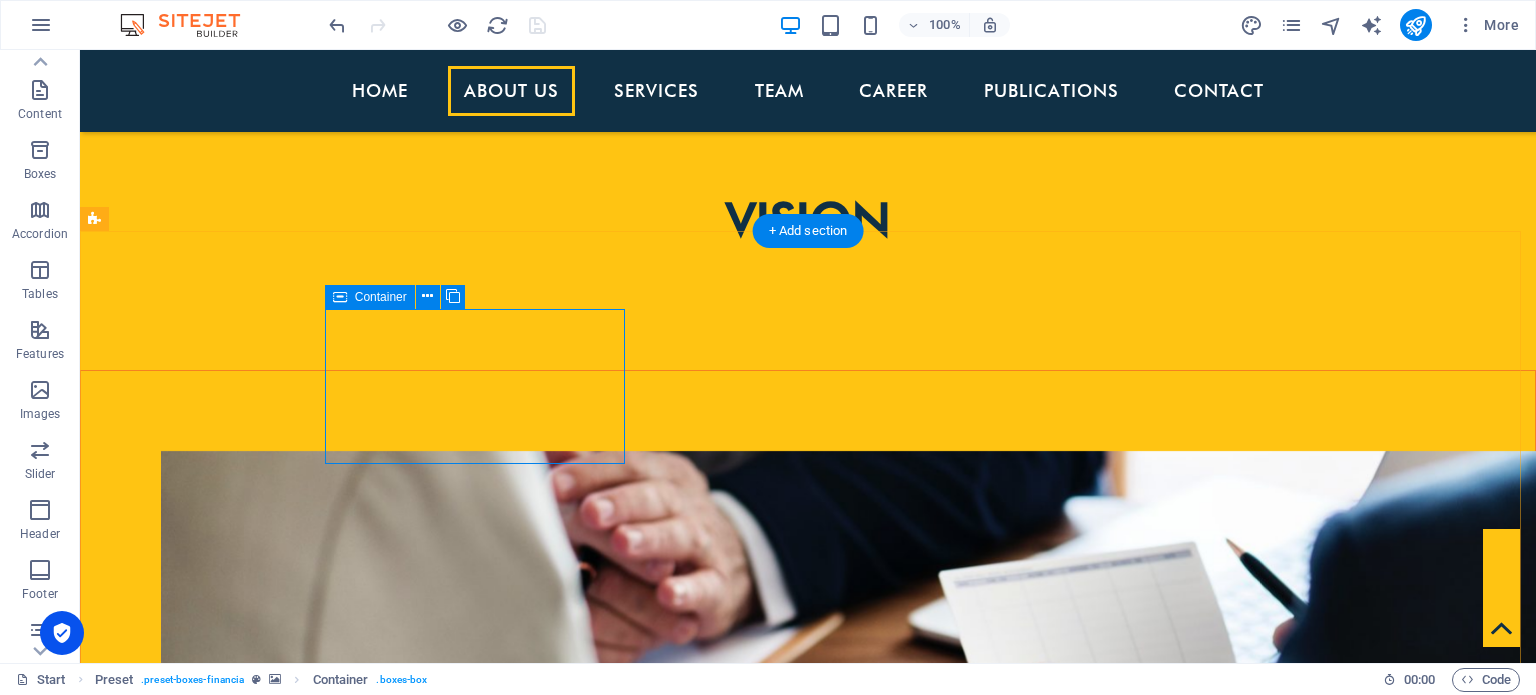 click on "AUDIT & ASSURANCE" at bounding box center [568, 2661] 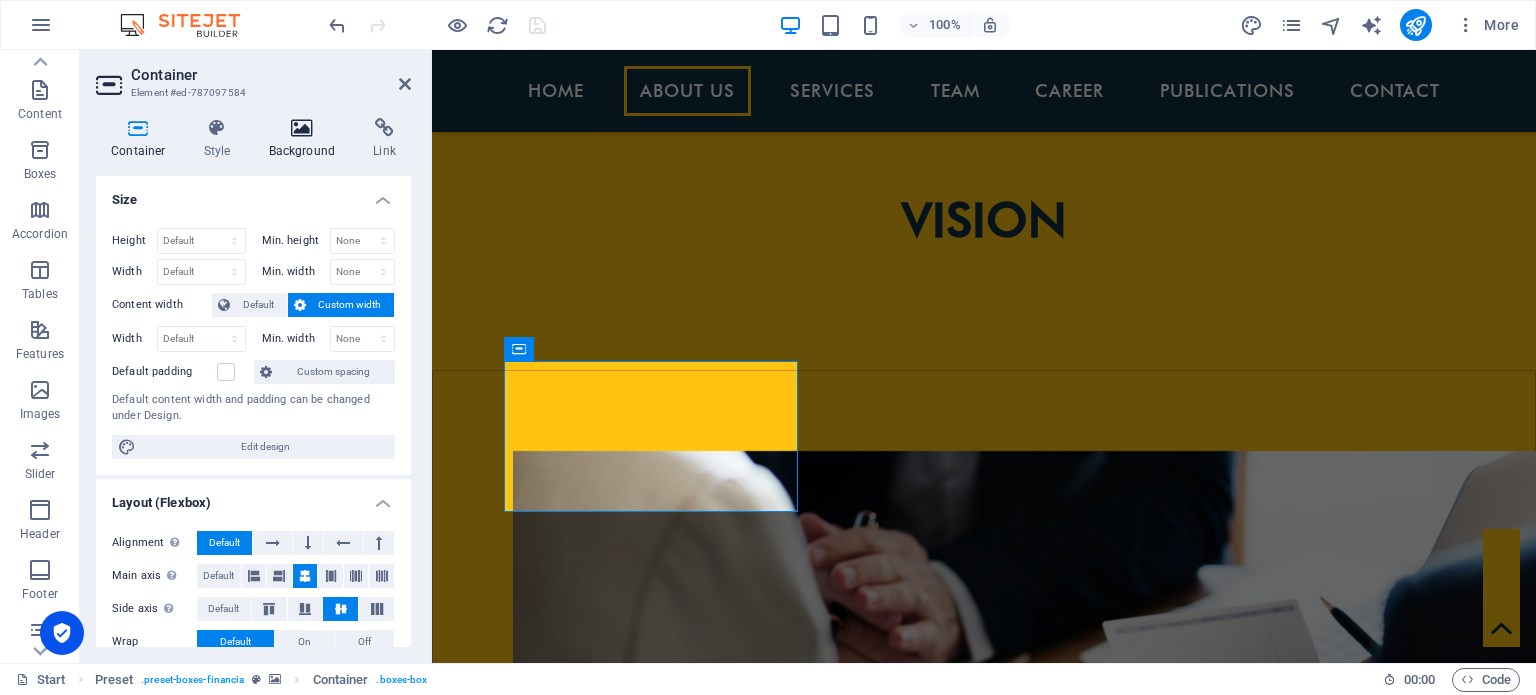 click at bounding box center [302, 128] 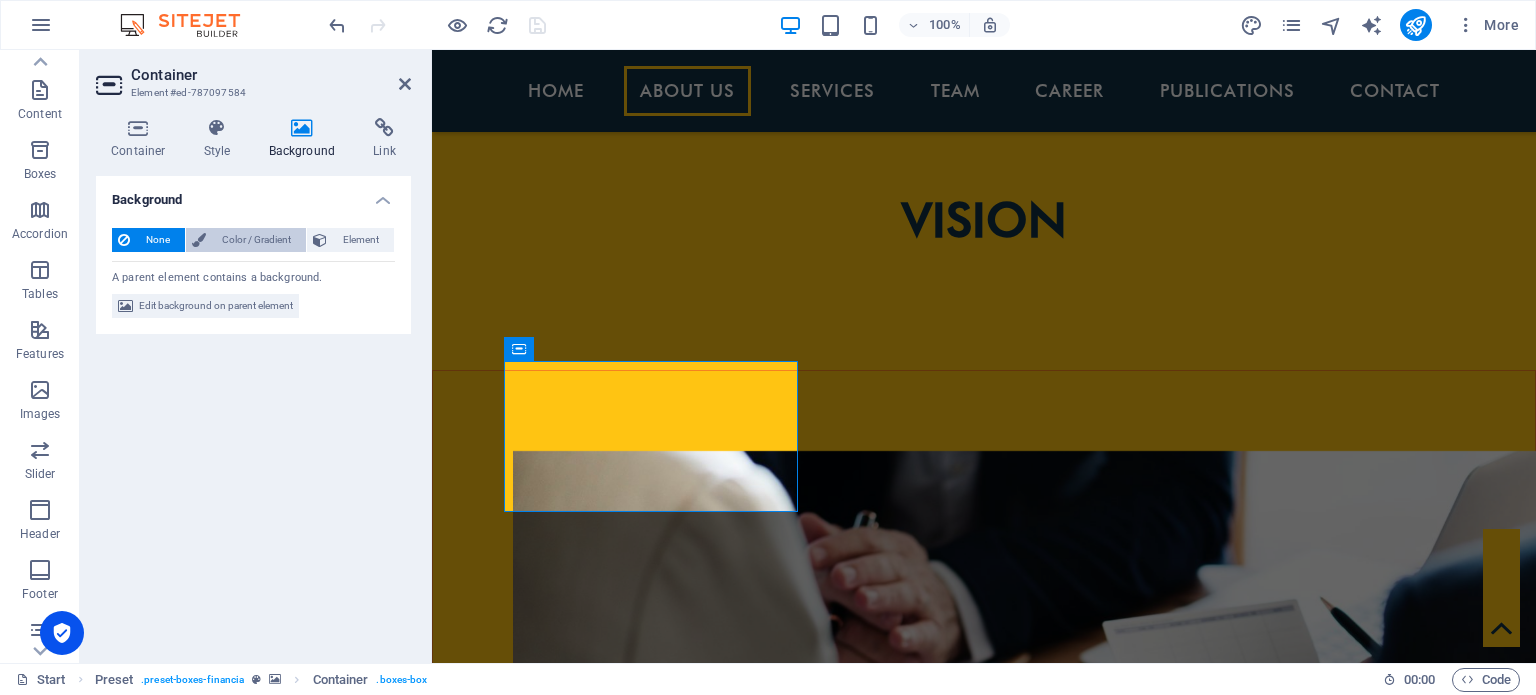 click on "Color / Gradient" at bounding box center [256, 240] 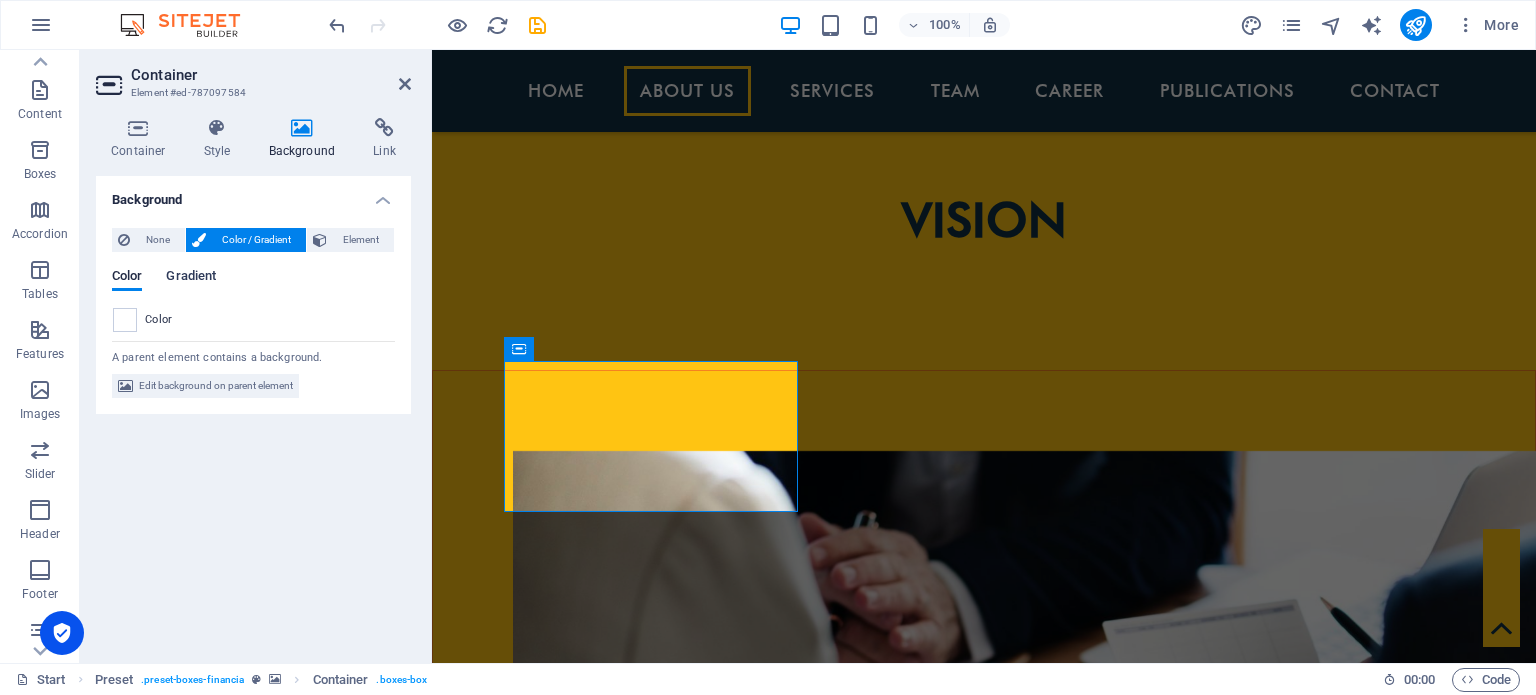 click on "Gradient" at bounding box center (191, 278) 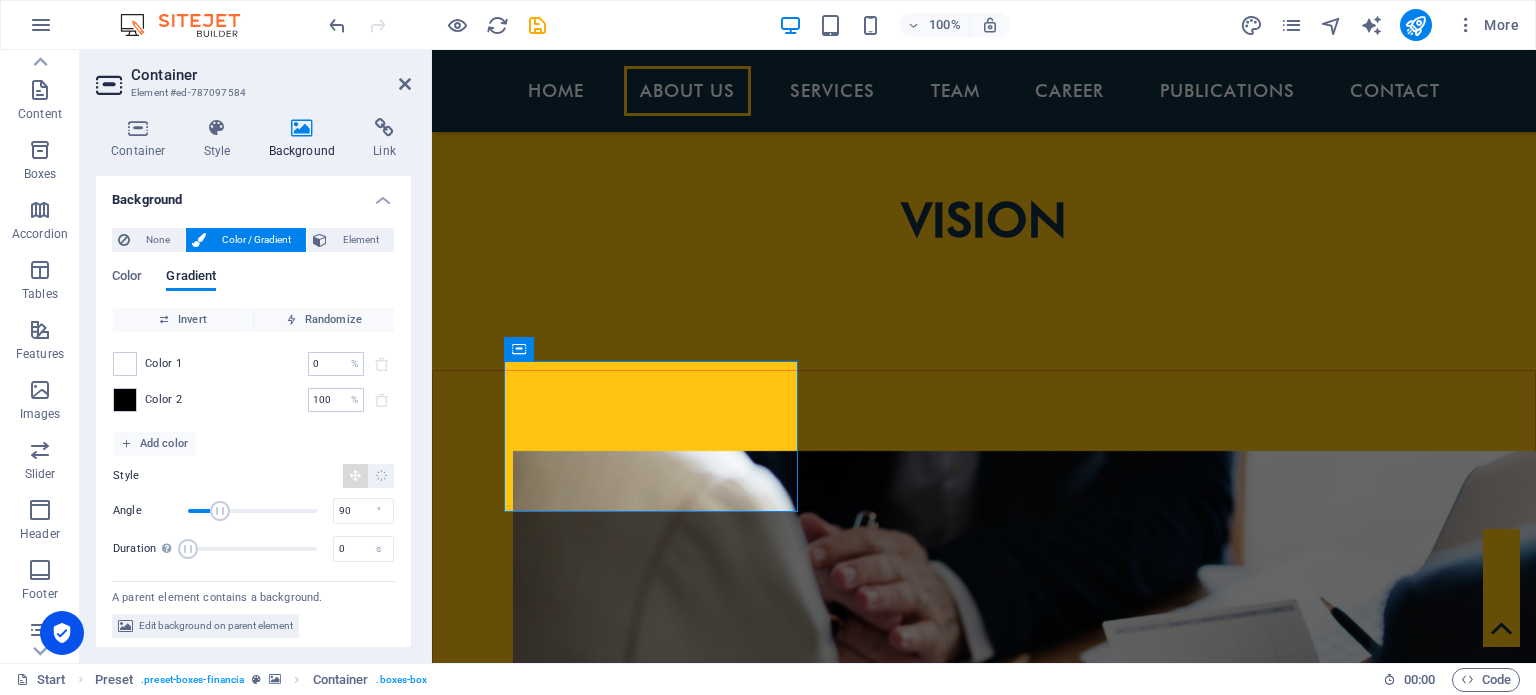 scroll, scrollTop: 5, scrollLeft: 0, axis: vertical 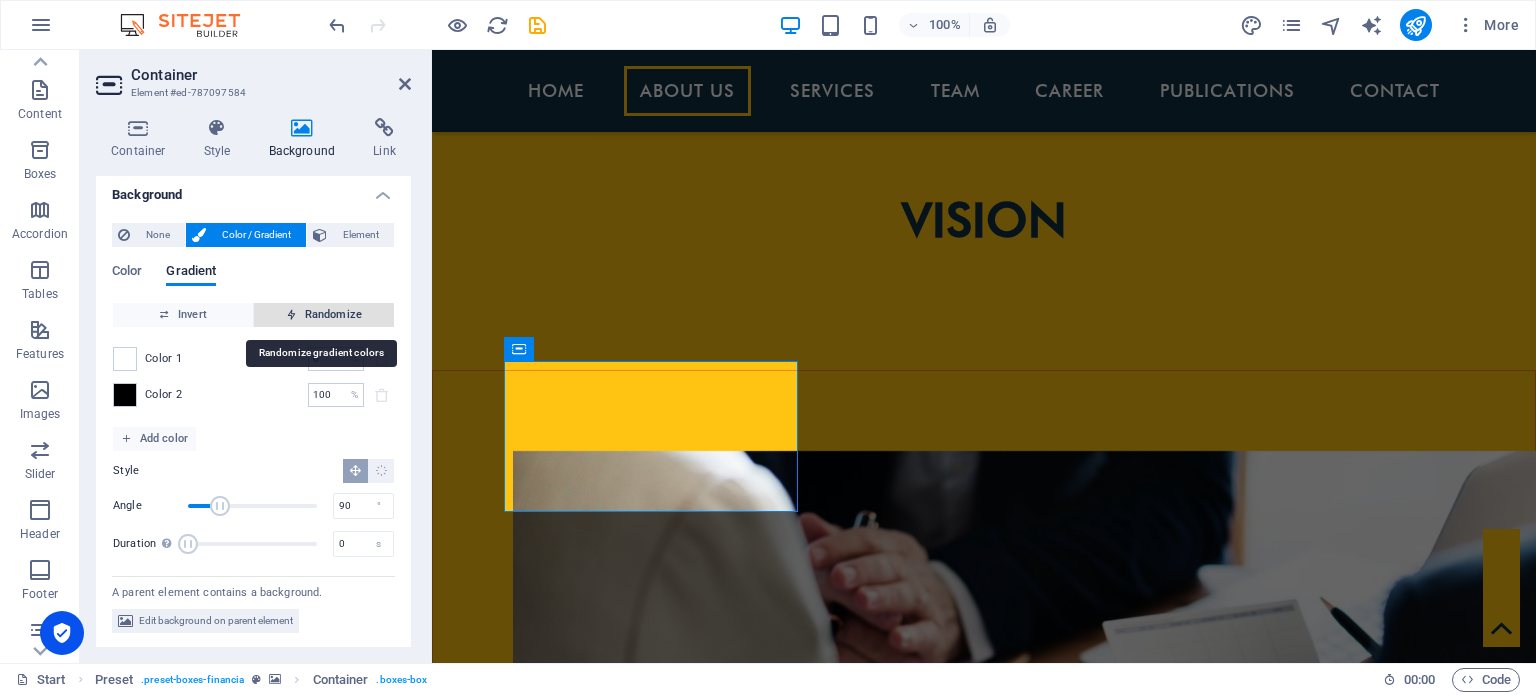 click on "Randomize" at bounding box center [324, 315] 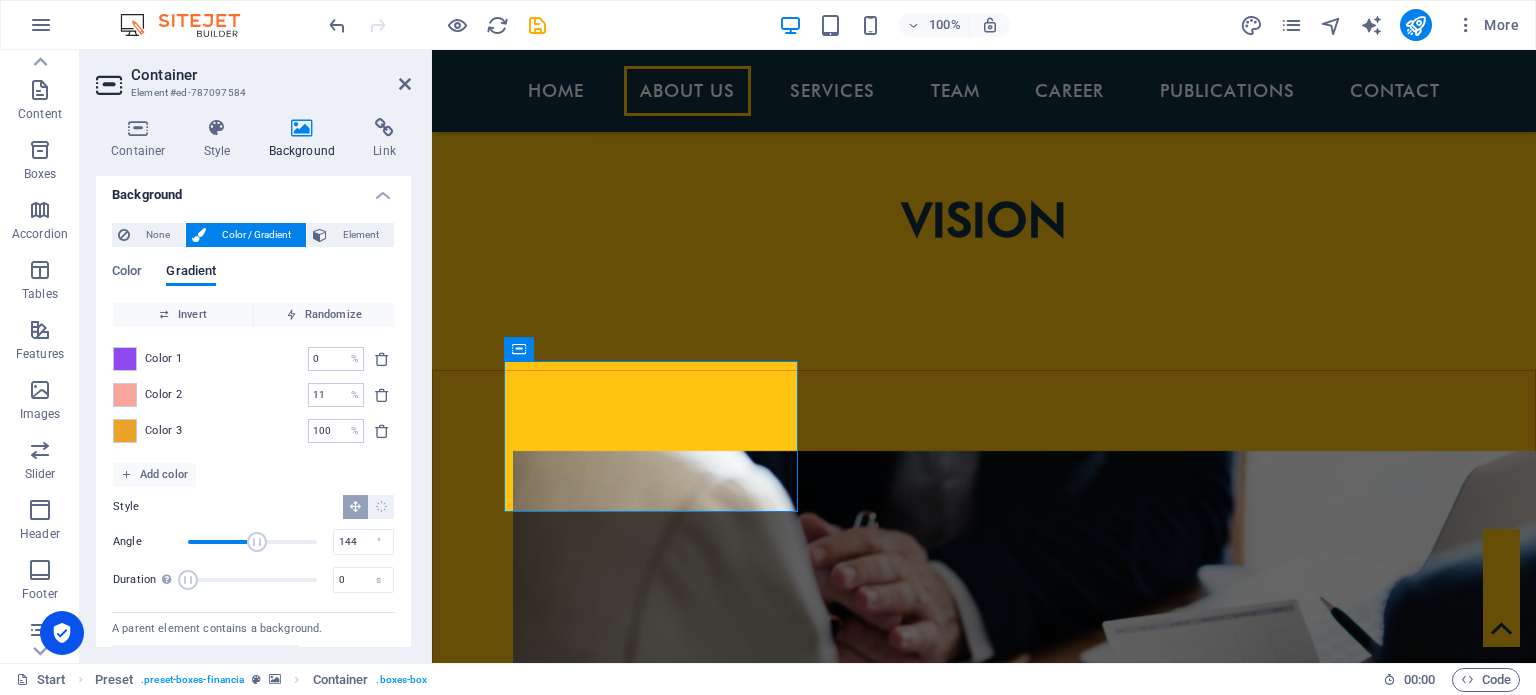 drag, startPoint x: 290, startPoint y: 540, endPoint x: 238, endPoint y: 543, distance: 52.086468 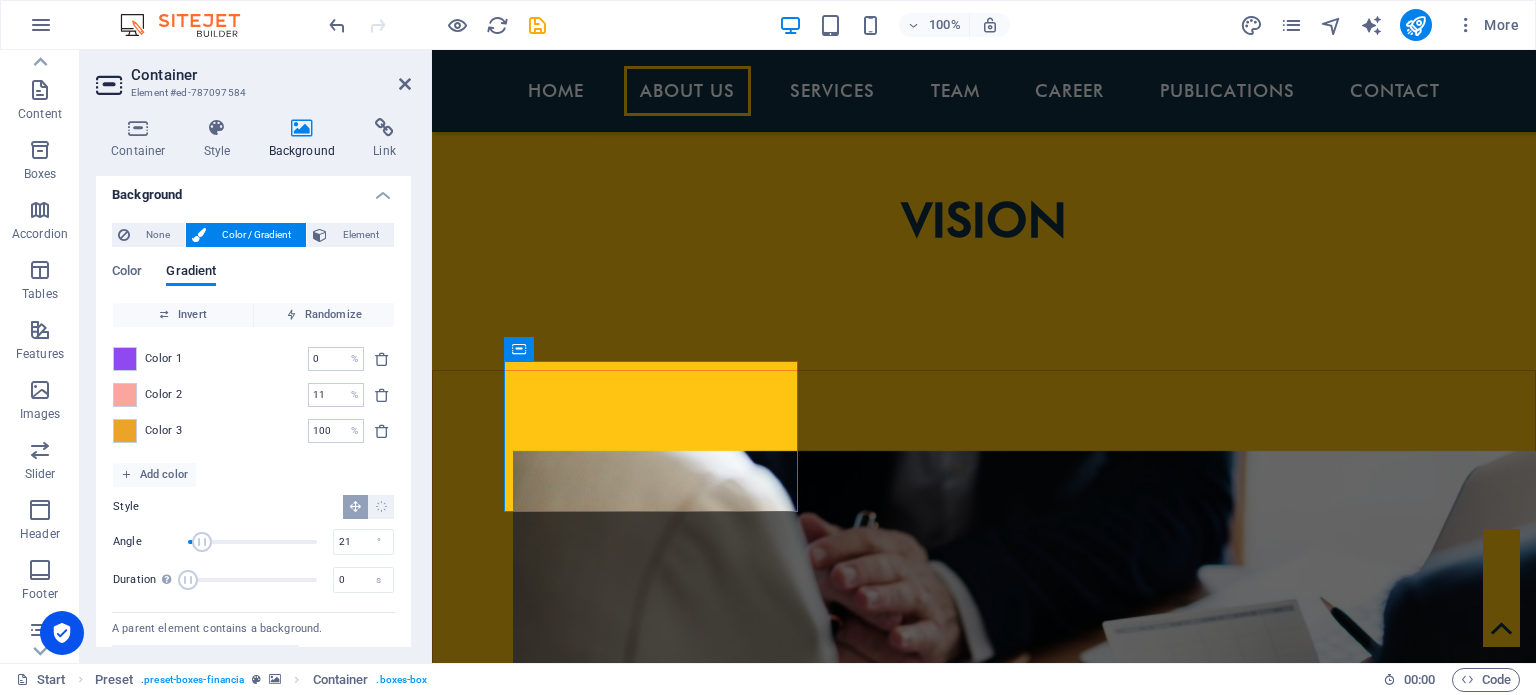 drag, startPoint x: 238, startPoint y: 543, endPoint x: 195, endPoint y: 544, distance: 43.011627 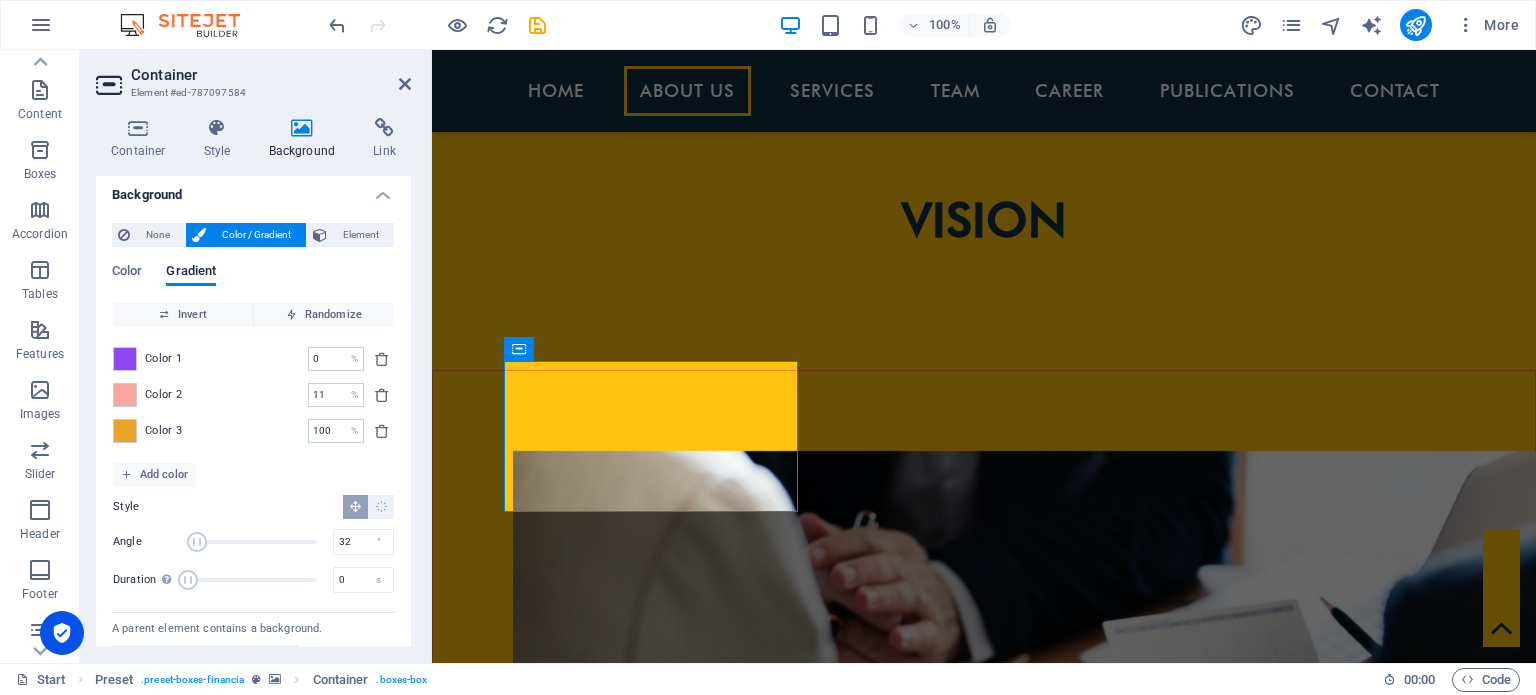 click at bounding box center (197, 542) 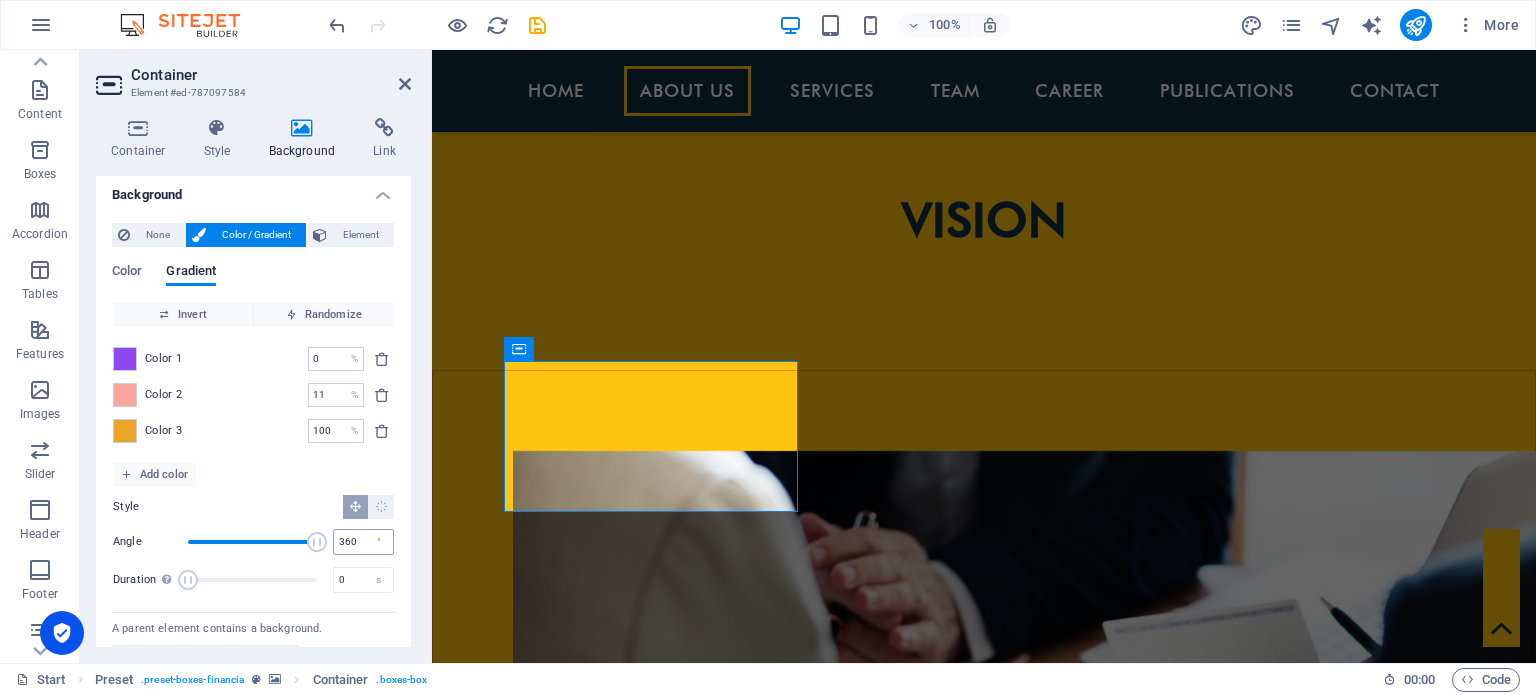 drag, startPoint x: 199, startPoint y: 543, endPoint x: 353, endPoint y: 544, distance: 154.00325 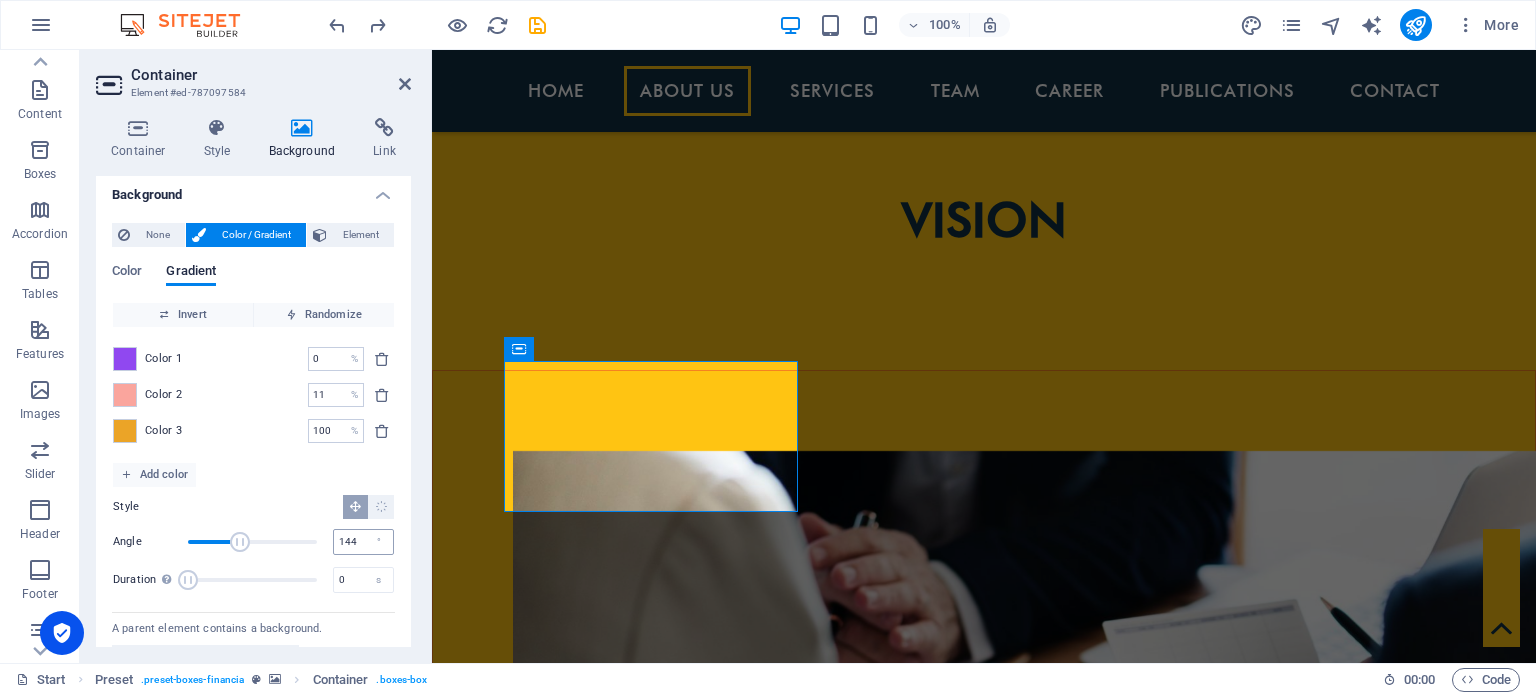 type on "305" 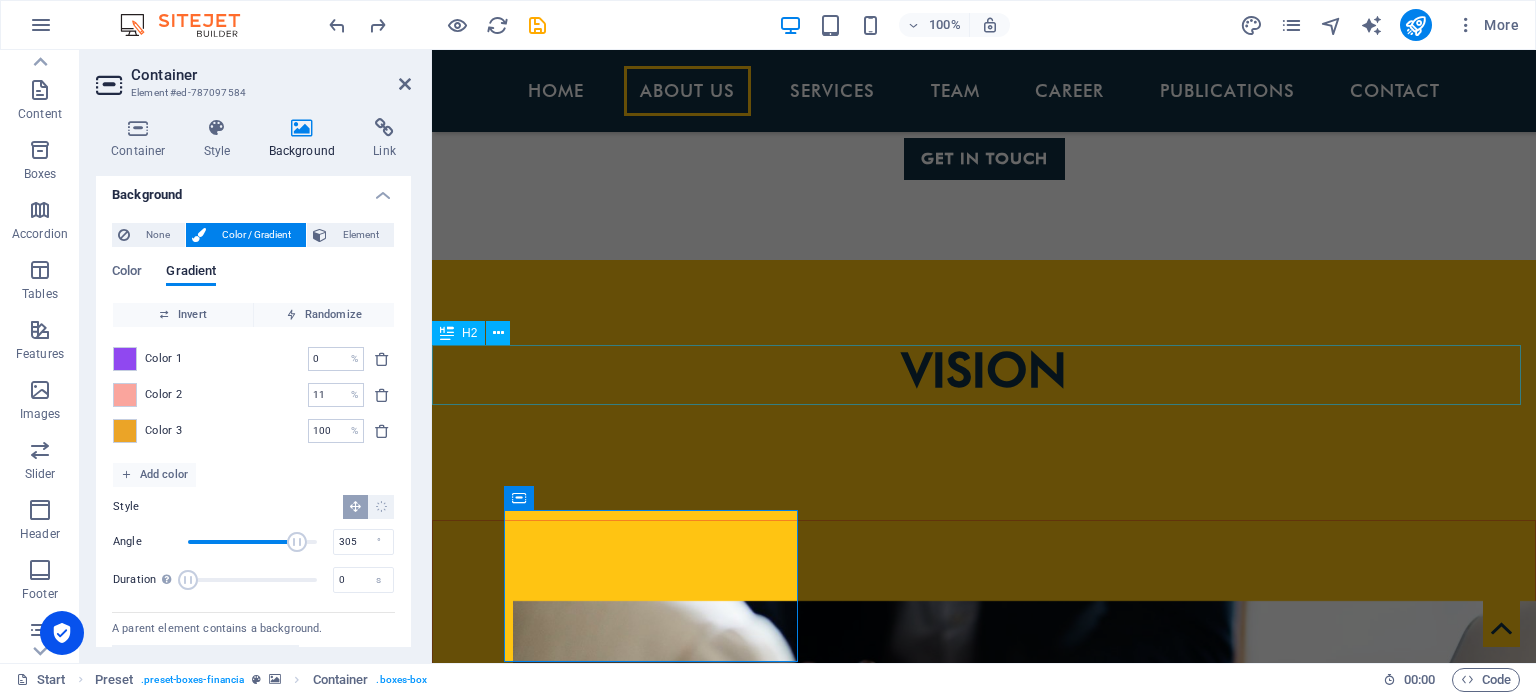 scroll, scrollTop: 1563, scrollLeft: 0, axis: vertical 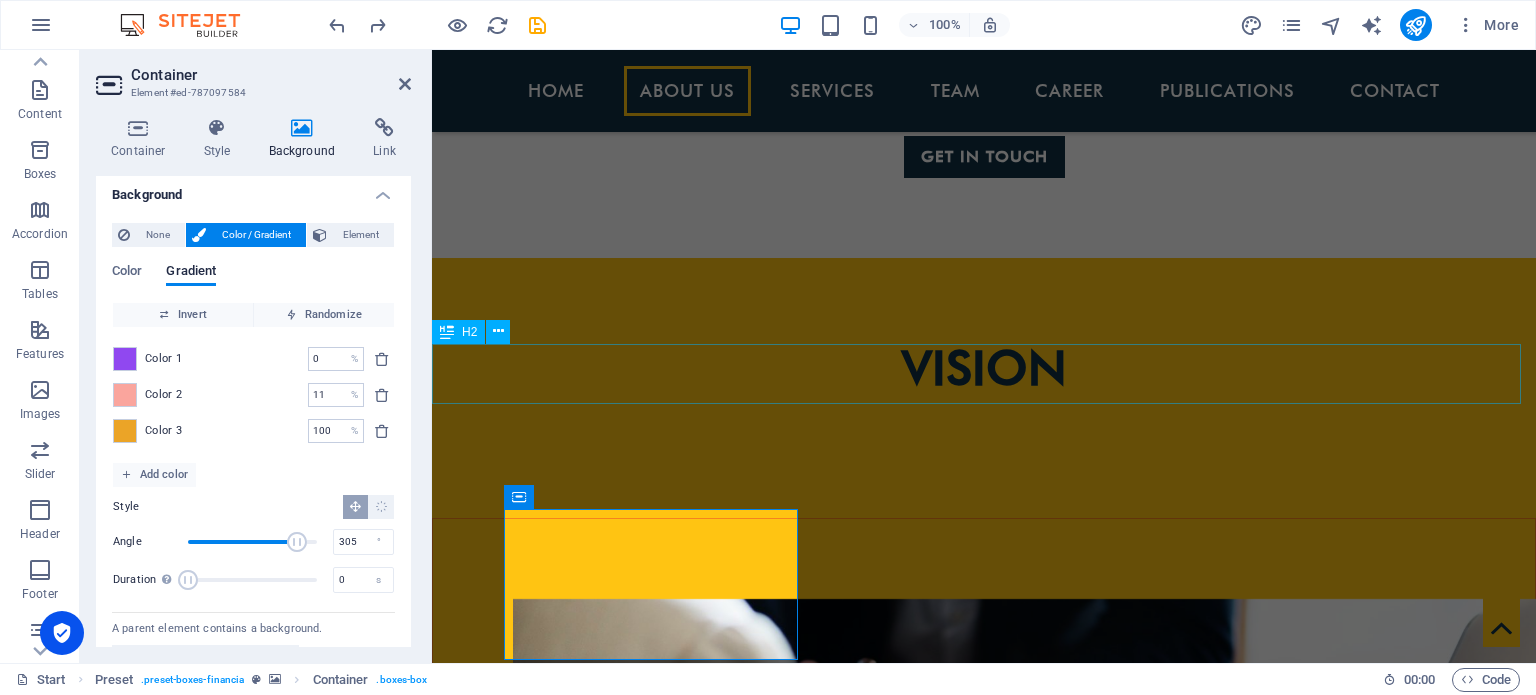 click on "Services" at bounding box center [984, 2179] 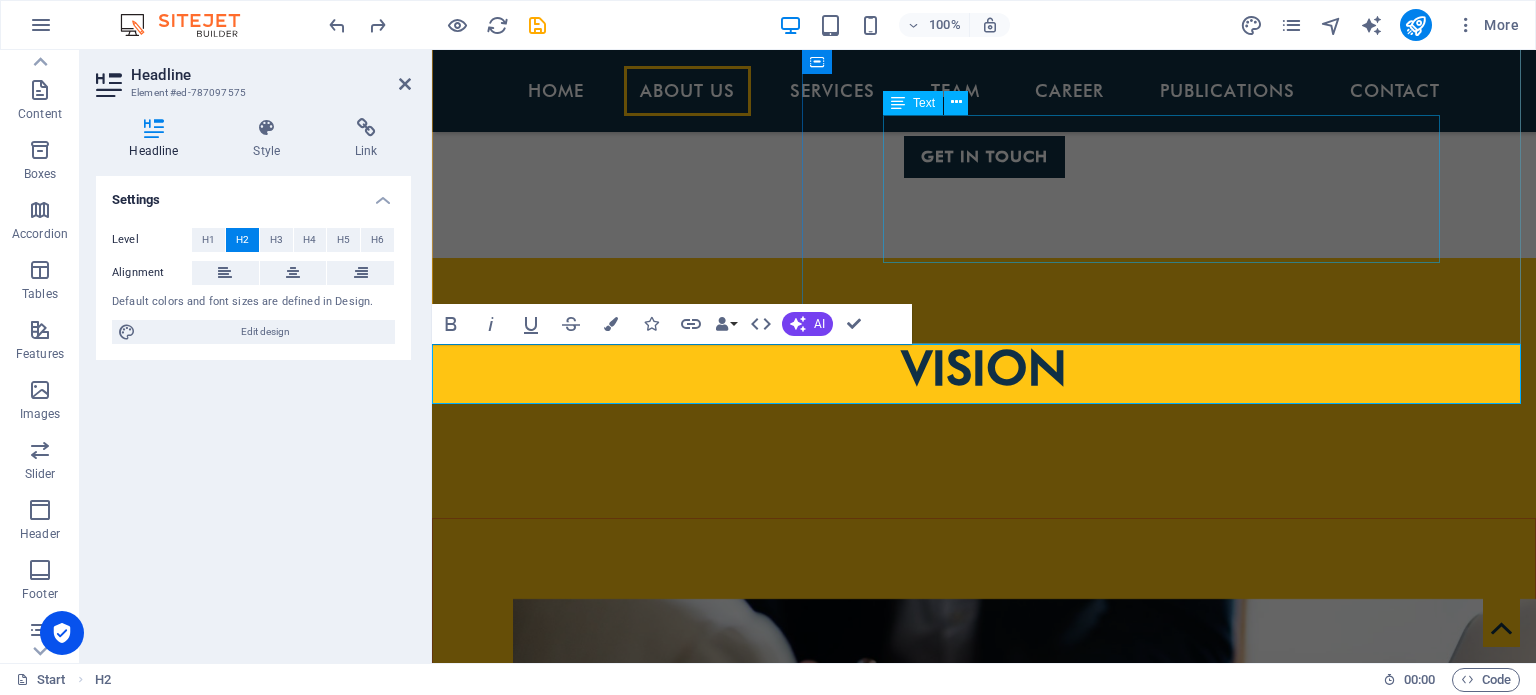 click on "Our mission is to provide high-quality, ethical, and value-driven professional services that support our clients’ financial clarity, regulatory compliance, and sustainable growth. We aim to be trusted advisors by combining technical excellence with a client-focused approach." at bounding box center [984, 2023] 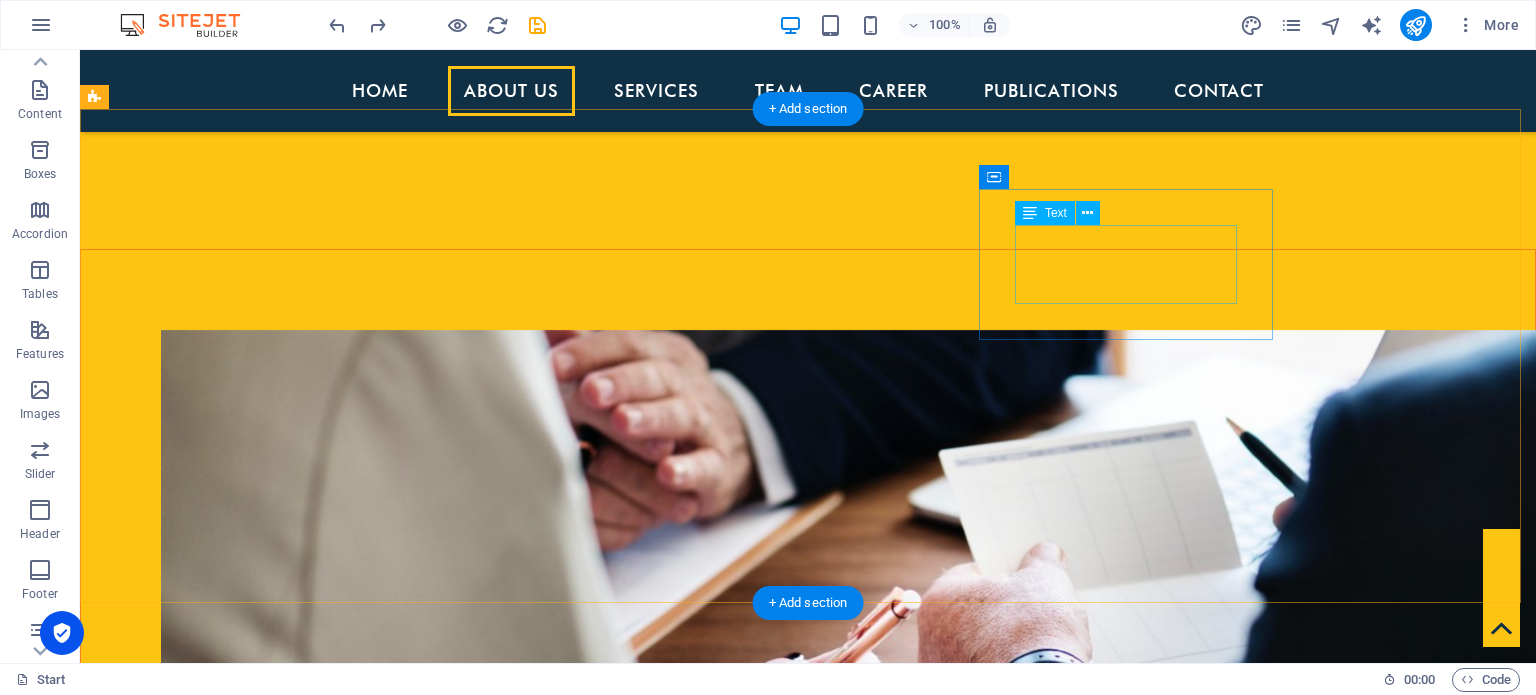 scroll, scrollTop: 1835, scrollLeft: 0, axis: vertical 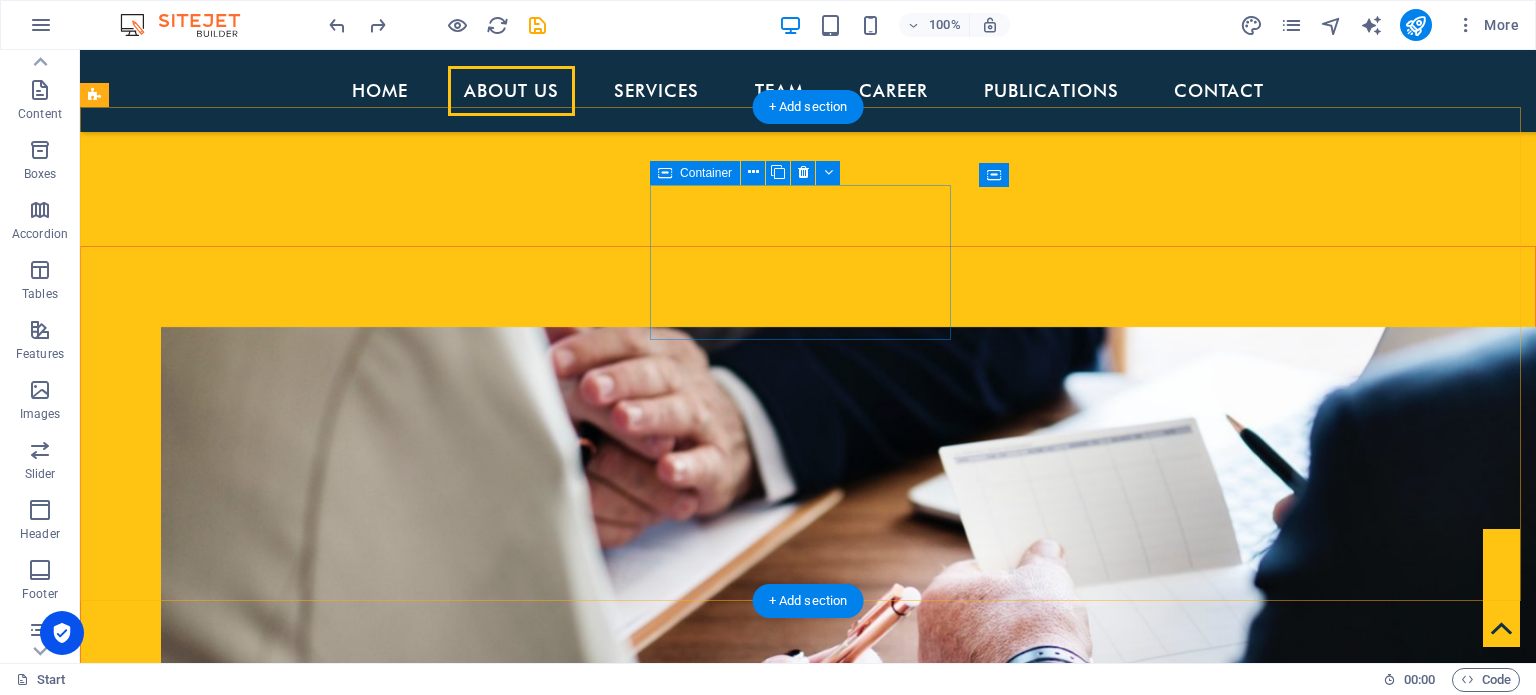 click on "ADVISORY & CONSULTING" at bounding box center [568, 2665] 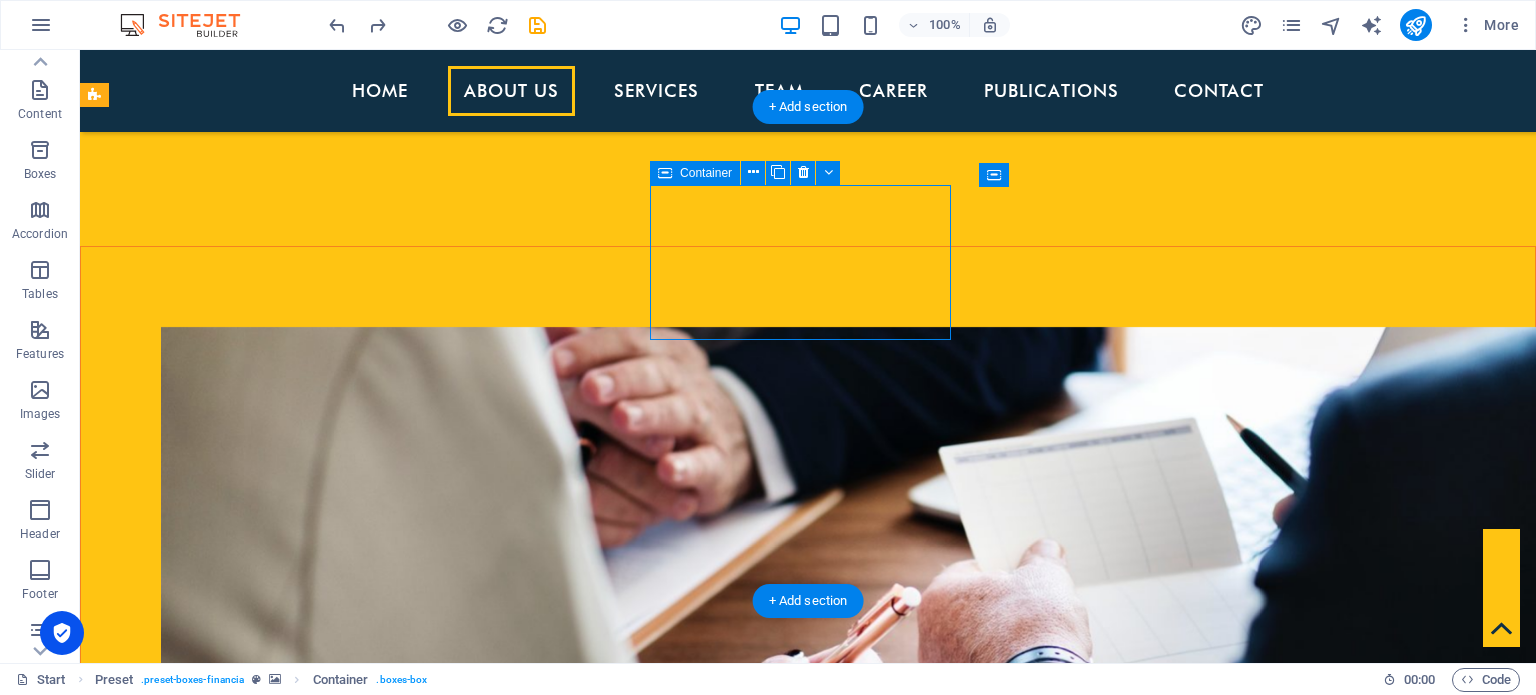 click on "ADVISORY & CONSULTING" at bounding box center [568, 2665] 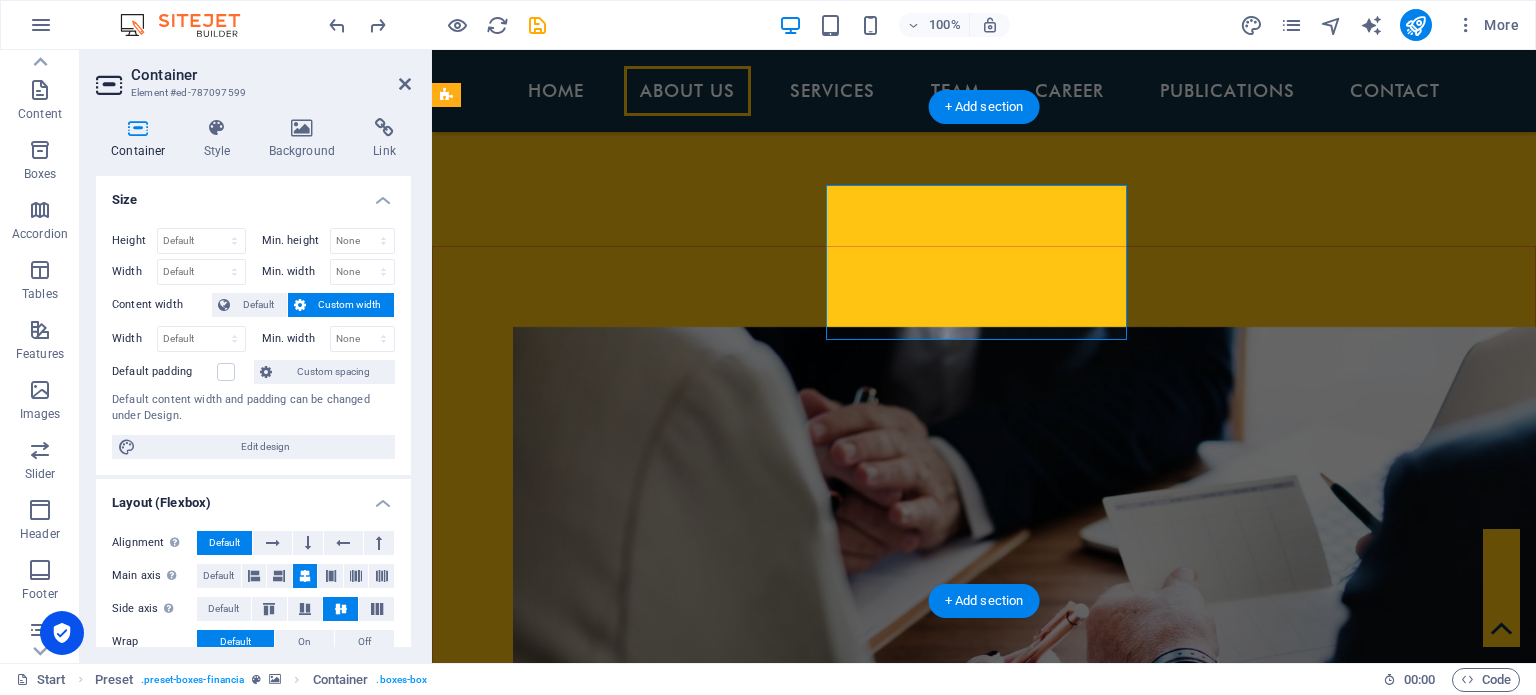 scroll, scrollTop: 1884, scrollLeft: 0, axis: vertical 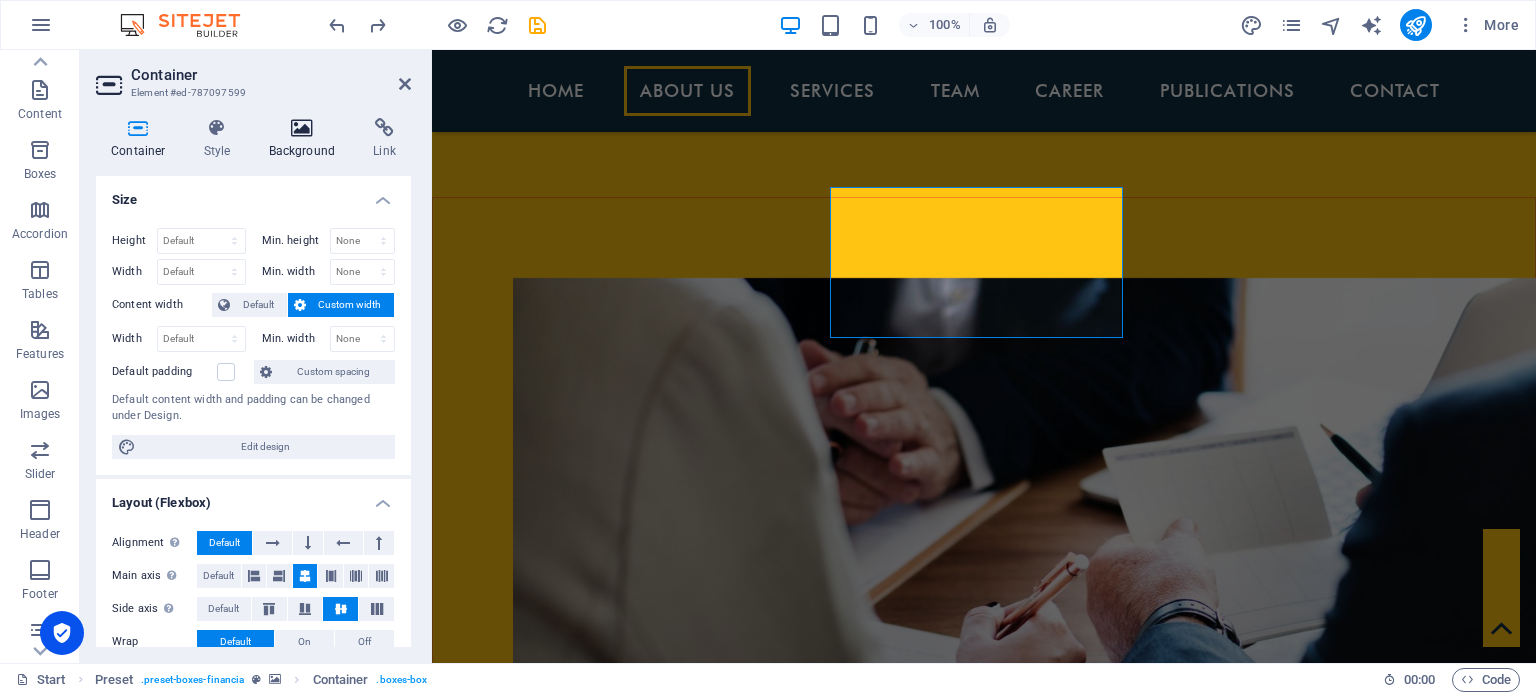 click on "Background" at bounding box center [306, 139] 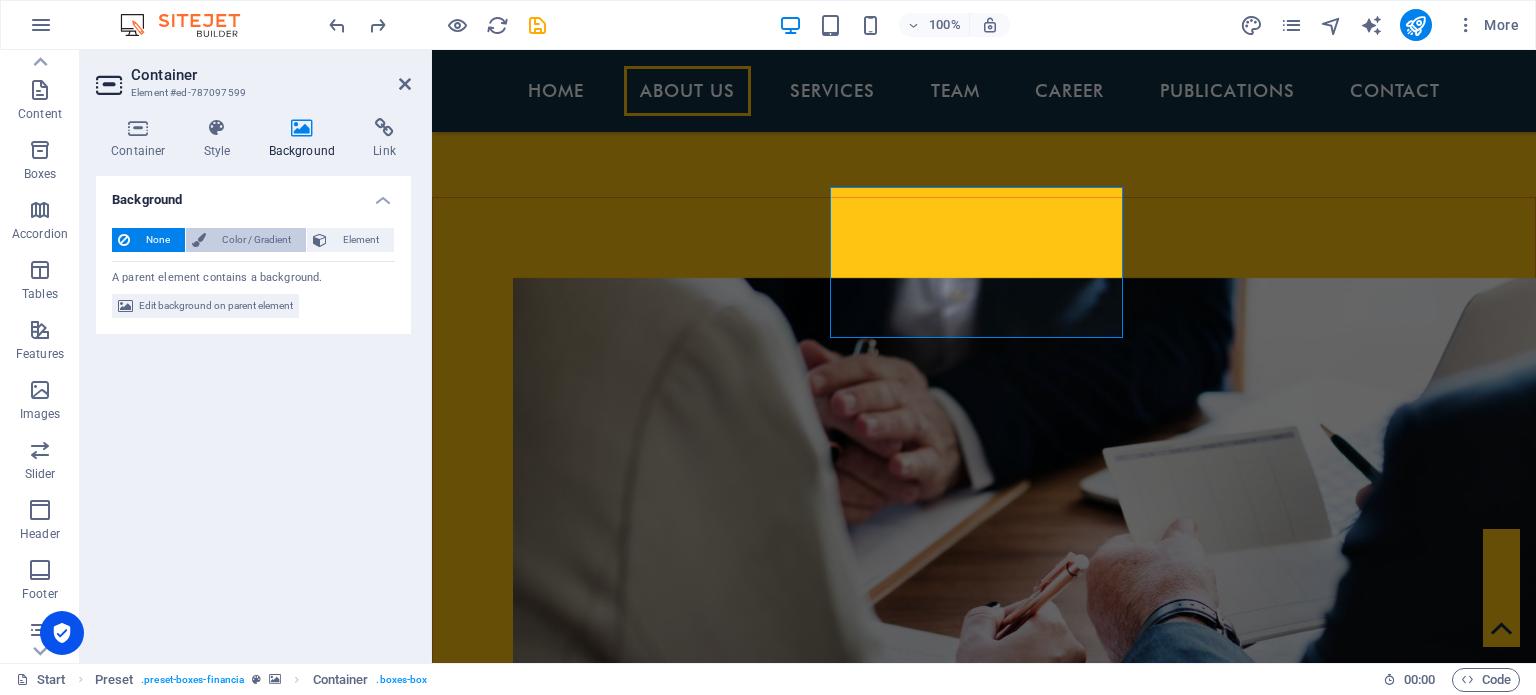 click on "Color / Gradient" at bounding box center [256, 240] 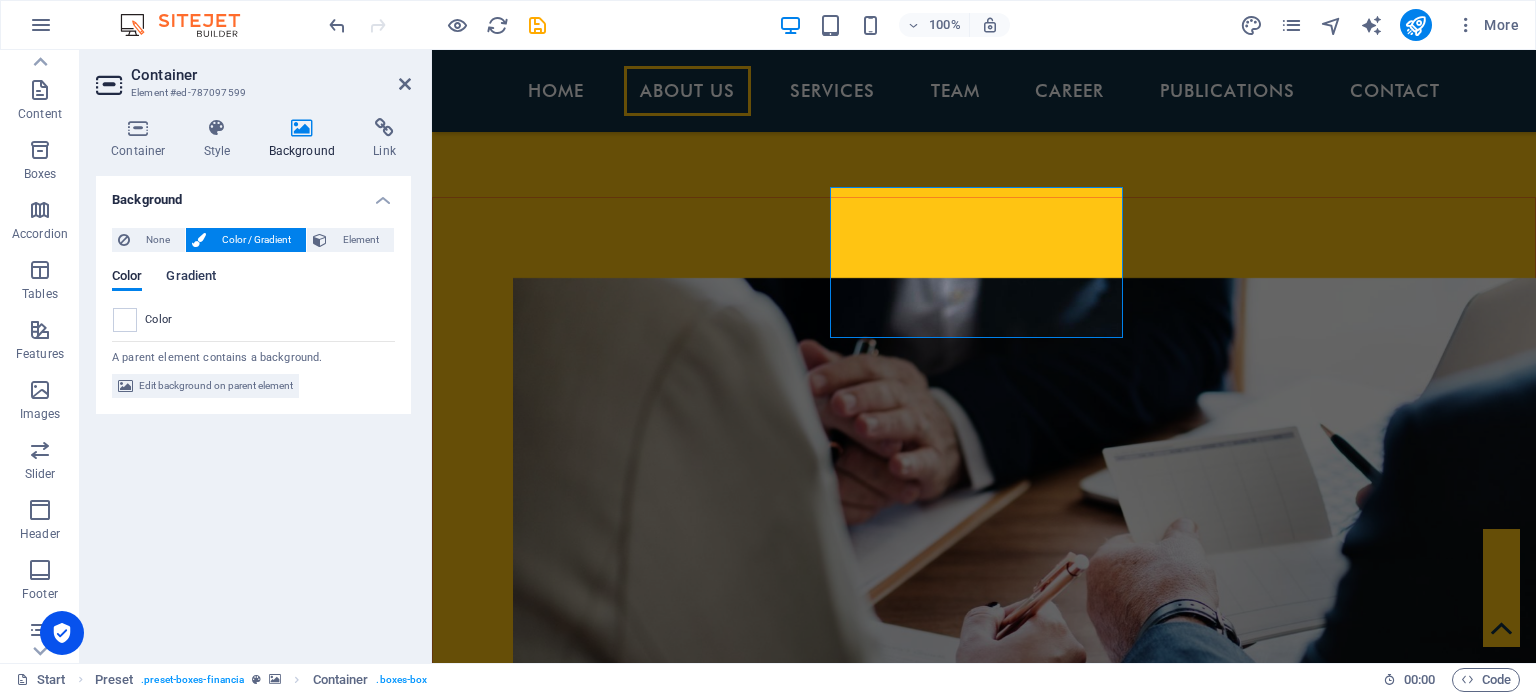 click on "Gradient" at bounding box center [191, 278] 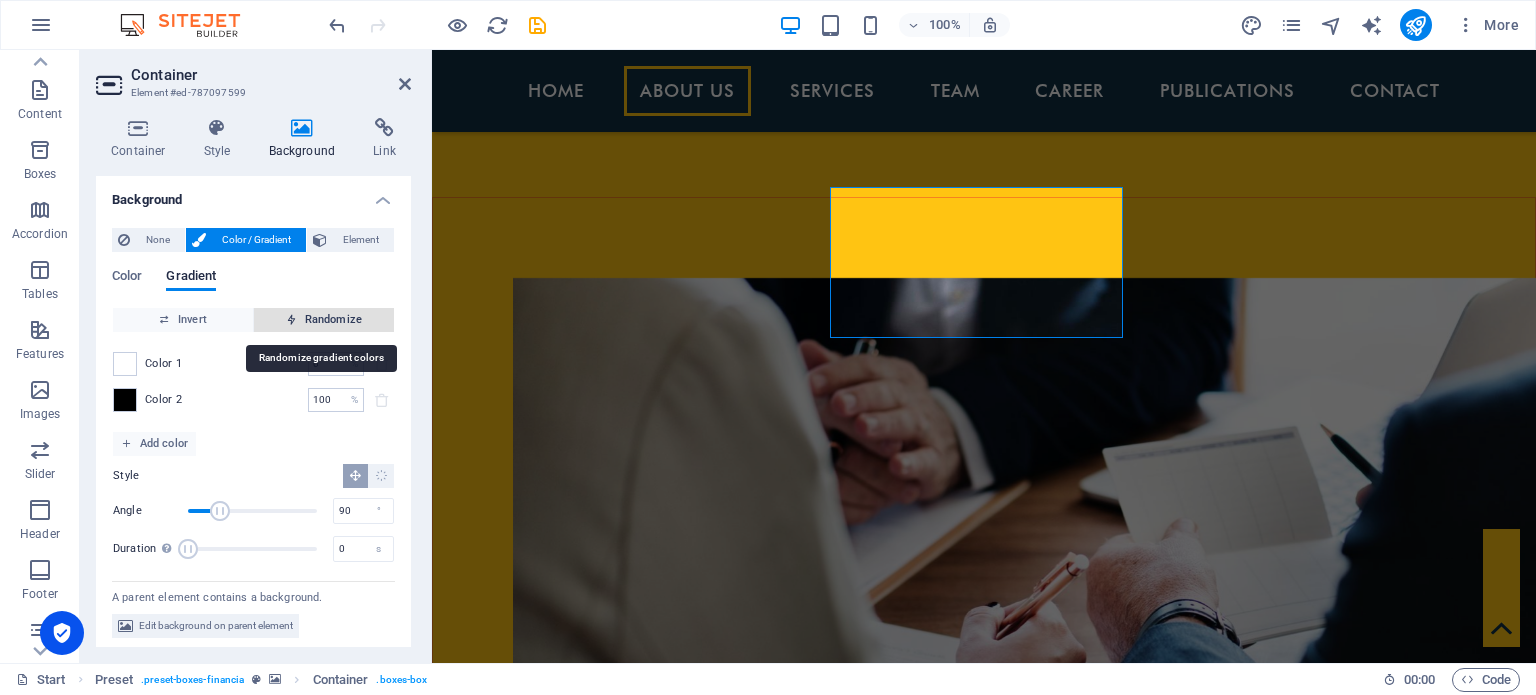 click on "Randomize" at bounding box center [324, 320] 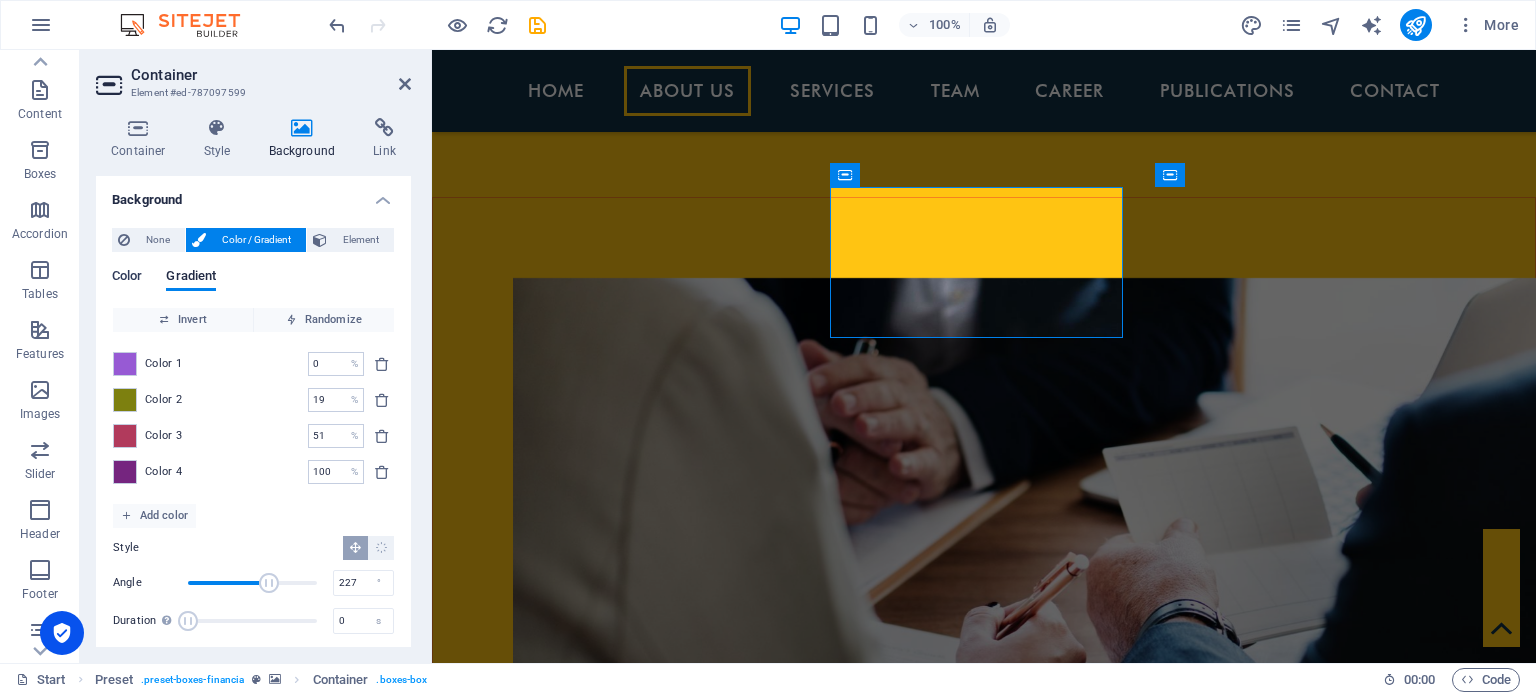 click on "Color" at bounding box center (127, 278) 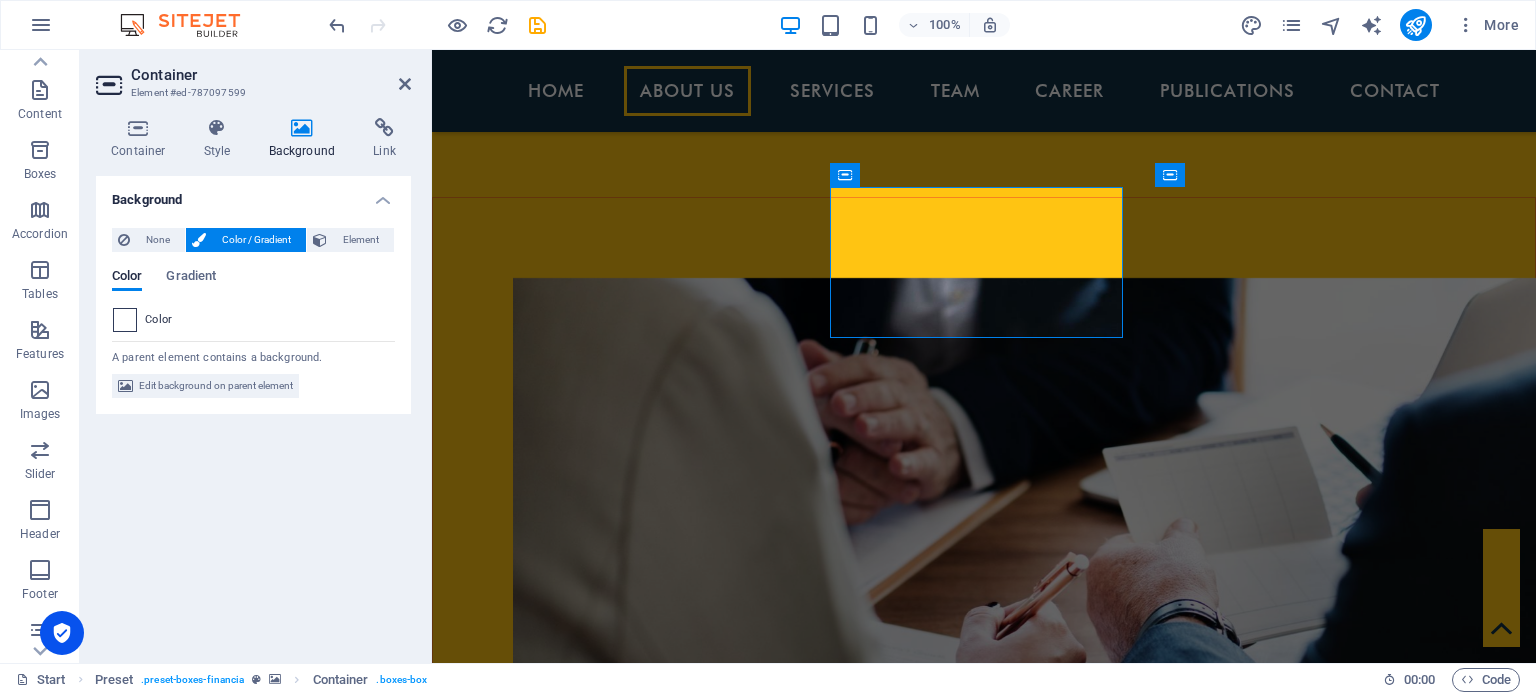 drag, startPoint x: 144, startPoint y: 322, endPoint x: 133, endPoint y: 319, distance: 11.401754 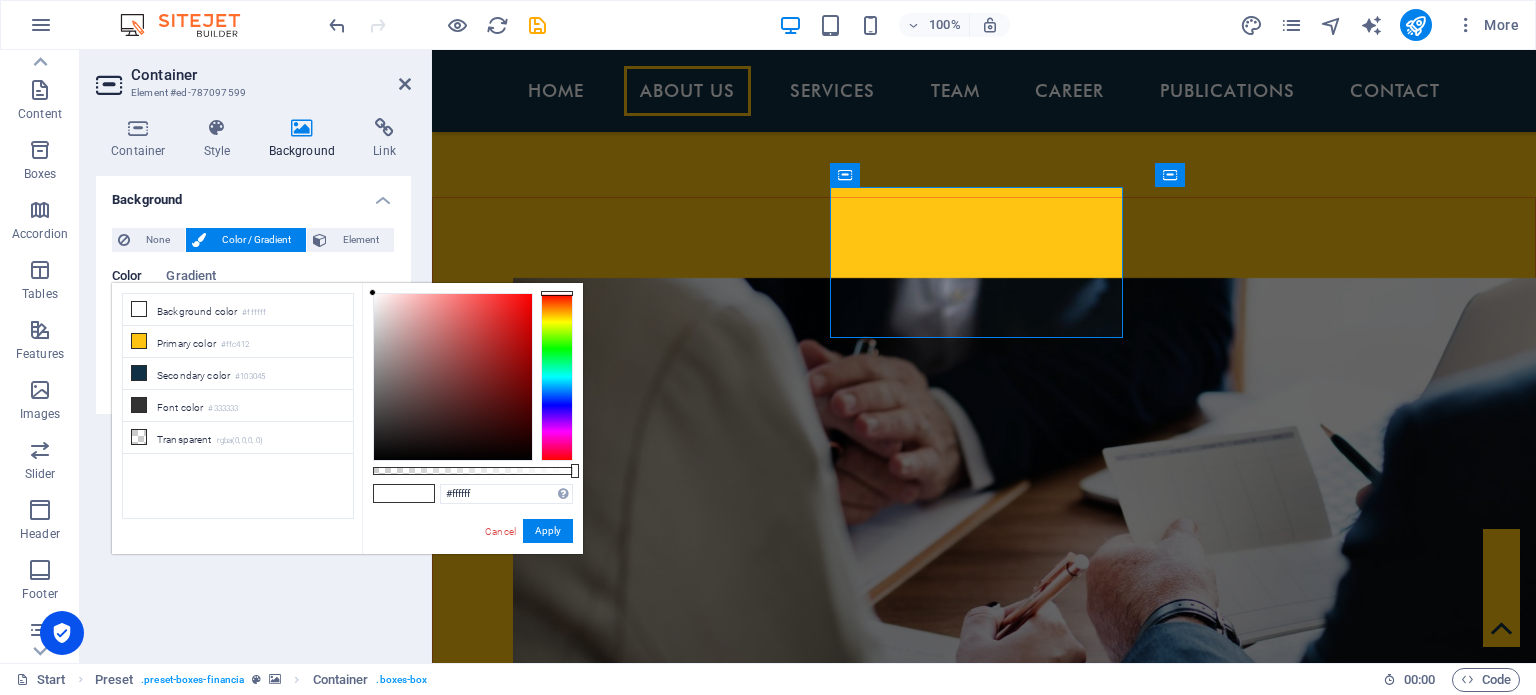 click on "Background color
#ffffff" at bounding box center [238, 310] 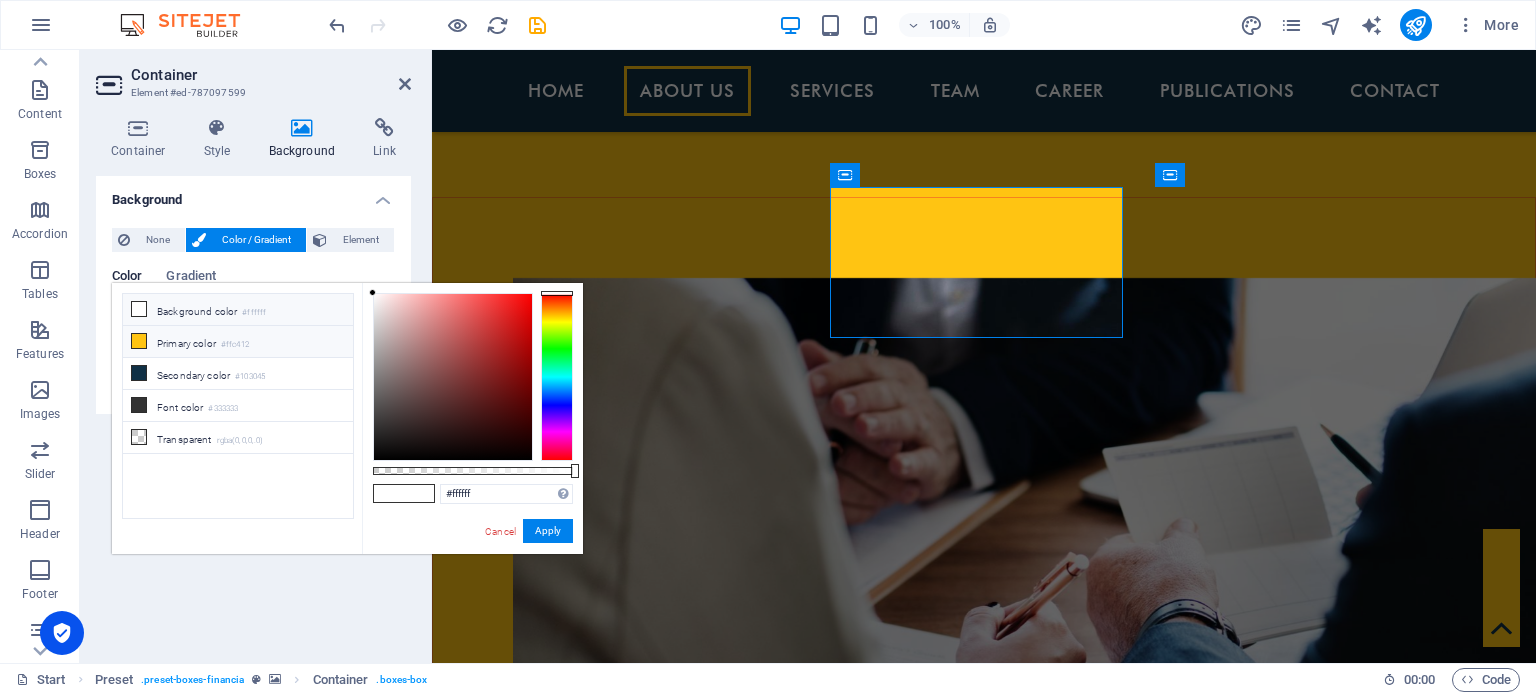 click at bounding box center [139, 341] 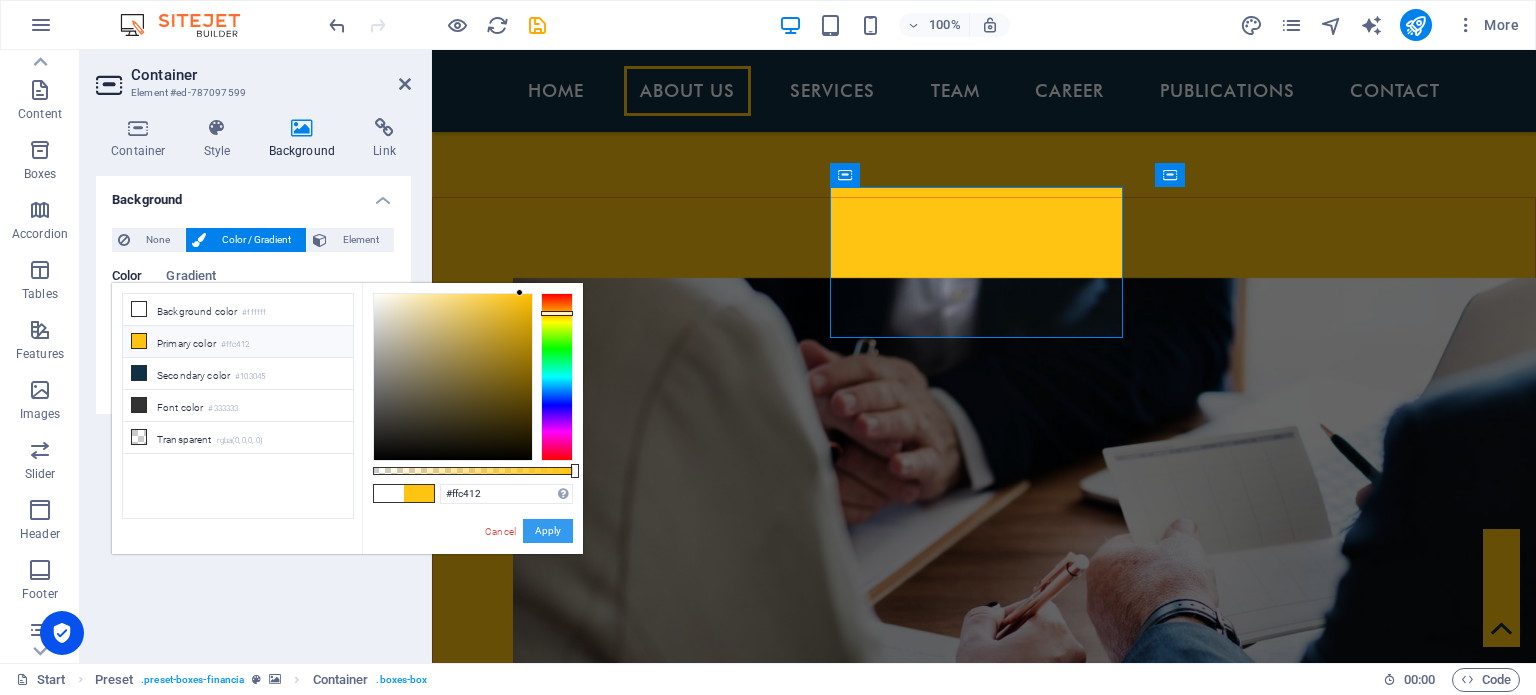 click on "Apply" at bounding box center [548, 531] 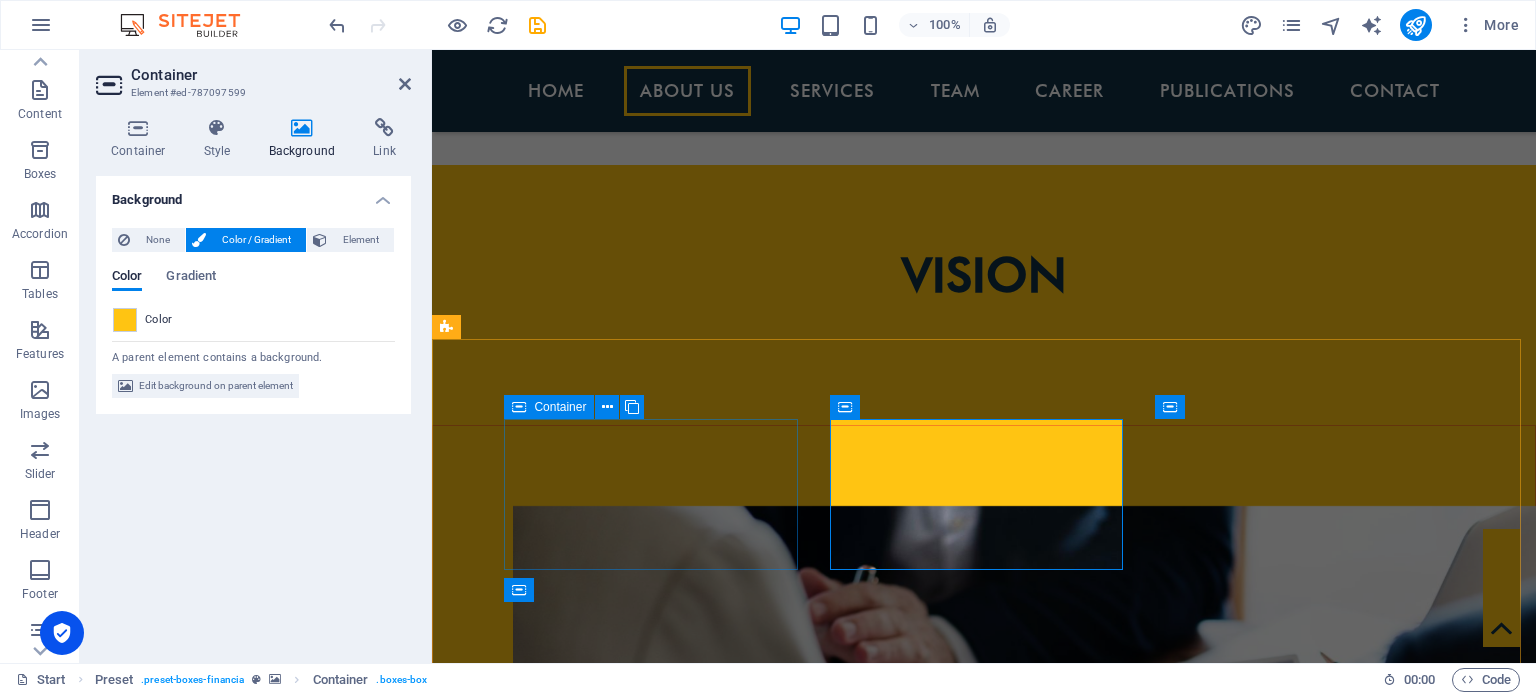 scroll, scrollTop: 1652, scrollLeft: 0, axis: vertical 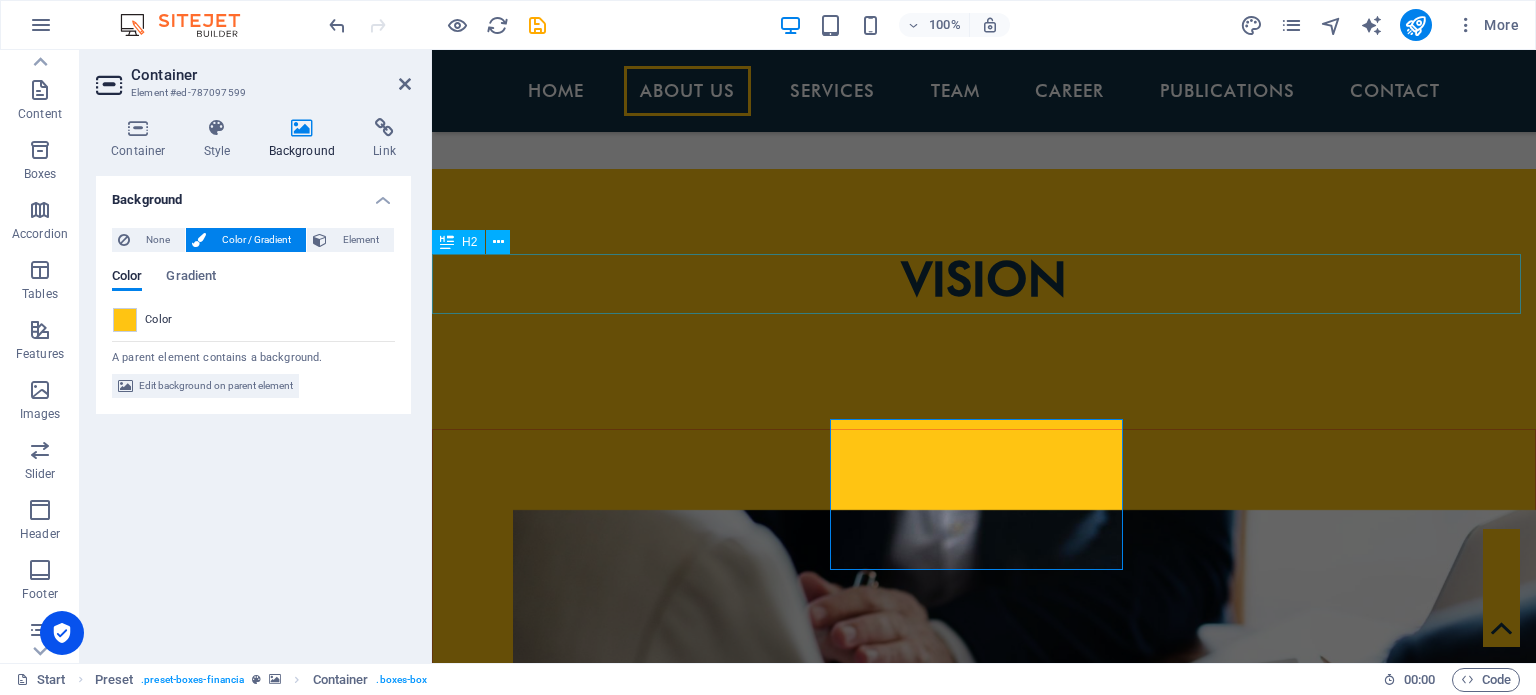 click on "Services" at bounding box center [984, 2090] 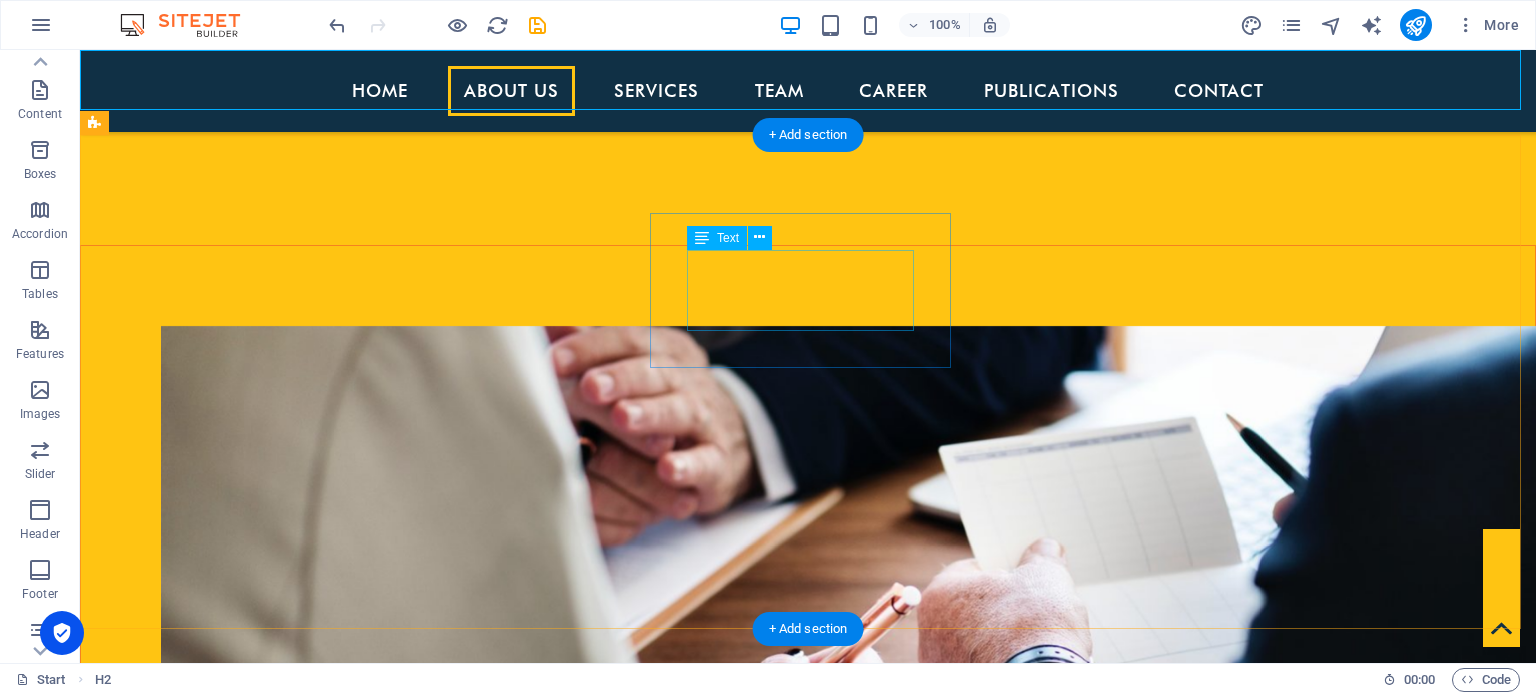 scroll, scrollTop: 1756, scrollLeft: 0, axis: vertical 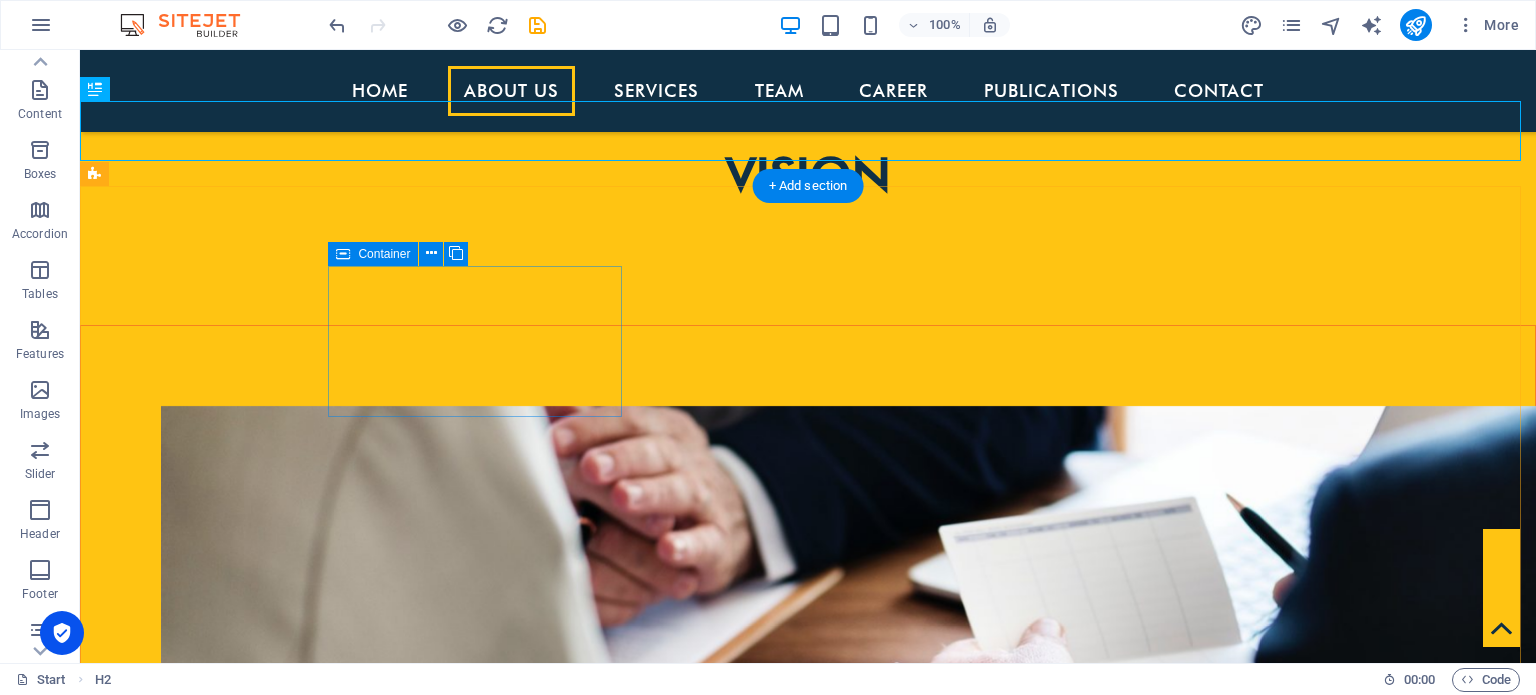 click on "AUDIT & ASSURANCE" at bounding box center [568, 2616] 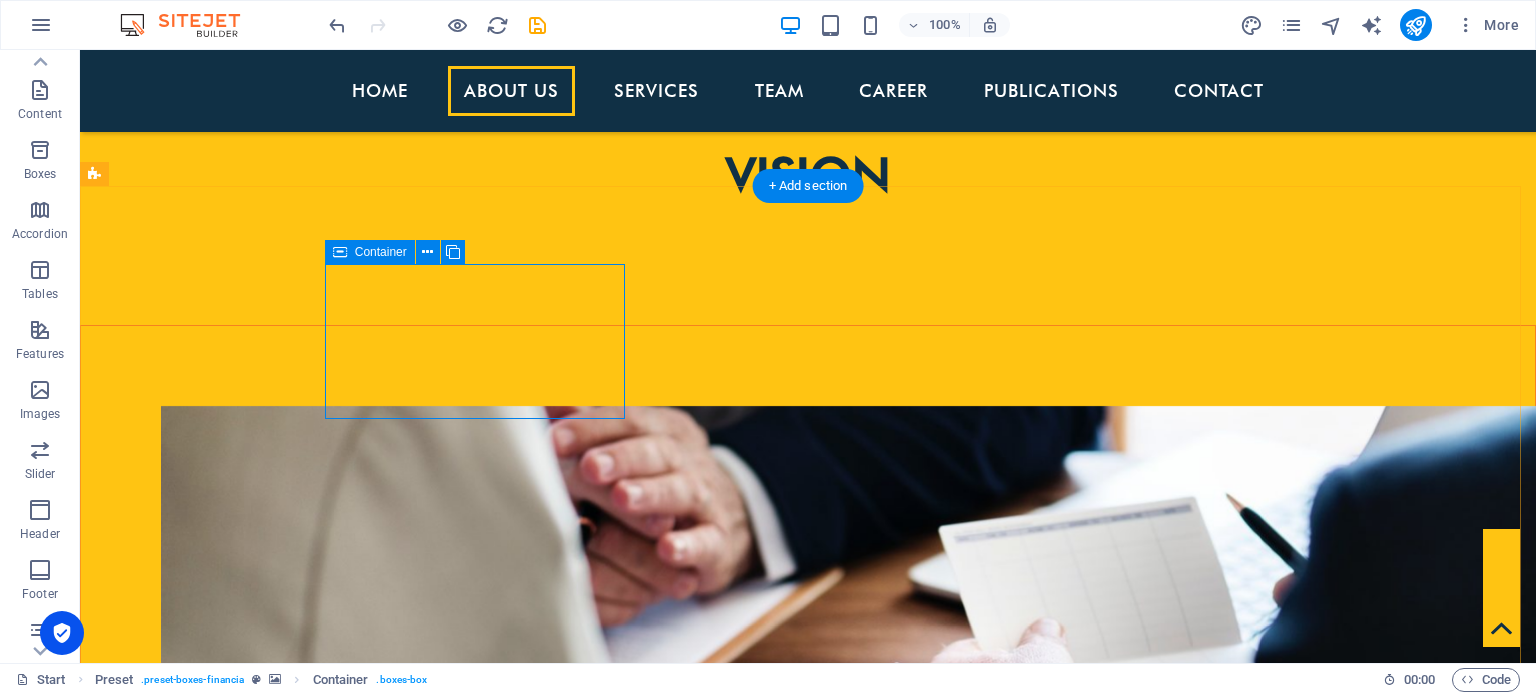 click on "AUDIT & ASSURANCE" at bounding box center [568, 2616] 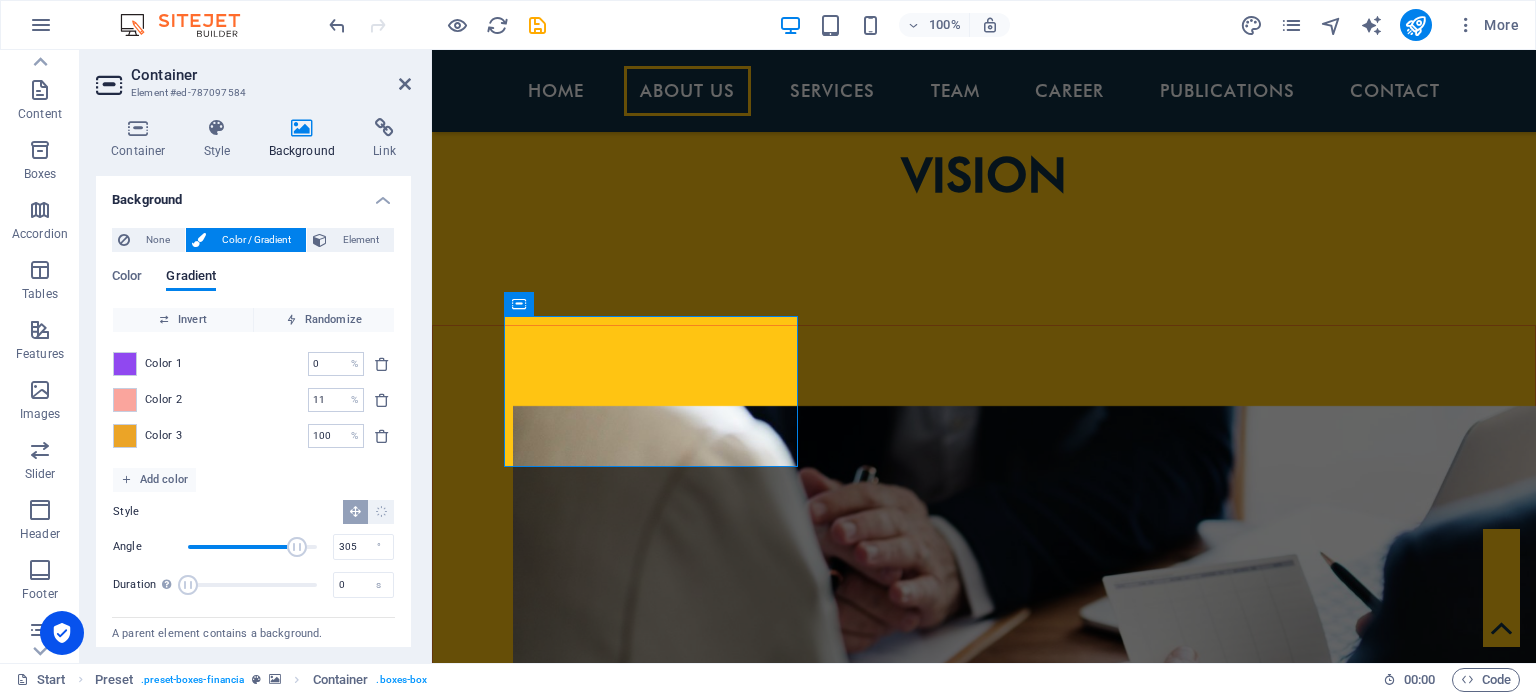 click on "Color Gradient" at bounding box center [253, 288] 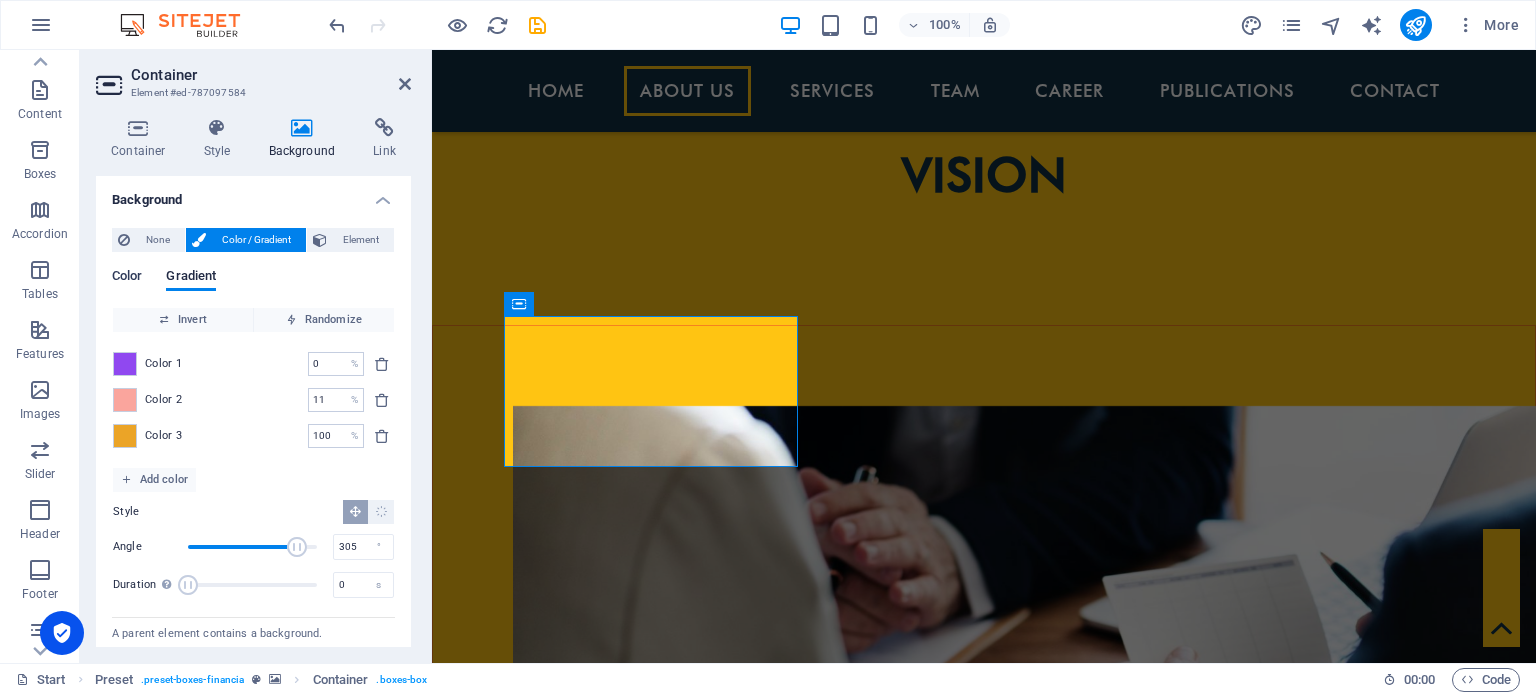 click on "Color" at bounding box center (127, 278) 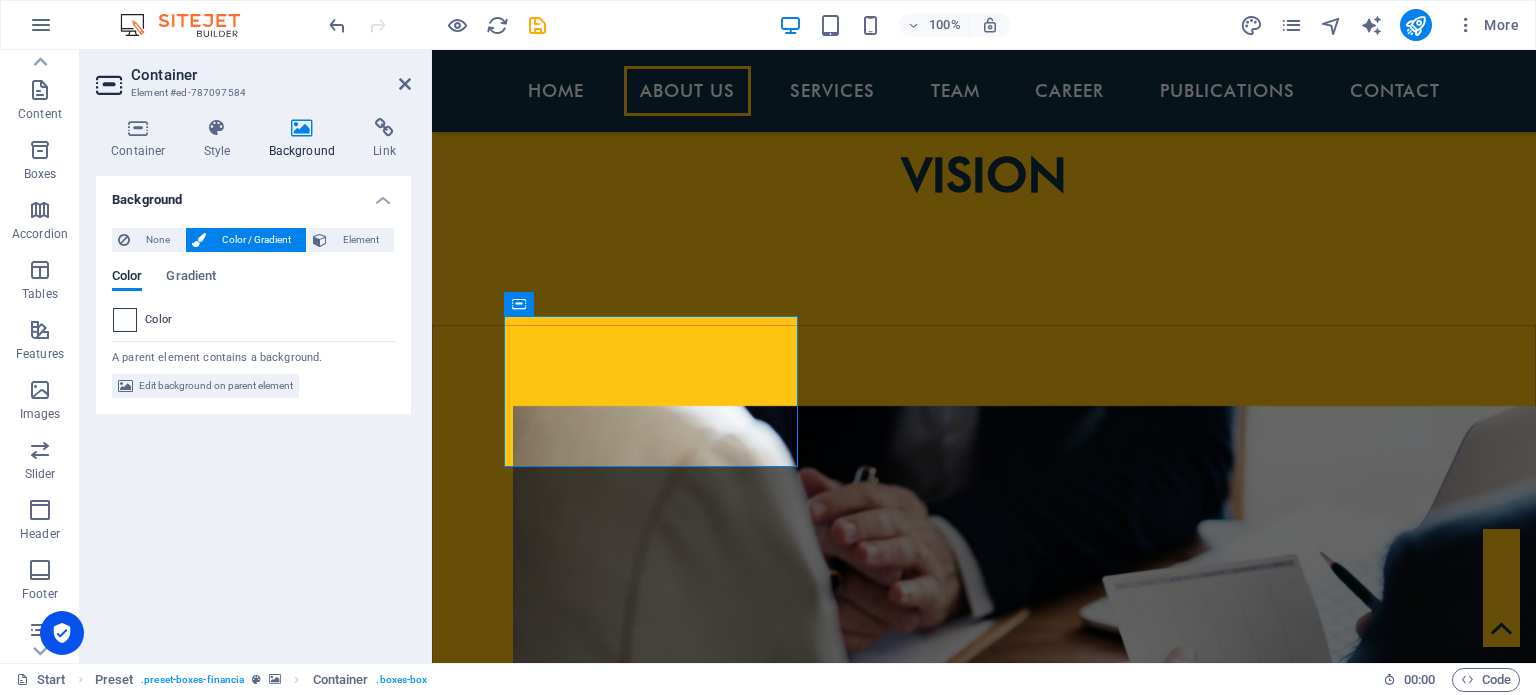 click at bounding box center (125, 320) 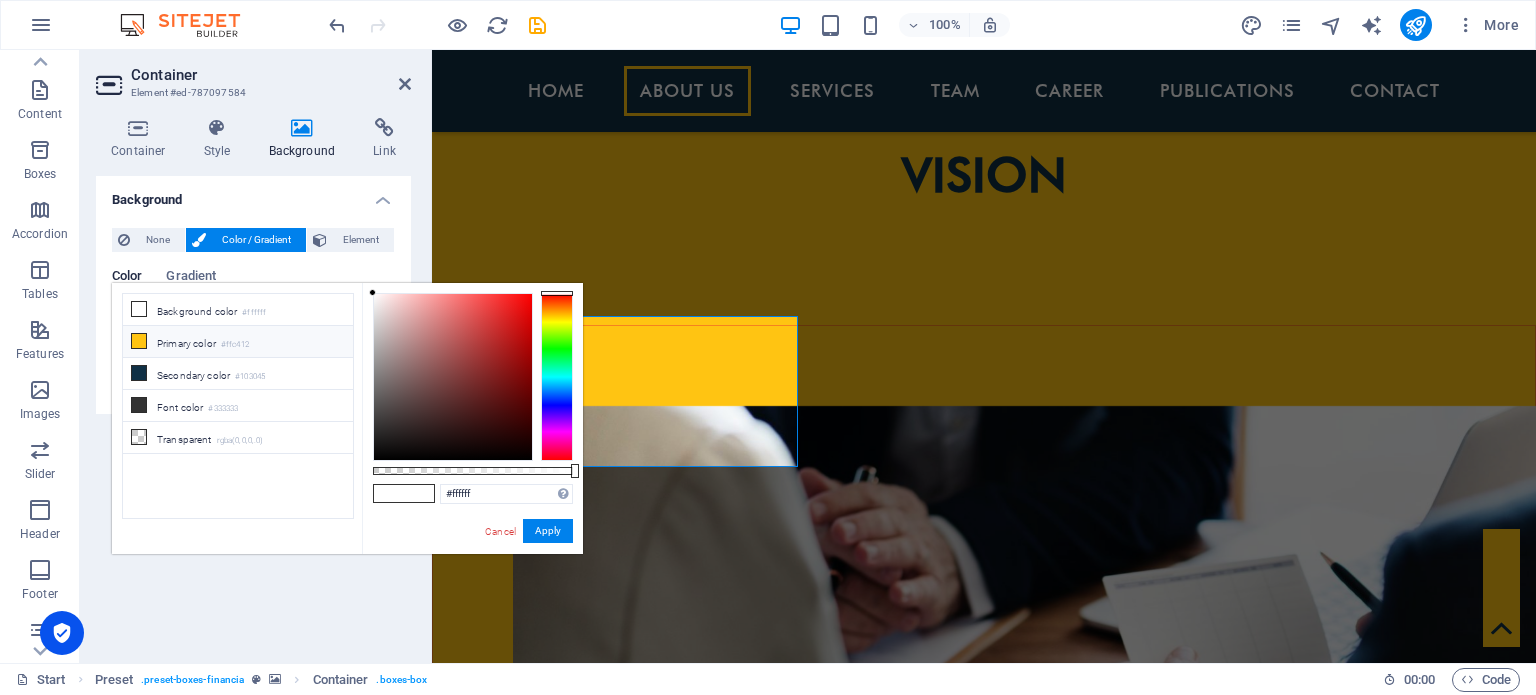click at bounding box center [139, 341] 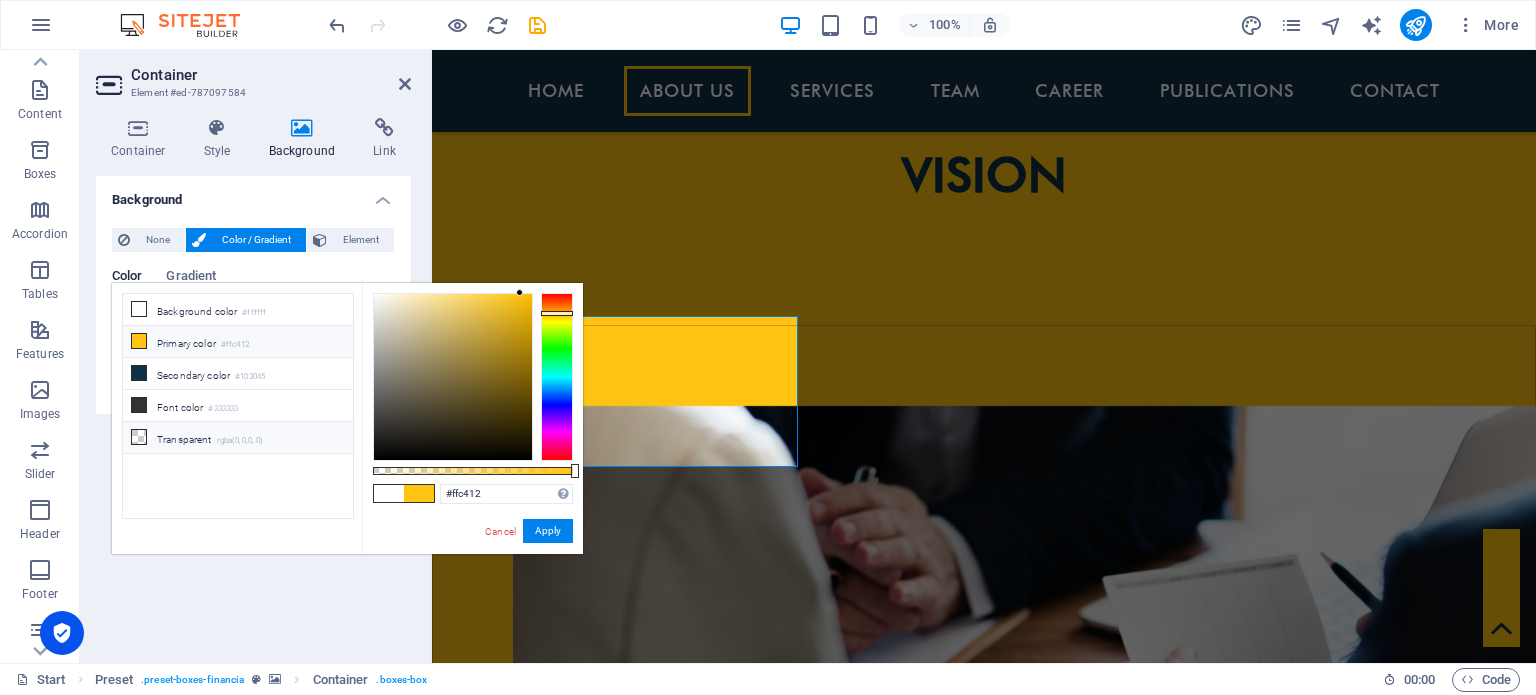 click on "Transparent
rgba(0,0,0,.0)" at bounding box center [238, 438] 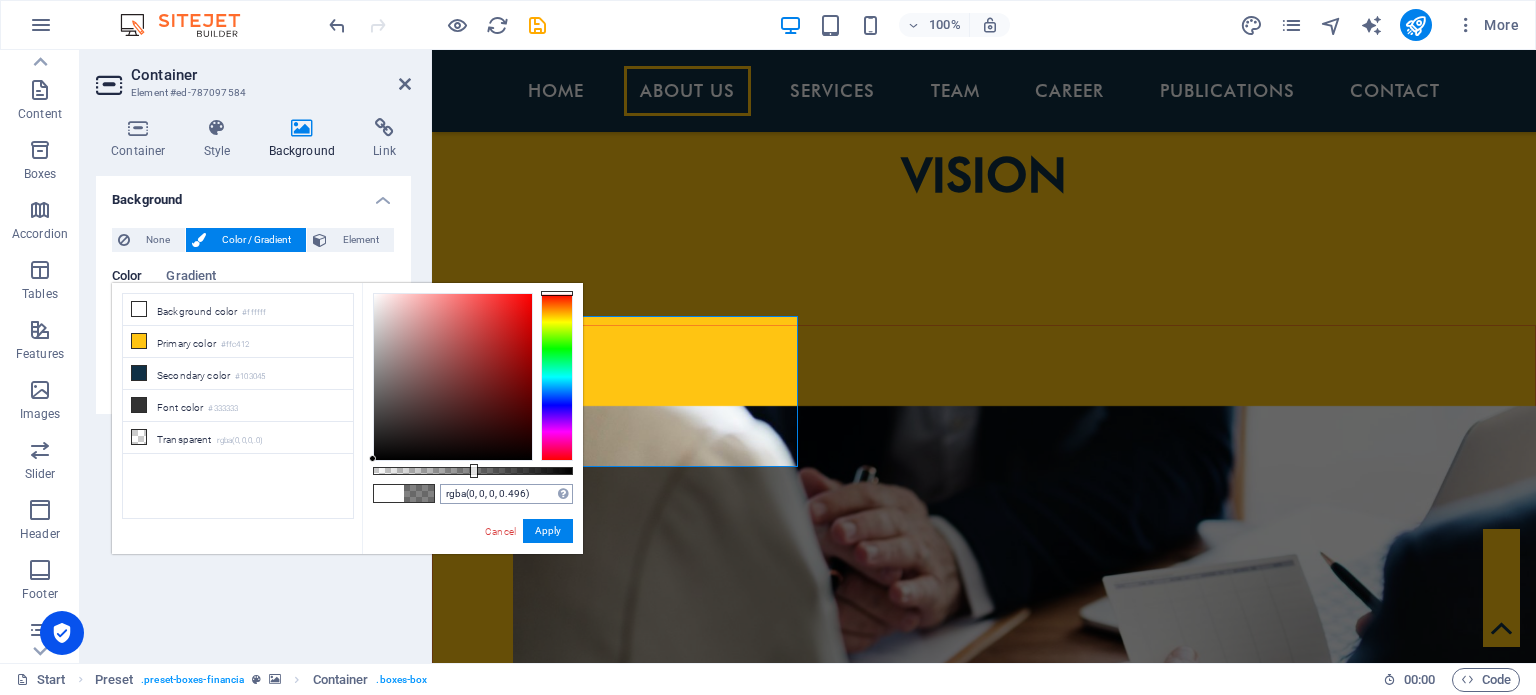 drag, startPoint x: 372, startPoint y: 474, endPoint x: 472, endPoint y: 493, distance: 101.788994 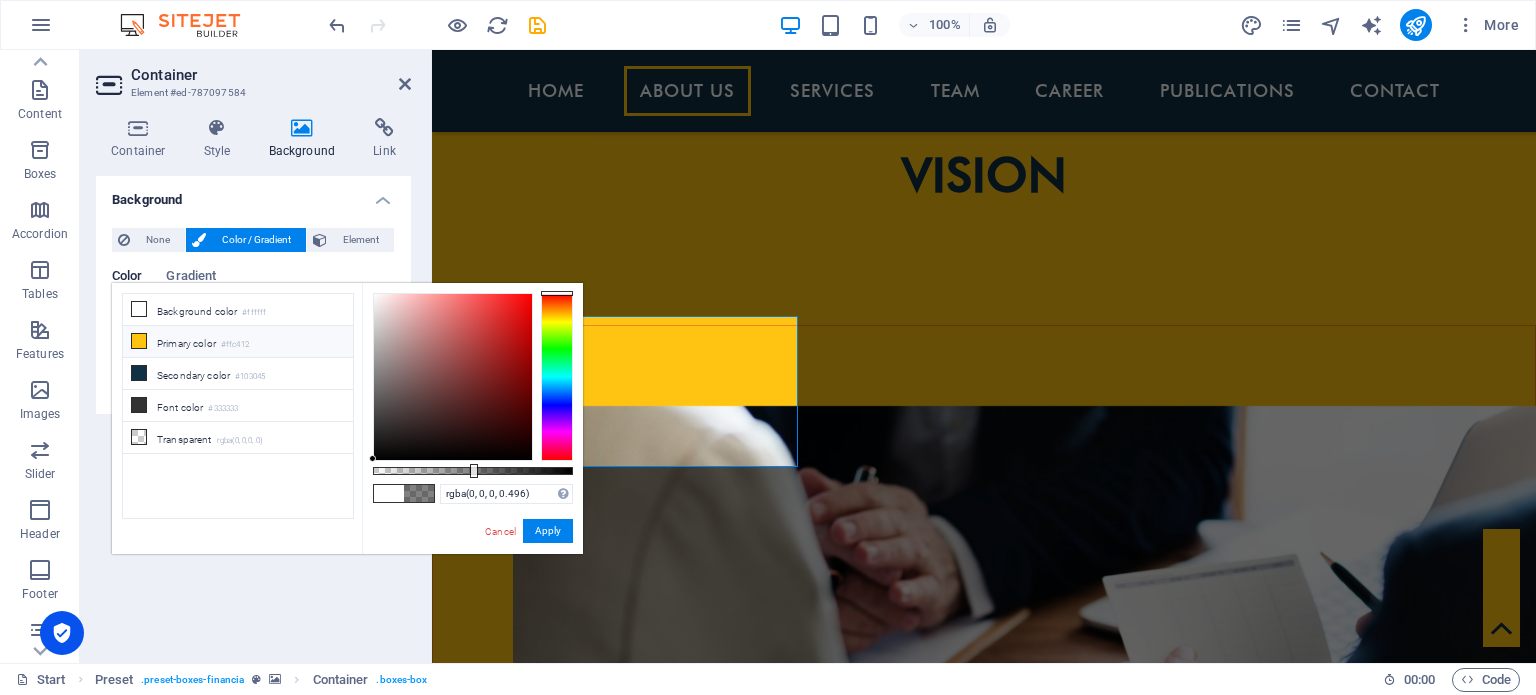 click at bounding box center (139, 341) 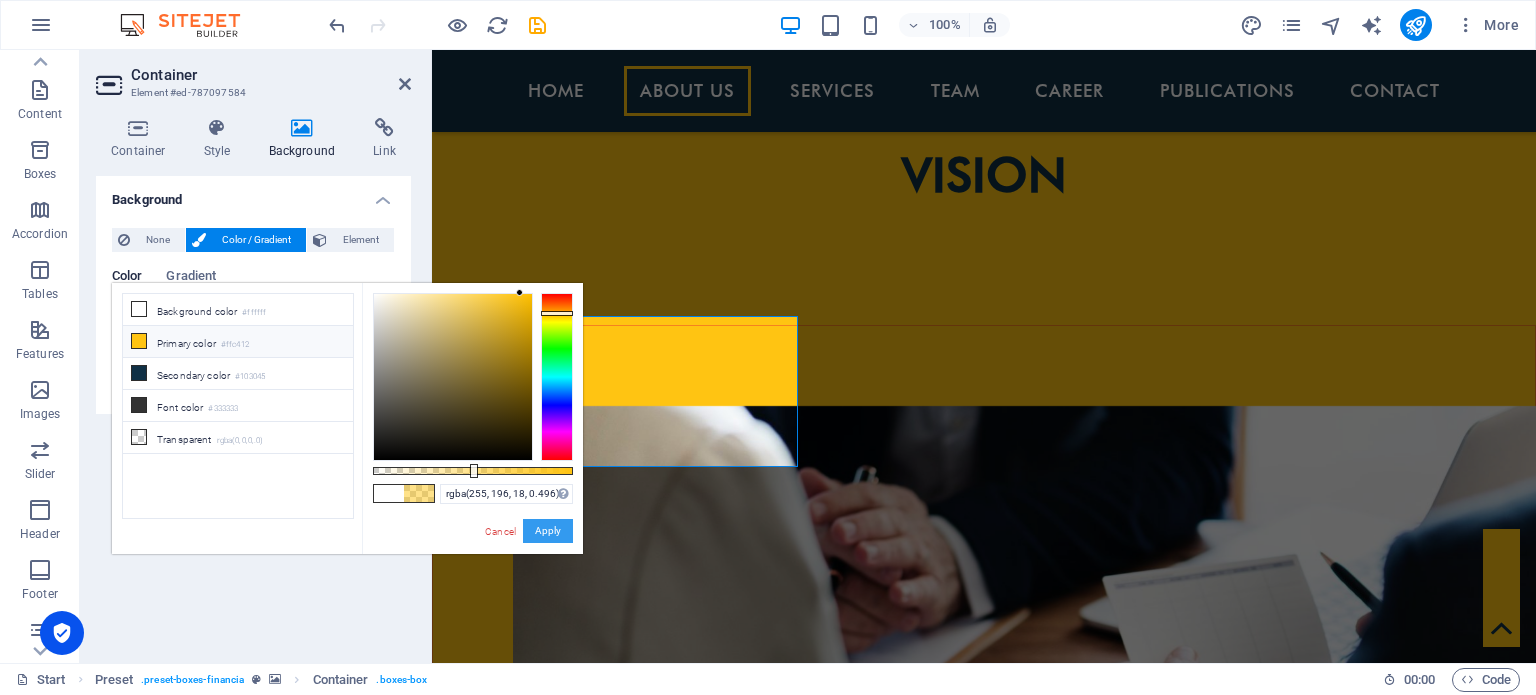 click on "Apply" at bounding box center [548, 531] 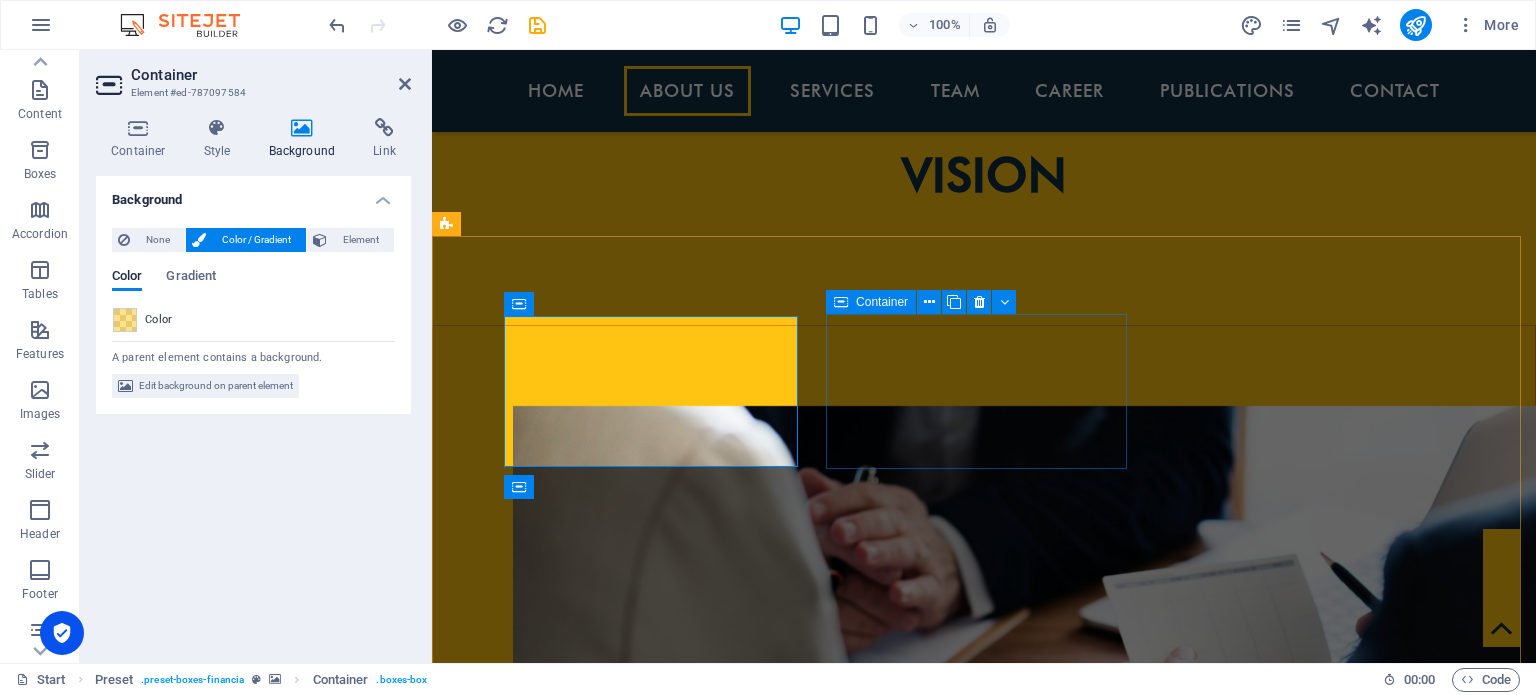 click on "ADVISORY & CONSULTING" at bounding box center [920, 2798] 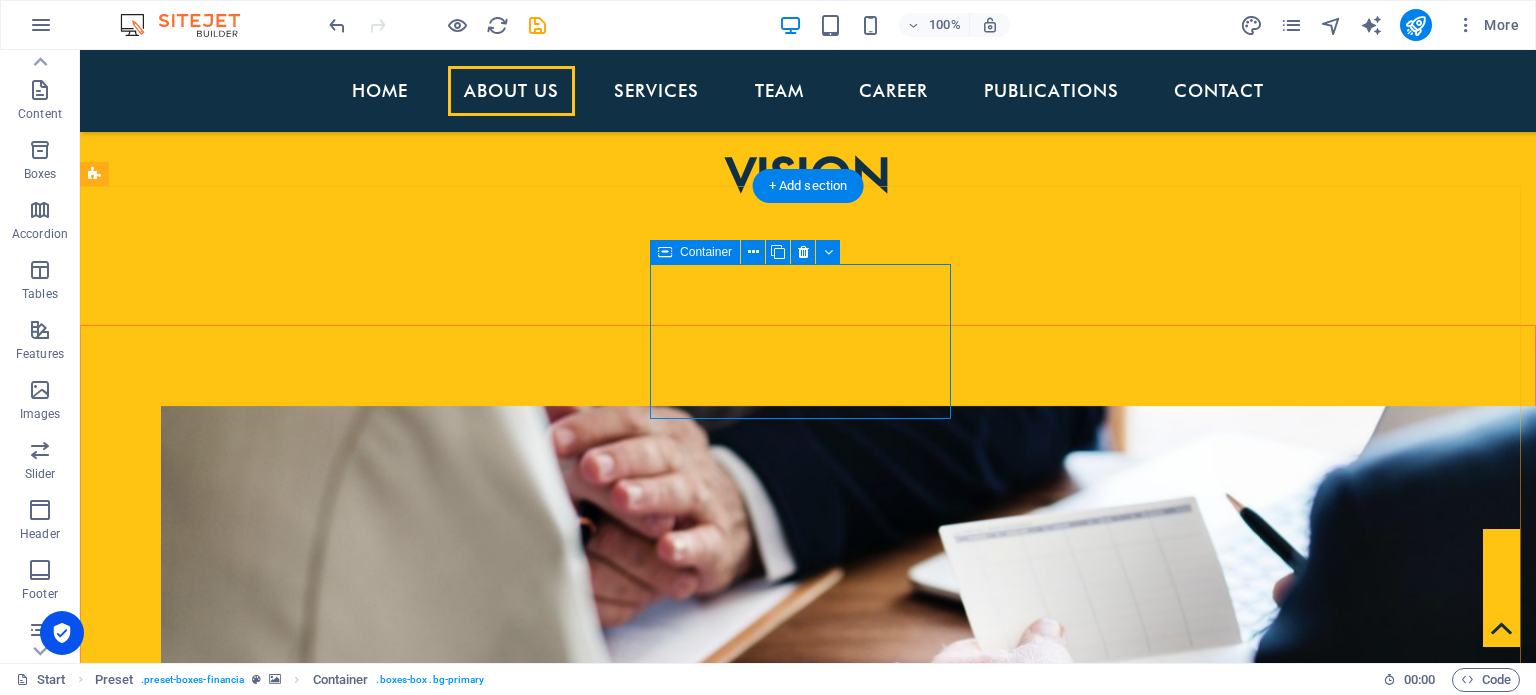 click on "ADVISORY & CONSULTING" at bounding box center [568, 2769] 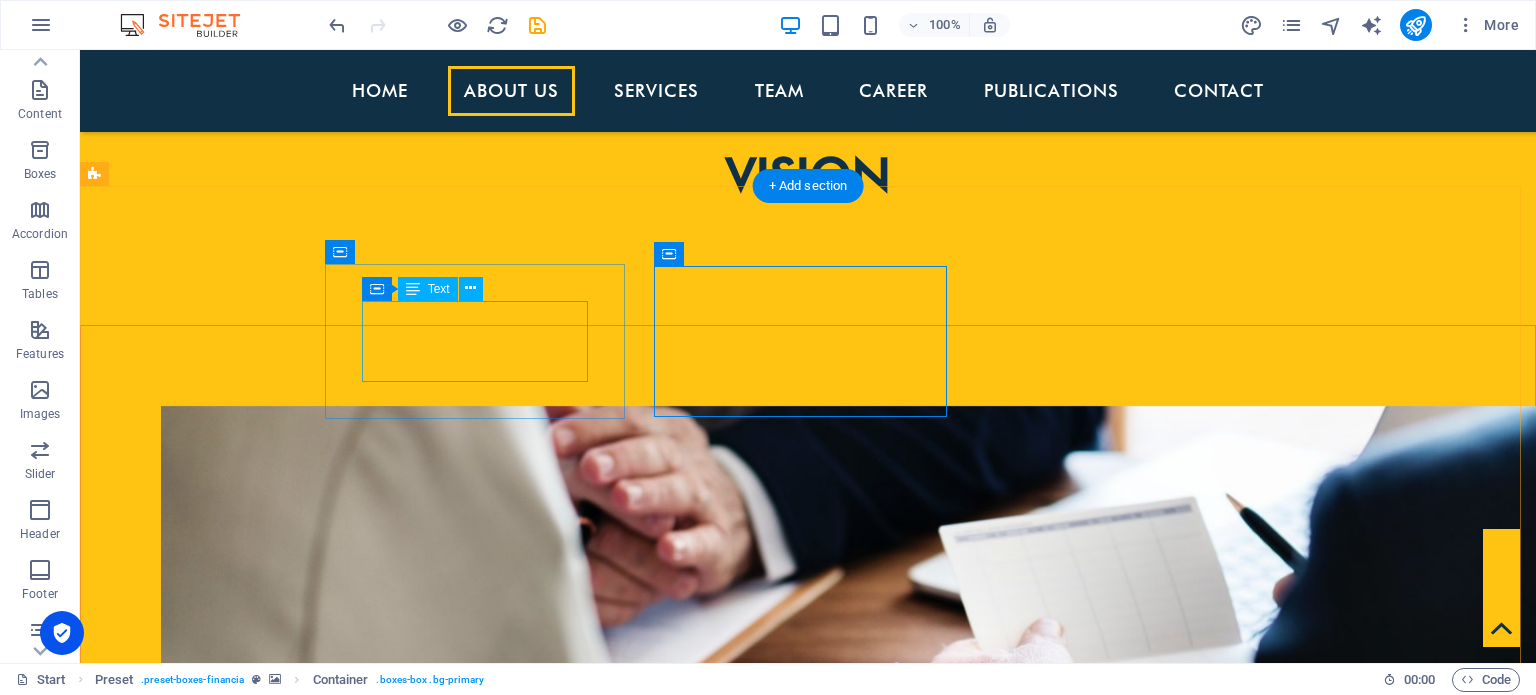 click on "AUDIT & ASSURANCE" at bounding box center (568, 2641) 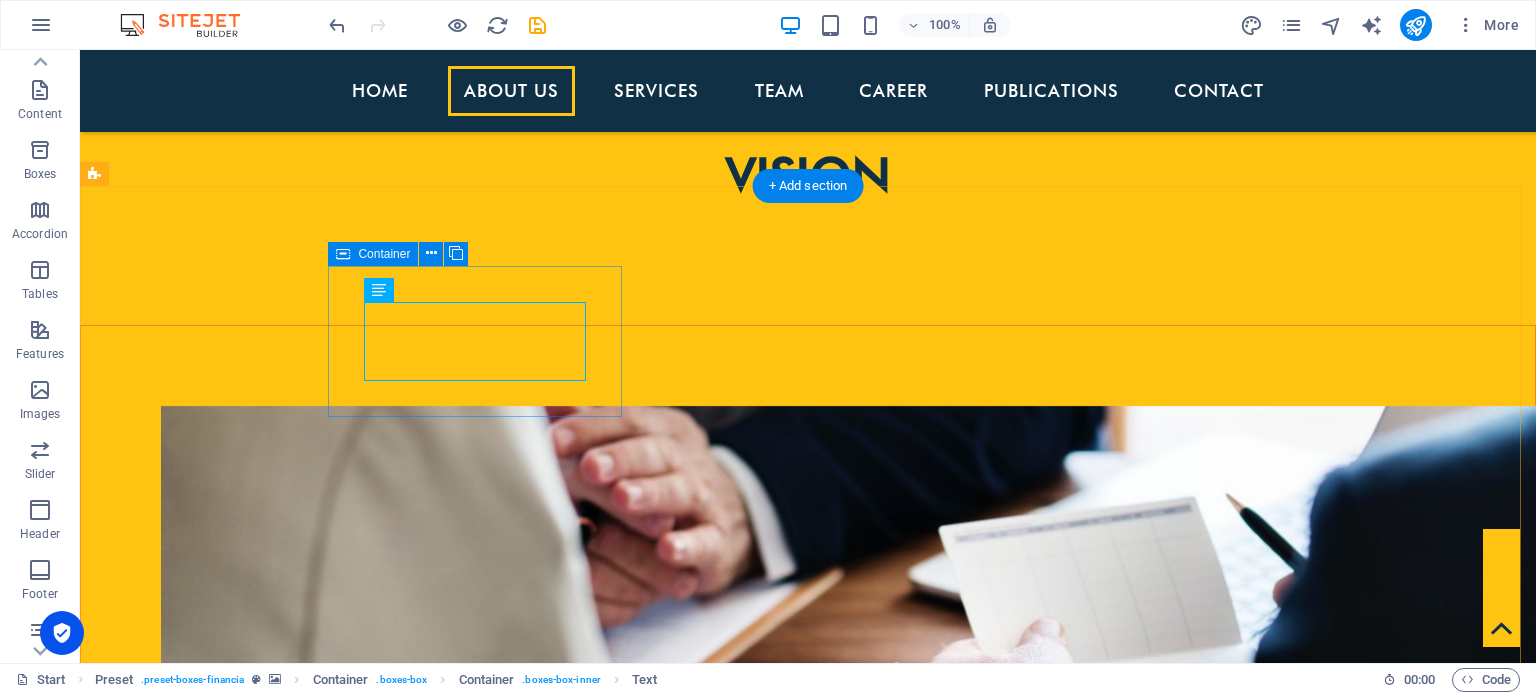 click on "AUDIT & ASSURANCE" at bounding box center (568, 2641) 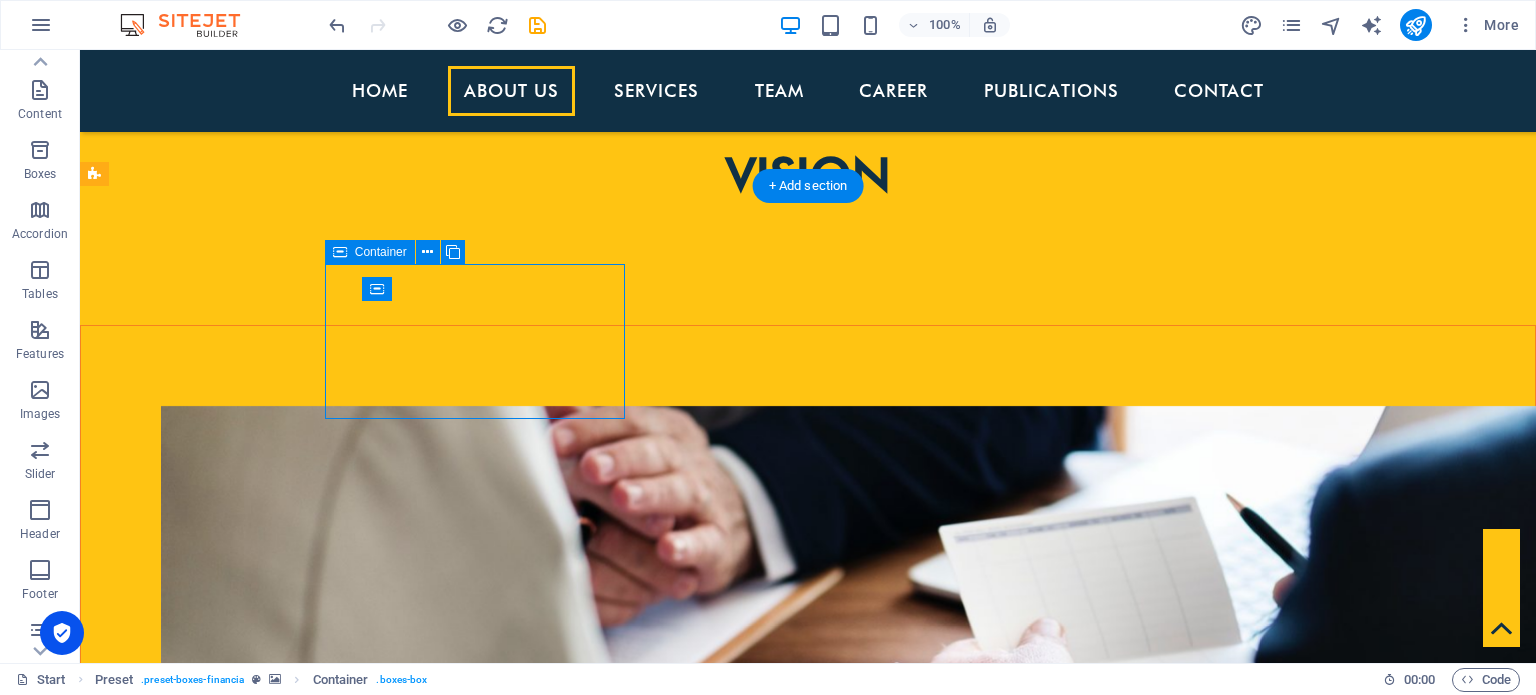 click on "AUDIT & ASSURANCE" at bounding box center [568, 2641] 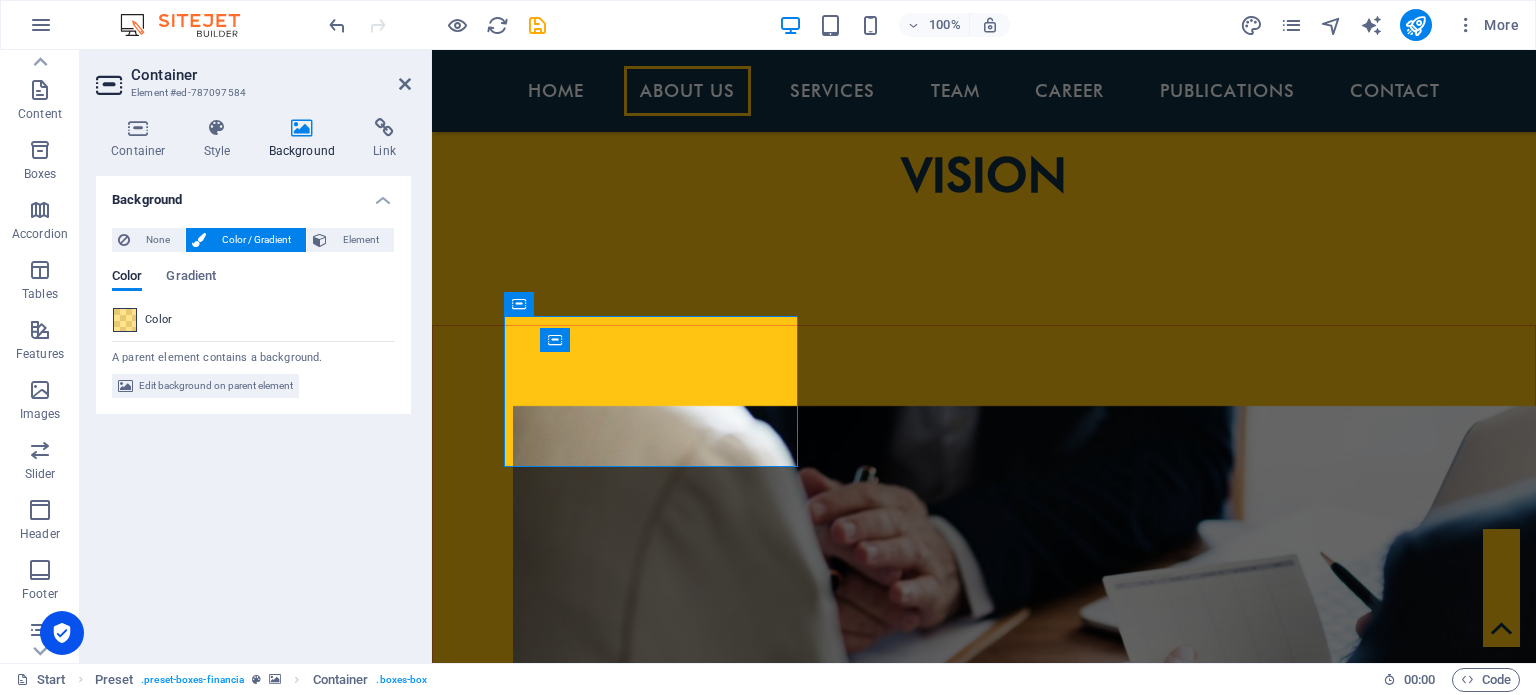 click at bounding box center [125, 320] 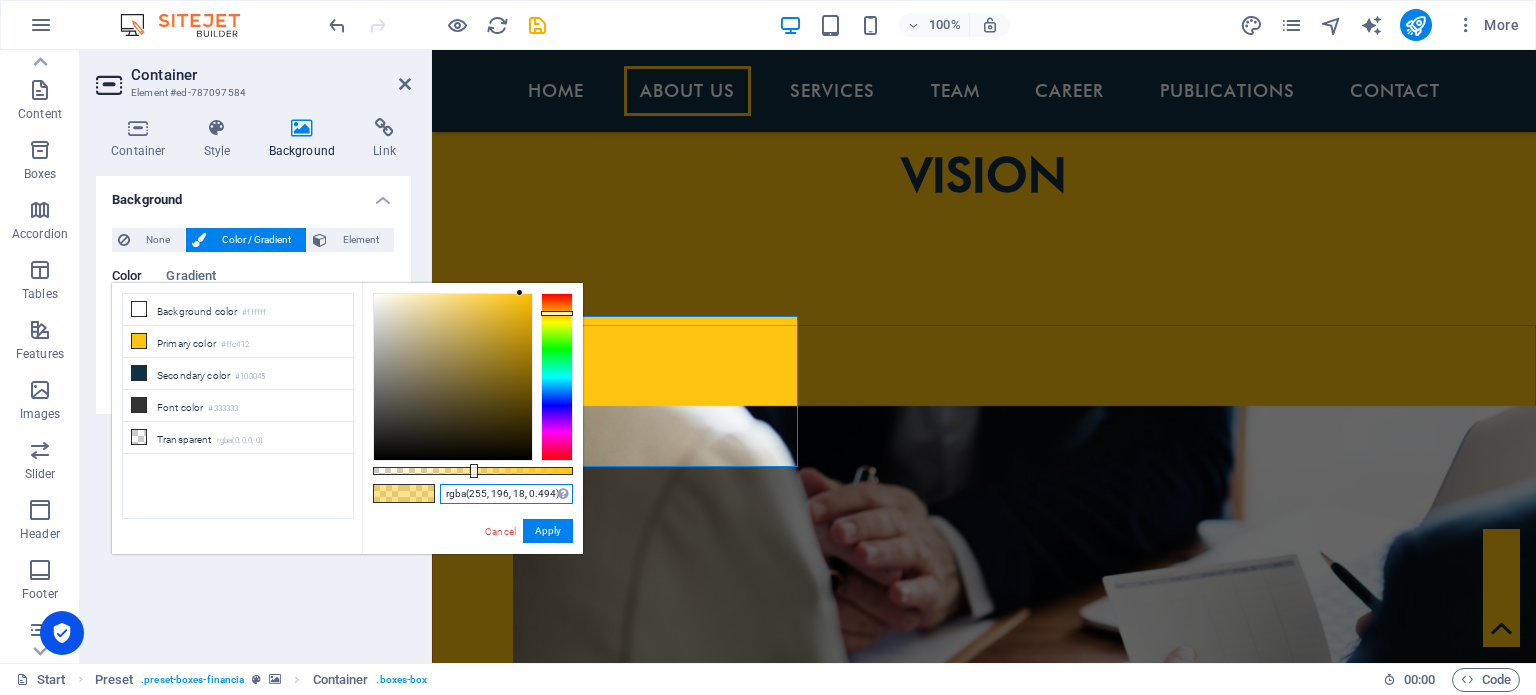 click on "rgba(255, 196, 18, 0.494)" at bounding box center [506, 494] 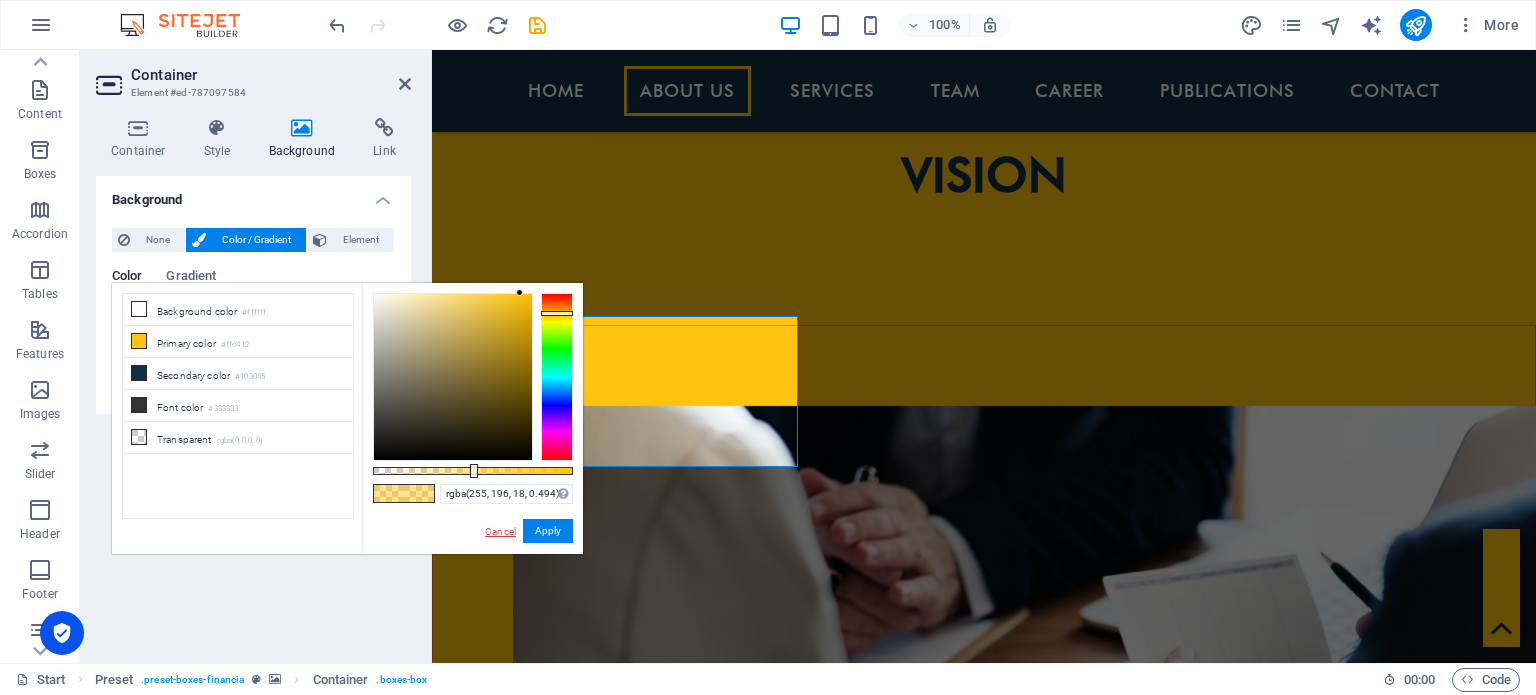 drag, startPoint x: 499, startPoint y: 528, endPoint x: 208, endPoint y: 414, distance: 312.5332 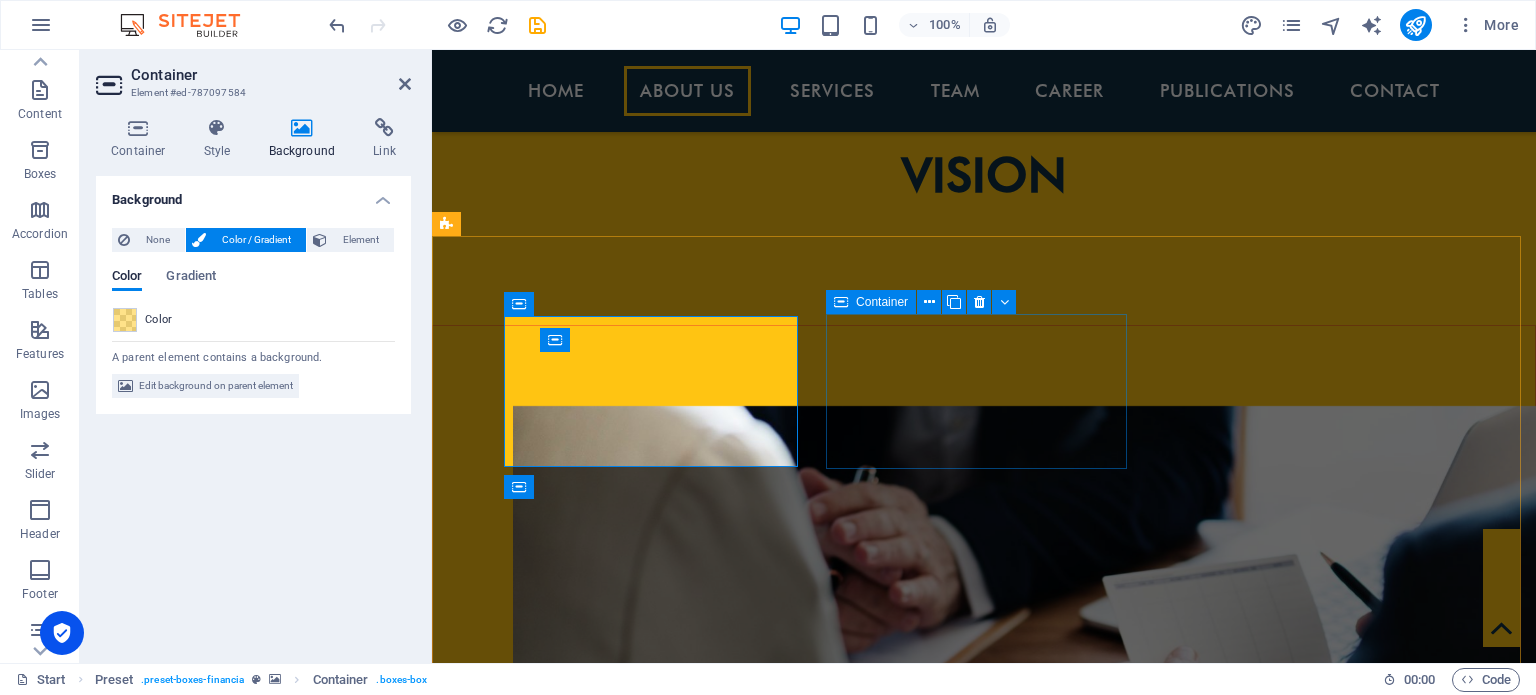 click on "ADVISORY & CONSULTING" at bounding box center [920, 2798] 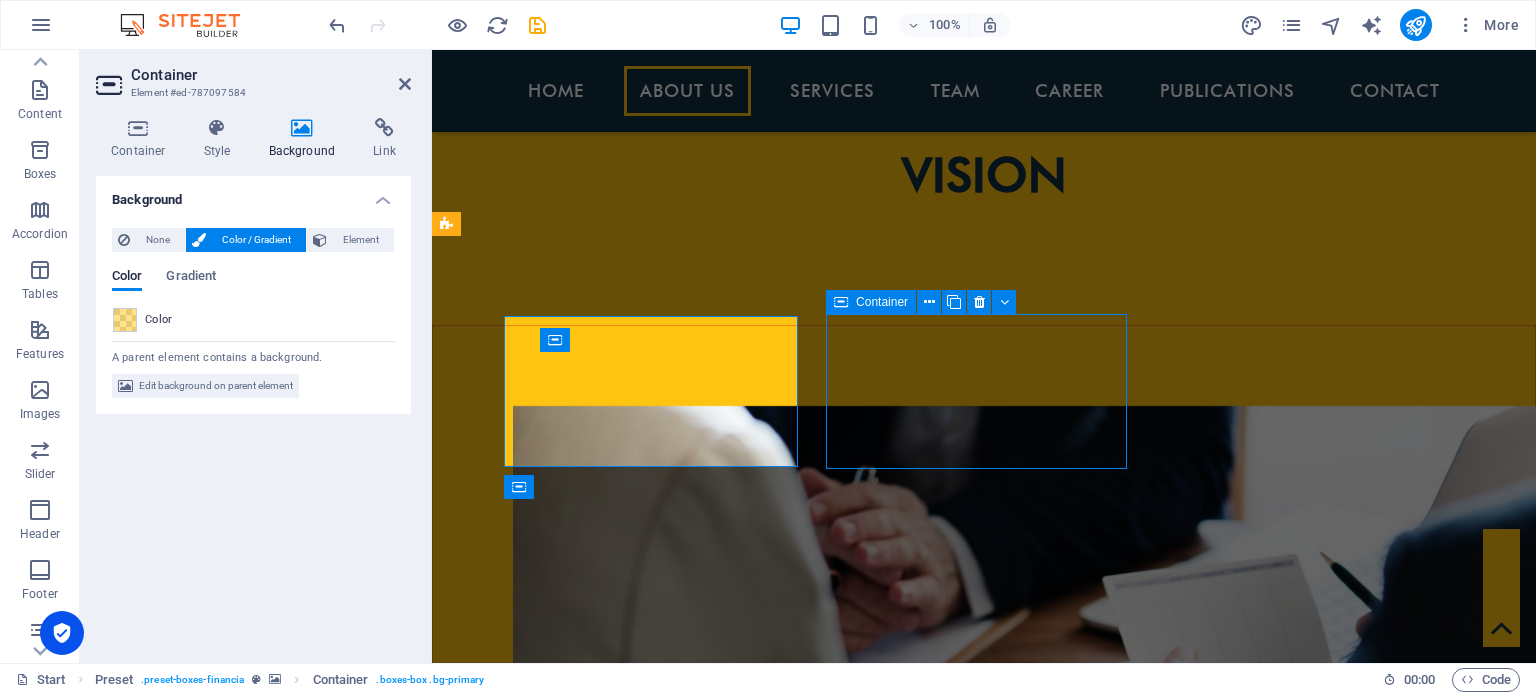 click on "ADVISORY & CONSULTING" at bounding box center [920, 2798] 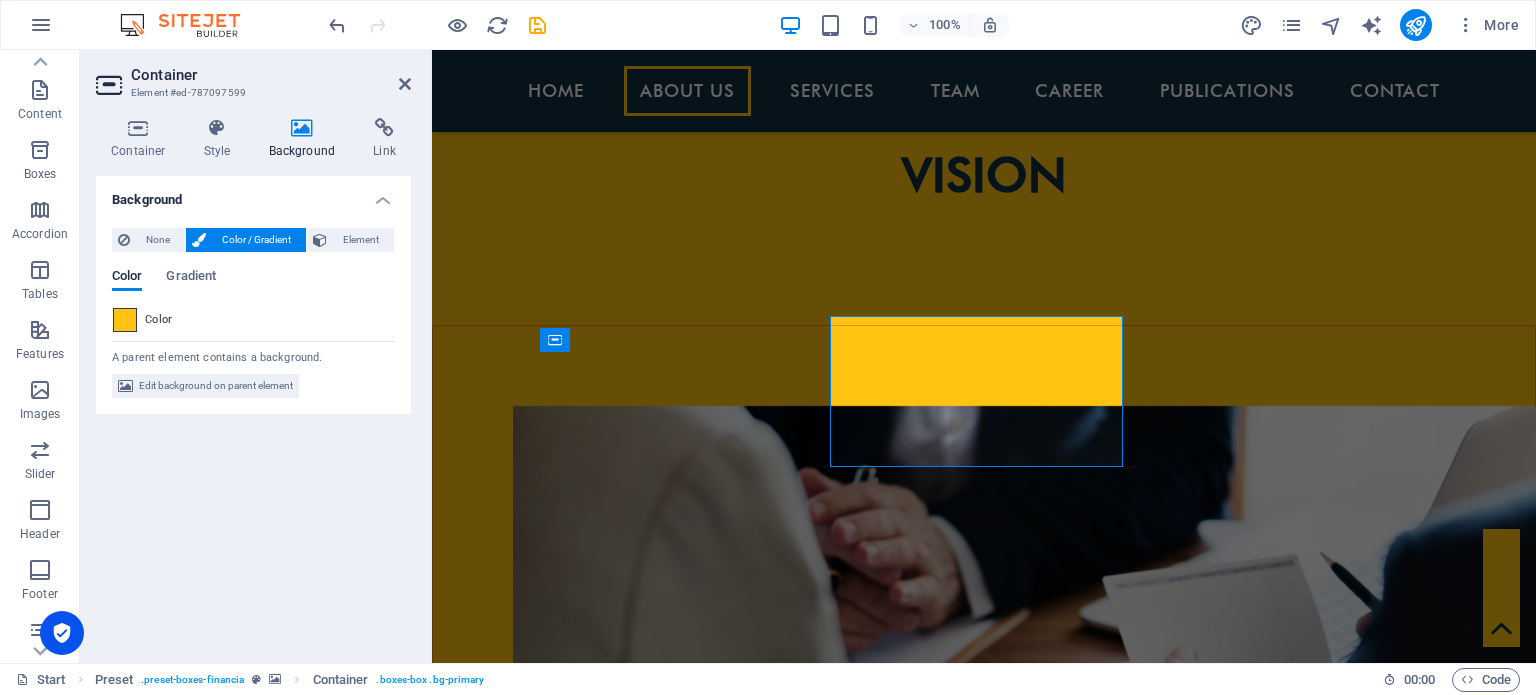 click at bounding box center (125, 320) 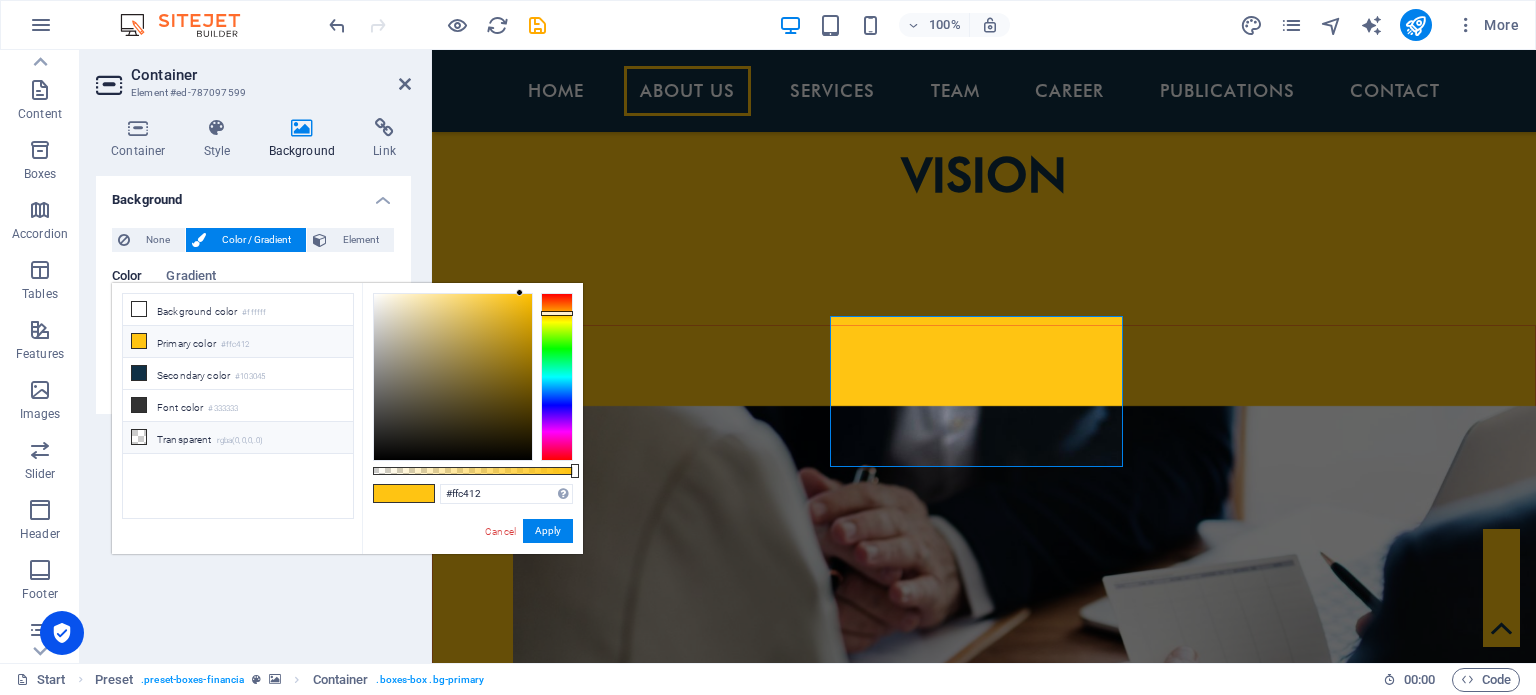 click on "Transparent
rgba(0,0,0,.0)" at bounding box center (238, 438) 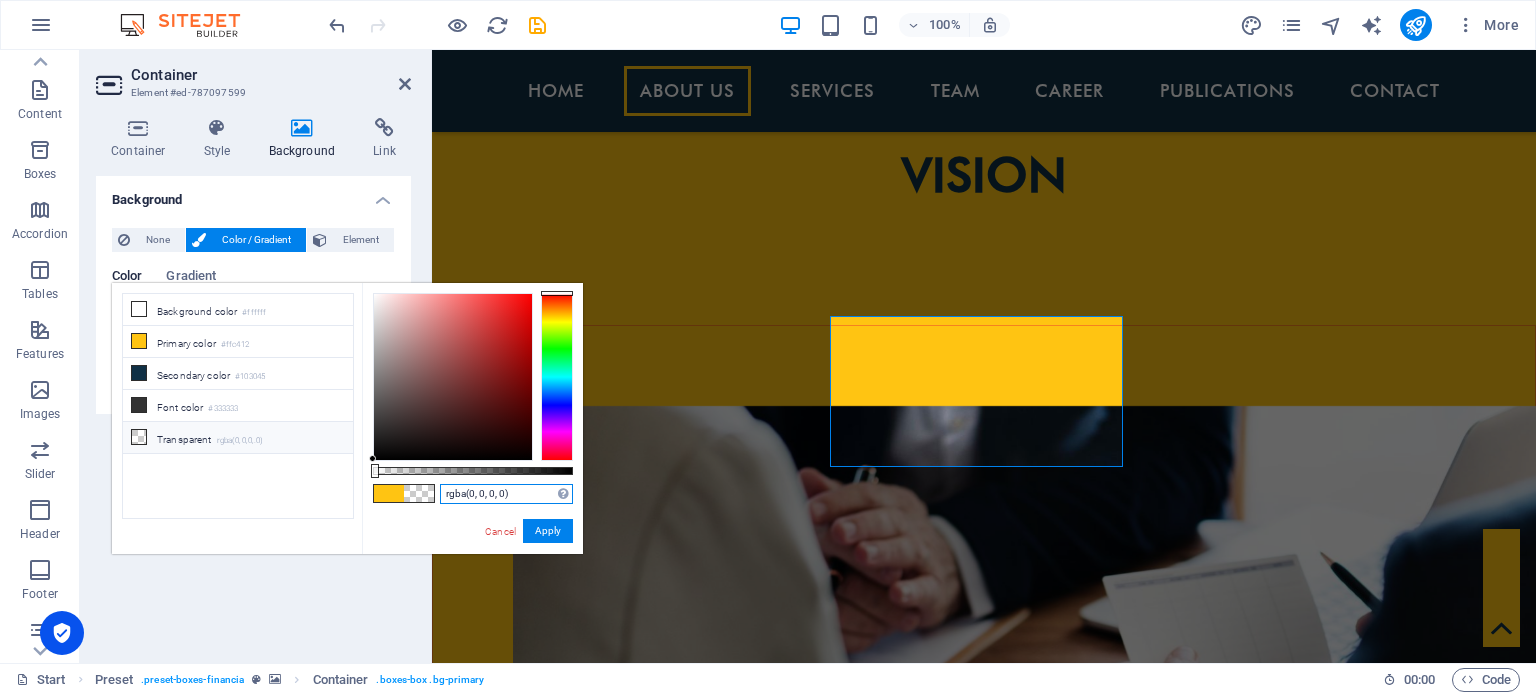 drag, startPoint x: 508, startPoint y: 497, endPoint x: 389, endPoint y: 484, distance: 119.70798 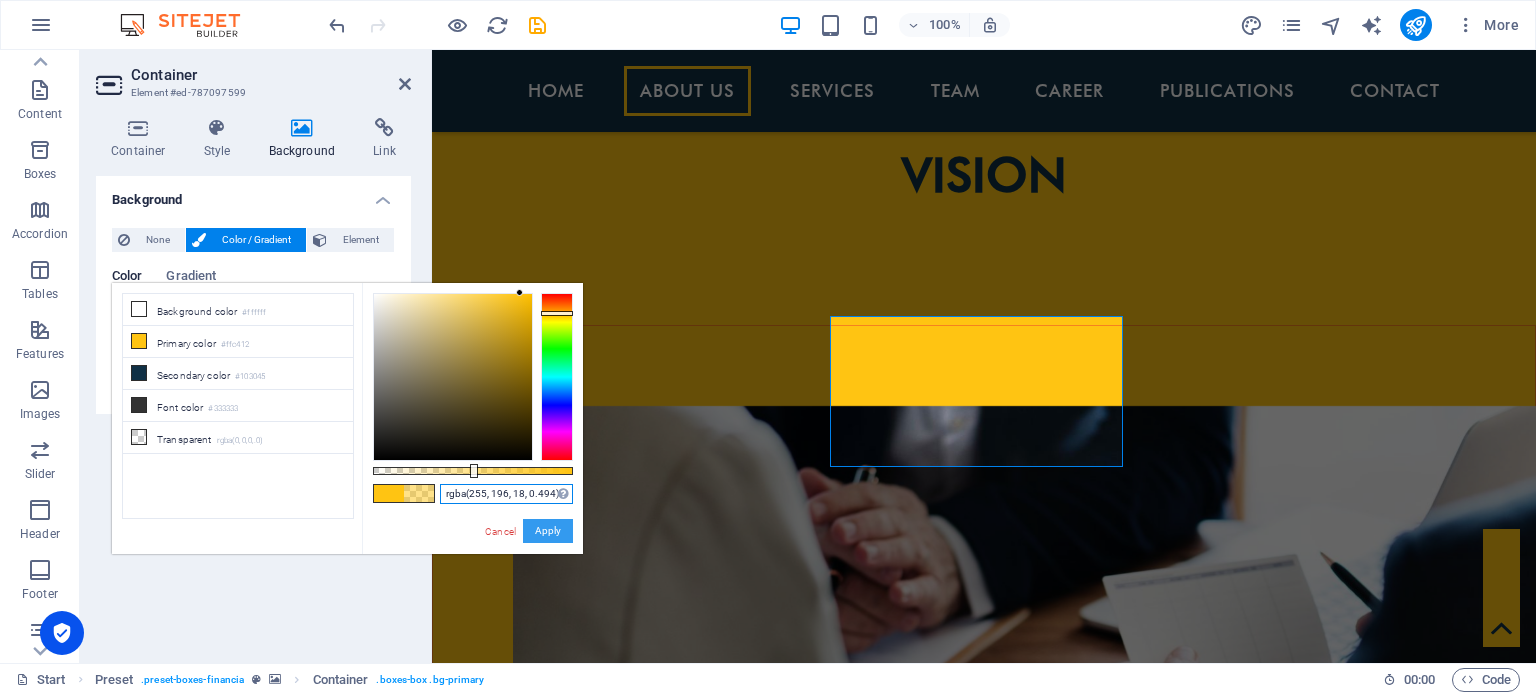type on "rgba(255, 196, 18, 0.494)" 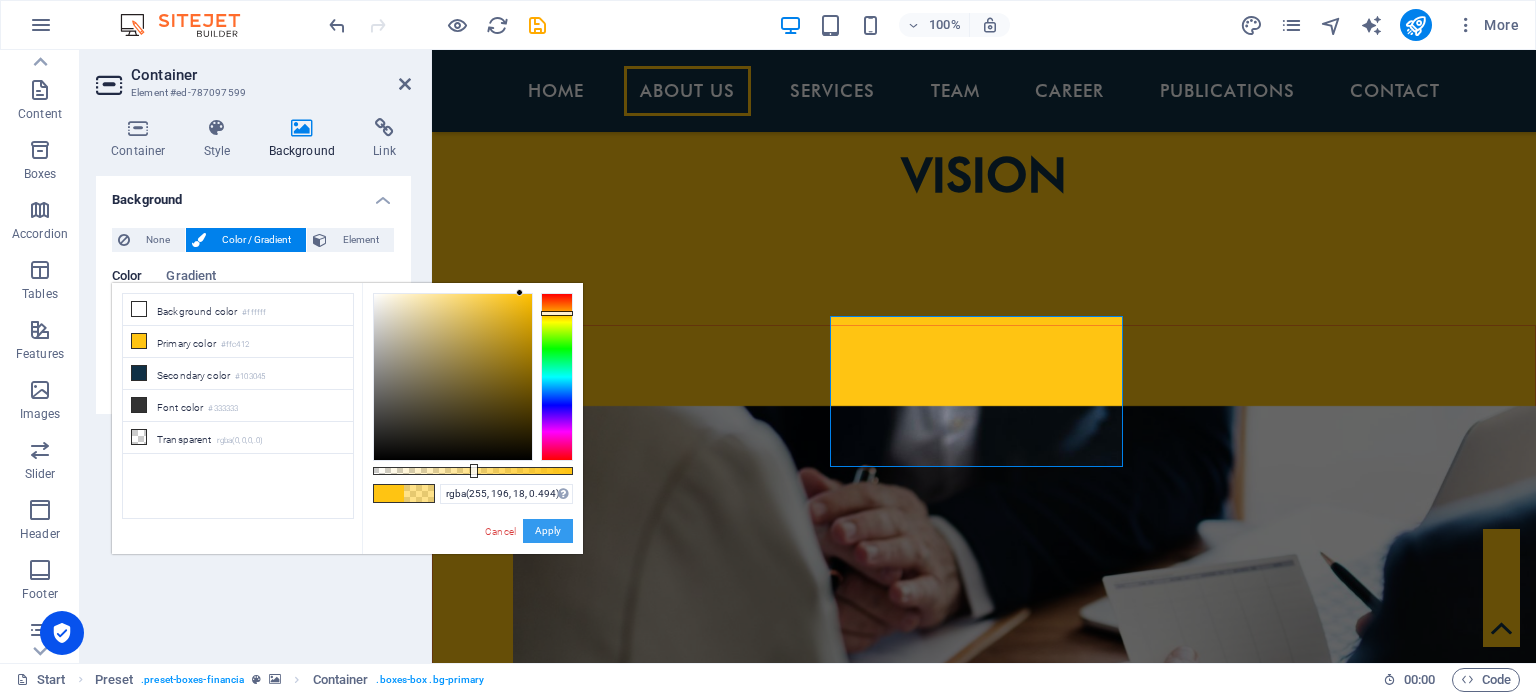click on "Apply" at bounding box center [548, 531] 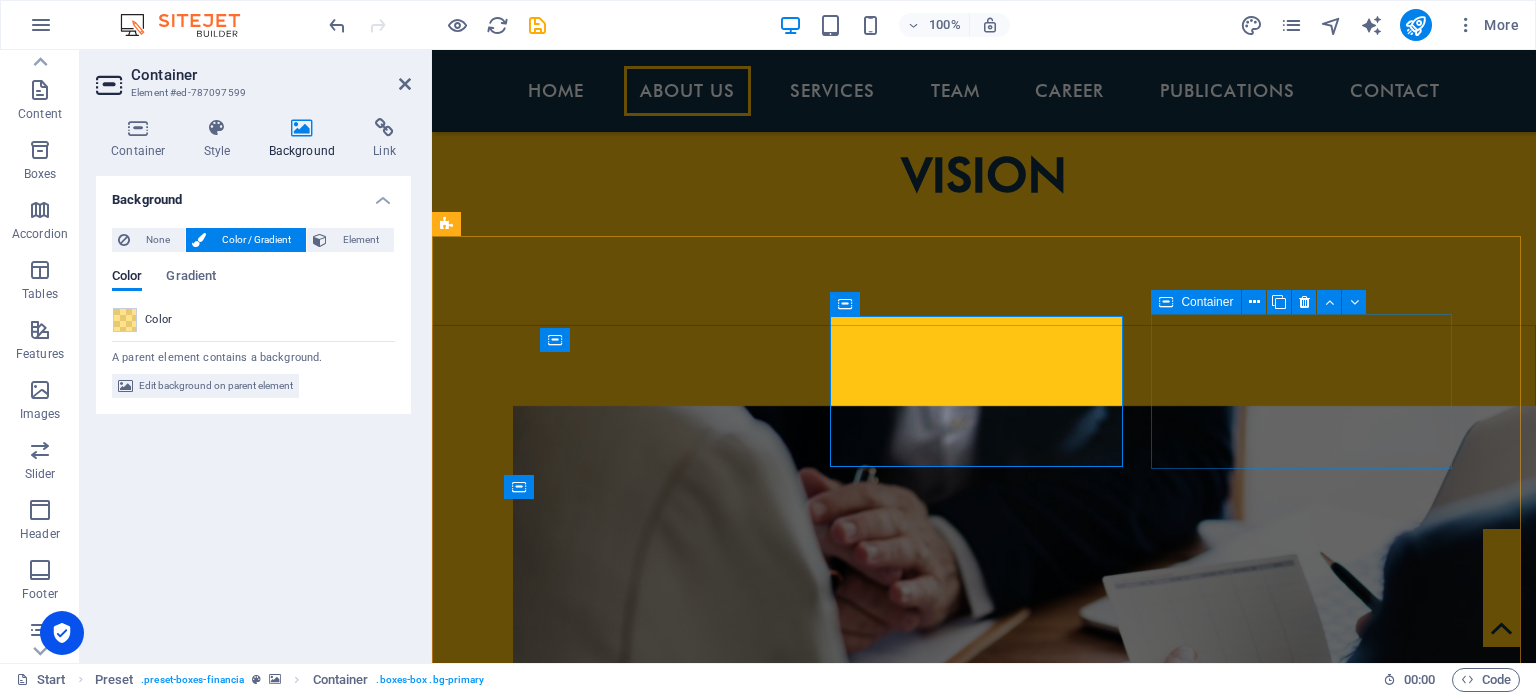 click on "TAXATION & CORPORATE LAW" at bounding box center (920, 2926) 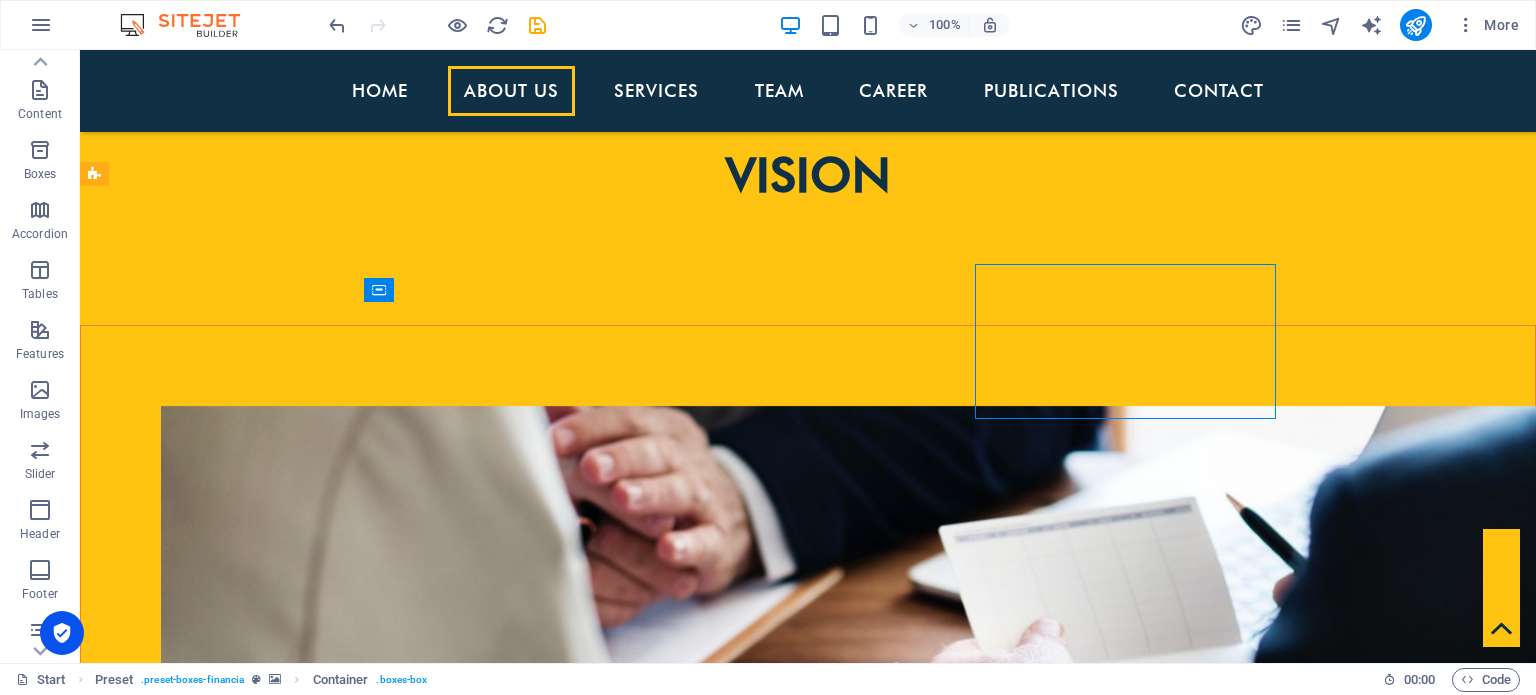 click on "TAXATION & CORPORATE LAW" at bounding box center [568, 2896] 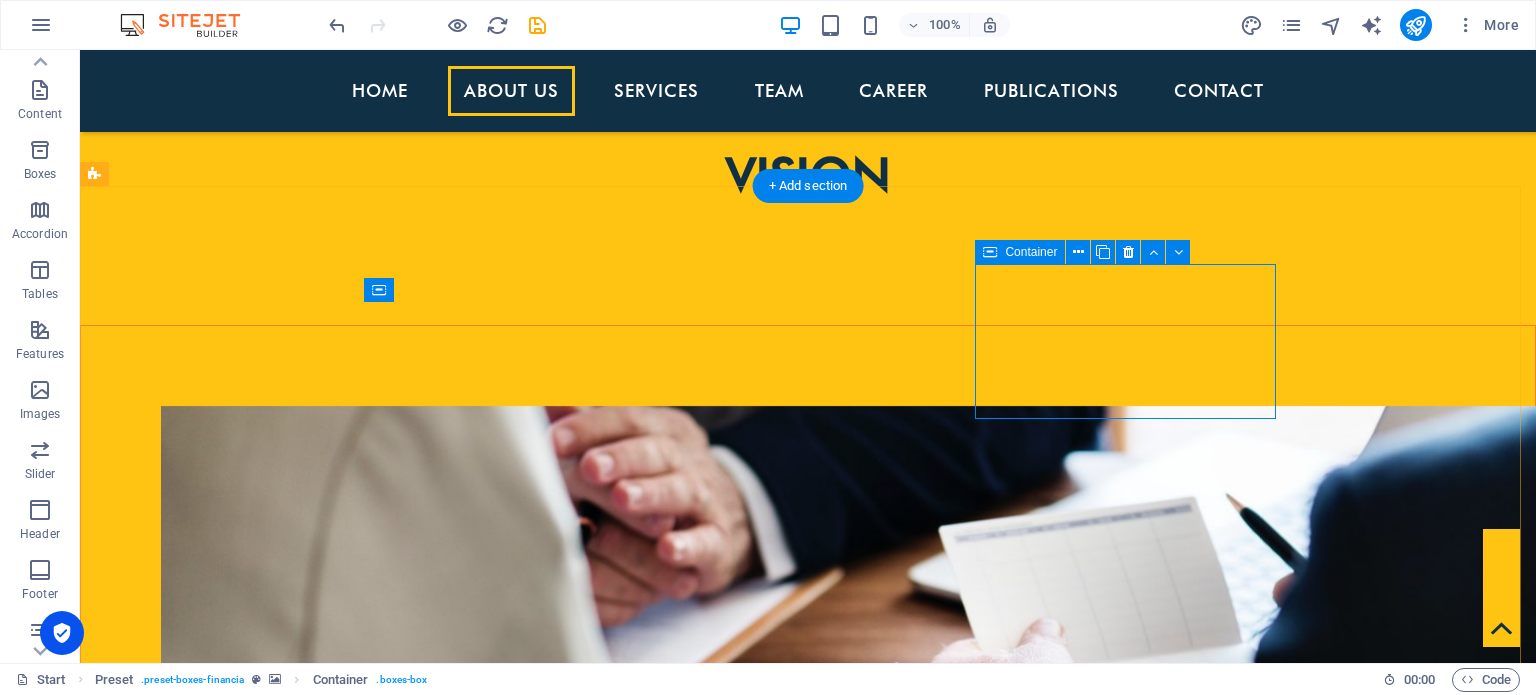 click on "TAXATION & CORPORATE LAW" at bounding box center [568, 2896] 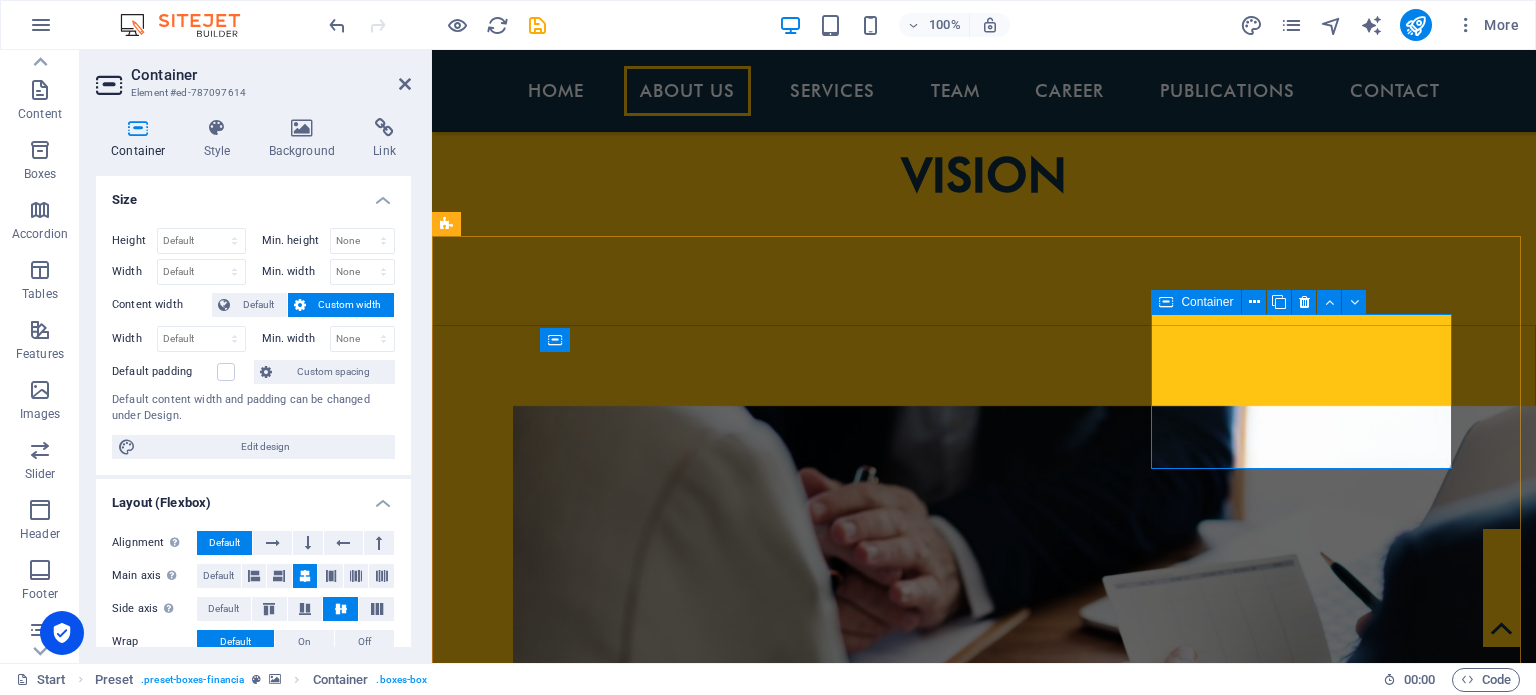 click on "TAXATION & CORPORATE LAW" at bounding box center [920, 2926] 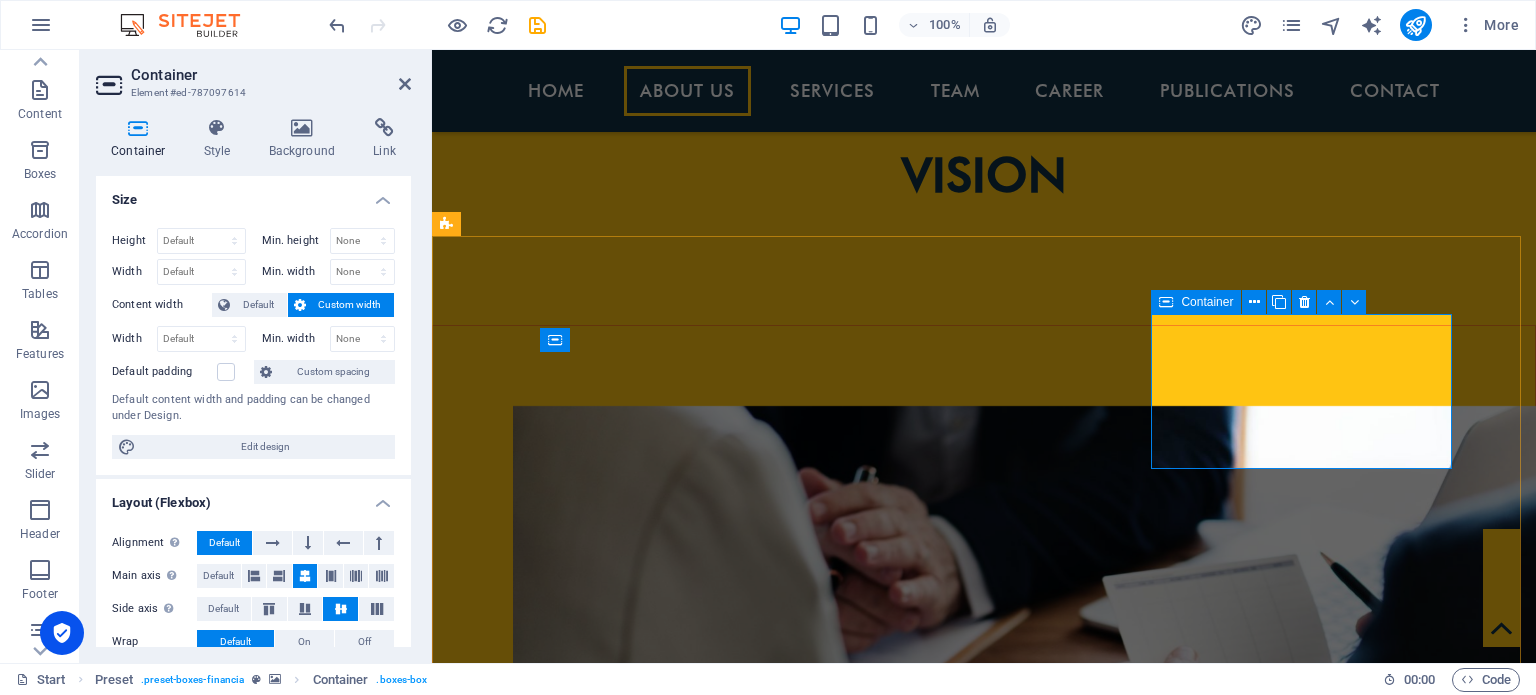 click on "TAXATION & CORPORATE LAW" at bounding box center [920, 2926] 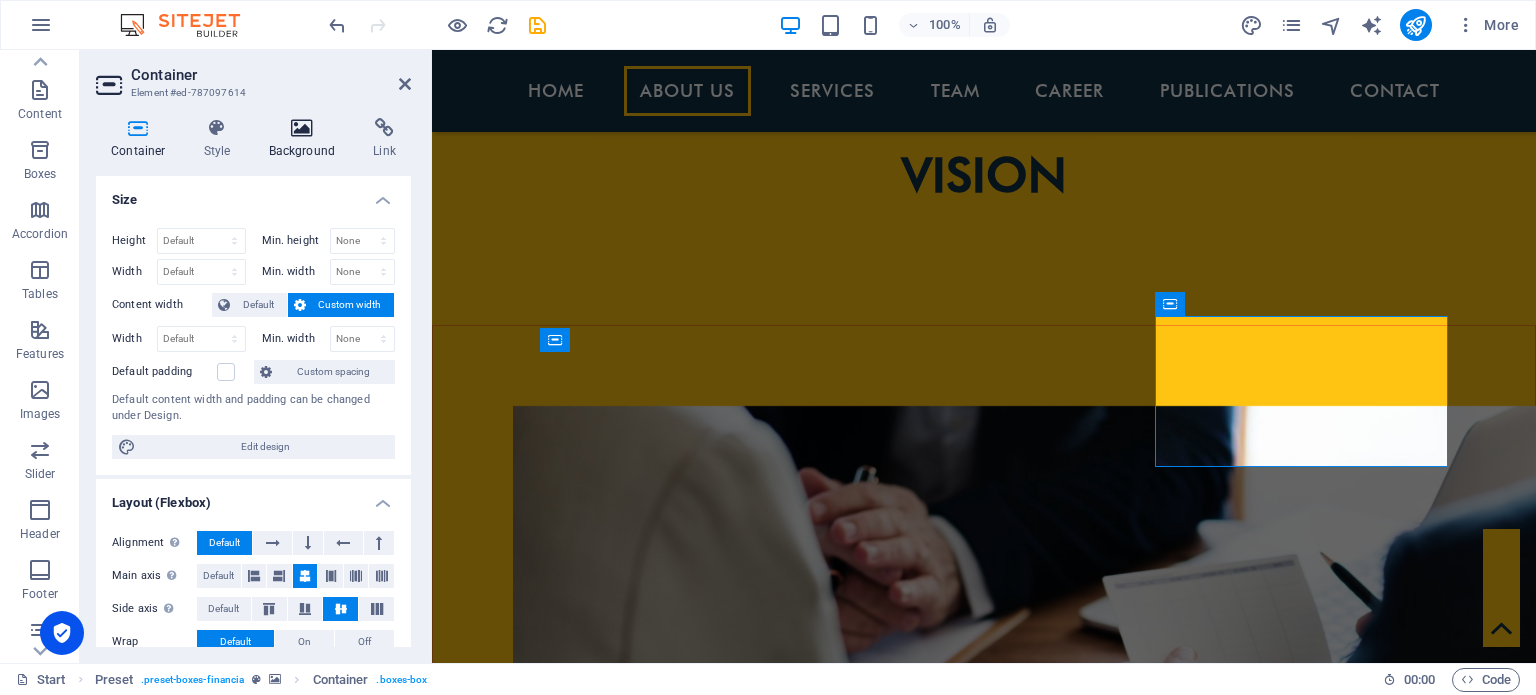 click on "Background" at bounding box center (306, 139) 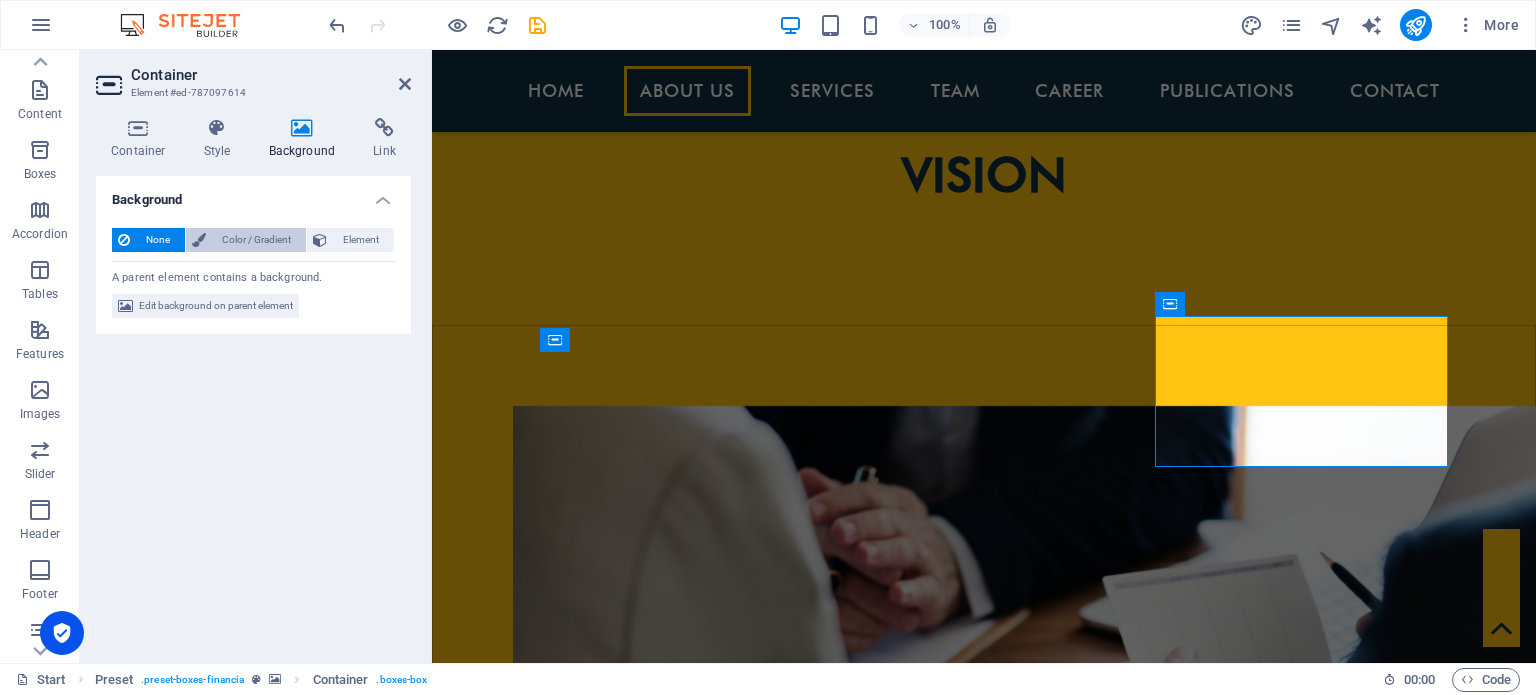 click on "Color / Gradient" at bounding box center (256, 240) 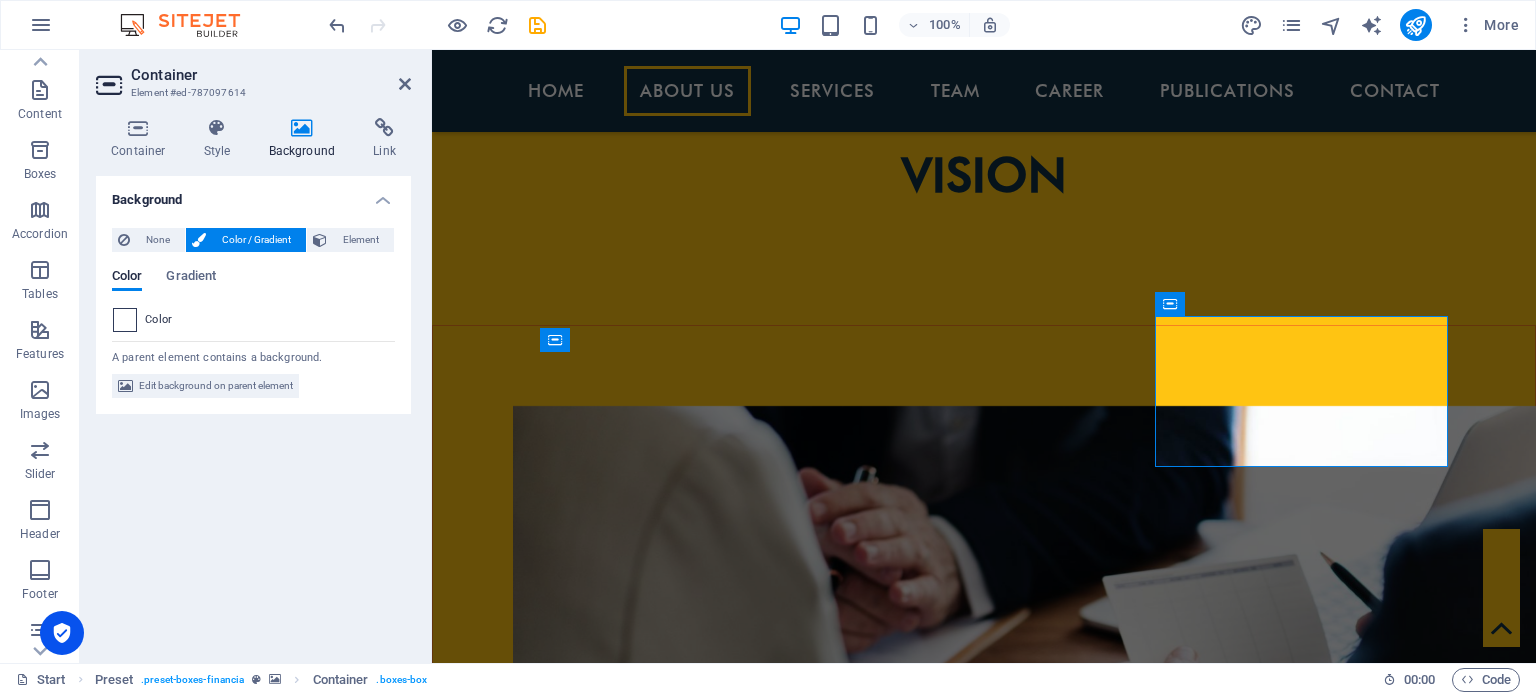 click at bounding box center (125, 320) 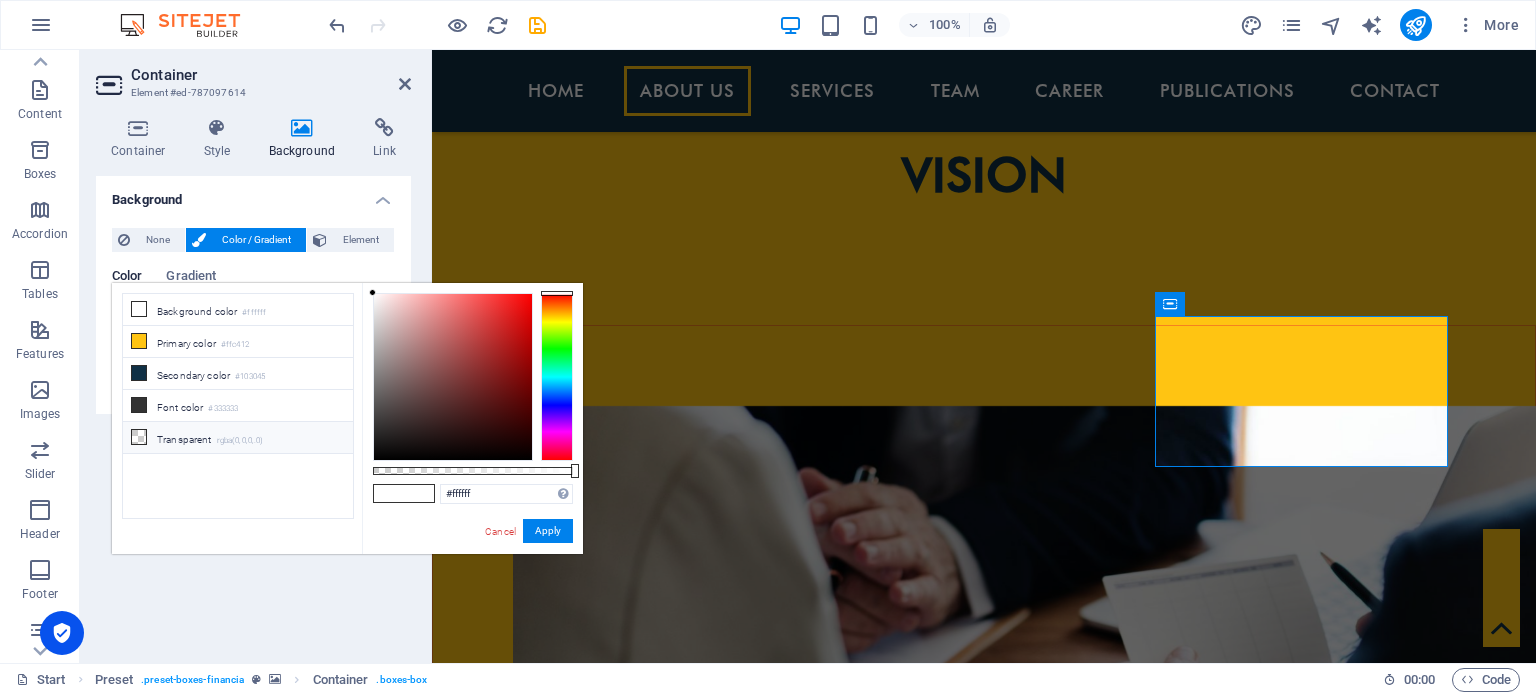 click on "Transparent
rgba(0,0,0,.0)" at bounding box center [238, 438] 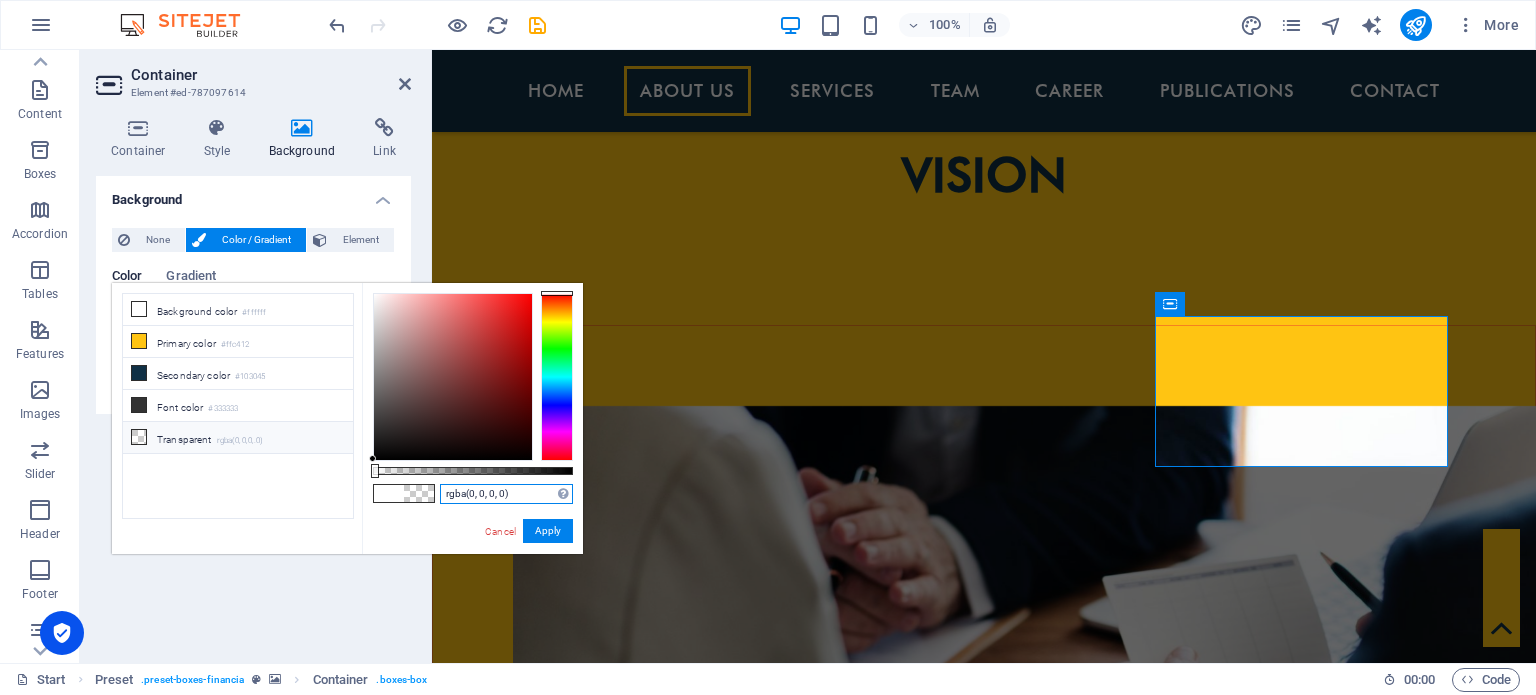 drag, startPoint x: 520, startPoint y: 497, endPoint x: 361, endPoint y: 487, distance: 159.31415 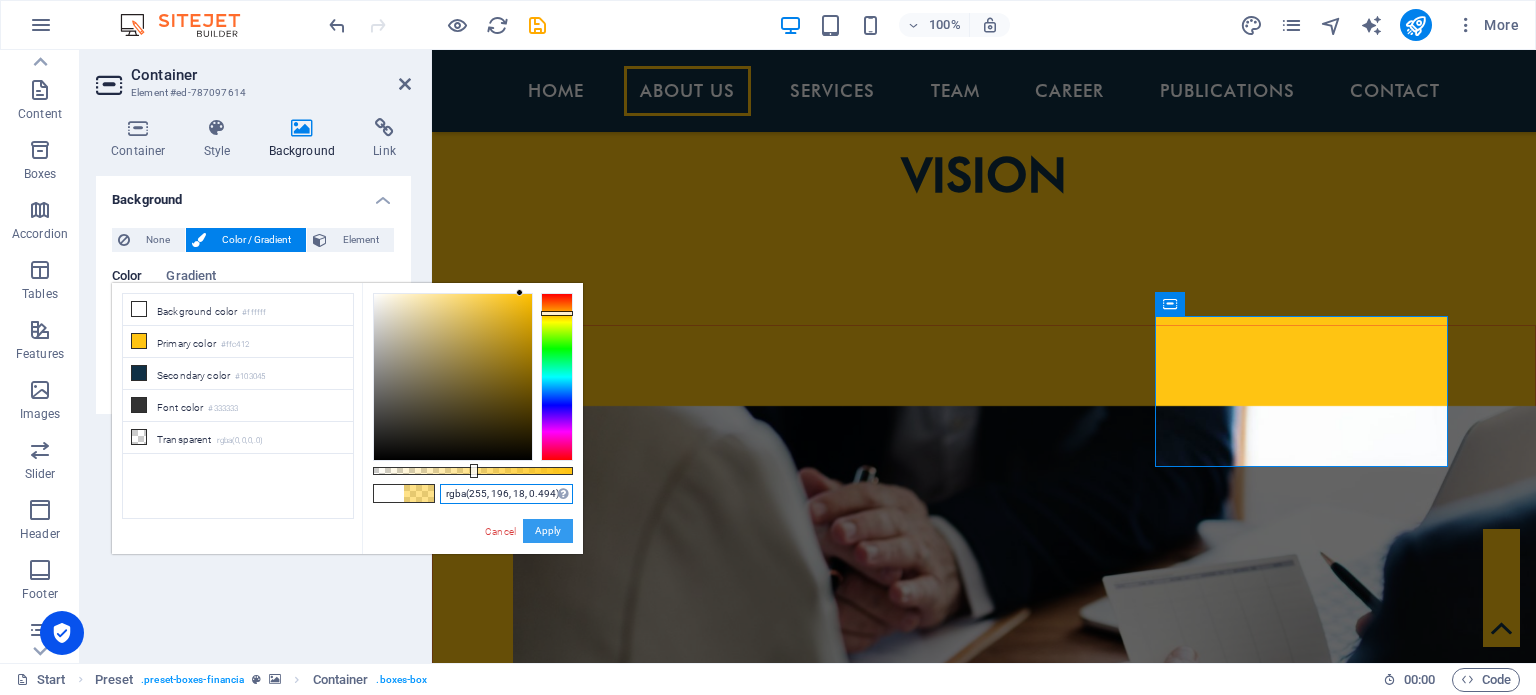 type on "rgba(255, 196, 18, 0.494)" 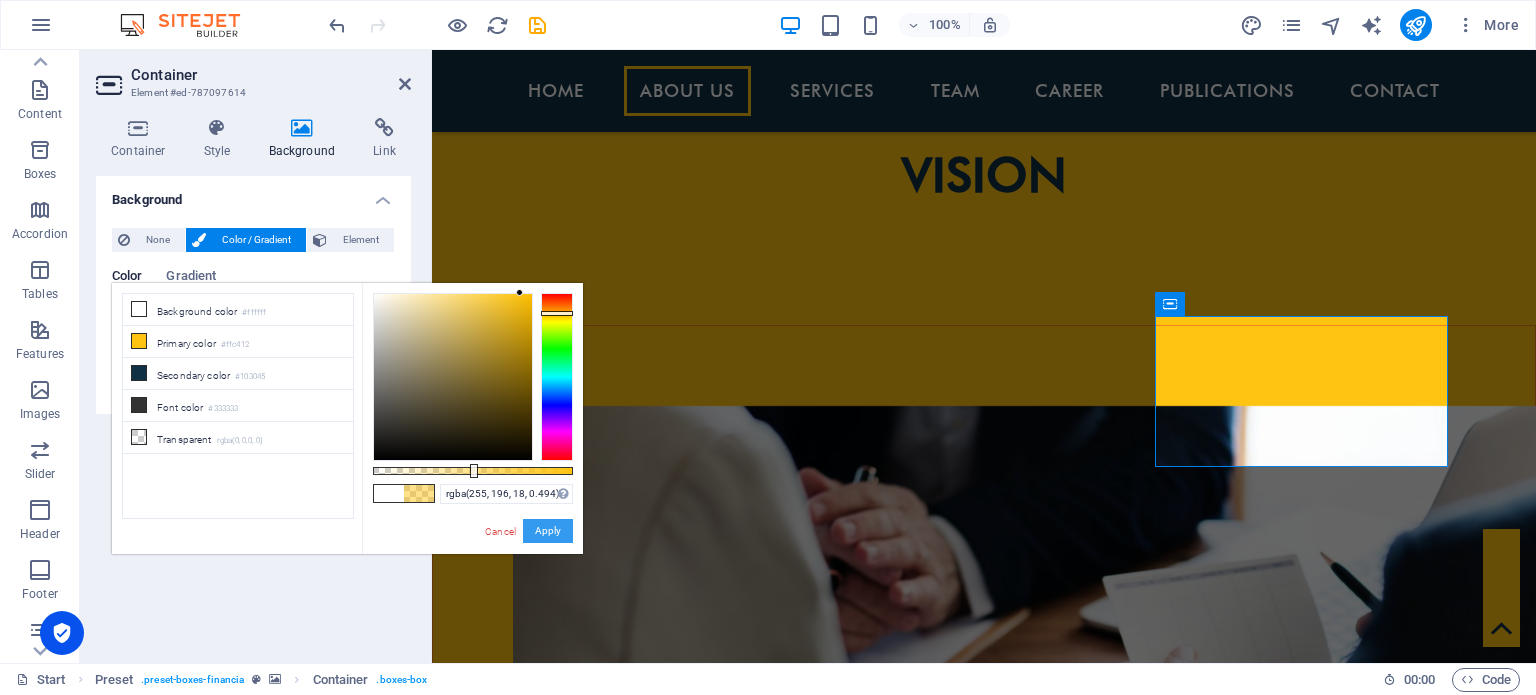 click on "Apply" at bounding box center (548, 531) 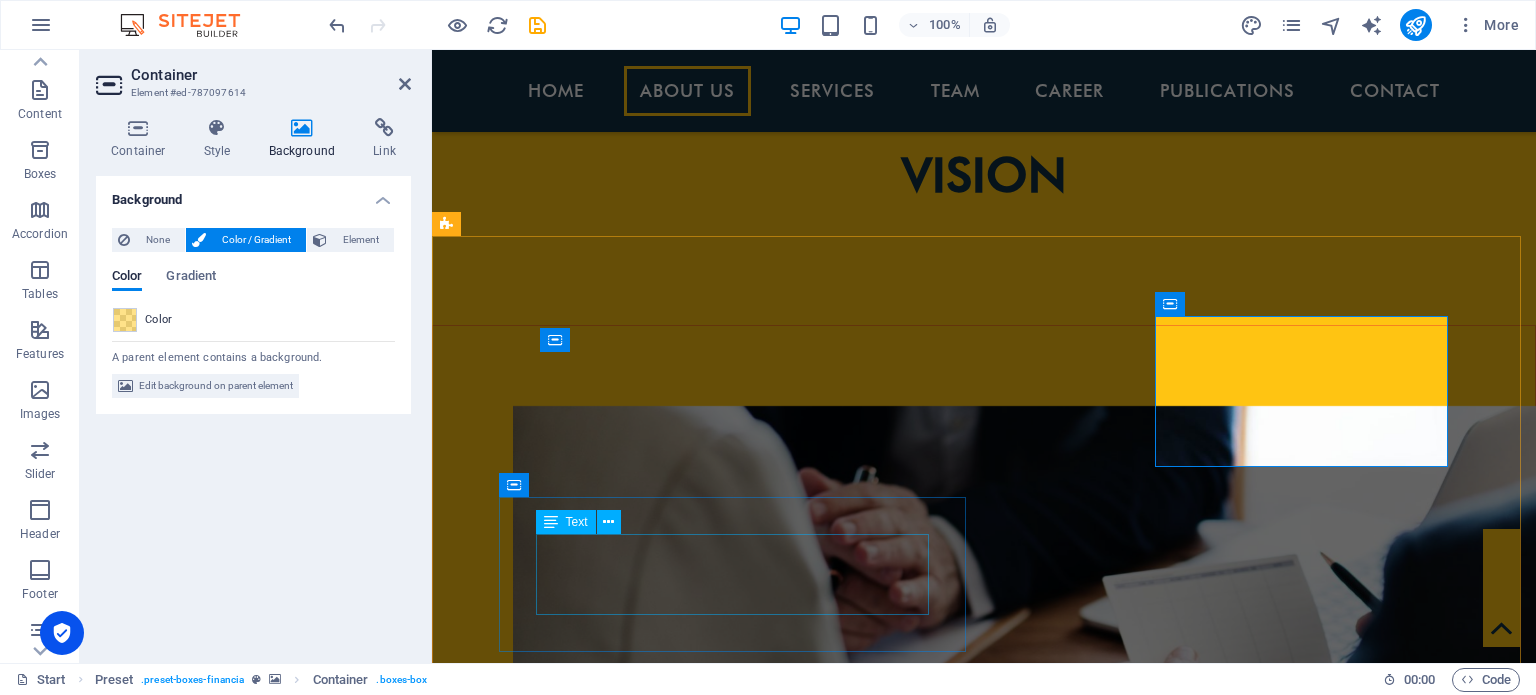 click on "ACCOUNTING & OUTSOURCING SERVICES" at bounding box center [920, 3054] 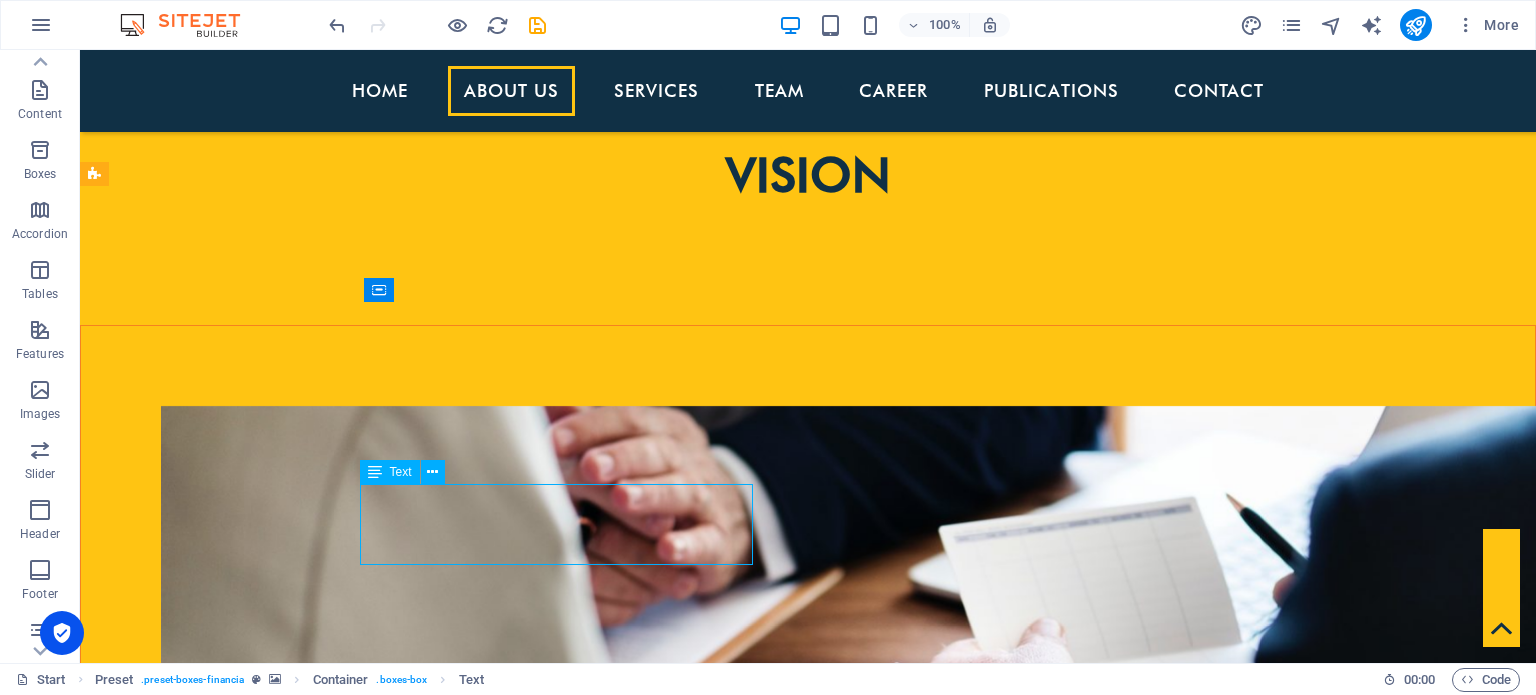 click on "ACCOUNTING & OUTSOURCING SERVICES" at bounding box center (568, 3024) 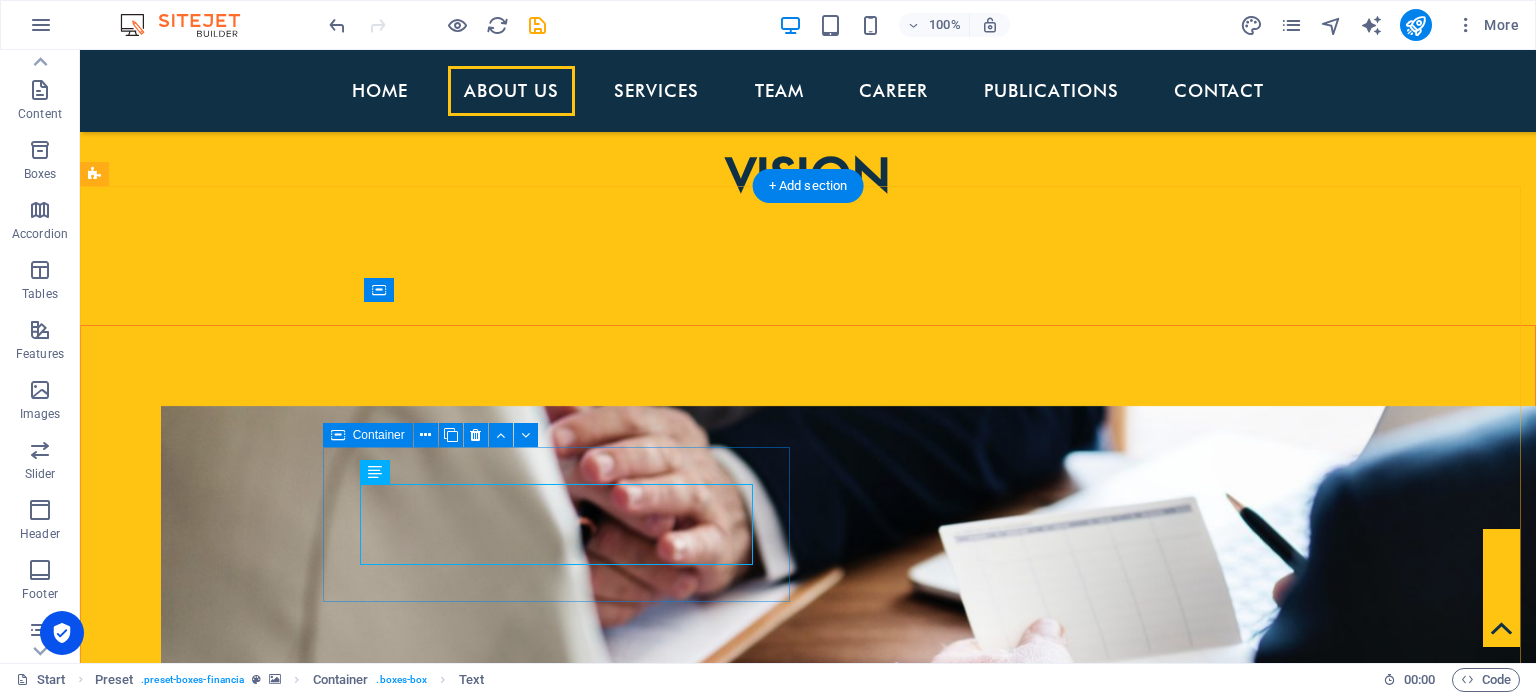 click on "ACCOUNTING & OUTSOURCING SERVICES" at bounding box center (568, 3024) 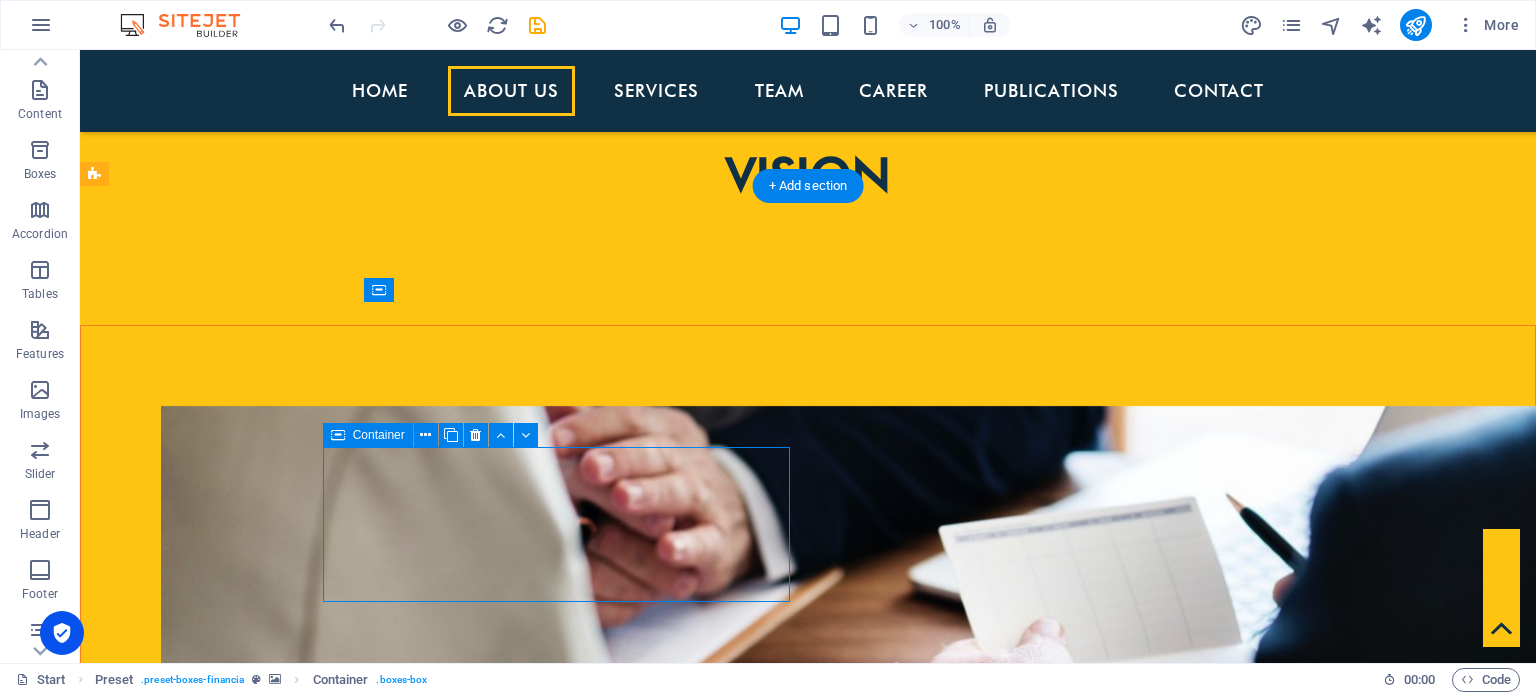 click on "ACCOUNTING & OUTSOURCING SERVICES" at bounding box center (568, 3024) 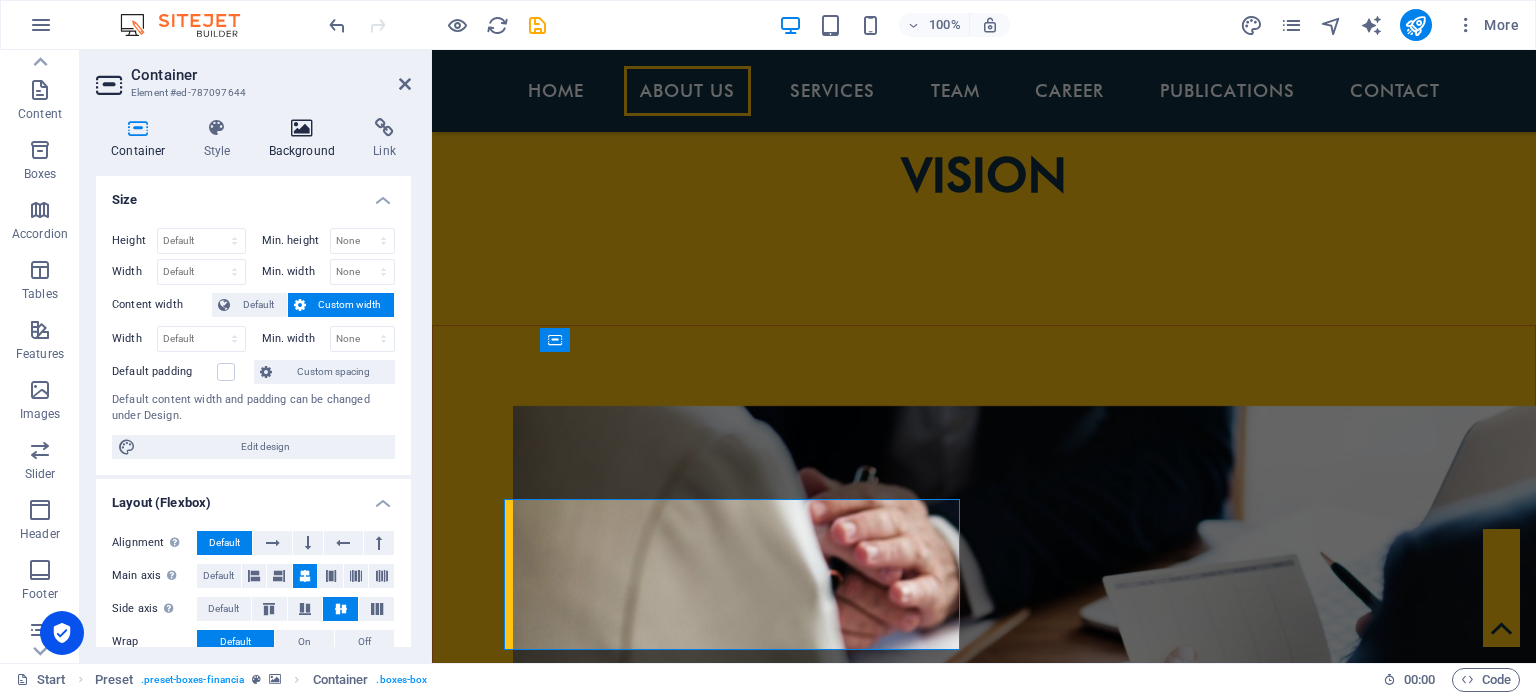 click at bounding box center [302, 128] 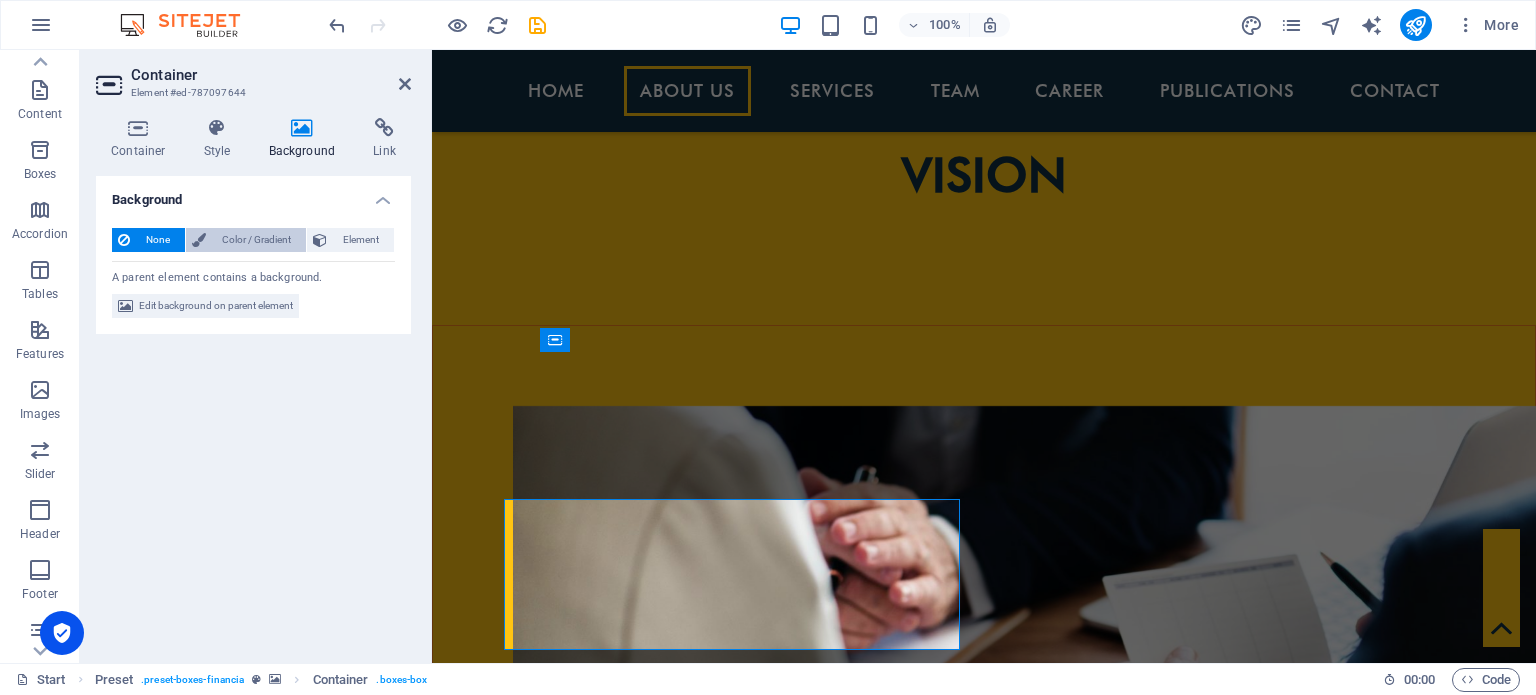 click on "Color / Gradient" at bounding box center [256, 240] 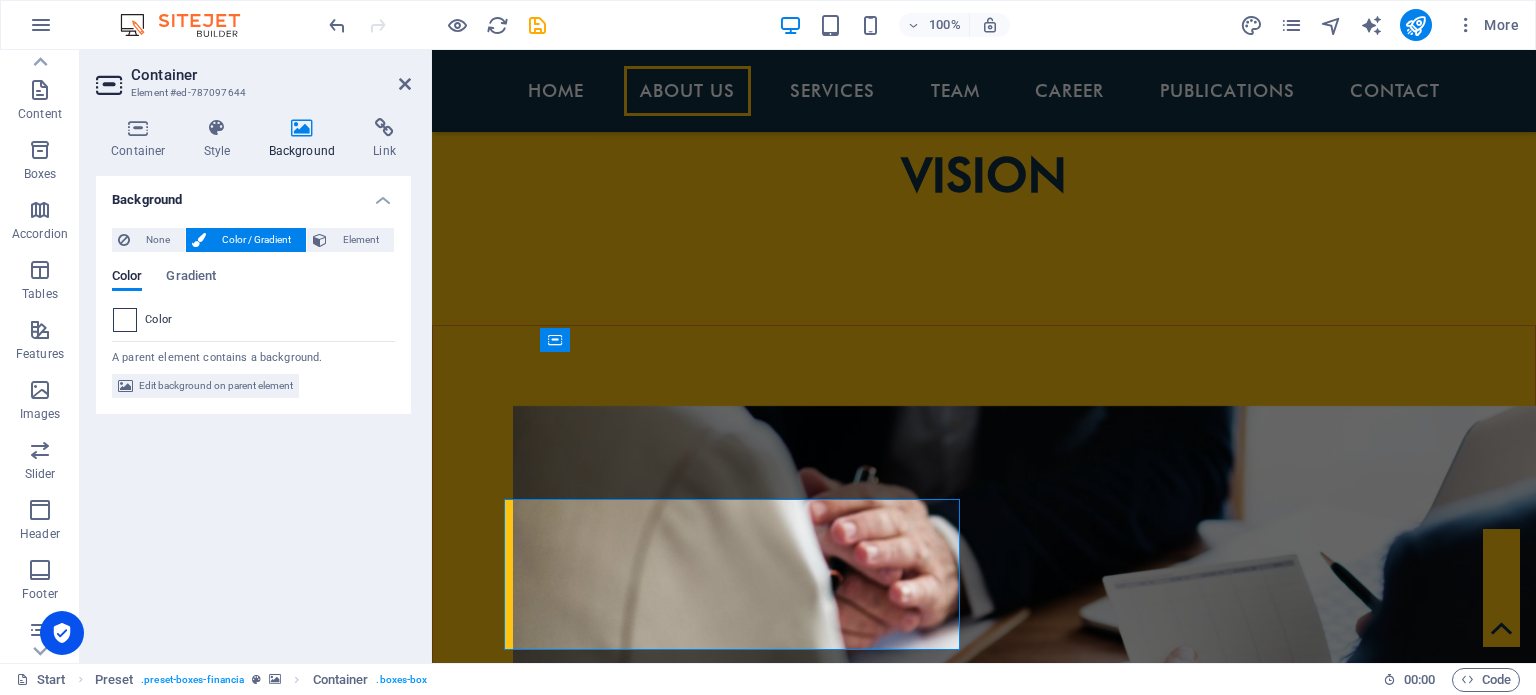 click at bounding box center [125, 320] 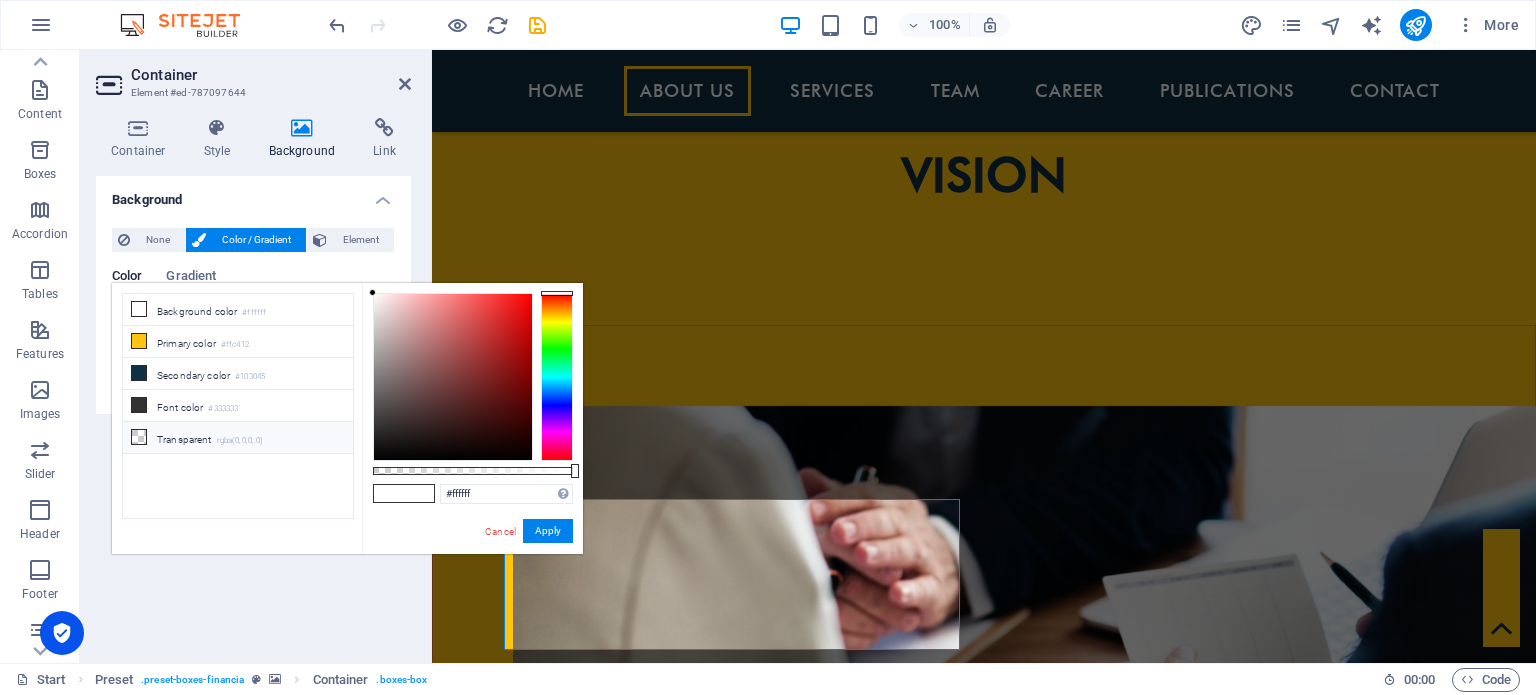 click on "Transparent
rgba(0,0,0,.0)" at bounding box center (238, 438) 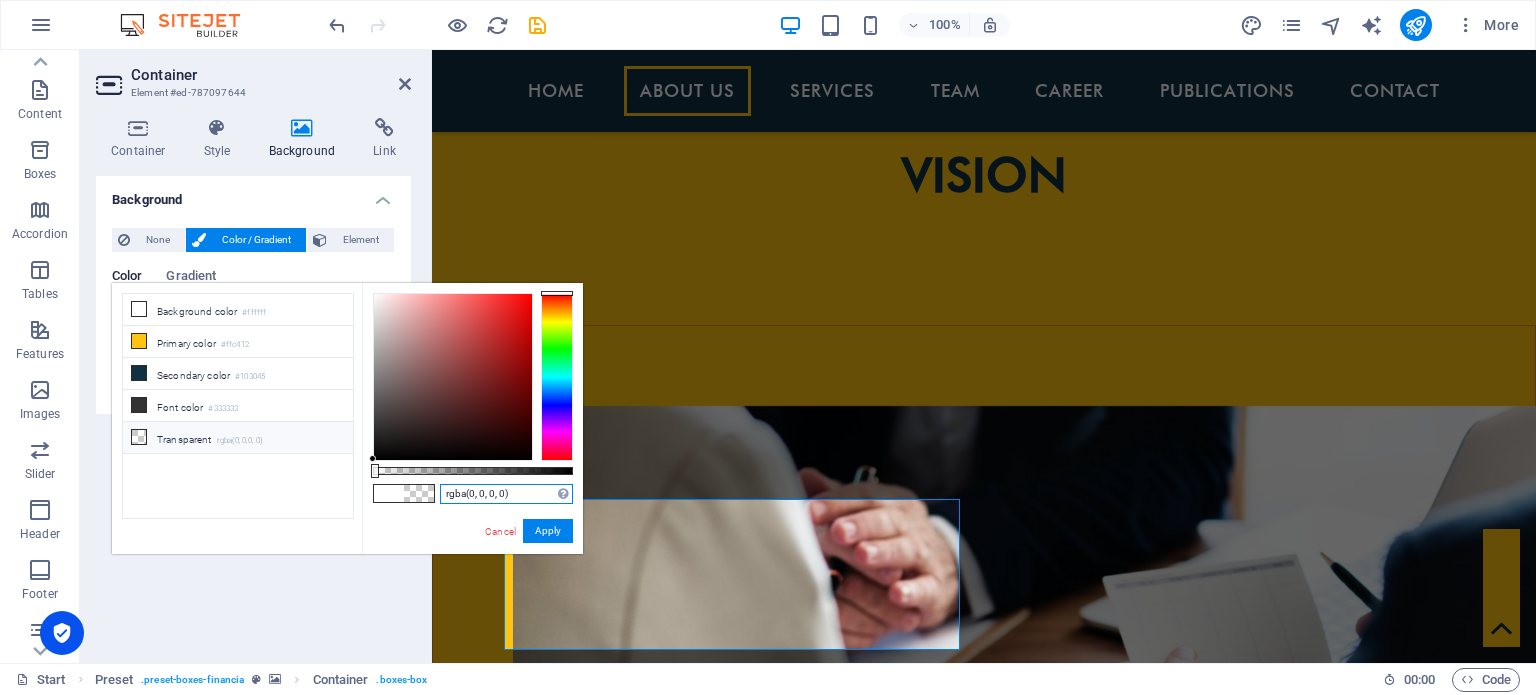 drag, startPoint x: 514, startPoint y: 501, endPoint x: 330, endPoint y: 493, distance: 184.17383 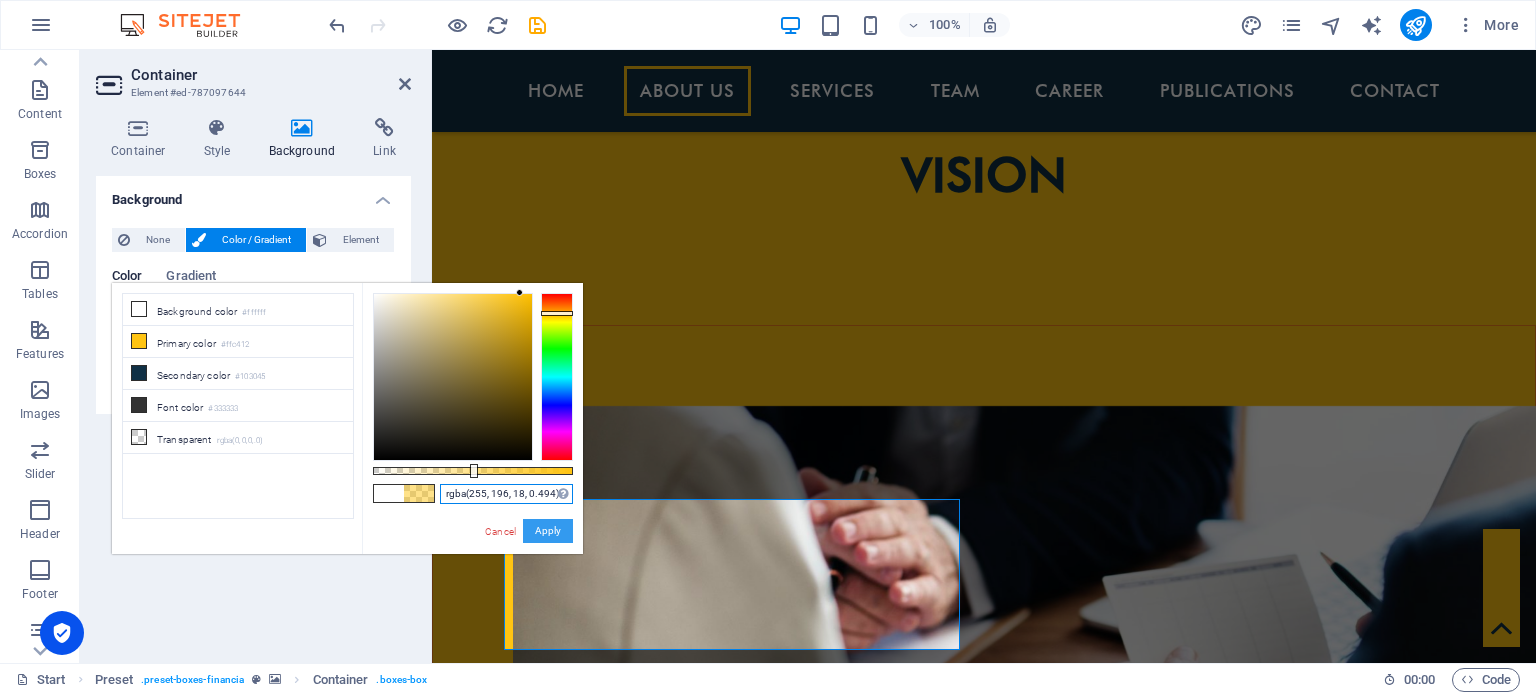 type on "rgba(255, 196, 18, 0.494)" 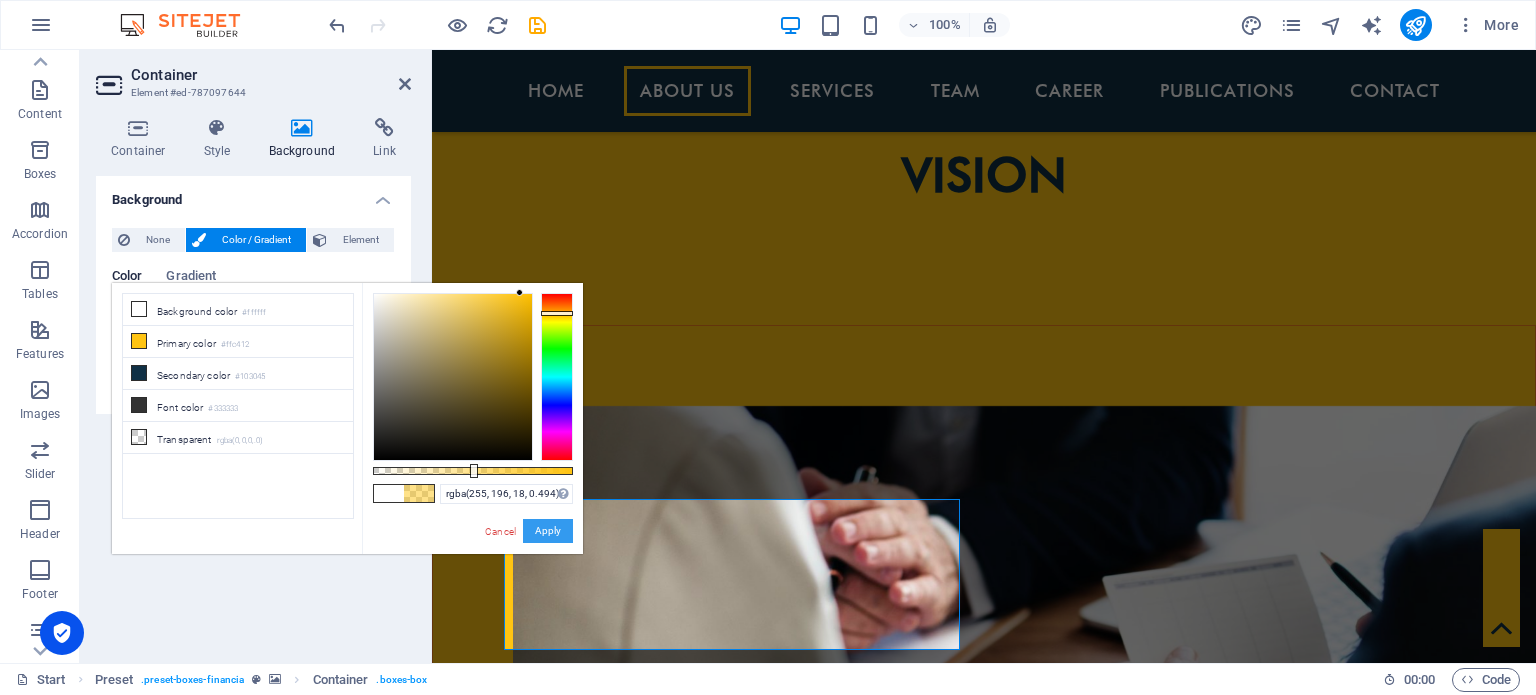 click on "Apply" at bounding box center [548, 531] 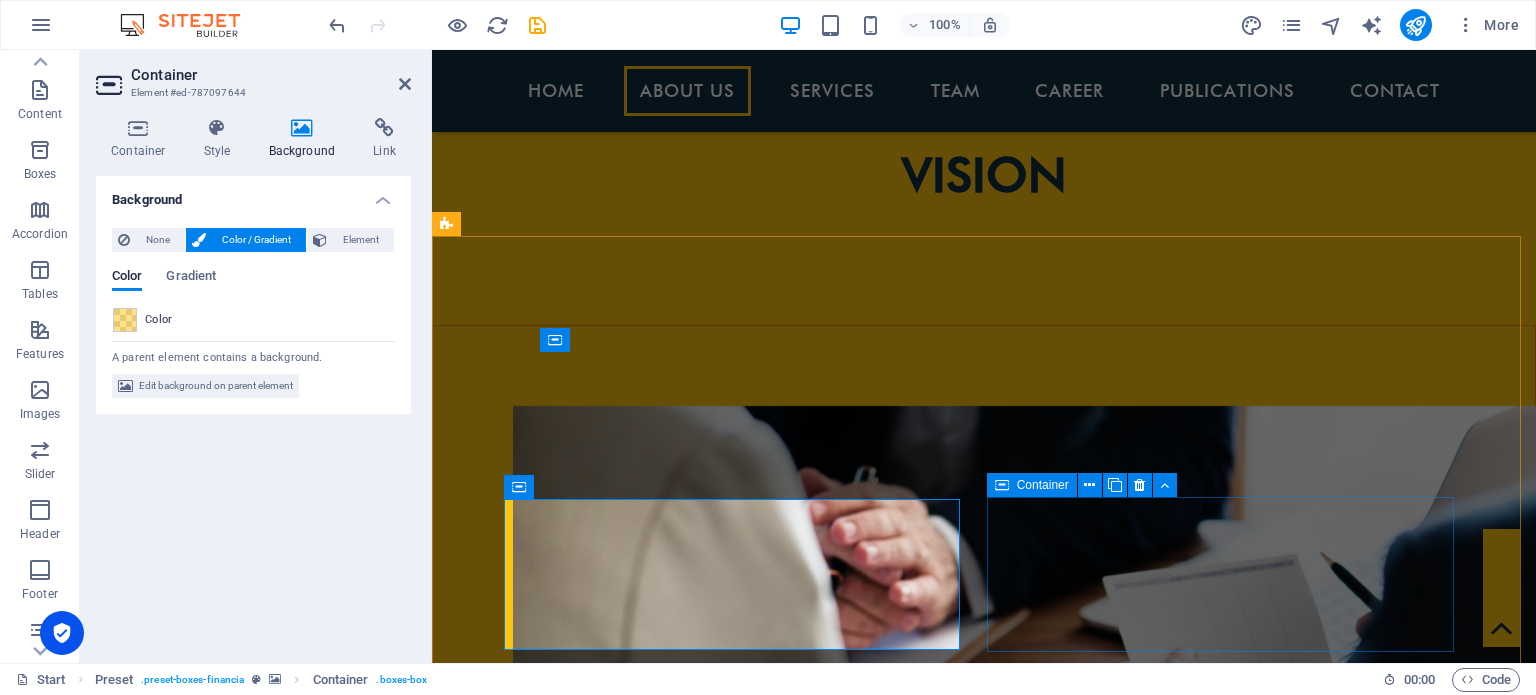 click on "CORPORATE CONSULTING SERVICES" at bounding box center (920, 3181) 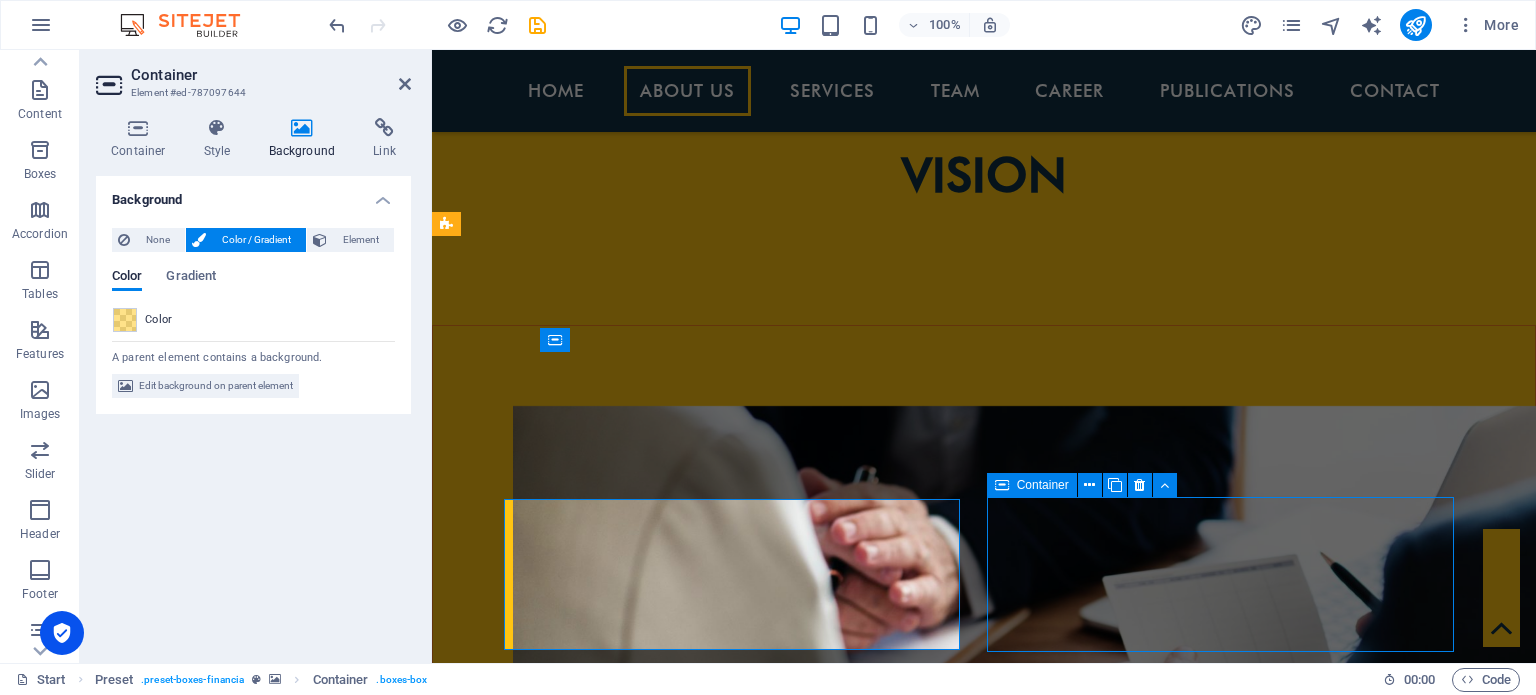 click on "CORPORATE CONSULTING SERVICES" at bounding box center [920, 3181] 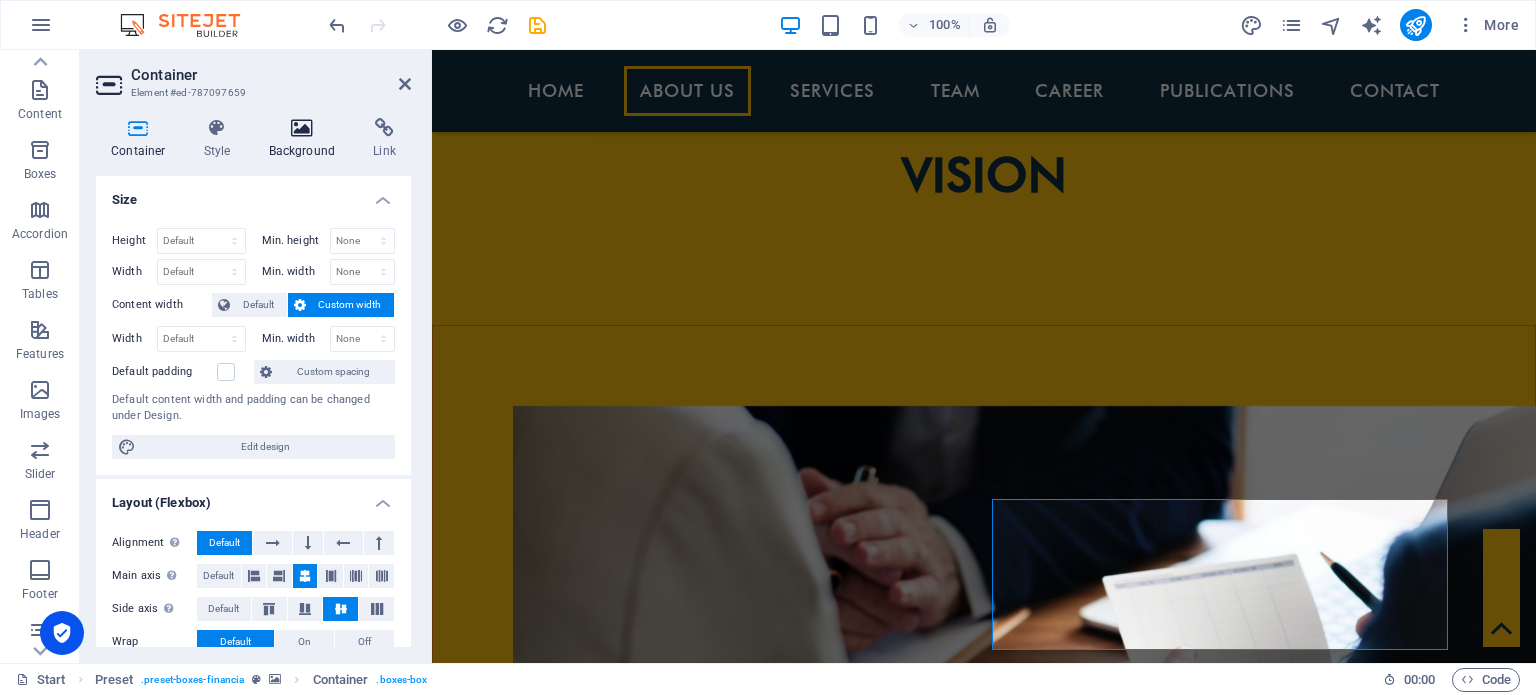 click at bounding box center [302, 128] 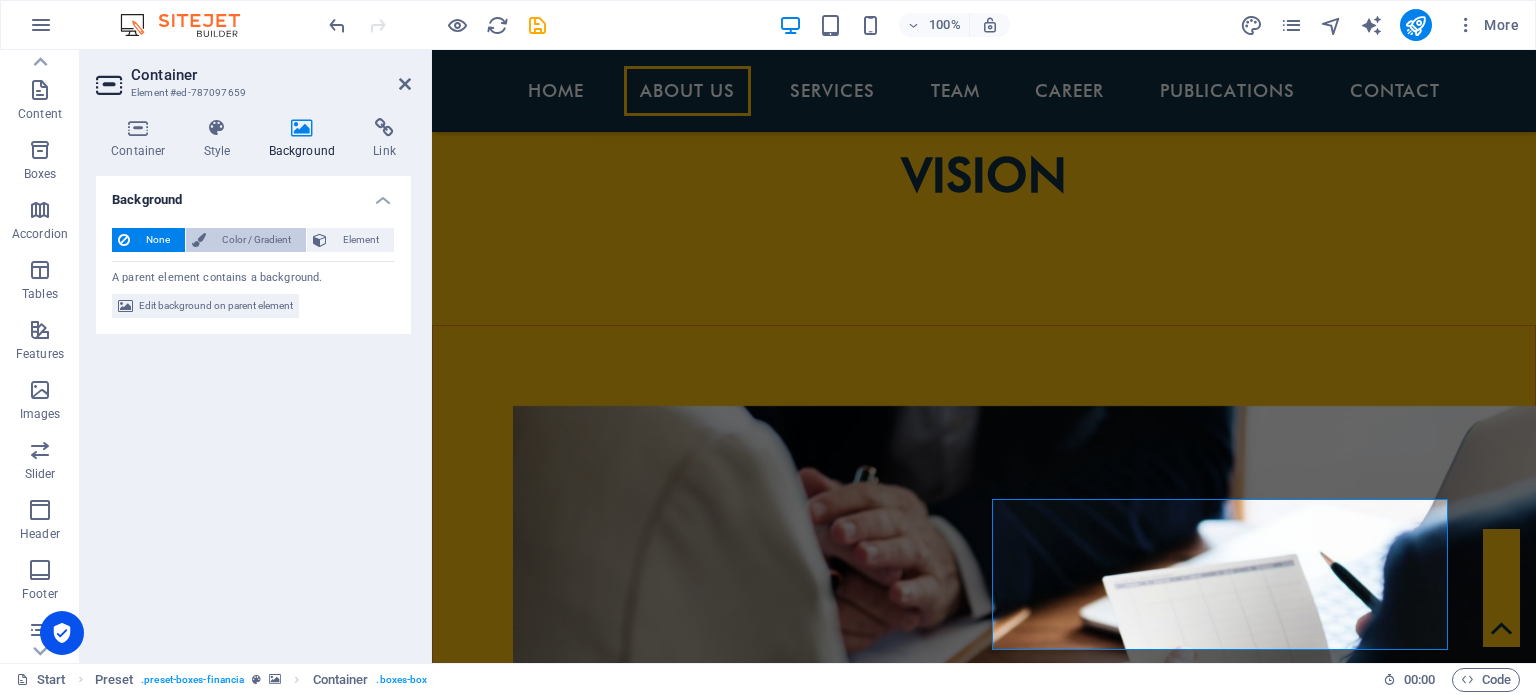 click on "Color / Gradient" at bounding box center (256, 240) 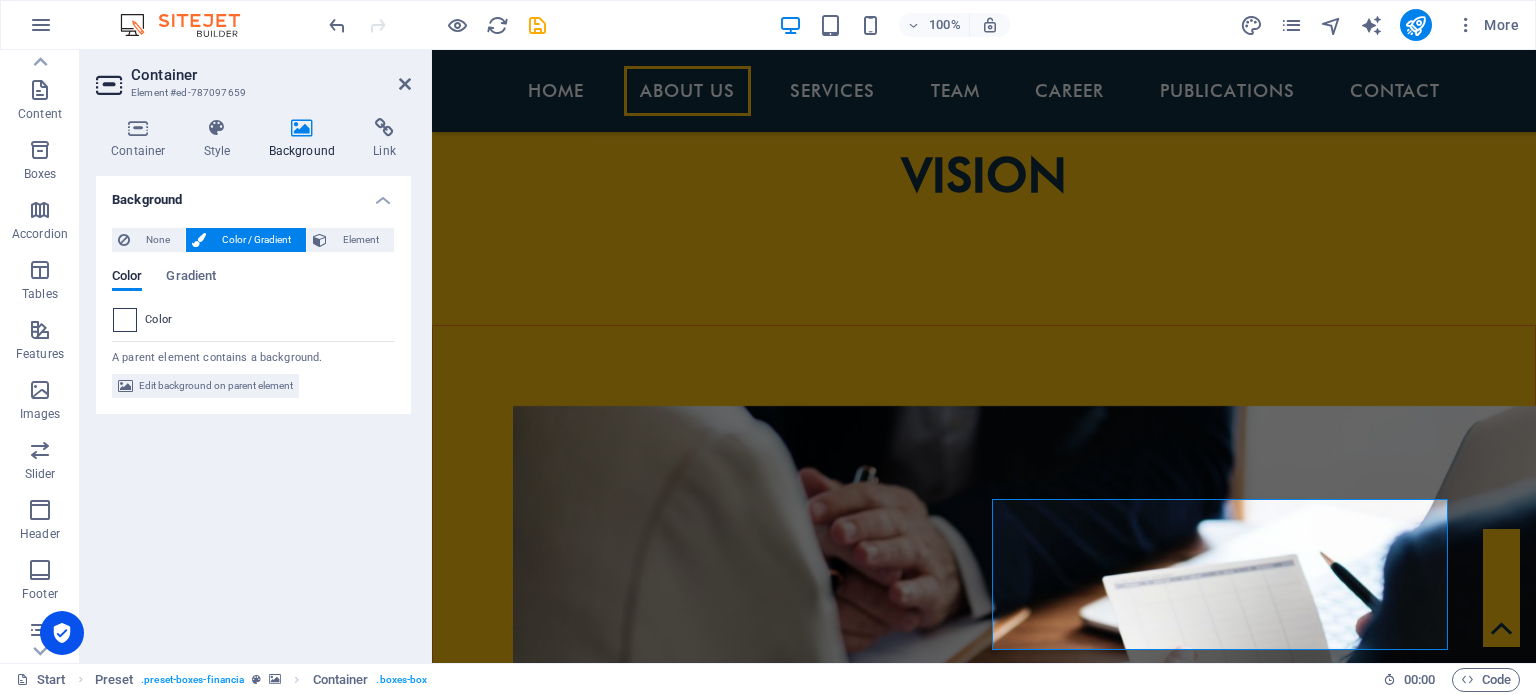 click at bounding box center (125, 320) 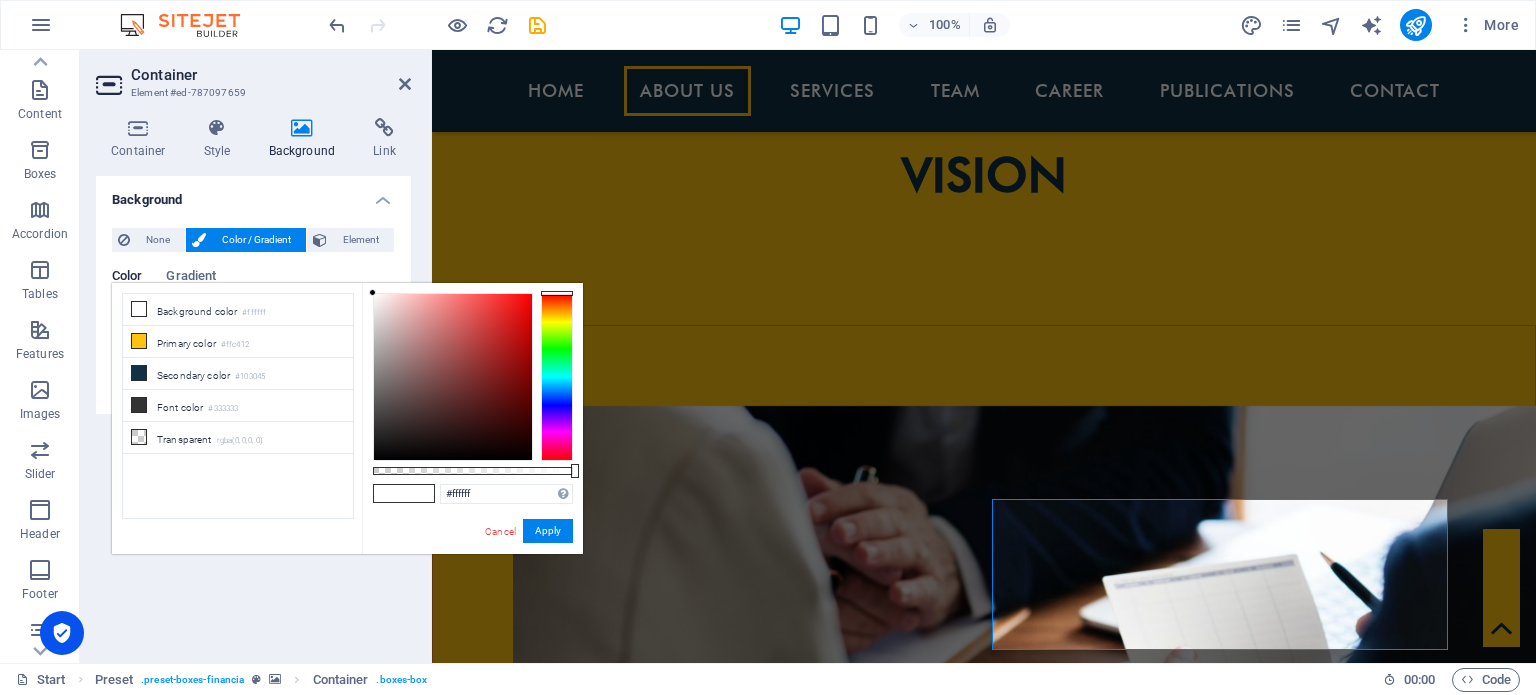 click on "Primary color
#ffc412" at bounding box center [238, 342] 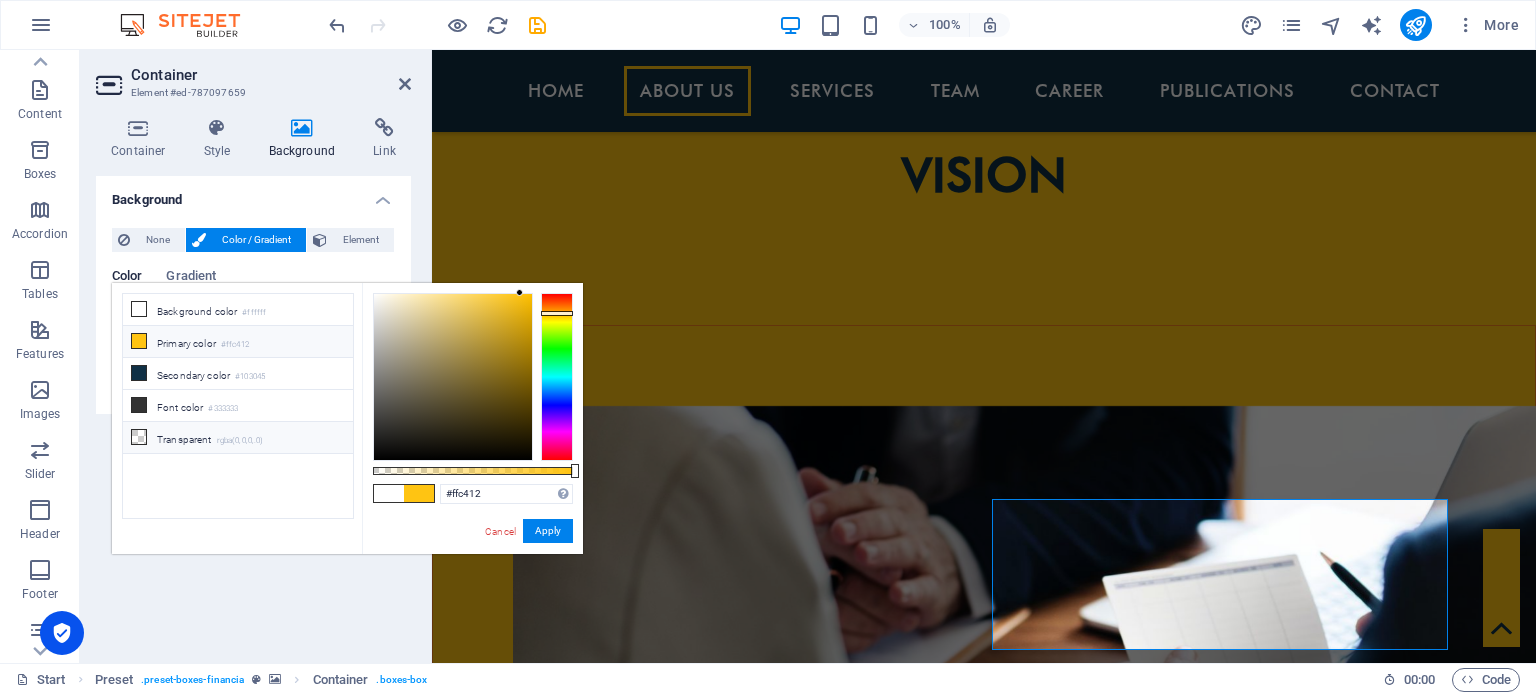 click on "rgba(0,0,0,.0)" at bounding box center (240, 441) 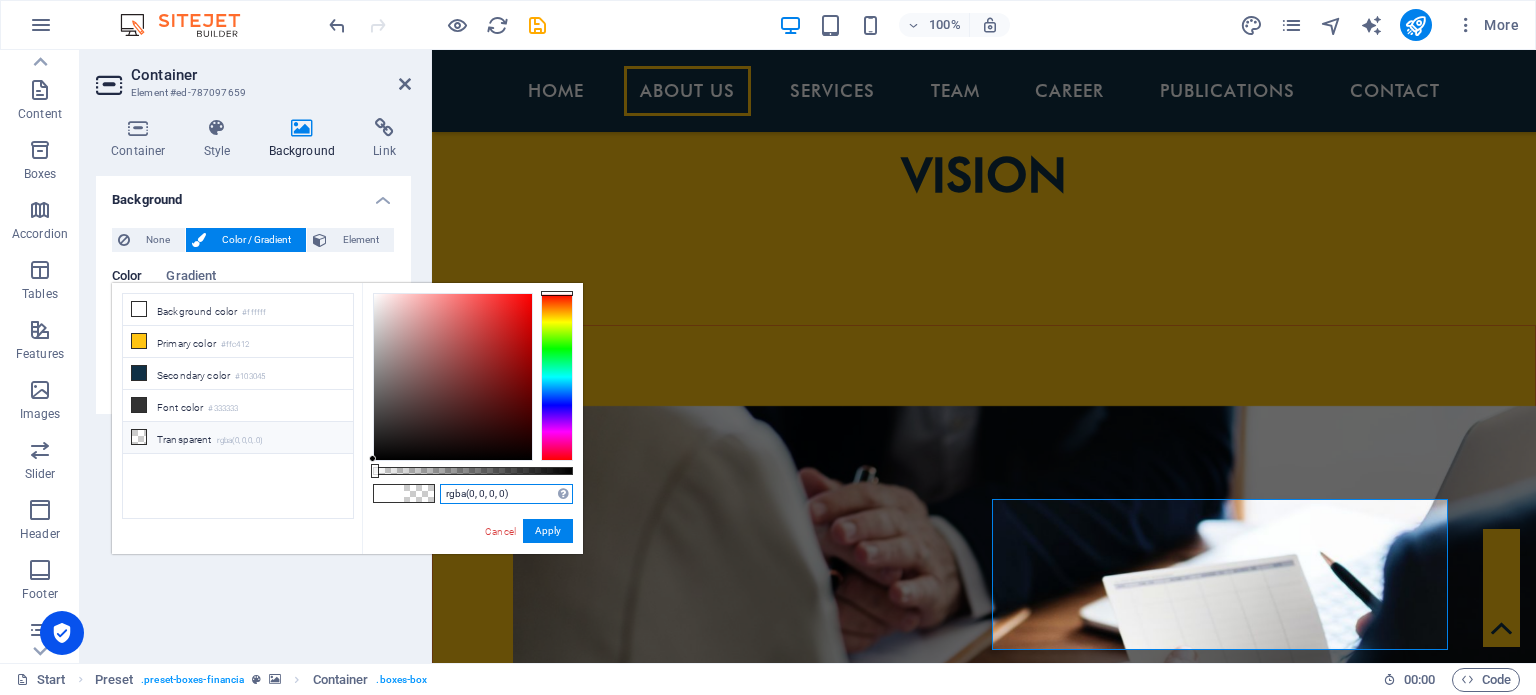 click on "rgba(0, 0, 0, 0)" at bounding box center (506, 494) 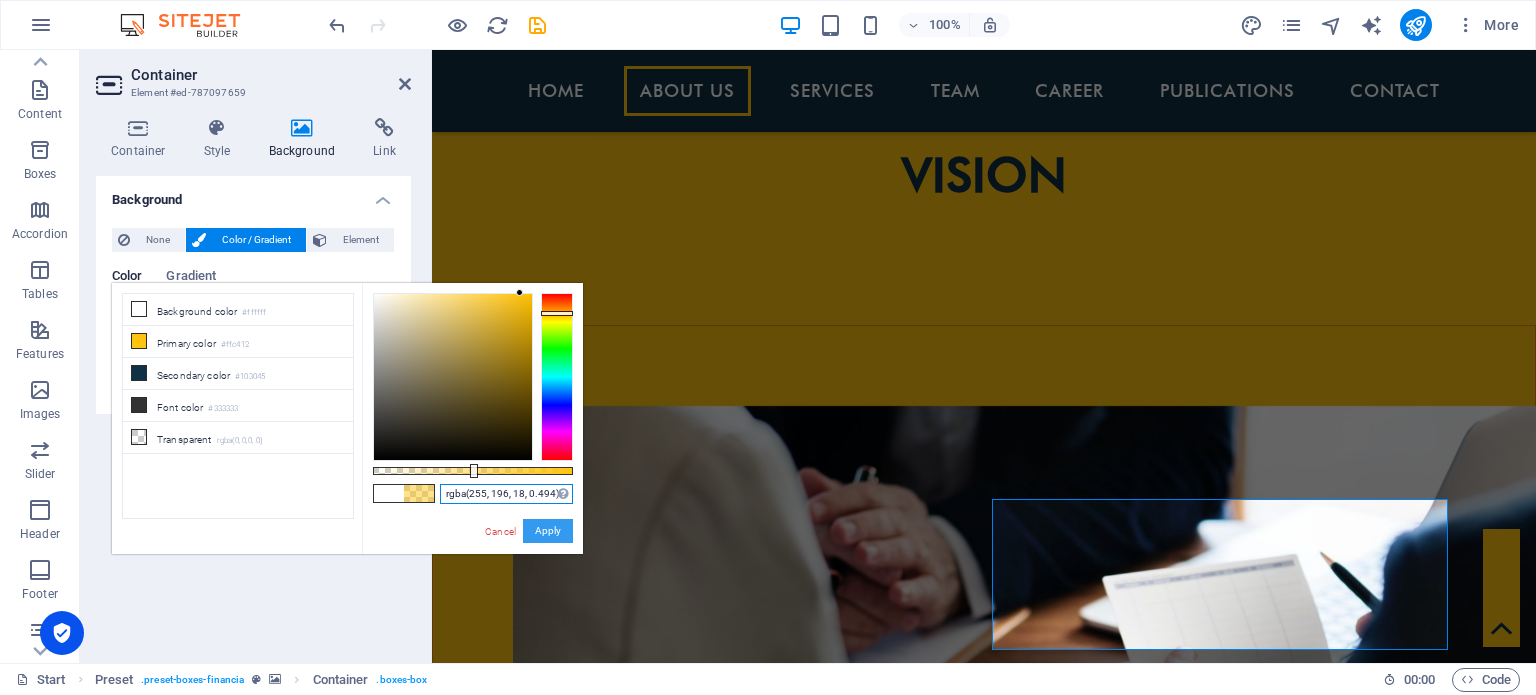 type on "rgba(255, 196, 18, 0.494)" 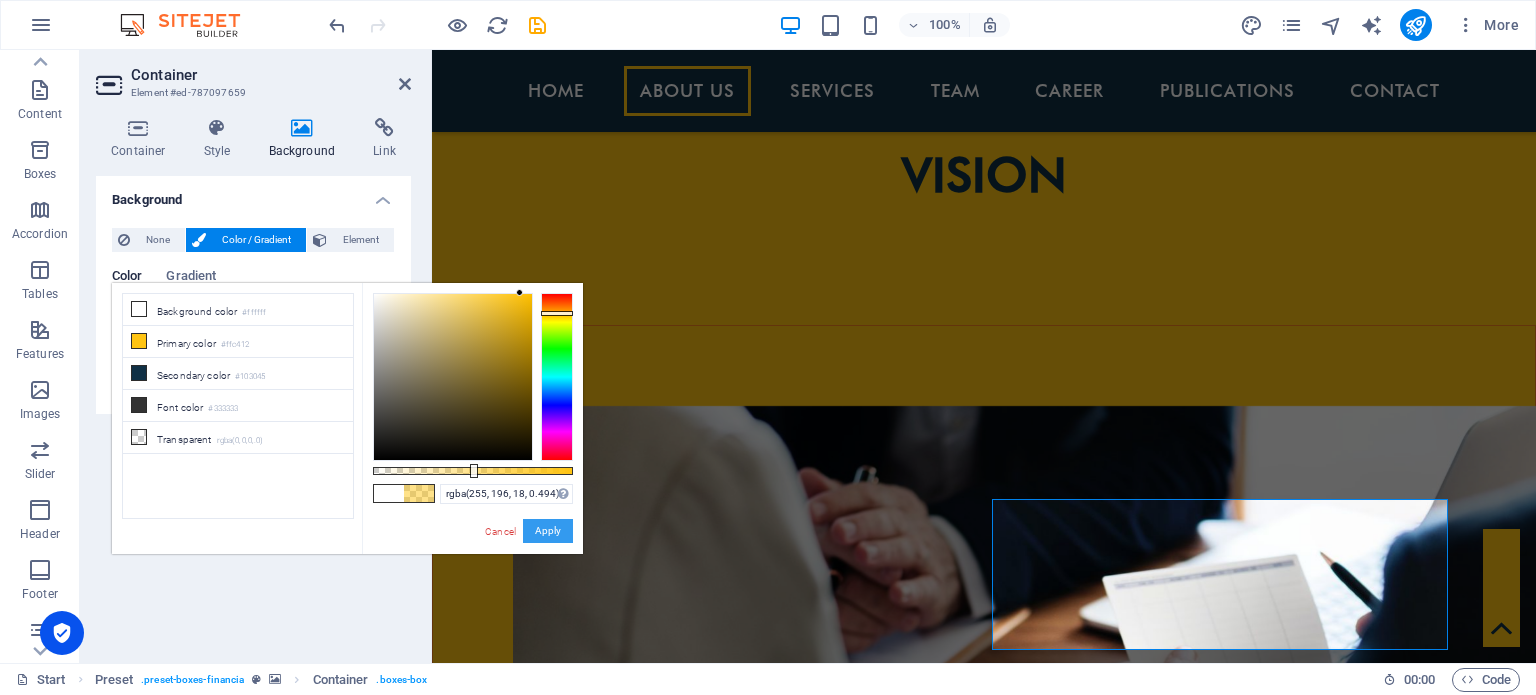 click on "Apply" at bounding box center [548, 531] 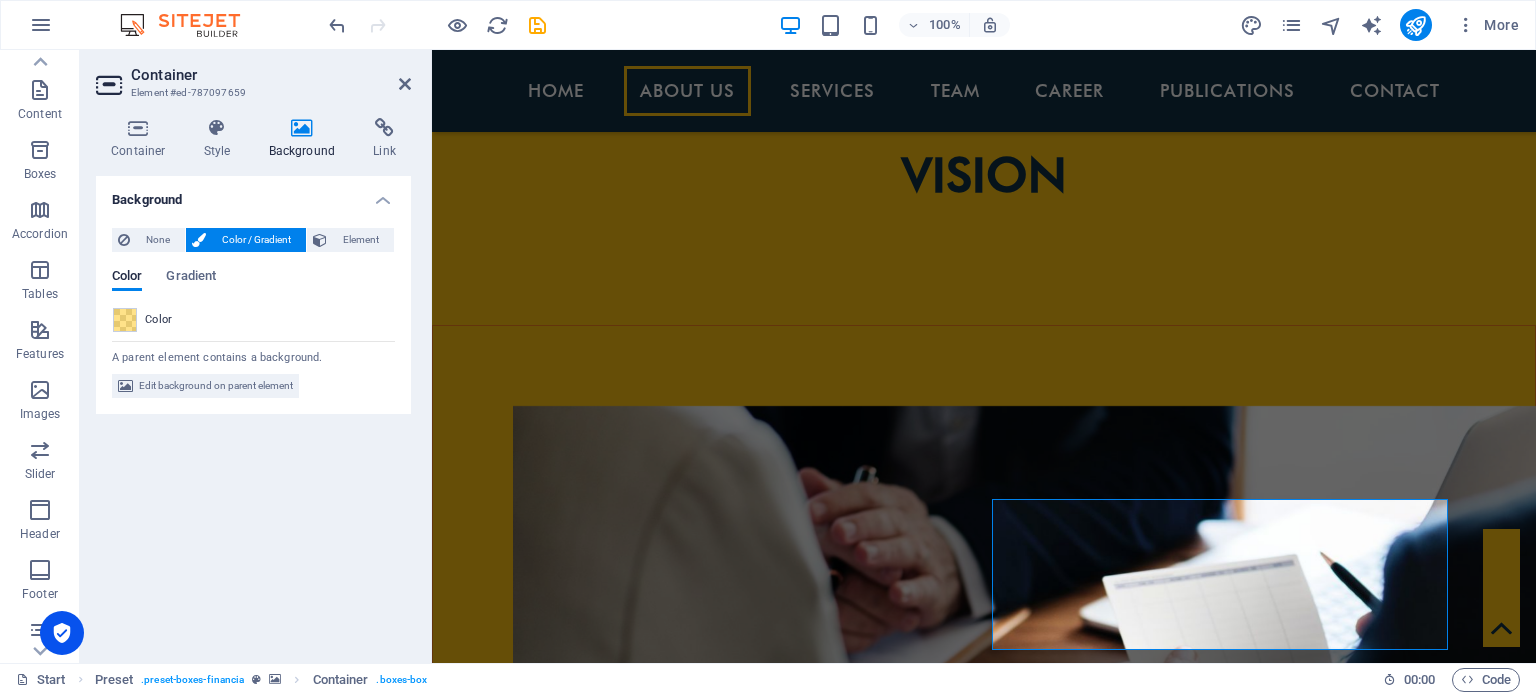 click at bounding box center (984, 2288) 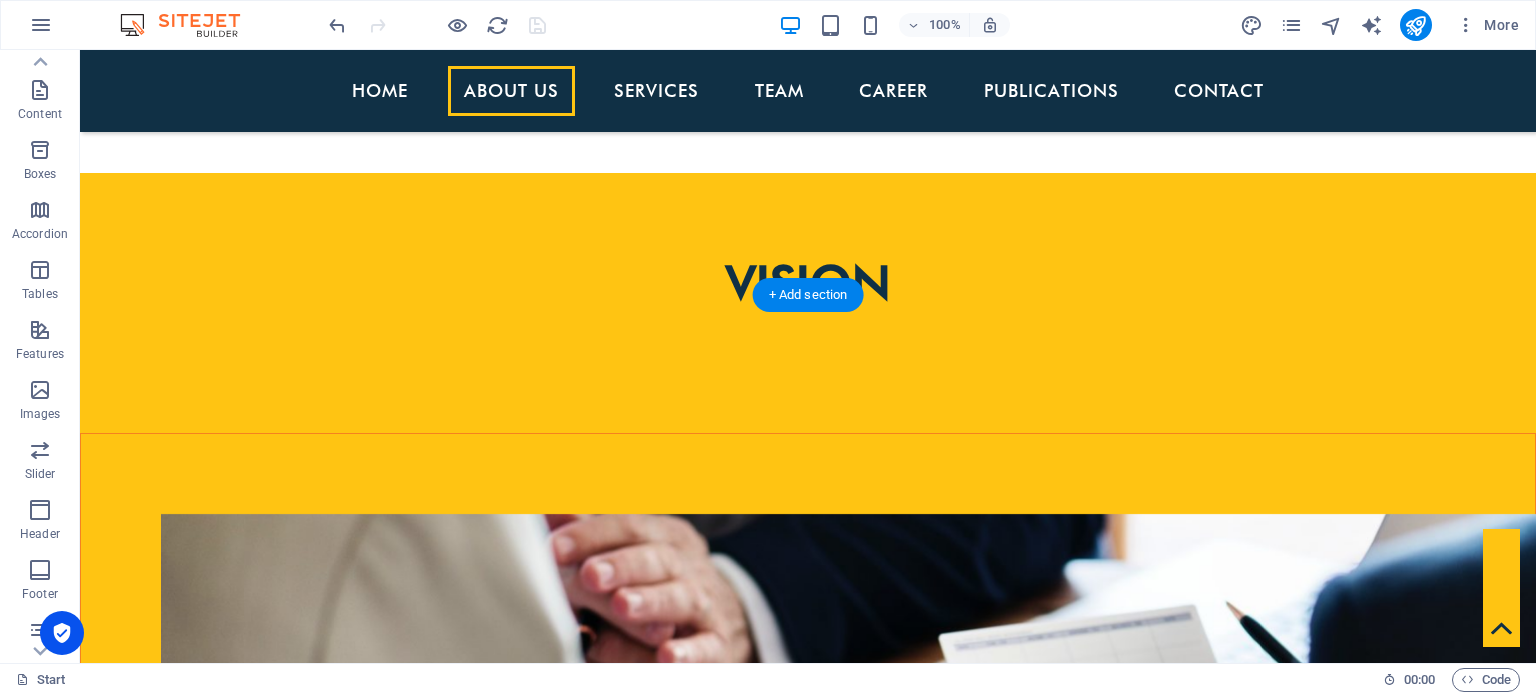 scroll, scrollTop: 1647, scrollLeft: 0, axis: vertical 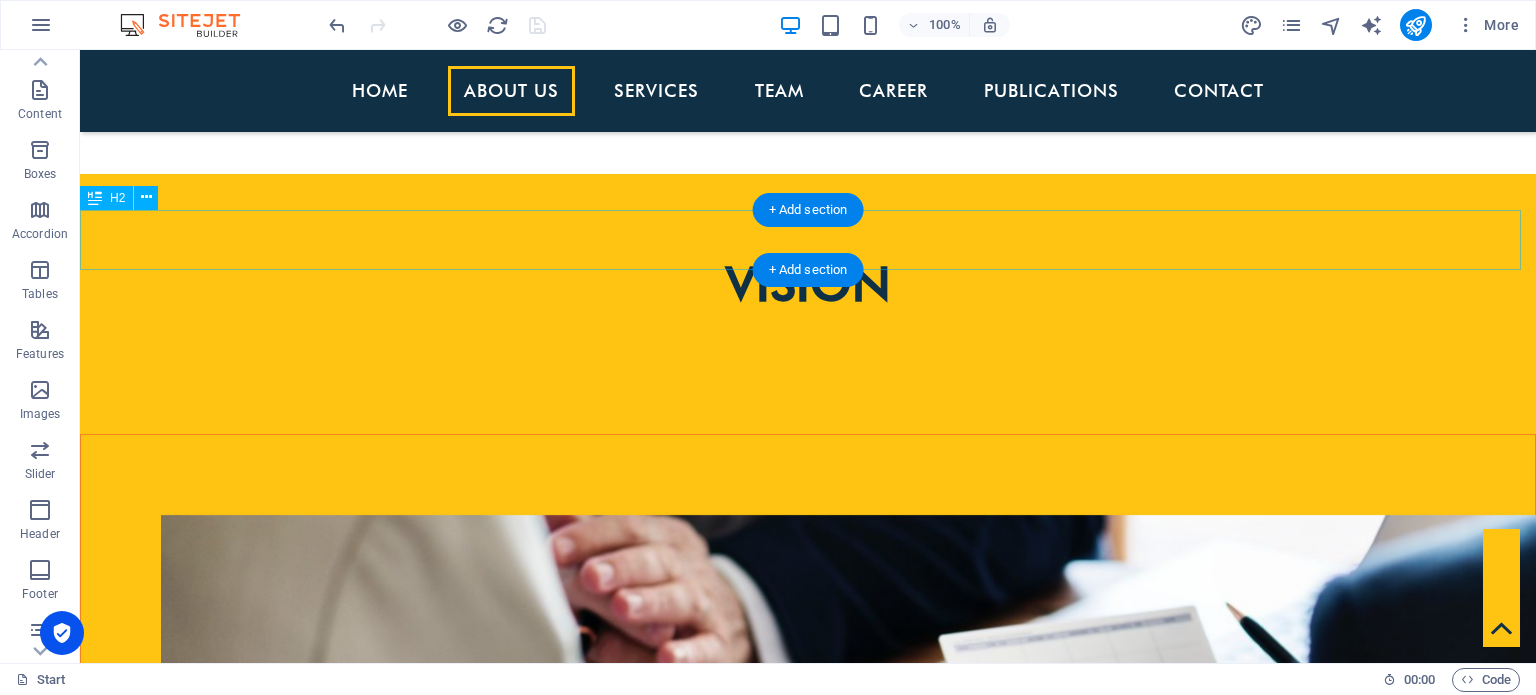 click on "Services" at bounding box center [808, 2041] 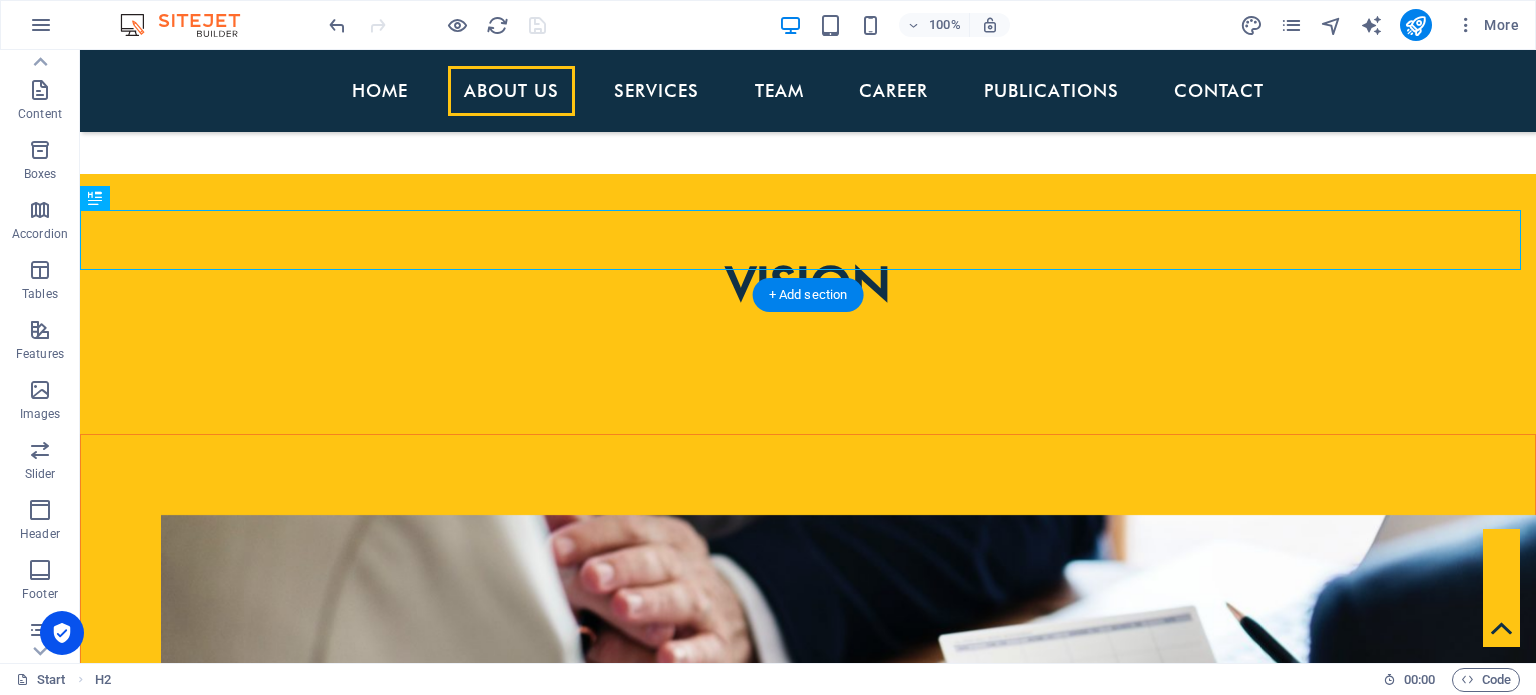 click at bounding box center (808, 2343) 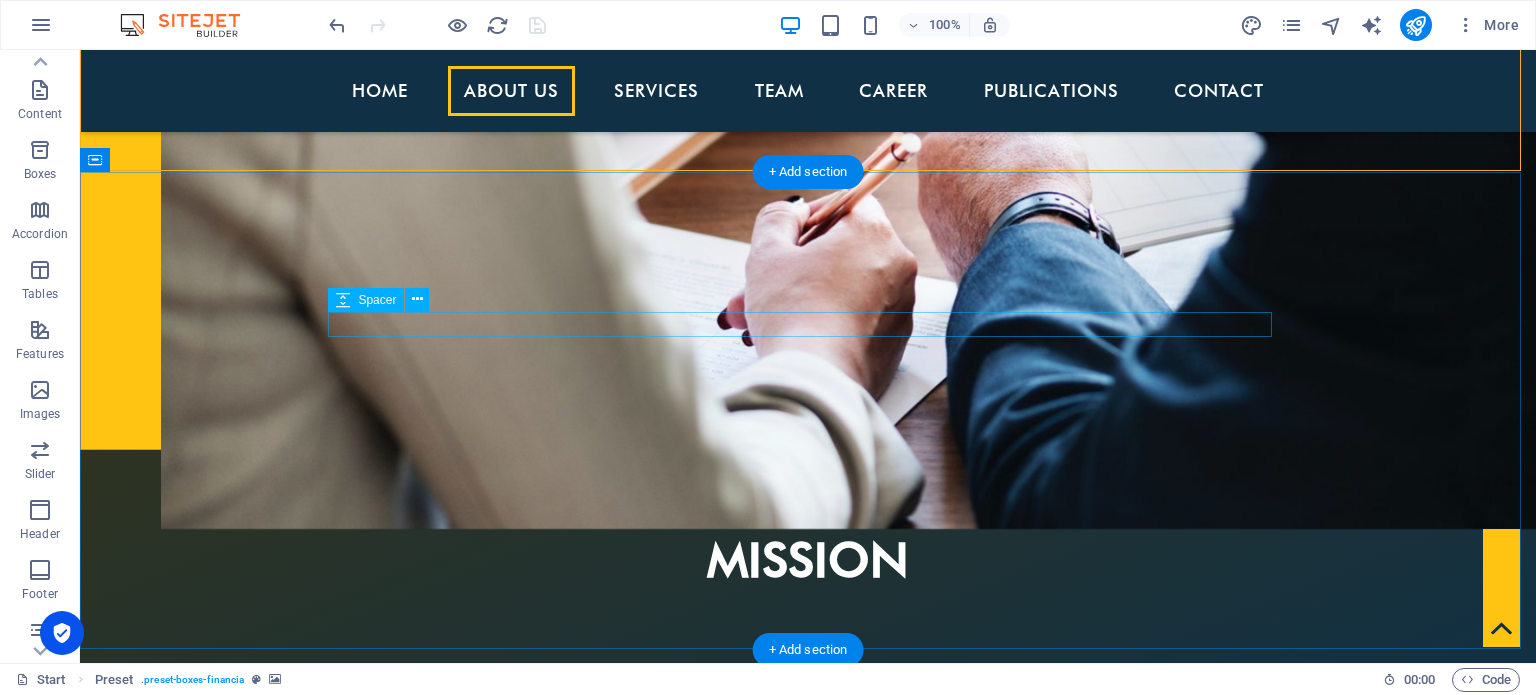 scroll, scrollTop: 2291, scrollLeft: 0, axis: vertical 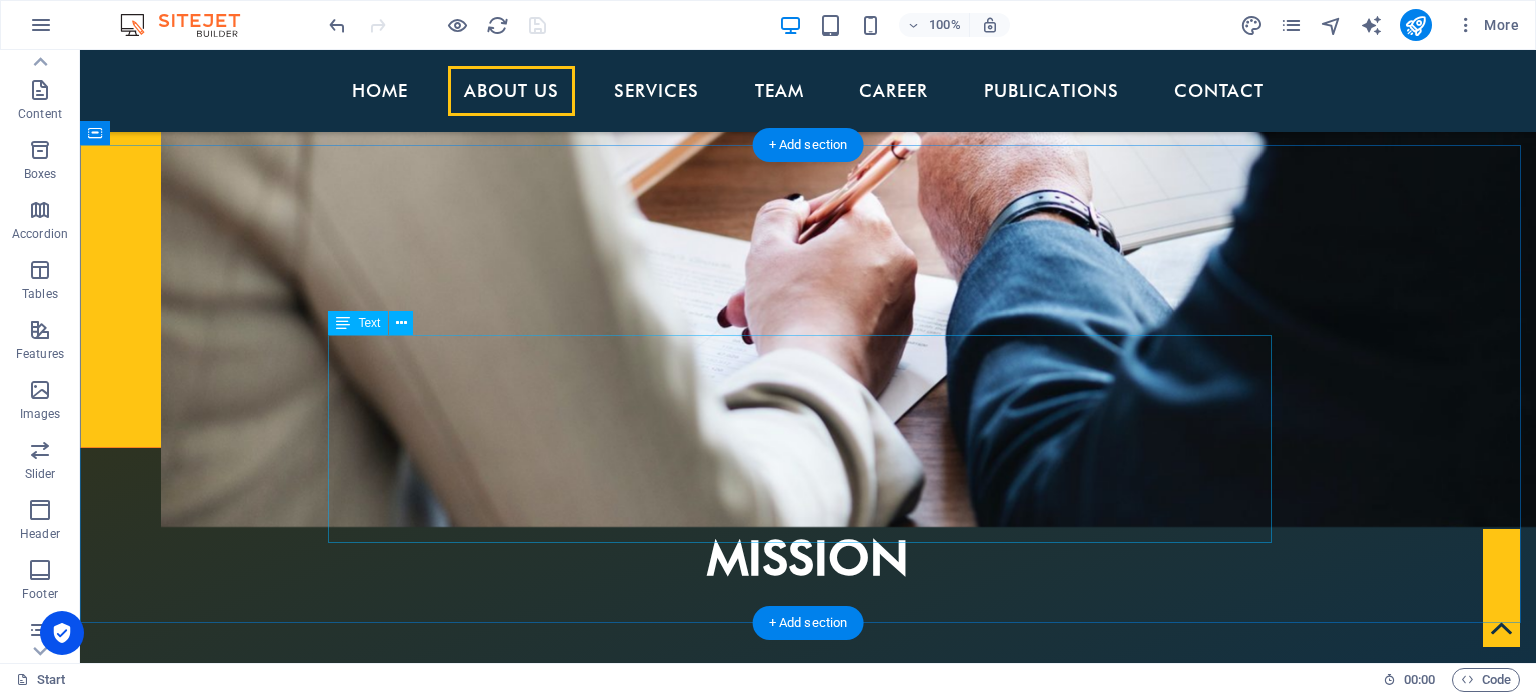 click on "At the heart of our firm is a dynamic and diverse team of professionals dedicated to delivering excellence across audit, taxation, advisory, and financial consulting services. Our team includes fully qualified Chartered Accountants offering expertise in accounting, auditing, and taxation; semi-qualified professionals gaining practical experience; and MBA and BBA graduates who contribute strategic insights and a solid understanding of business principles. We are further supported by CA Articles and interns who bring fresh perspectives and hands-on support to our projects. Together, our collective expertise and commitment ensure we provide trusted, high-quality solutions to our clients." at bounding box center [808, 3568] 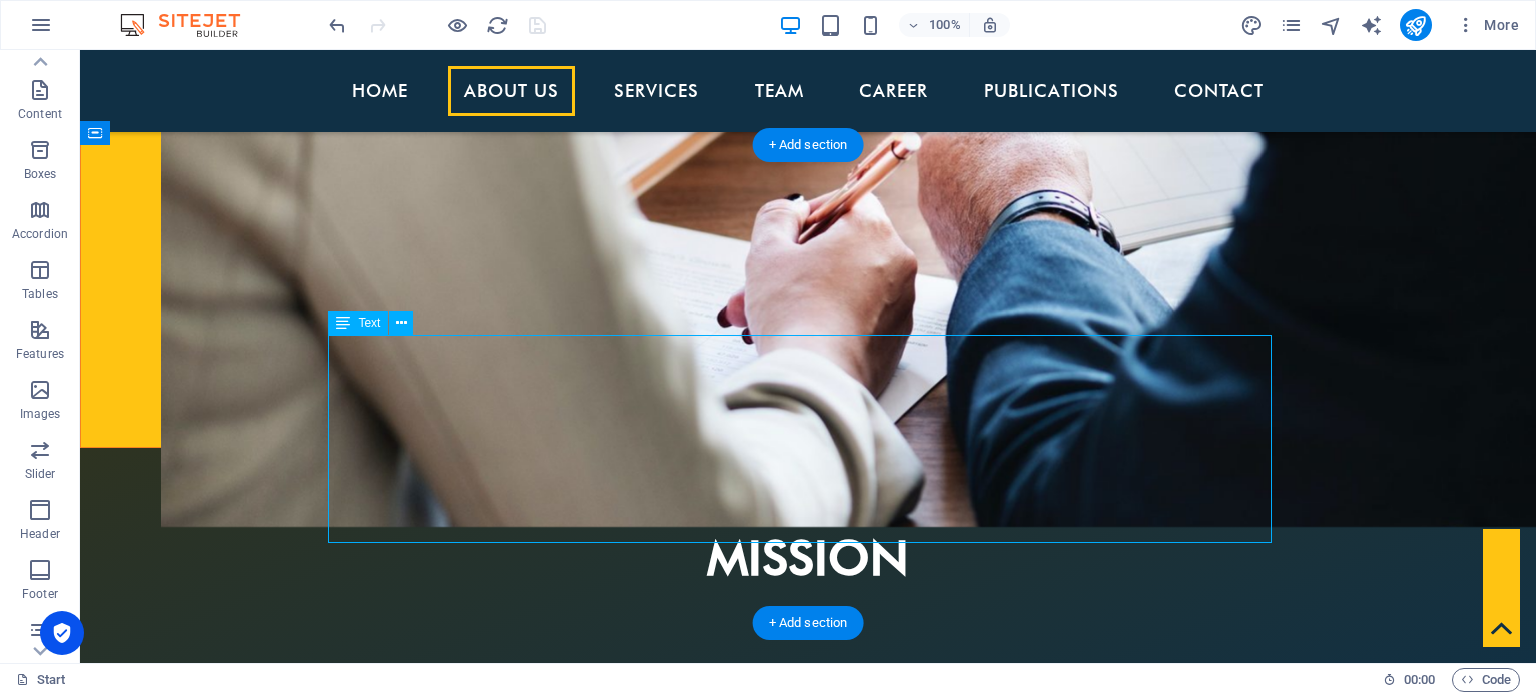 click on "At the heart of our firm is a dynamic and diverse team of professionals dedicated to delivering excellence across audit, taxation, advisory, and financial consulting services. Our team includes fully qualified Chartered Accountants offering expertise in accounting, auditing, and taxation; semi-qualified professionals gaining practical experience; and MBA and BBA graduates who contribute strategic insights and a solid understanding of business principles. We are further supported by CA Articles and interns who bring fresh perspectives and hands-on support to our projects. Together, our collective expertise and commitment ensure we provide trusted, high-quality solutions to our clients." at bounding box center [808, 3568] 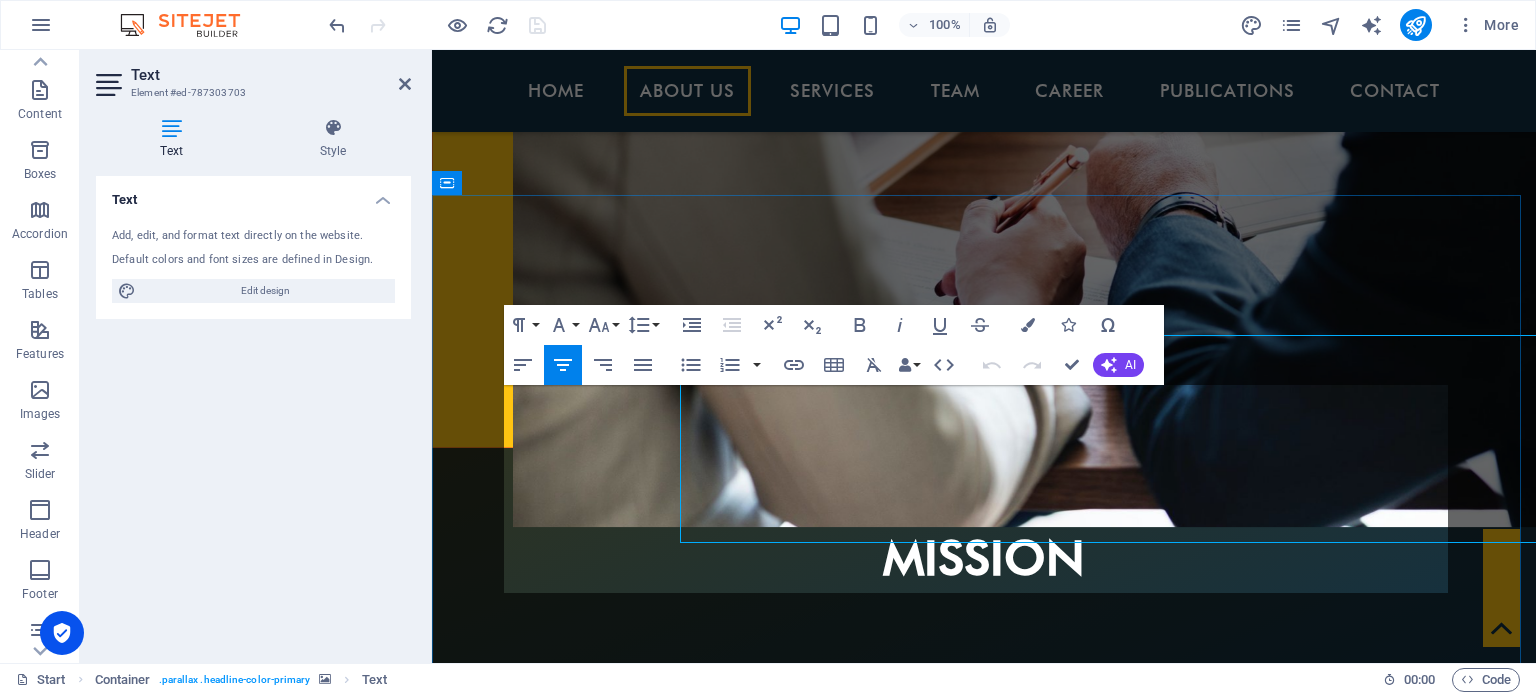 click on "Our team At the heart of our firm is a dynamic and diverse team of professionals dedicated to delivering excellence across audit, taxation, advisory, and financial consulting services. Our team includes fully qualified Chartered Accountants offering expertise in accounting, auditing, and taxation; semi-qualified professionals gaining practical experience; and MBA and BBA graduates who contribute strategic insights and a solid understanding of business principles. We are further supported by CA Articles and interns who bring fresh perspectives and hands-on support to our projects. Together, our collective expertise and commitment ensure we provide trusted, high-quality solutions to our clients." at bounding box center (984, 3269) 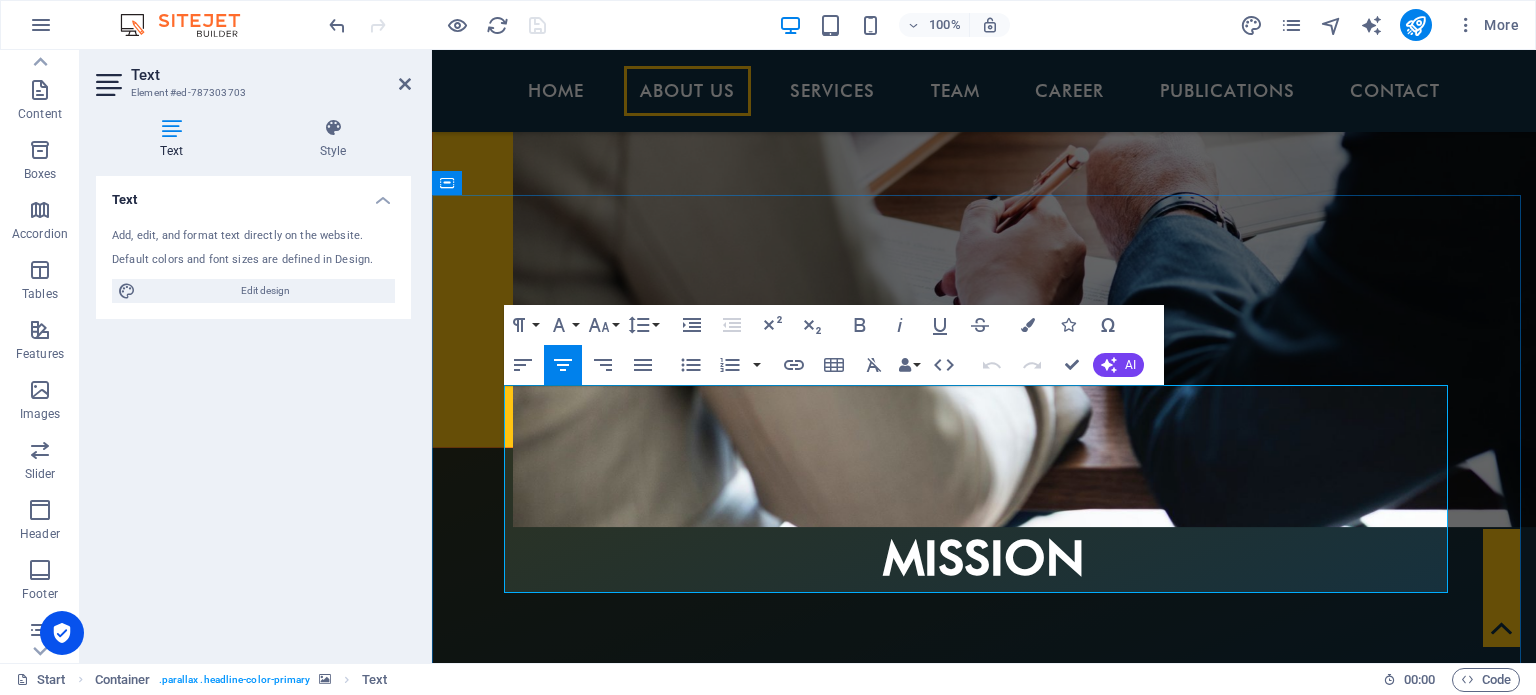 click on "At the heart of our firm is a dynamic and diverse team of professionals dedicated to delivering excellence across audit, taxation, advisory, and financial consulting services. Our team includes fully qualified Chartered Accountants offering expertise in accounting, auditing, and taxation; semi-qualified professionals gaining practical experience; and MBA and BBA graduates who contribute strategic insights and a solid understanding of business principles. We are further supported by CA Articles and interns who bring fresh perspectives and hands-on support to our projects. Together, our collective expertise and commitment ensure we provide trusted, high-quality solutions to our clients." at bounding box center [984, 3597] 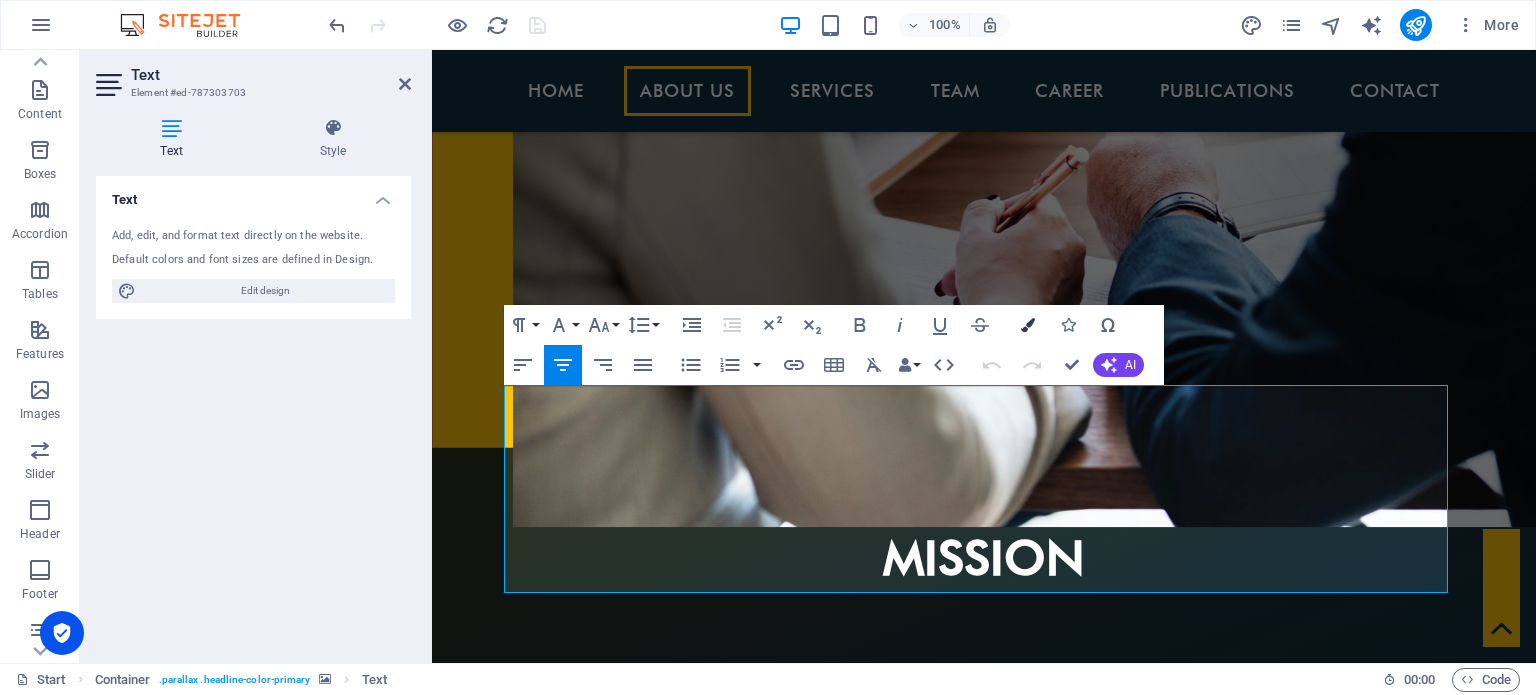 click on "Colors" at bounding box center [1028, 325] 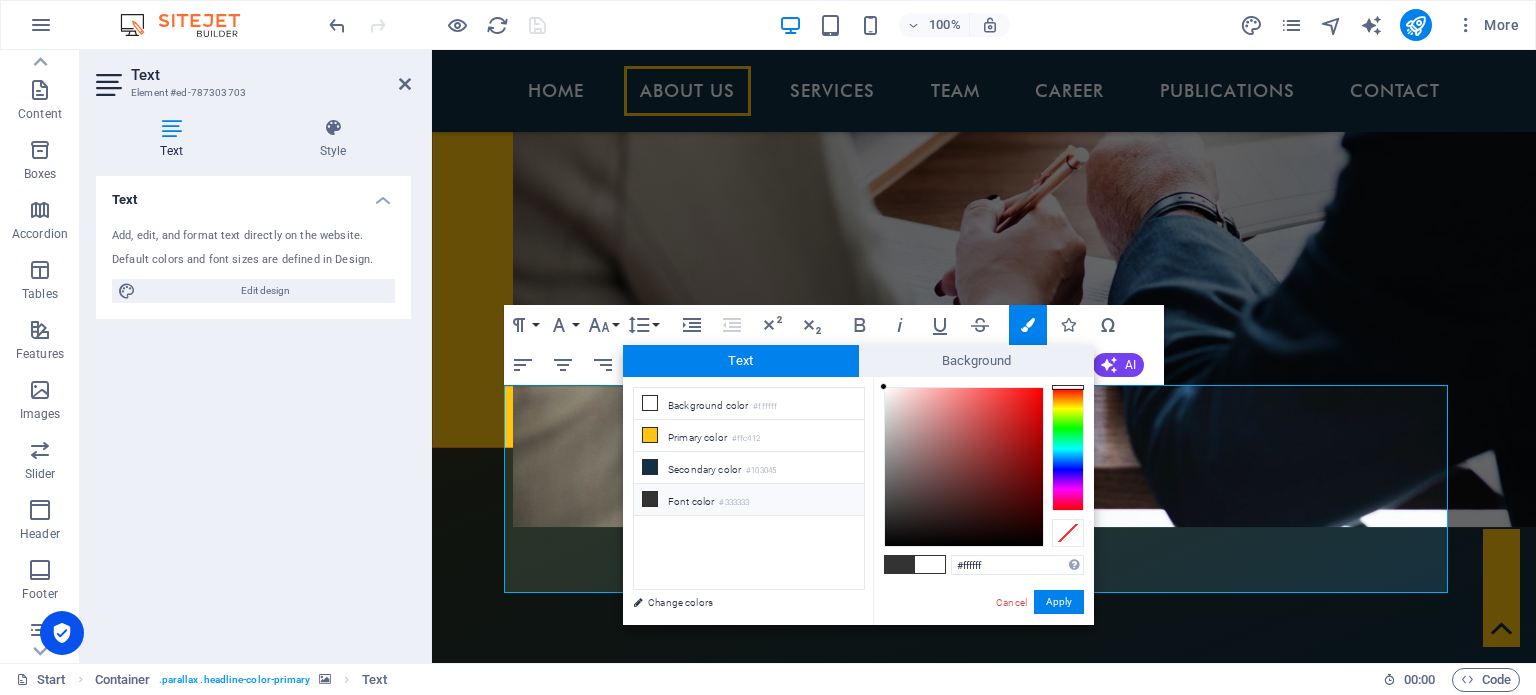 click at bounding box center [650, 499] 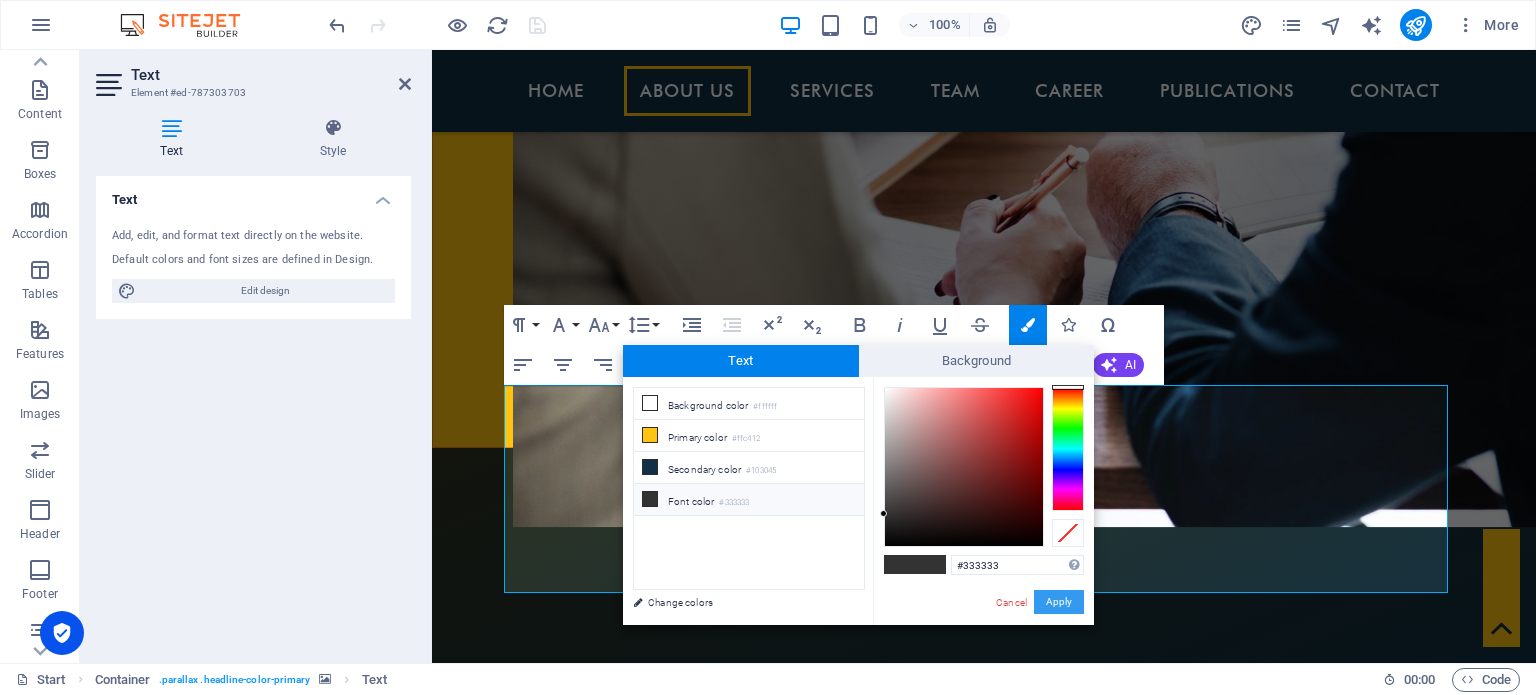 click on "Apply" at bounding box center [1059, 602] 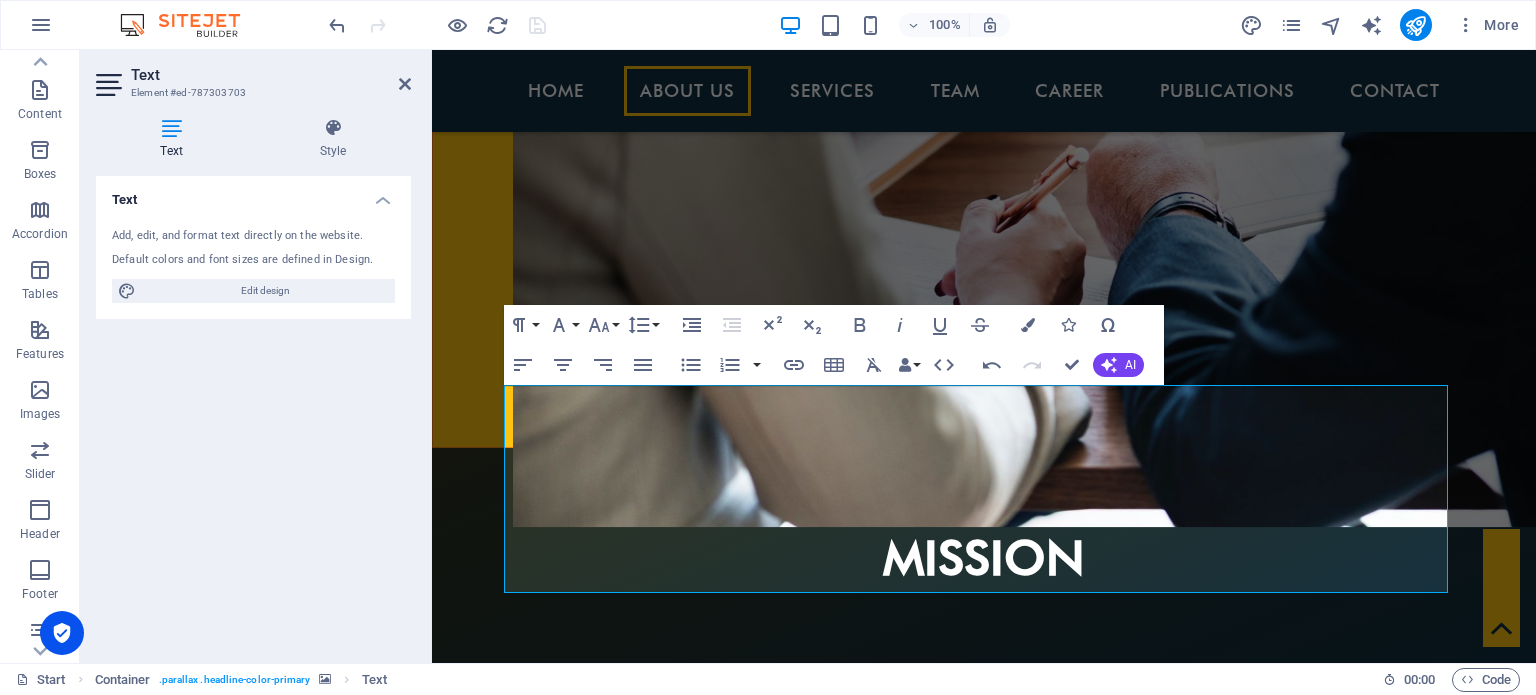 click at bounding box center [984, 2983] 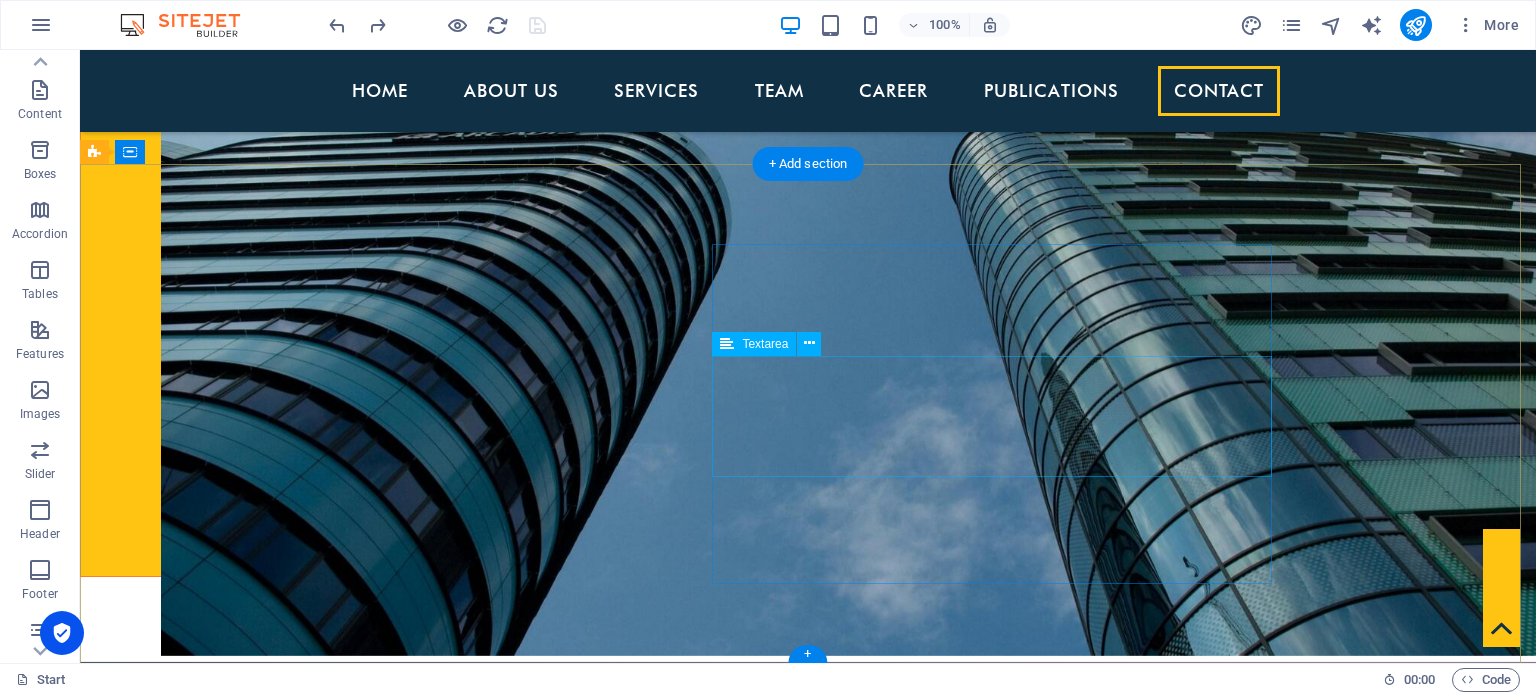 scroll, scrollTop: 3097, scrollLeft: 0, axis: vertical 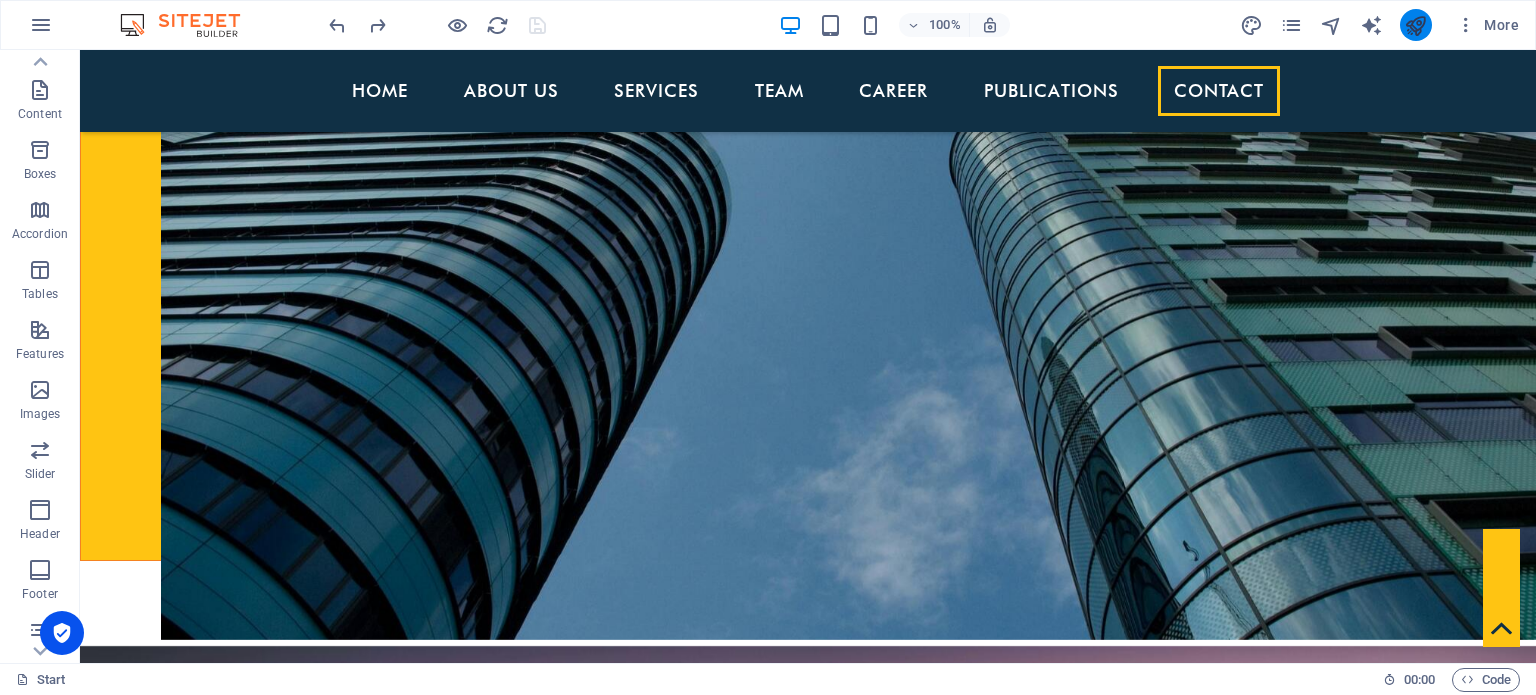 click at bounding box center [1416, 25] 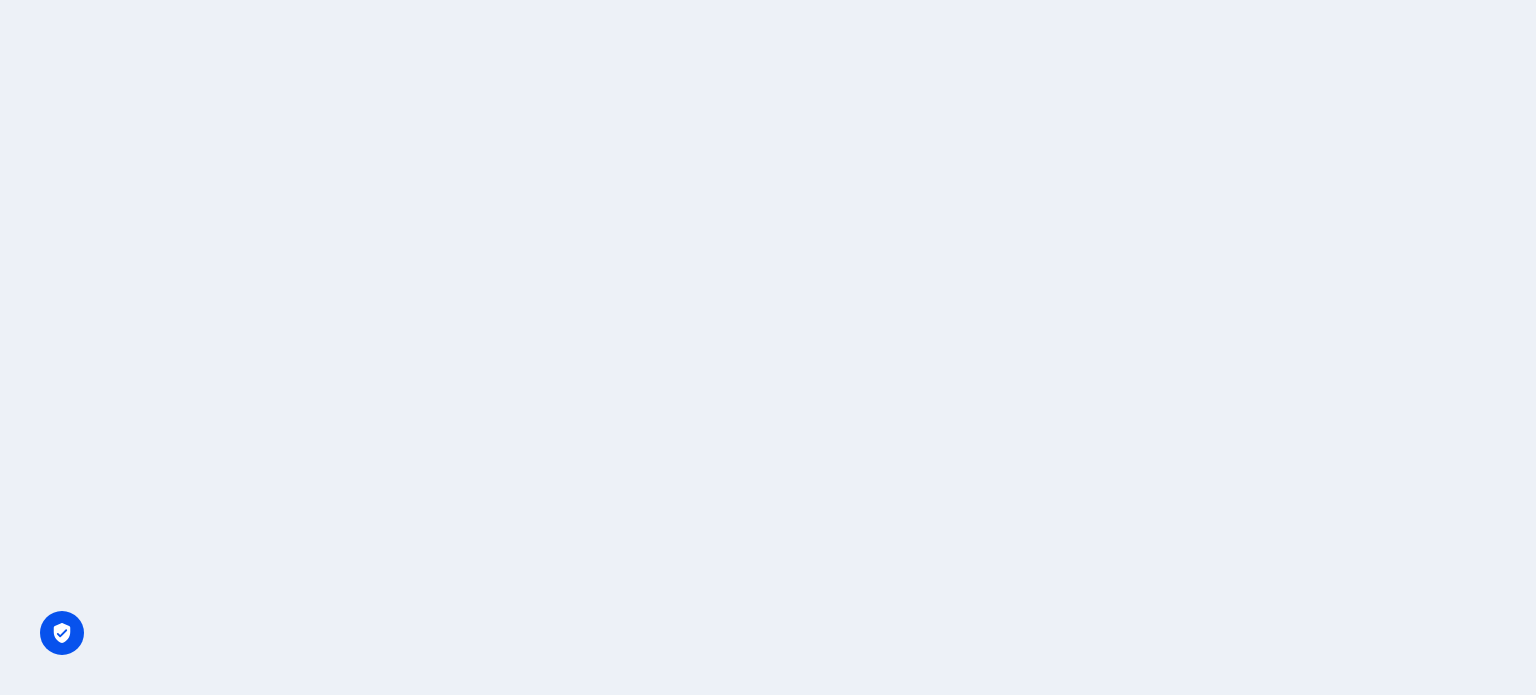 scroll, scrollTop: 0, scrollLeft: 0, axis: both 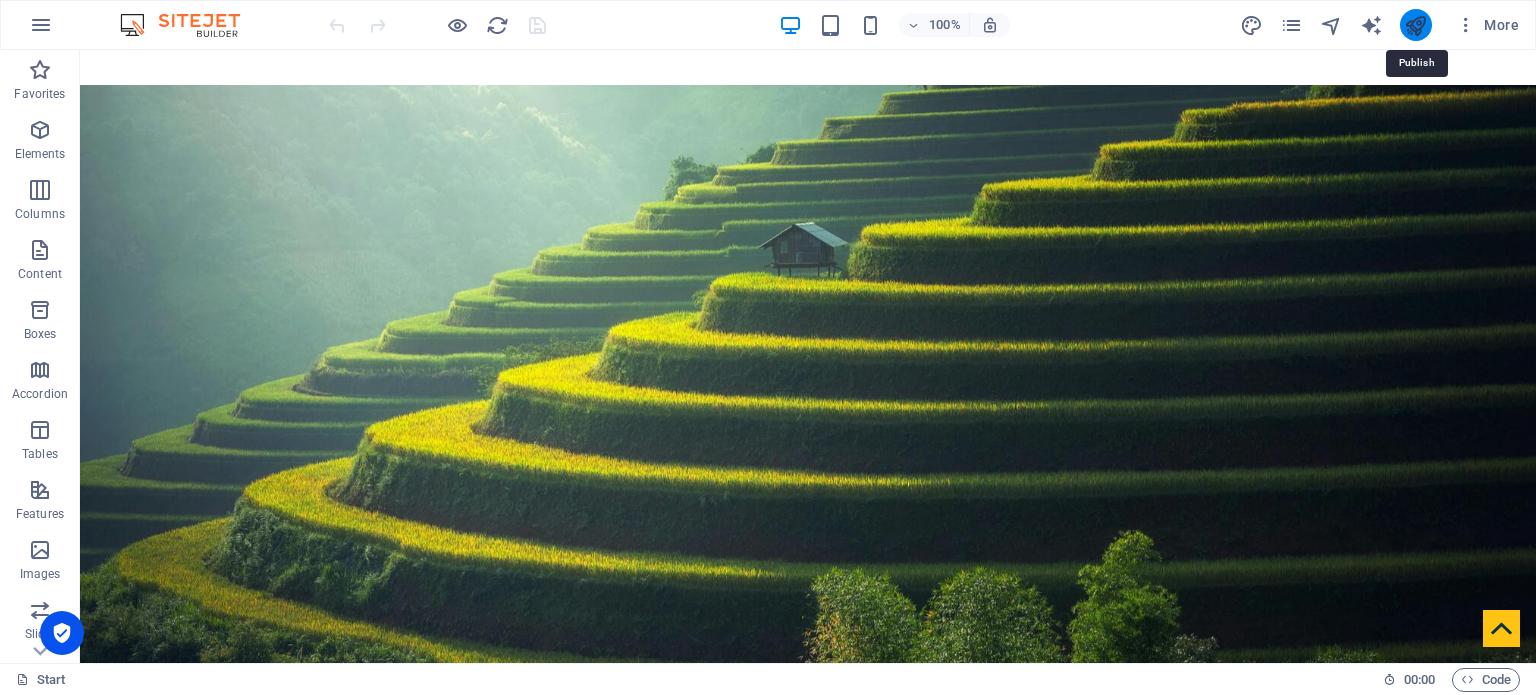 click at bounding box center (1415, 25) 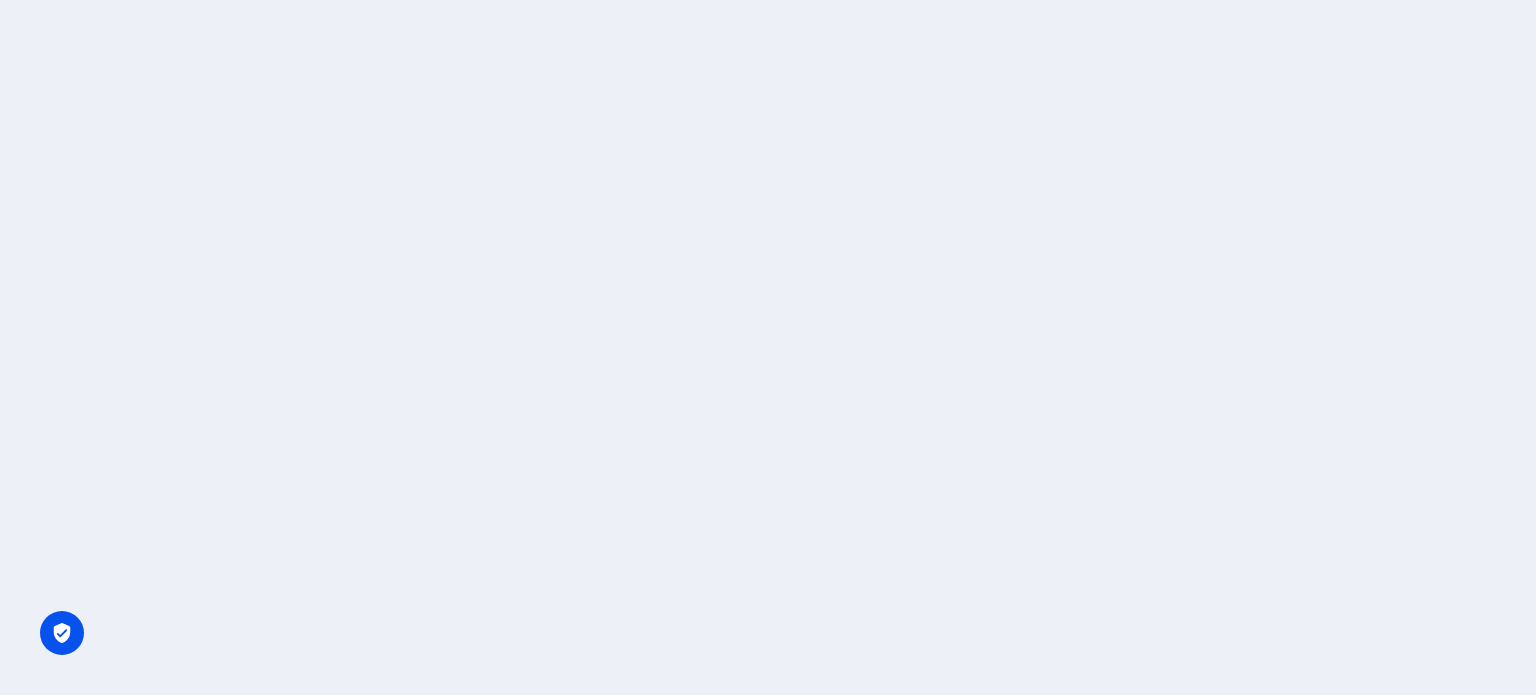 scroll, scrollTop: 0, scrollLeft: 0, axis: both 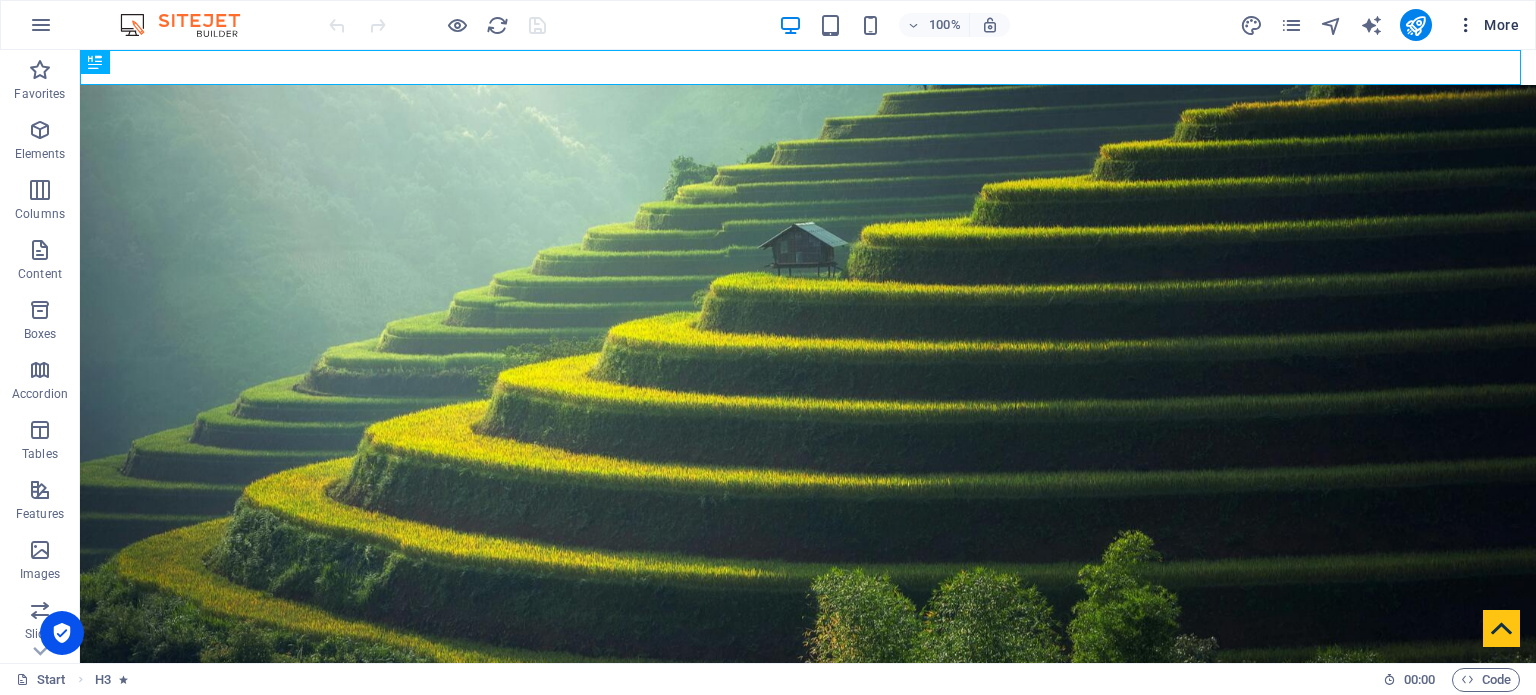 click on "More" at bounding box center (1487, 25) 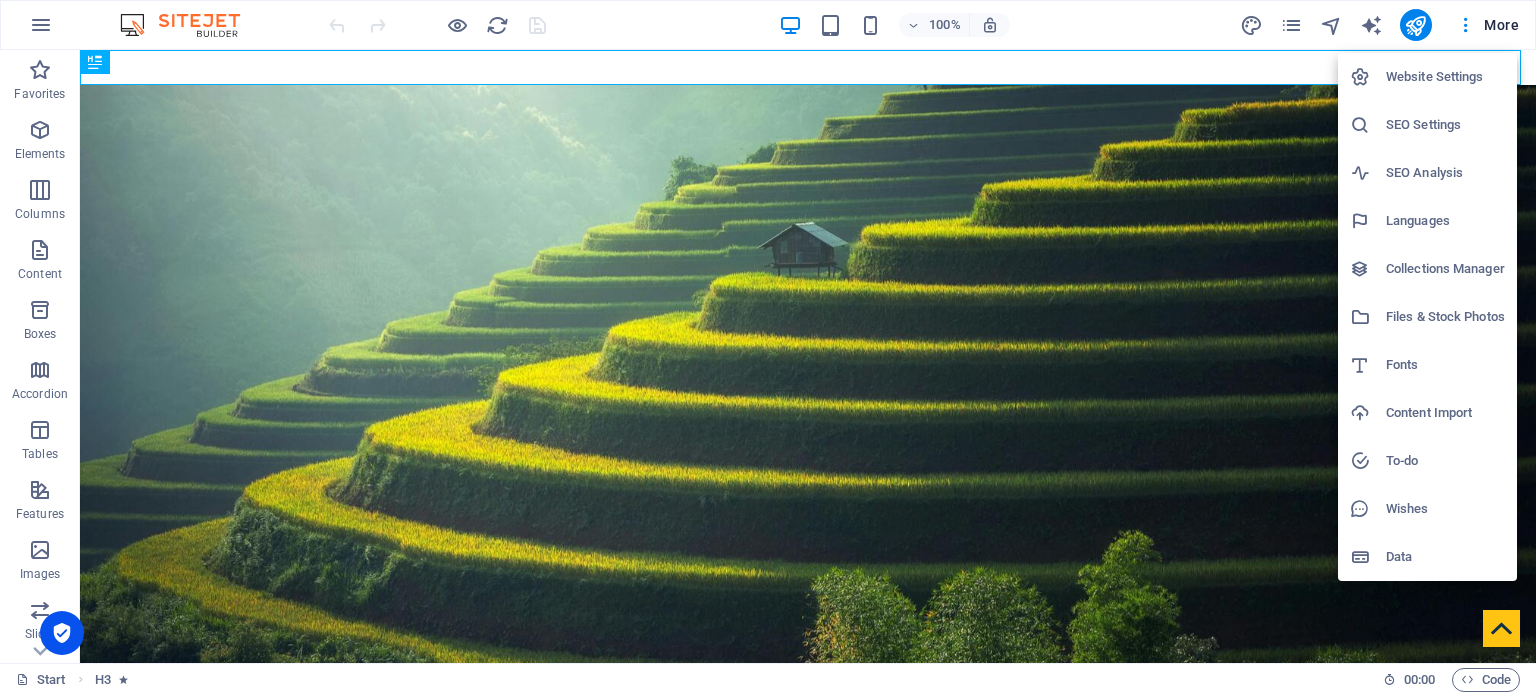 click on "SEO Settings" at bounding box center [1427, 125] 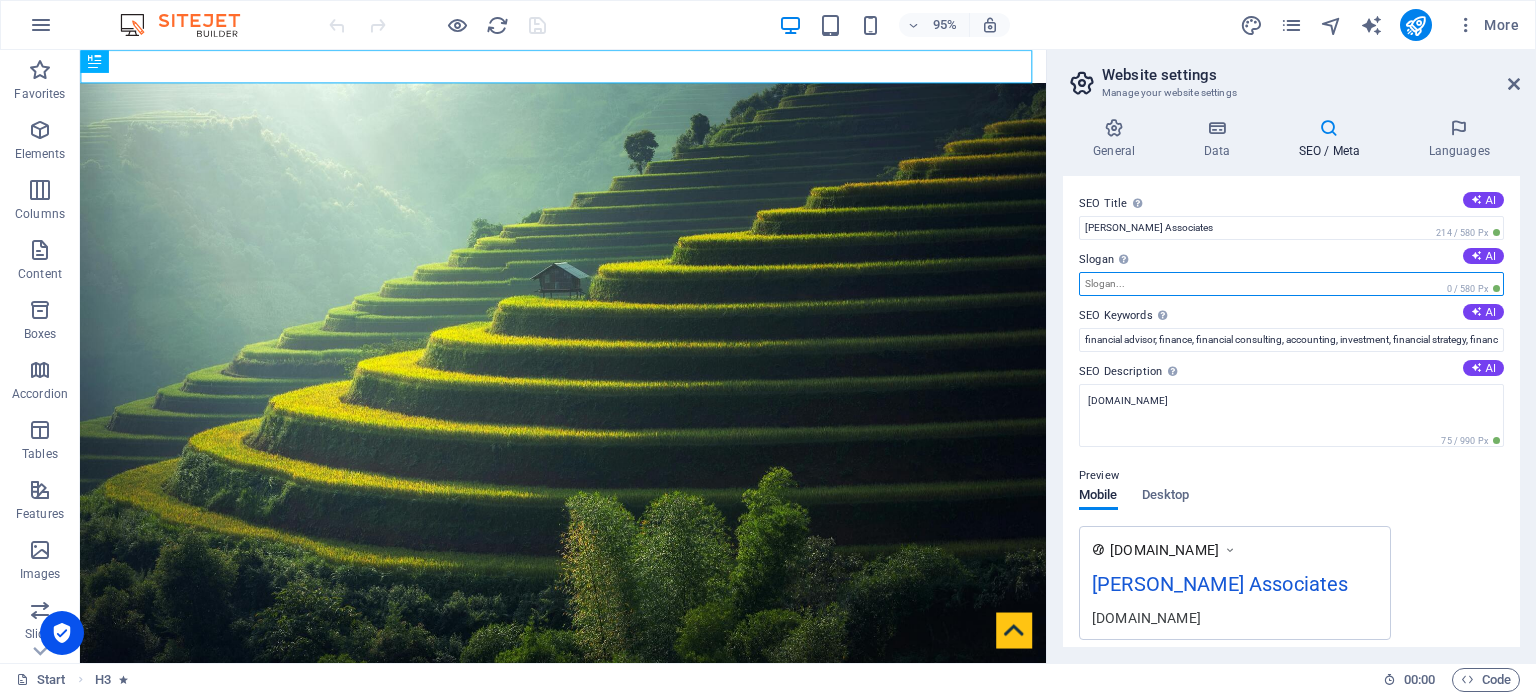 click on "Slogan The slogan of your website. AI" at bounding box center (1291, 284) 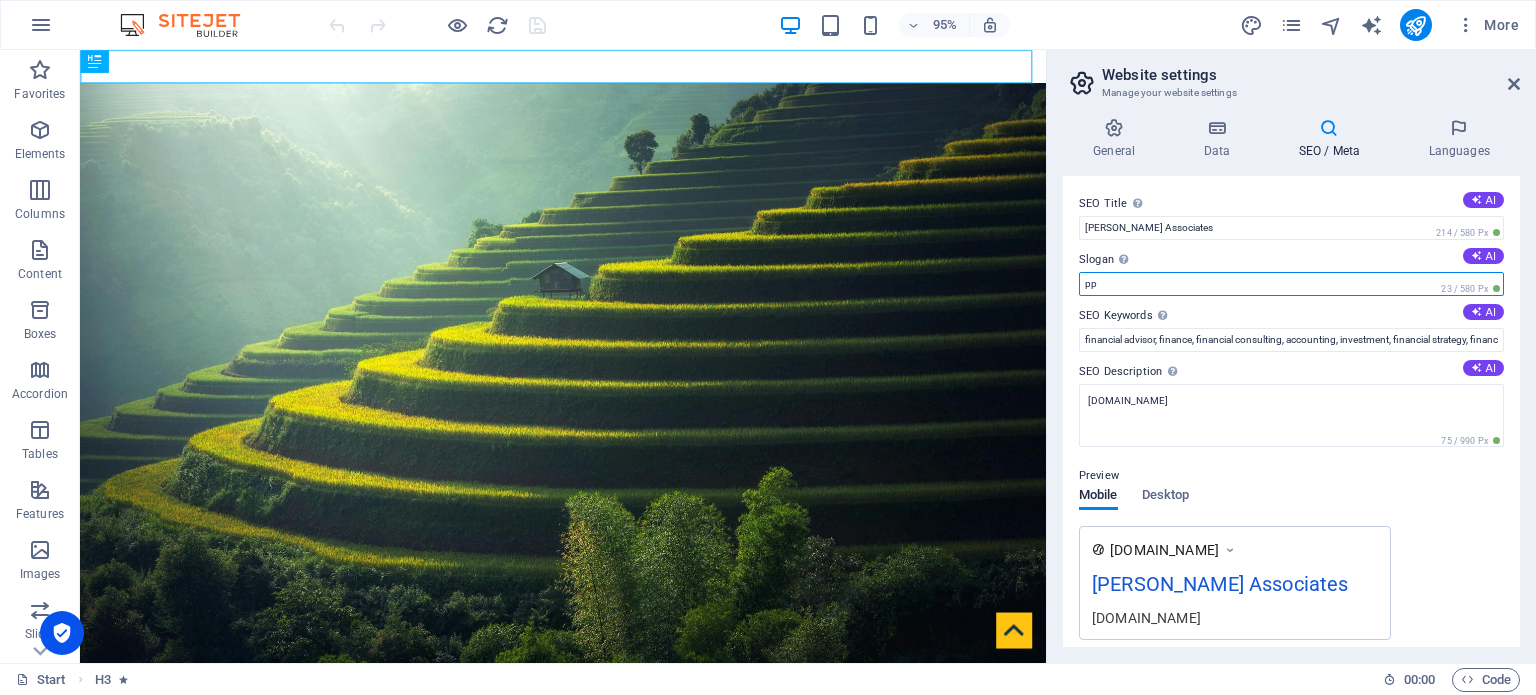 type on "p" 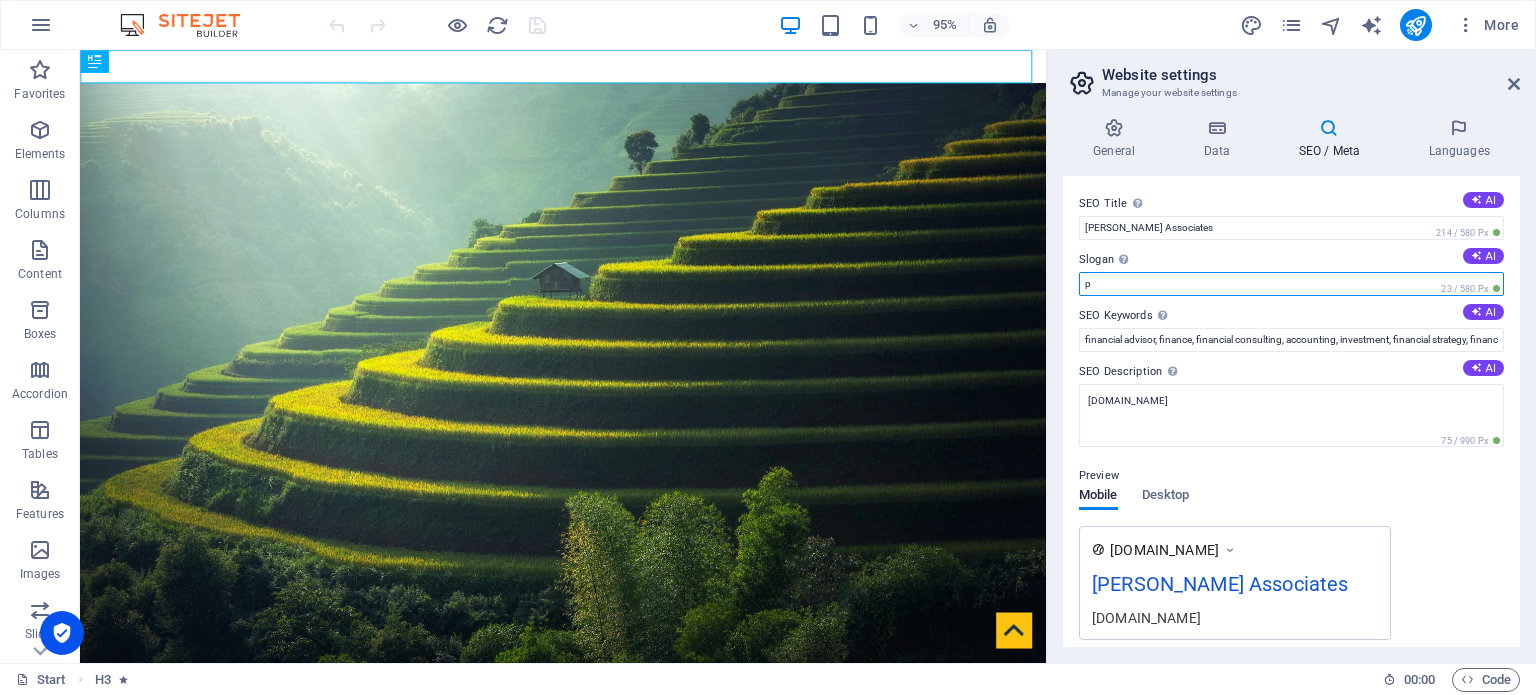 type 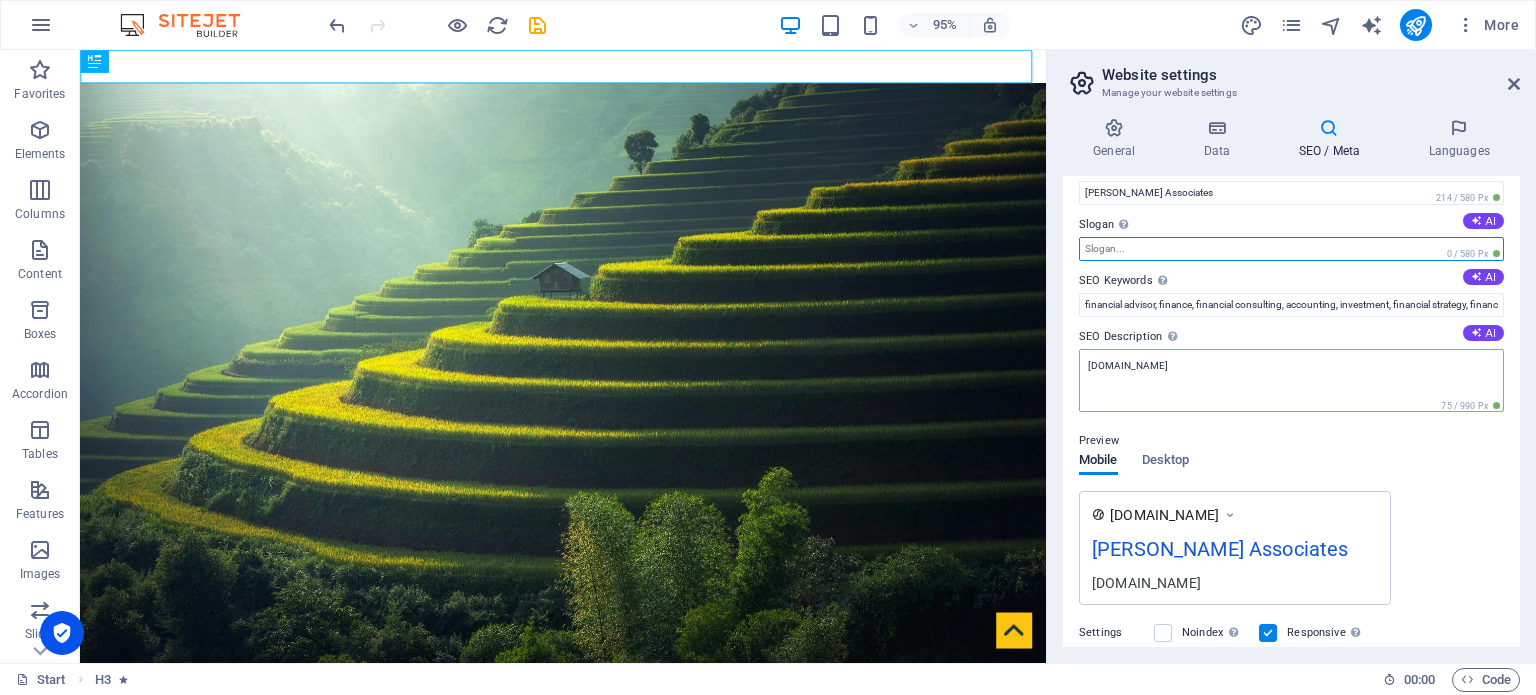 scroll, scrollTop: 36, scrollLeft: 0, axis: vertical 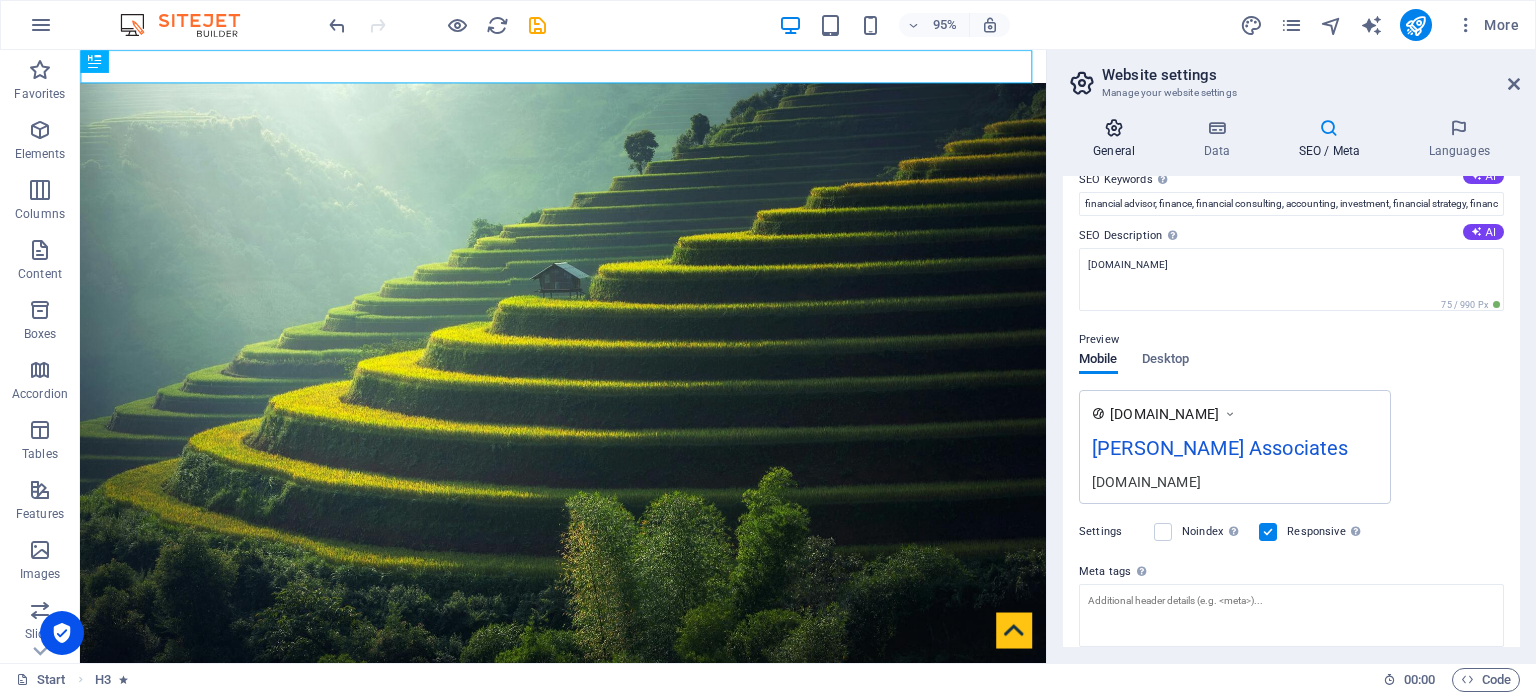 click on "General" at bounding box center (1118, 139) 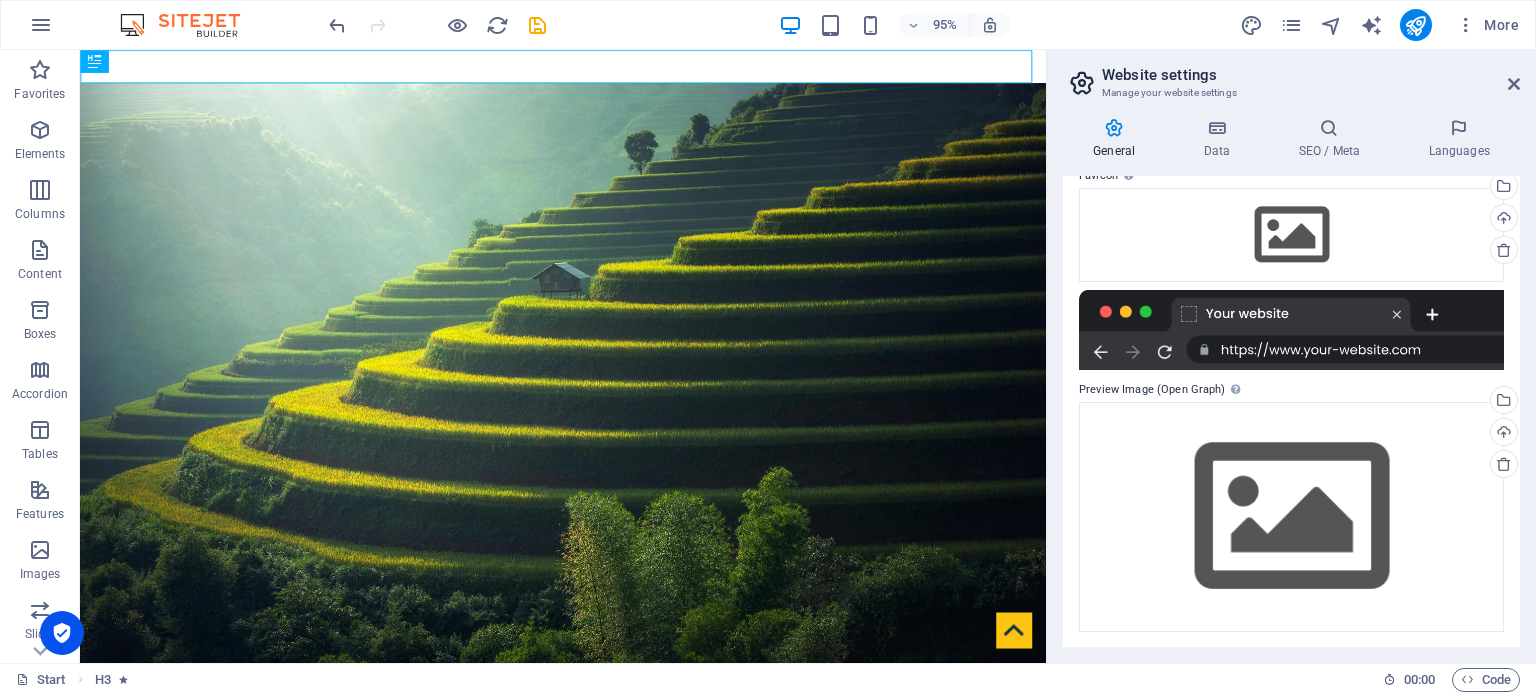 scroll, scrollTop: 0, scrollLeft: 0, axis: both 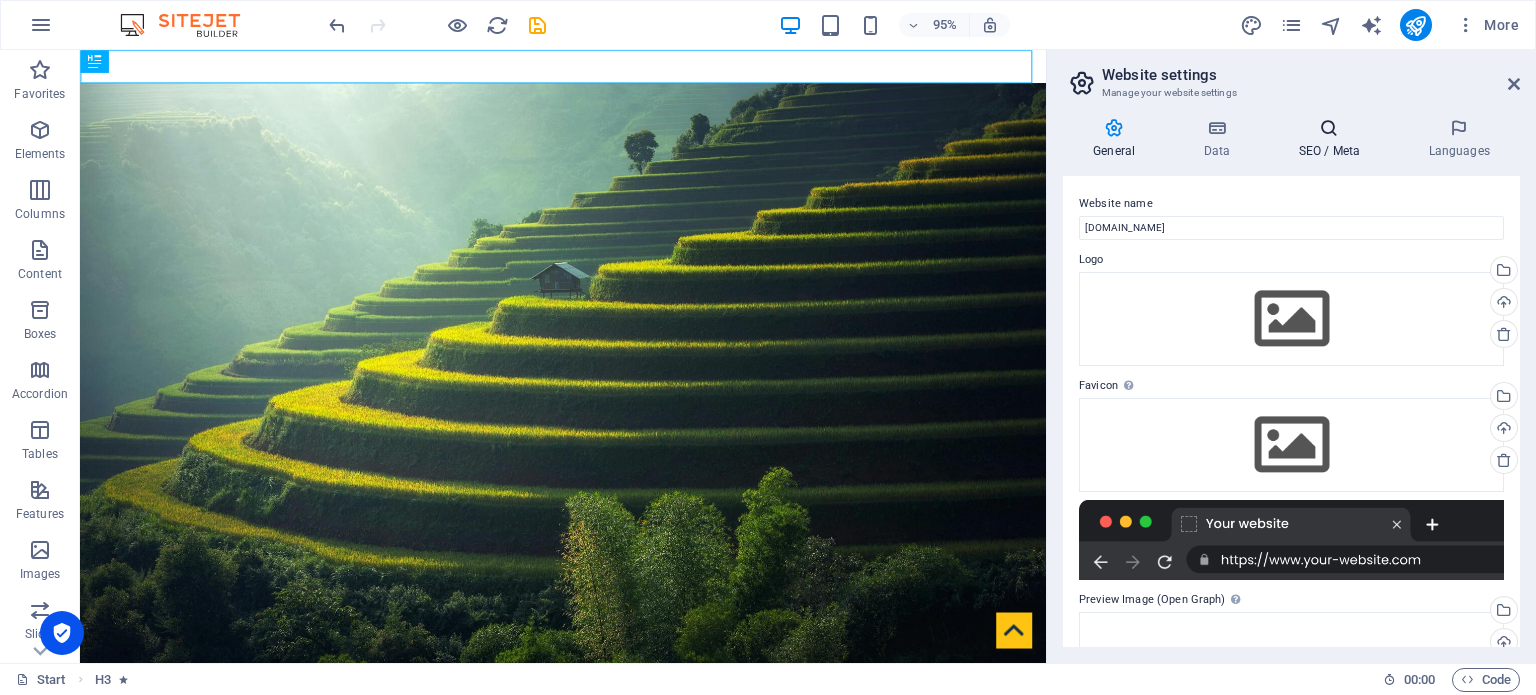 click on "SEO / Meta" at bounding box center (1333, 139) 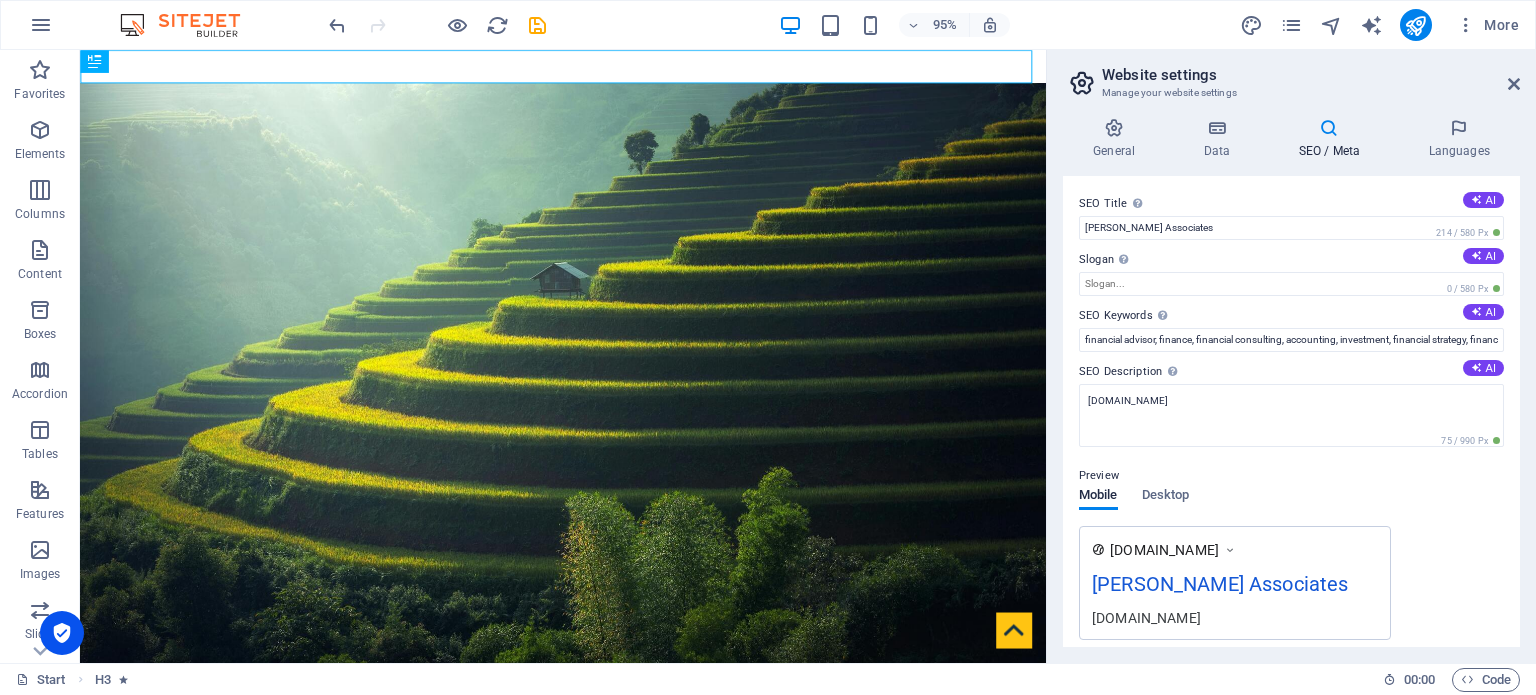 scroll, scrollTop: 263, scrollLeft: 0, axis: vertical 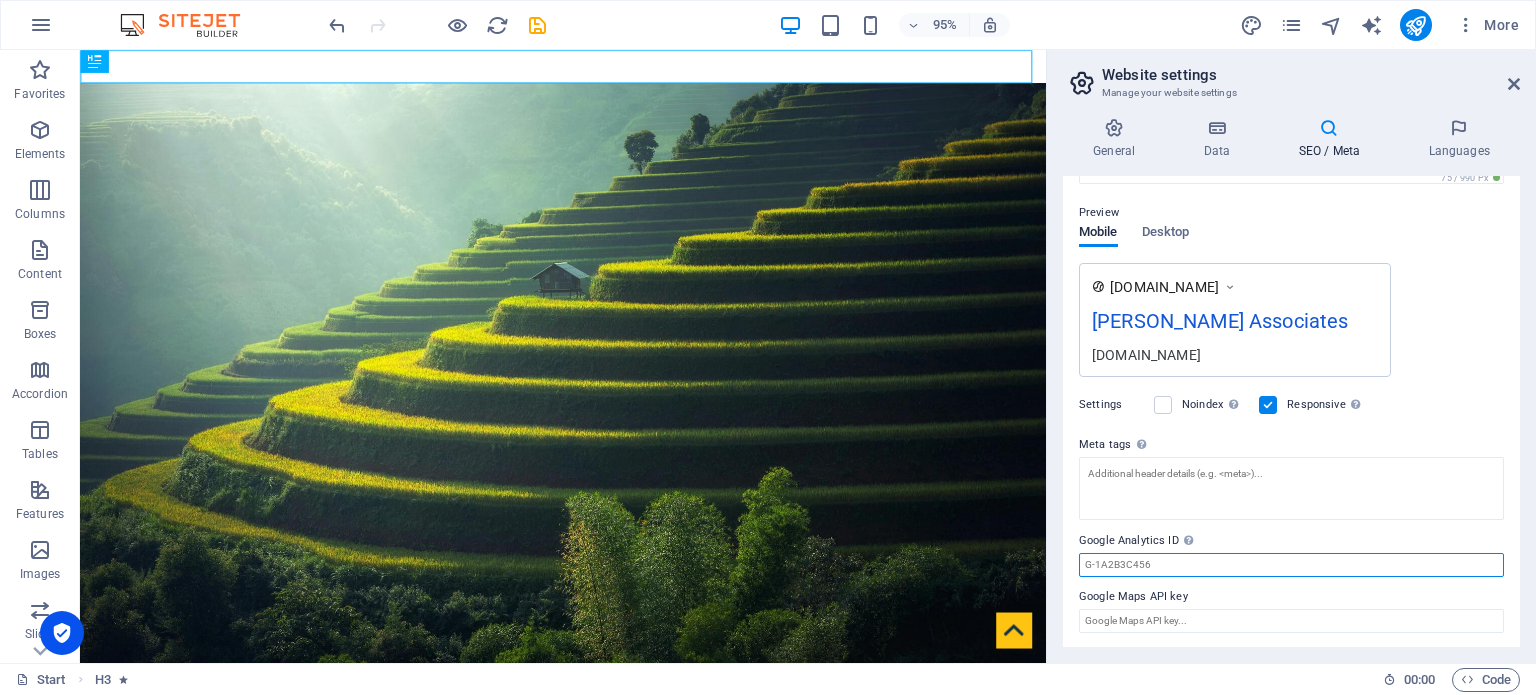 click on "Google Analytics ID Please only add the Google Analytics ID. We automatically include the ID in the tracking snippet. The Analytics ID looks similar to e.g. G-1A2B3C456" at bounding box center [1291, 565] 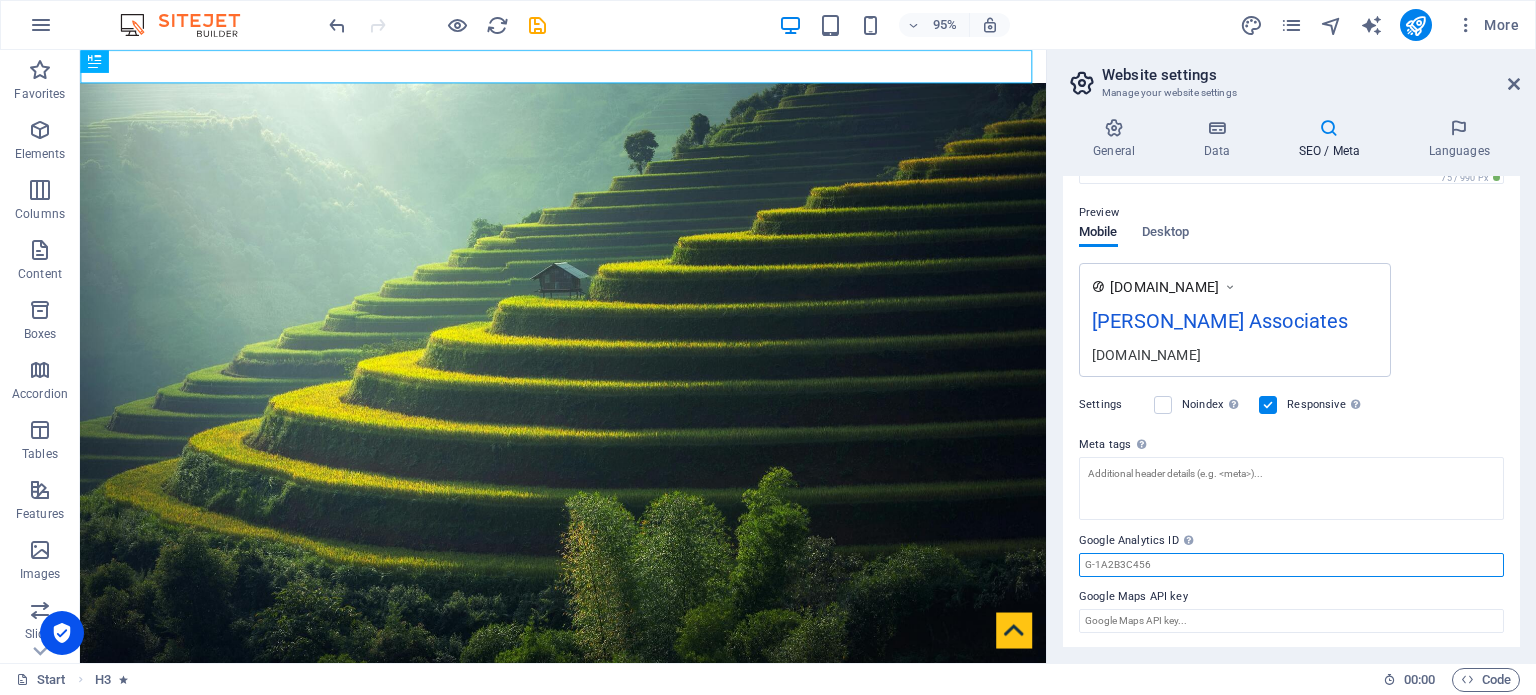 click on "Google Analytics ID Please only add the Google Analytics ID. We automatically include the ID in the tracking snippet. The Analytics ID looks similar to e.g. G-1A2B3C456" at bounding box center (1291, 565) 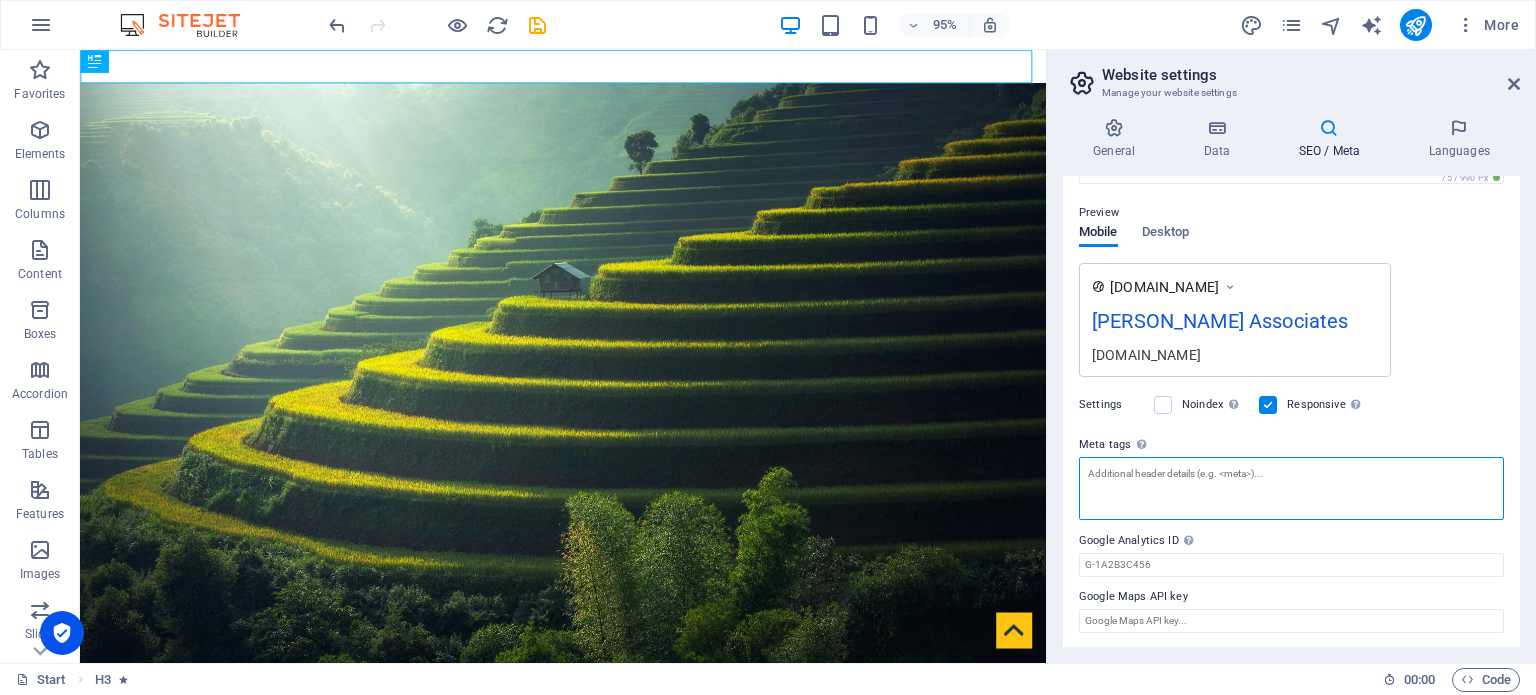 click on "Meta tags Enter HTML code here that will be placed inside the  tags of your website. Please note that your website may not function if you include code with errors." at bounding box center (1291, 488) 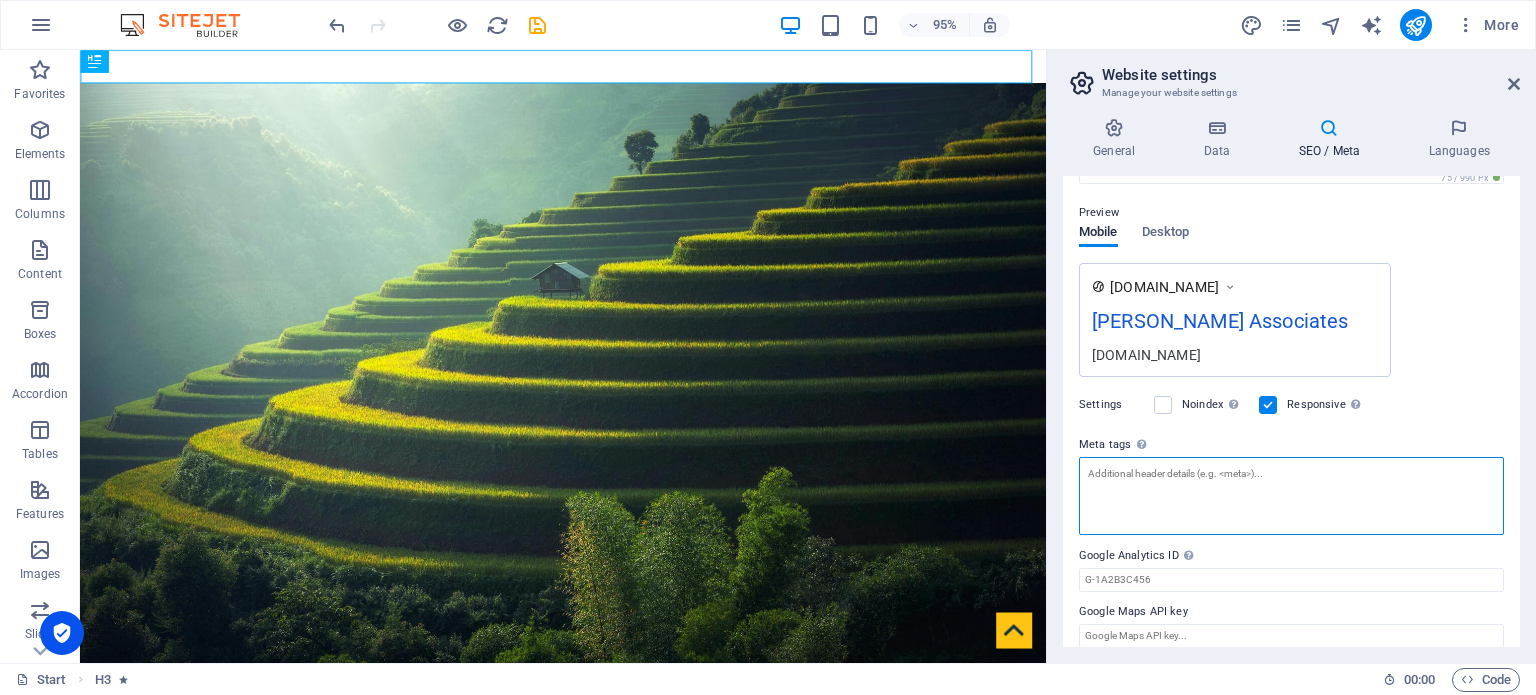 scroll, scrollTop: 243, scrollLeft: 0, axis: vertical 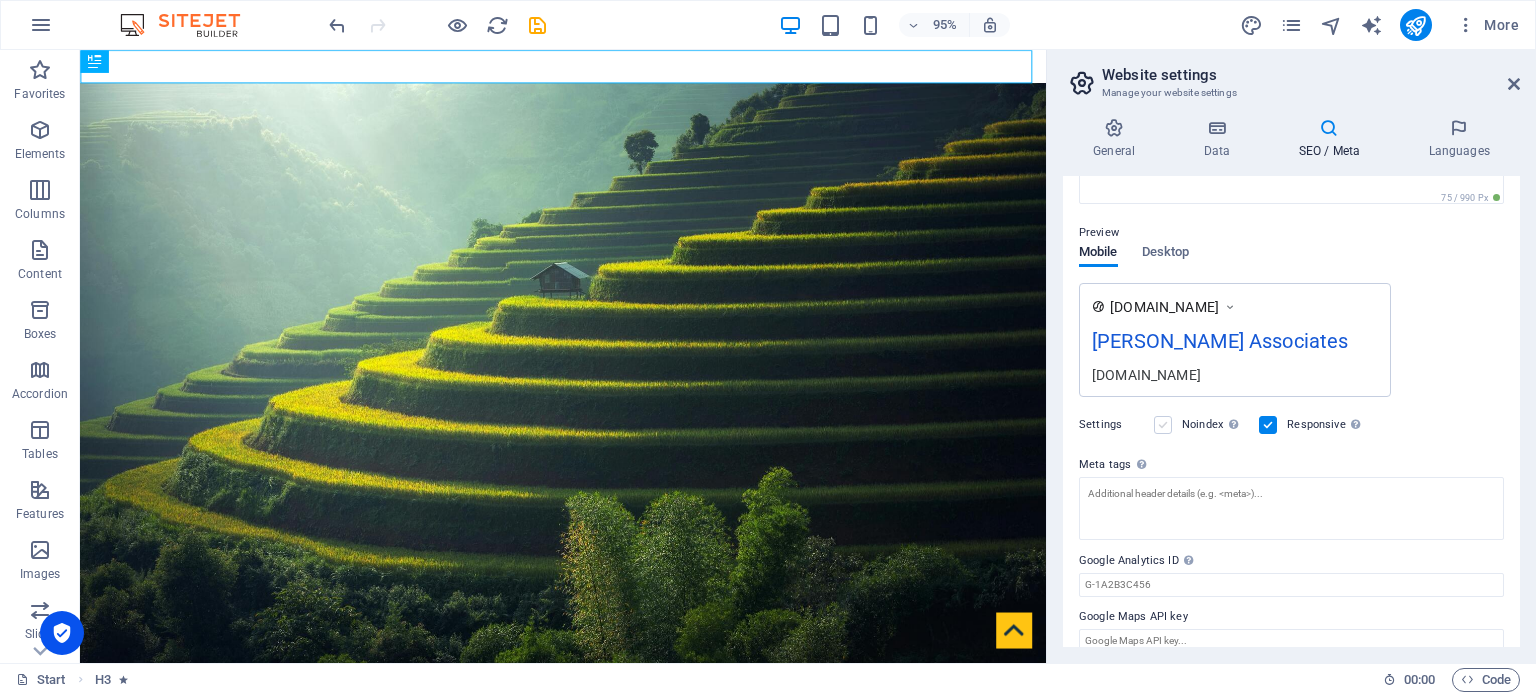 click at bounding box center [1163, 425] 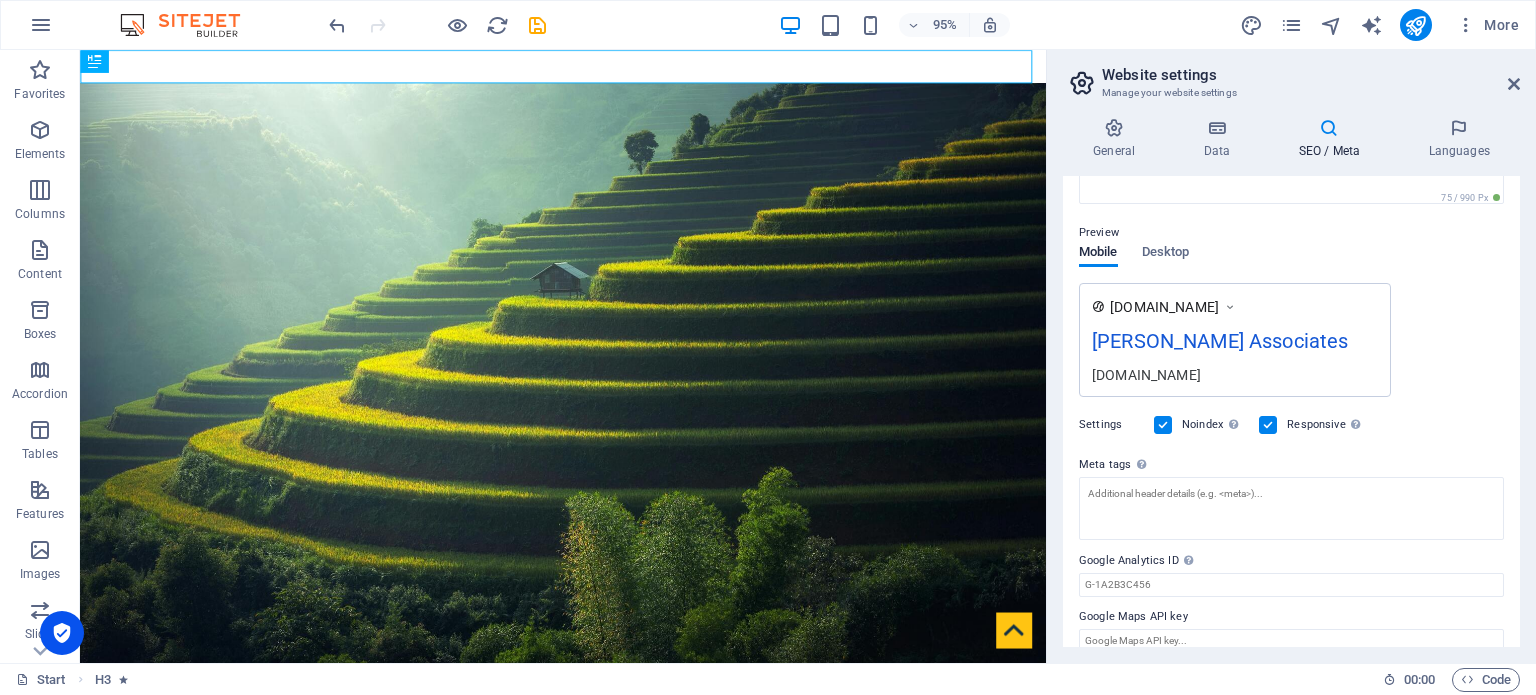 click at bounding box center [1163, 425] 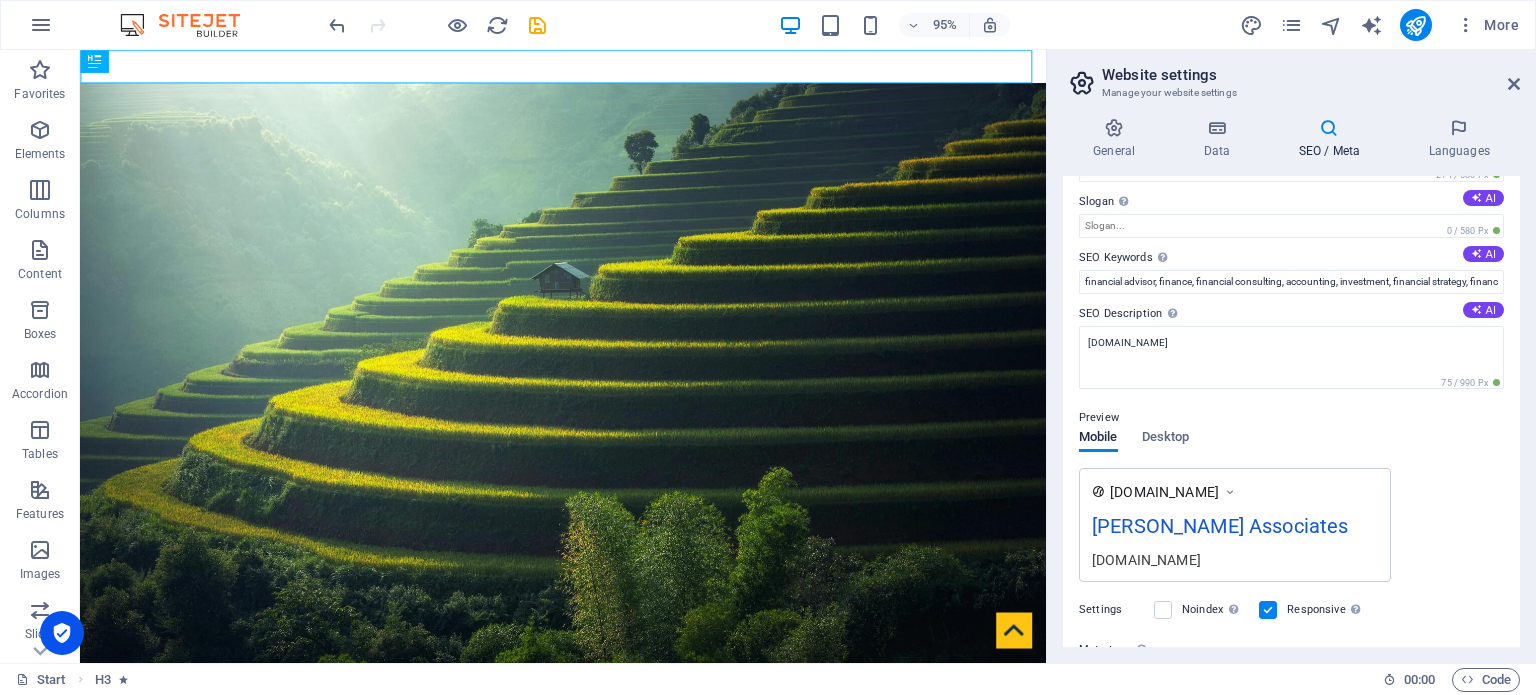 scroll, scrollTop: 71, scrollLeft: 0, axis: vertical 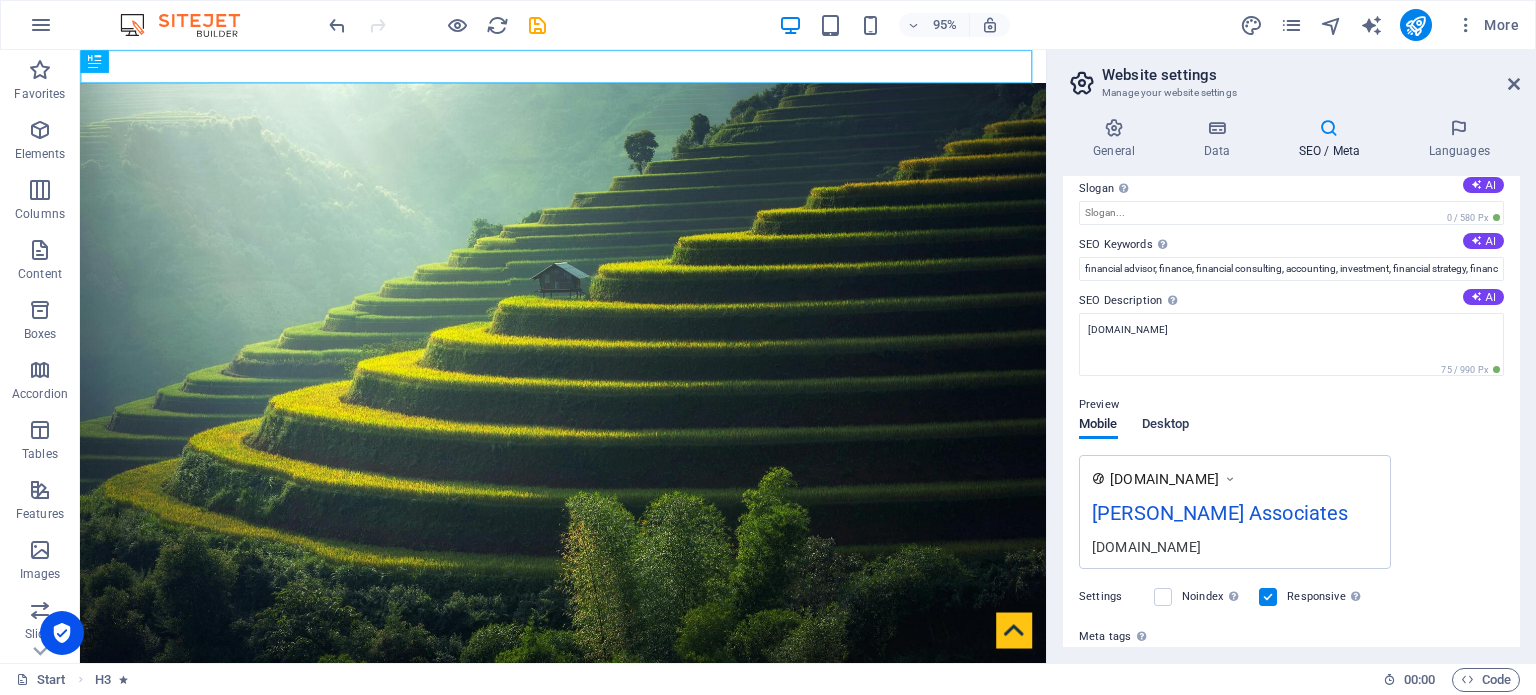 click on "Desktop" at bounding box center [1166, 426] 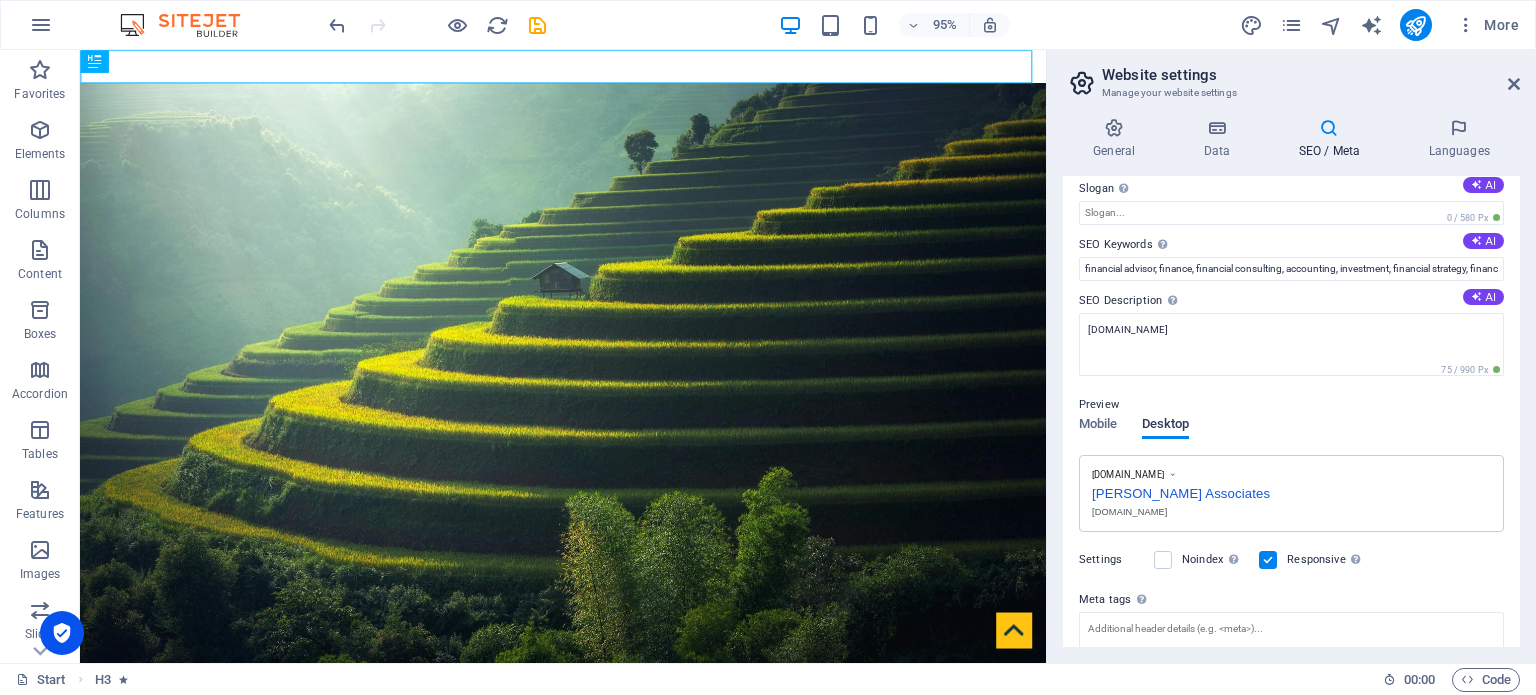 scroll, scrollTop: 226, scrollLeft: 0, axis: vertical 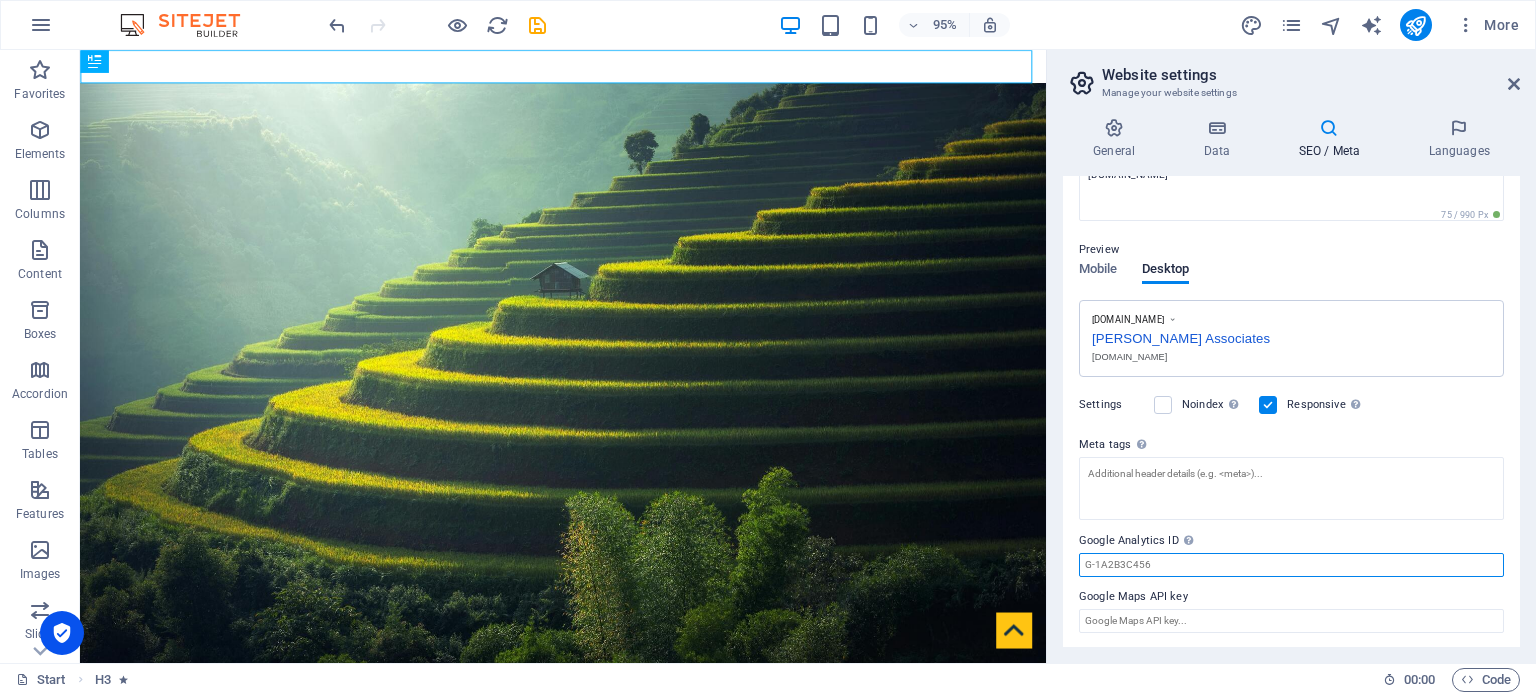 click on "Google Analytics ID Please only add the Google Analytics ID. We automatically include the ID in the tracking snippet. The Analytics ID looks similar to e.g. G-1A2B3C456" at bounding box center (1291, 565) 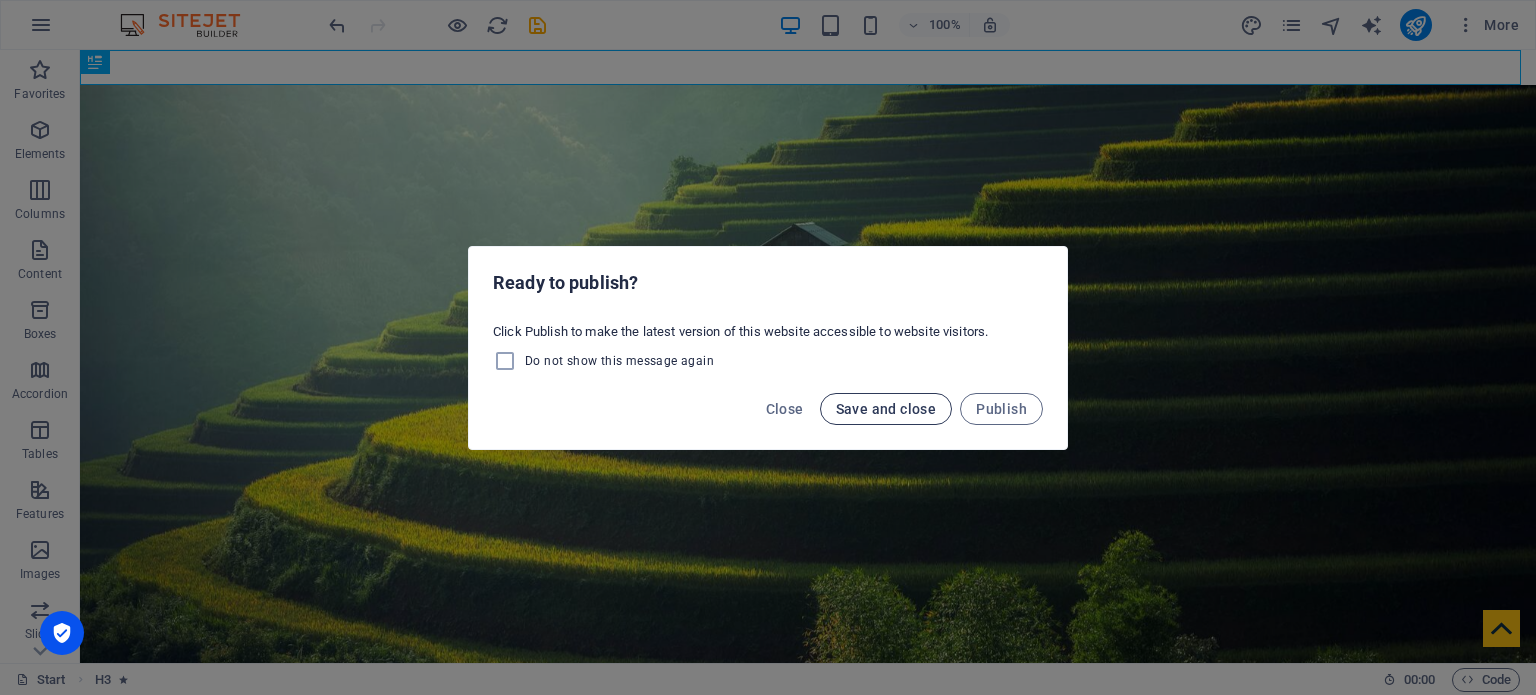 click on "Save and close" at bounding box center (886, 409) 